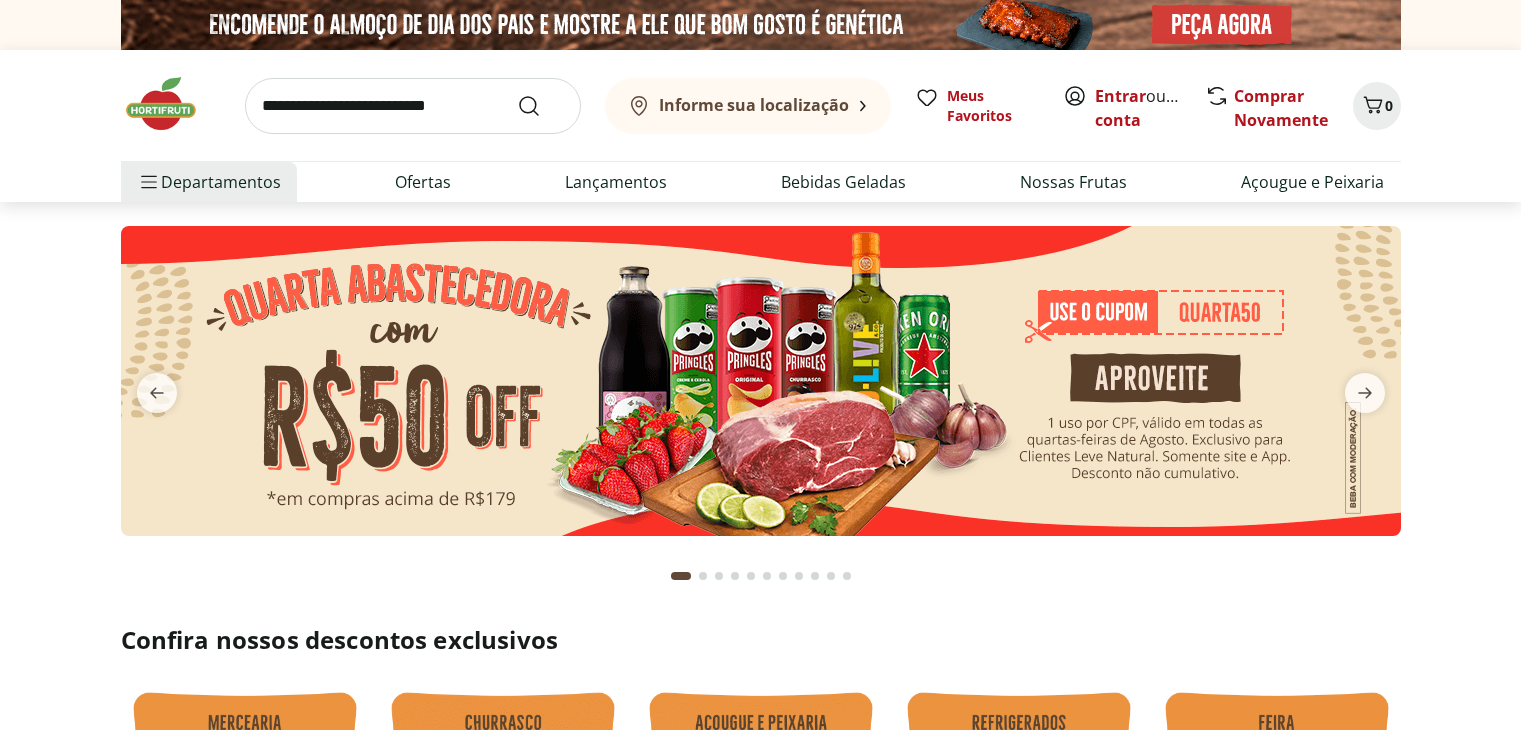 scroll, scrollTop: 0, scrollLeft: 0, axis: both 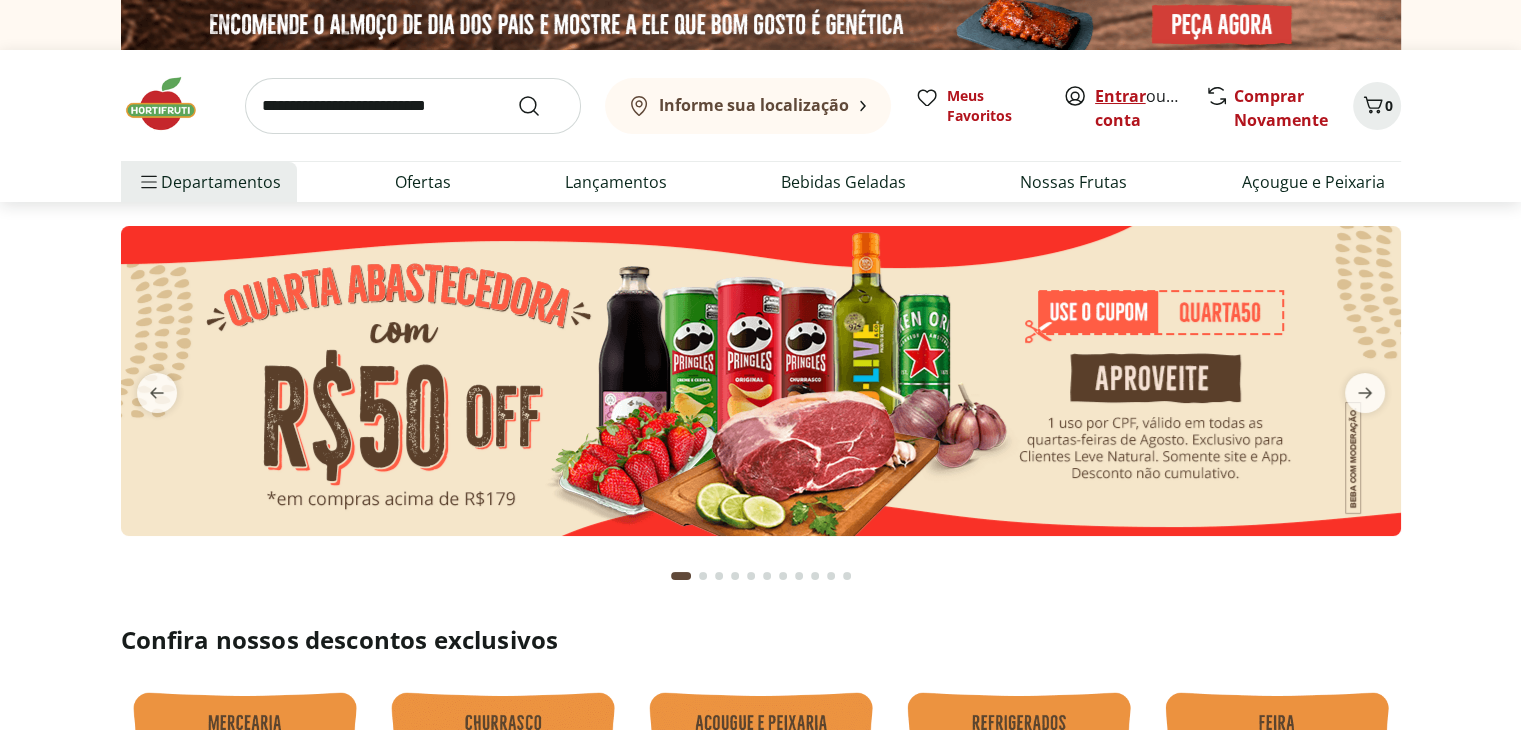 click on "Entrar" at bounding box center (1120, 96) 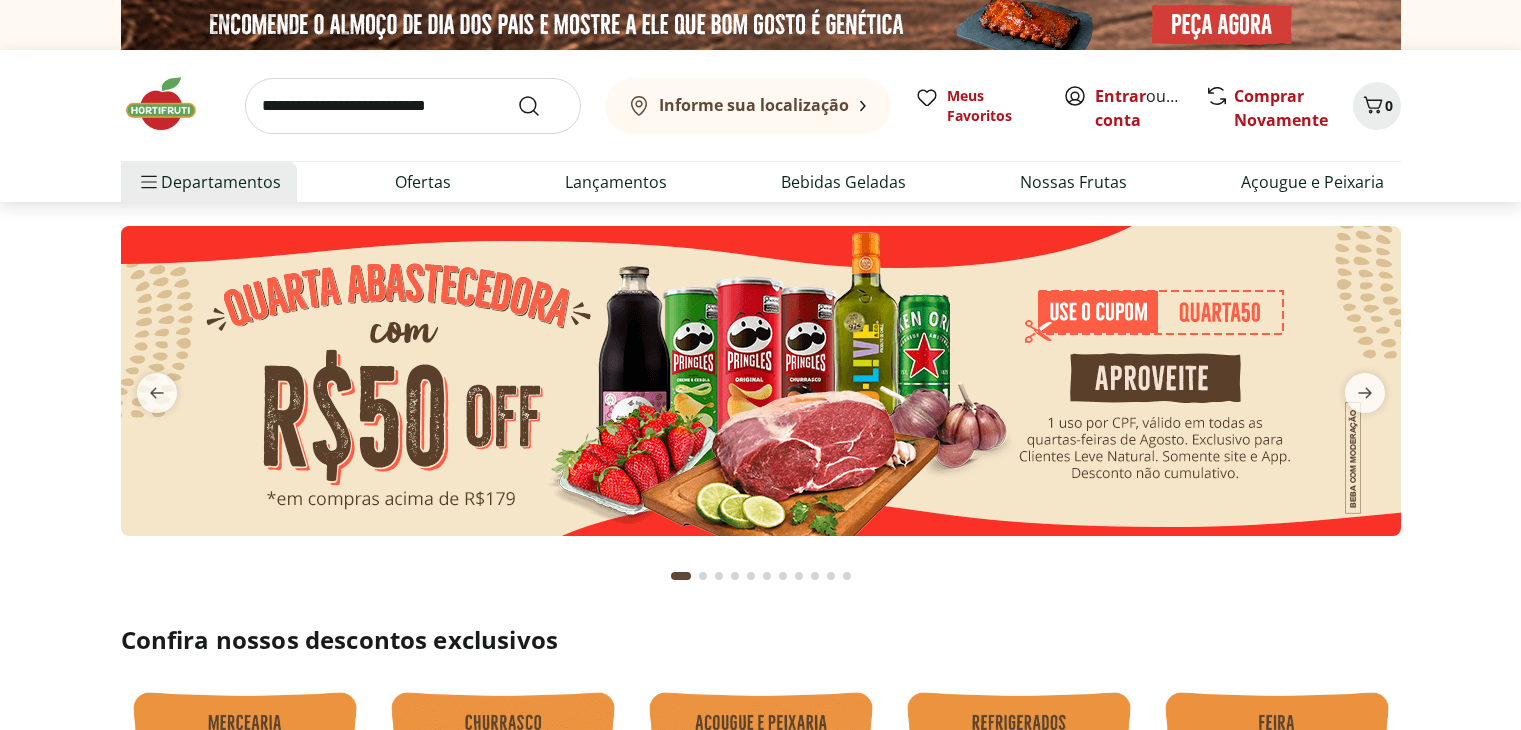 scroll, scrollTop: 0, scrollLeft: 0, axis: both 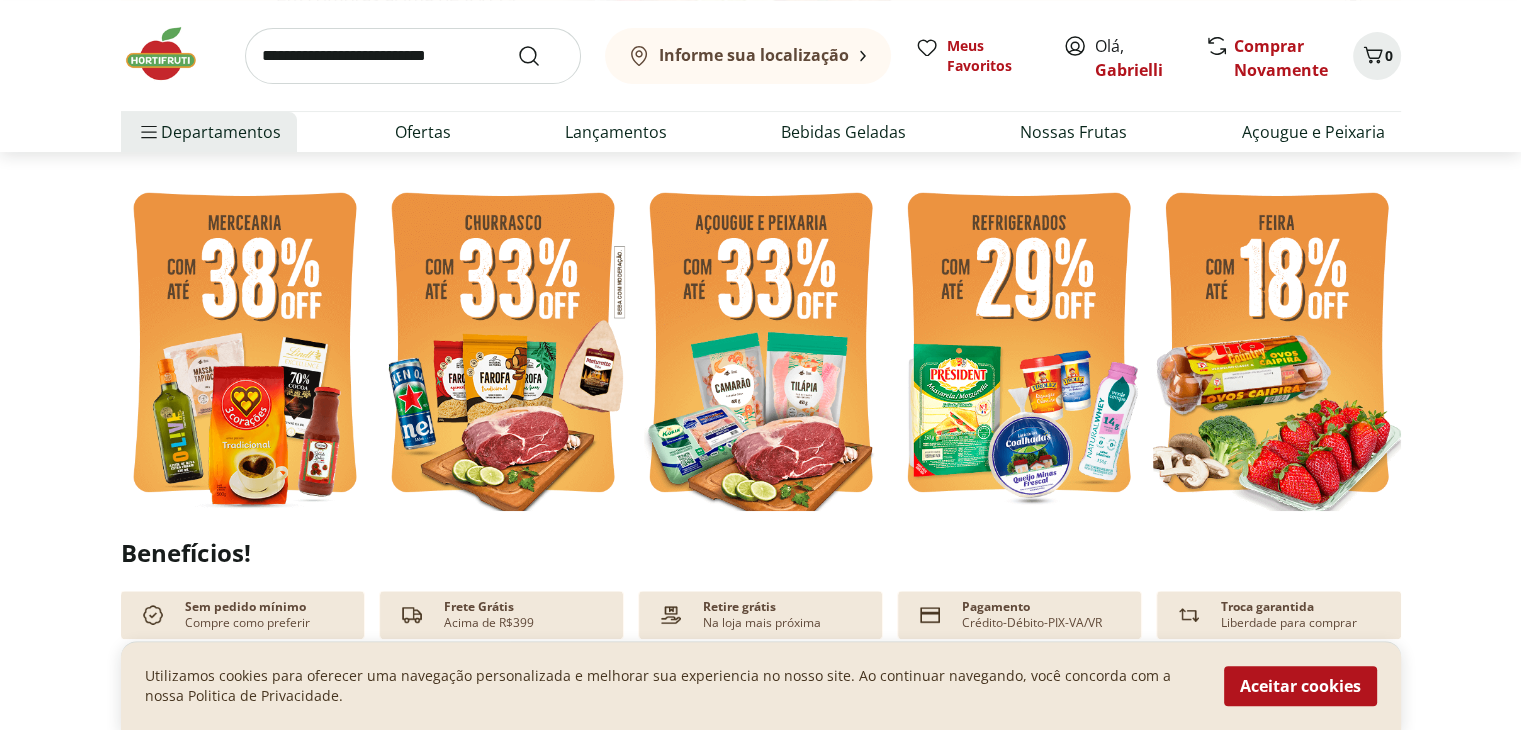 click at bounding box center (503, 345) 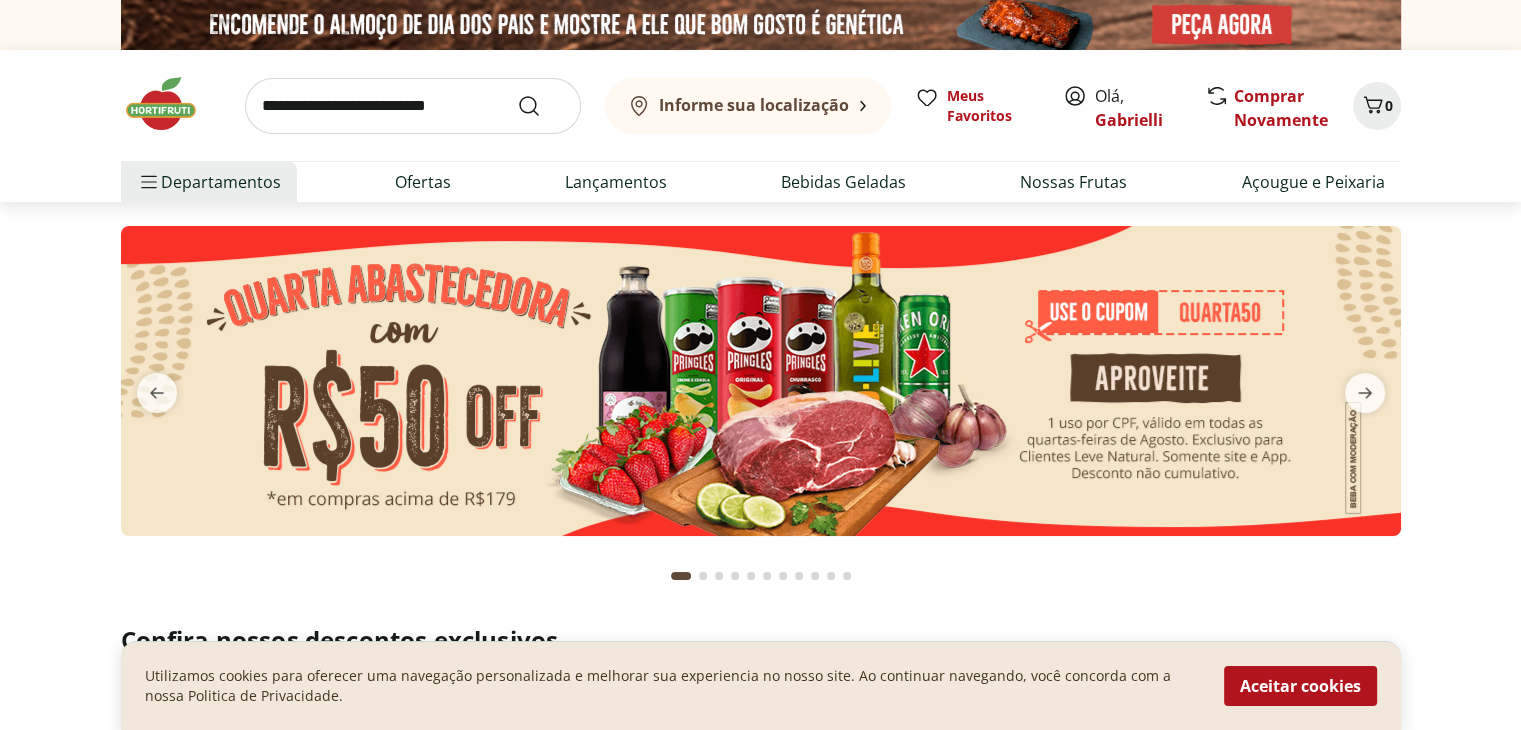select on "**********" 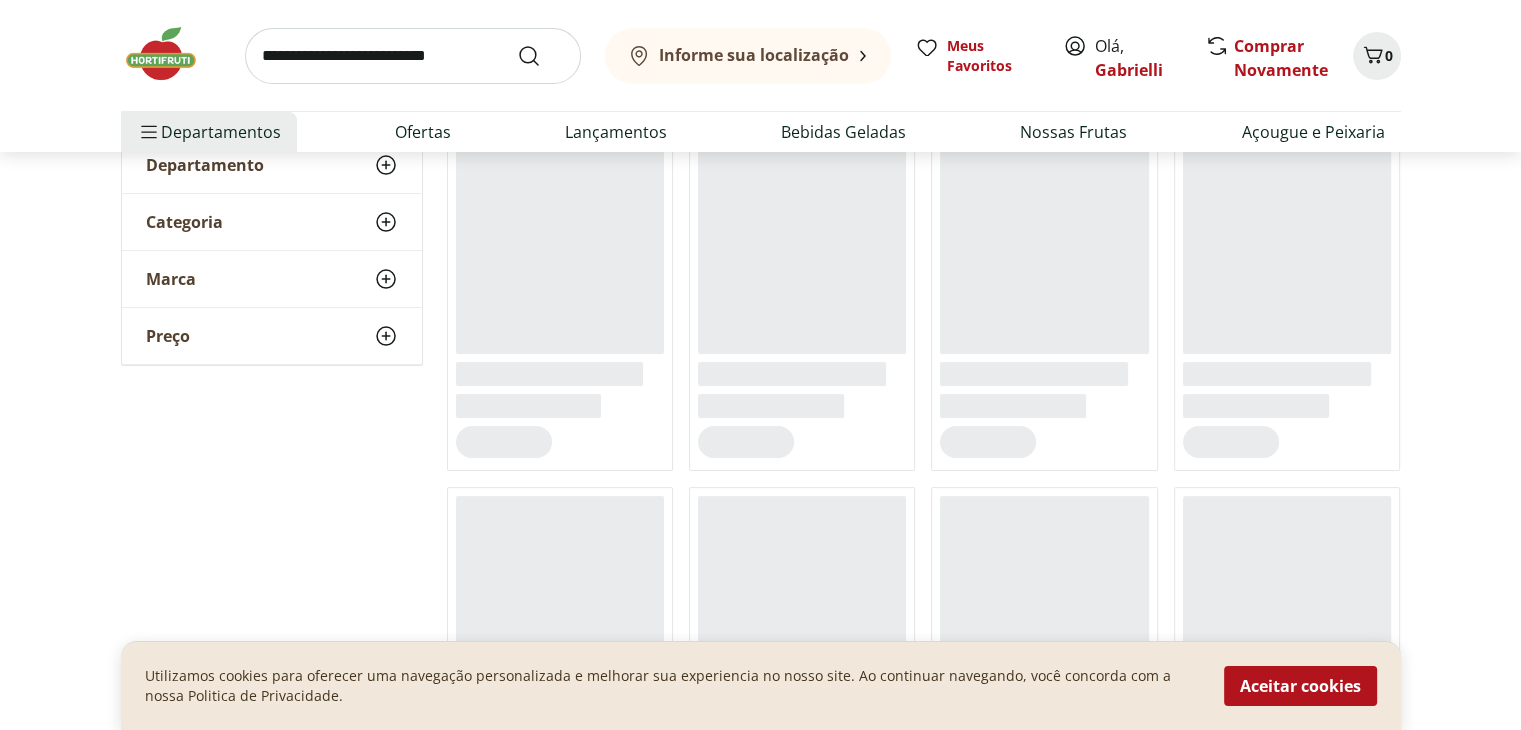 scroll, scrollTop: 200, scrollLeft: 0, axis: vertical 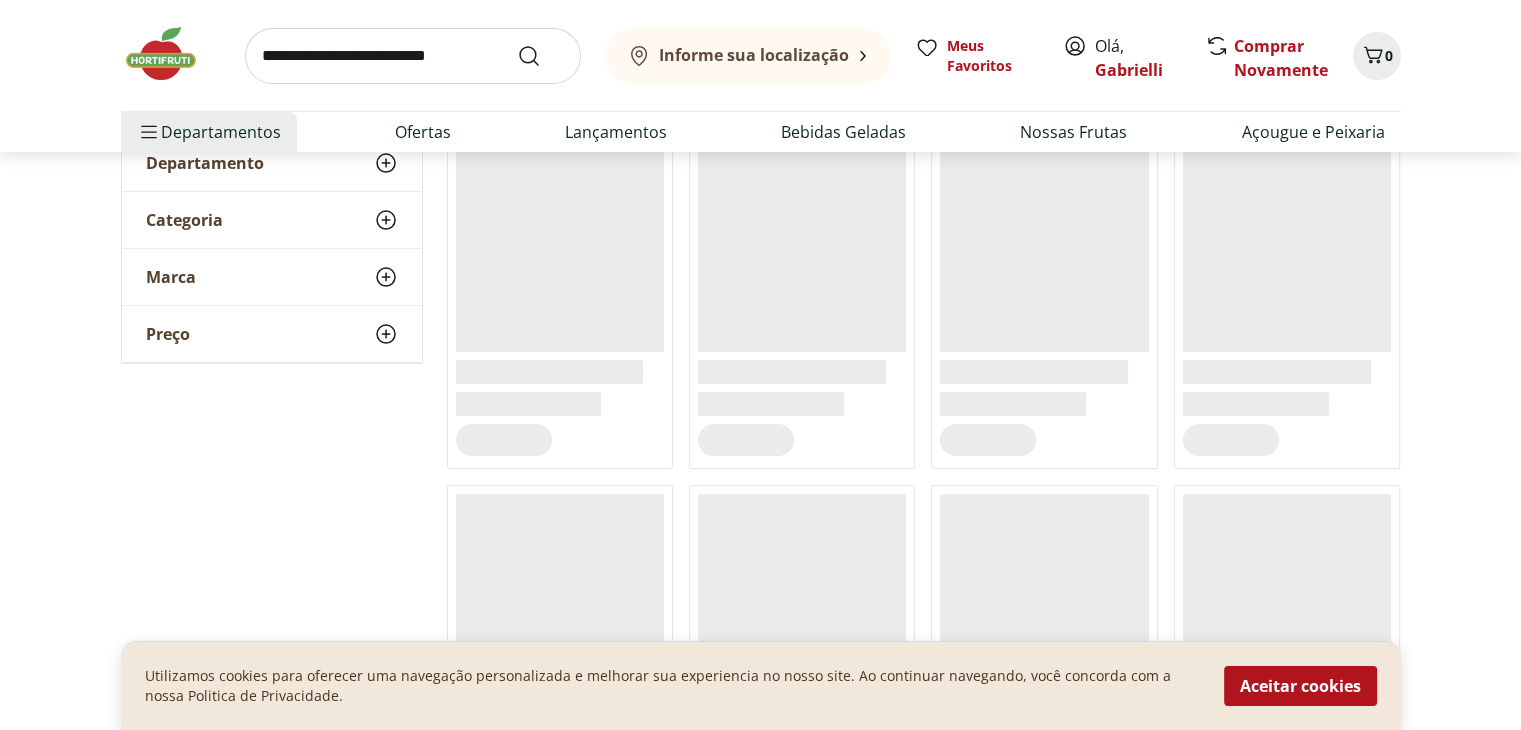 click on "Aceitar cookies" at bounding box center (1300, 686) 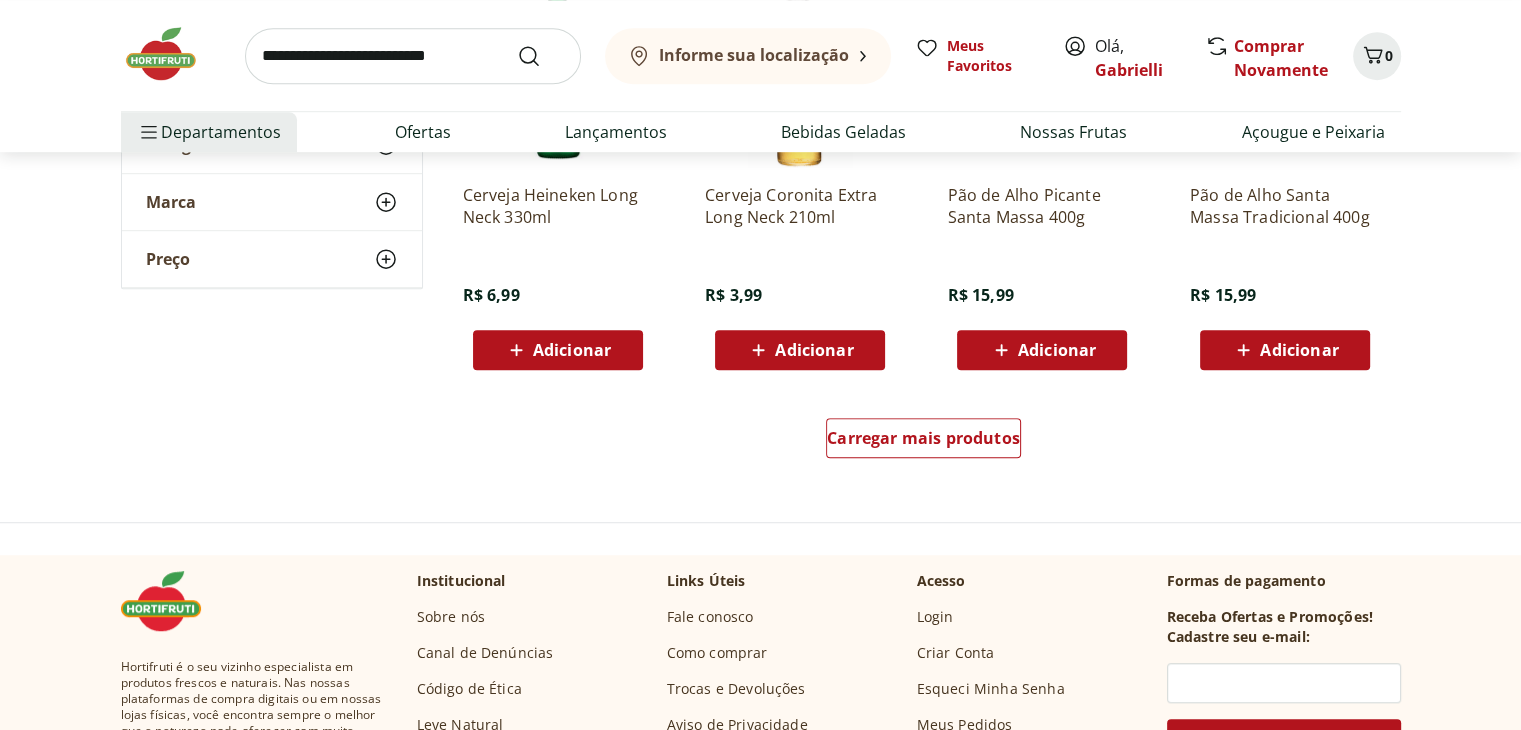 scroll, scrollTop: 1300, scrollLeft: 0, axis: vertical 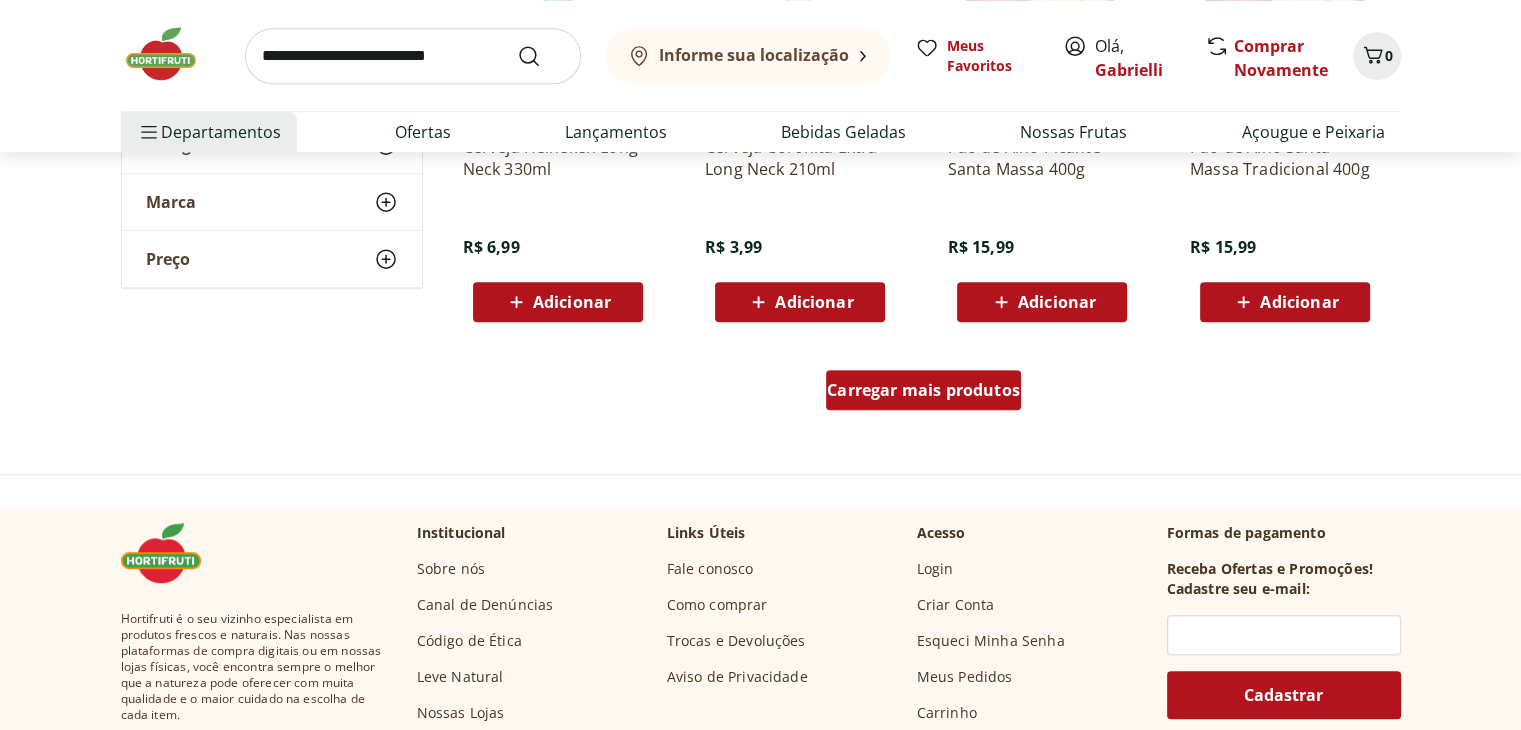 click on "Carregar mais produtos" at bounding box center [923, 390] 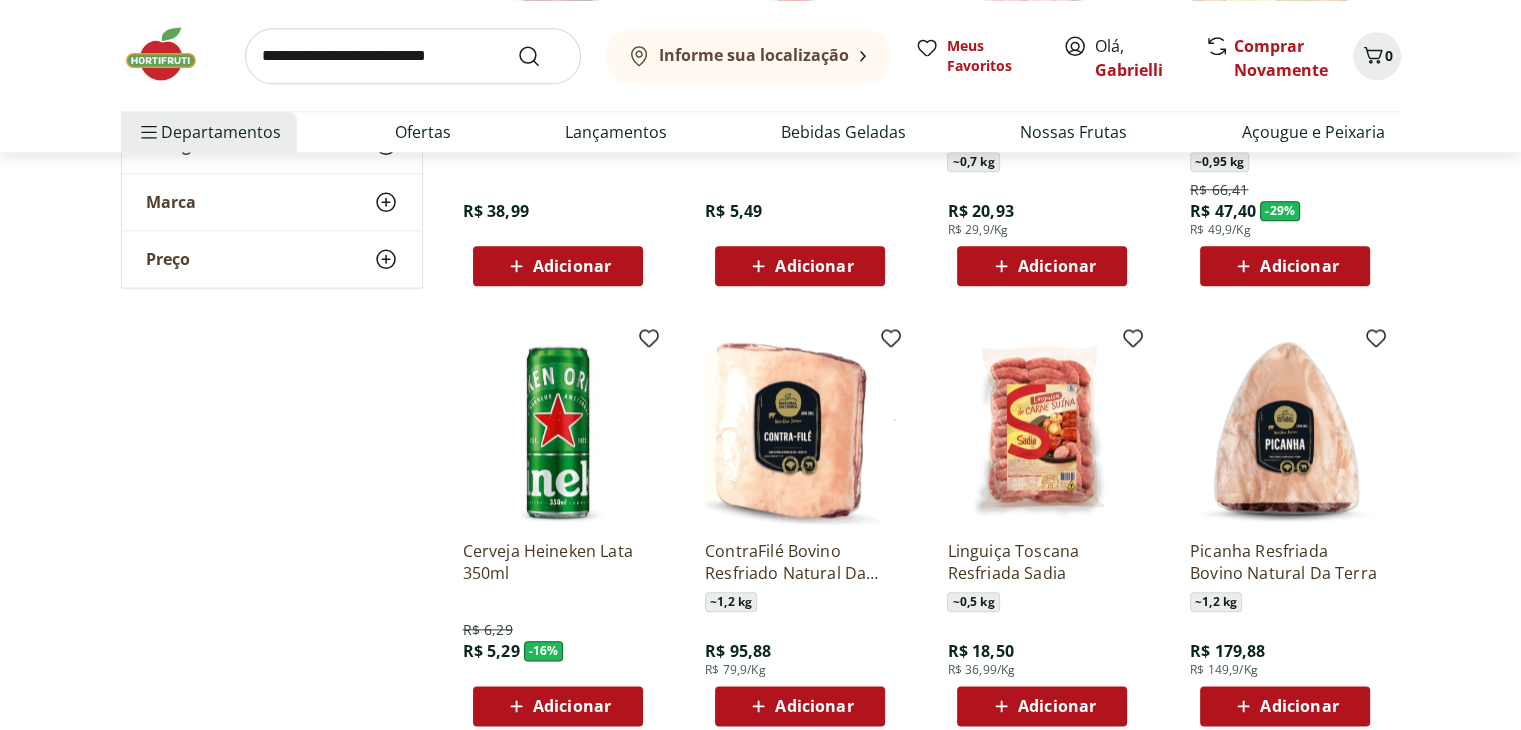 scroll, scrollTop: 2400, scrollLeft: 0, axis: vertical 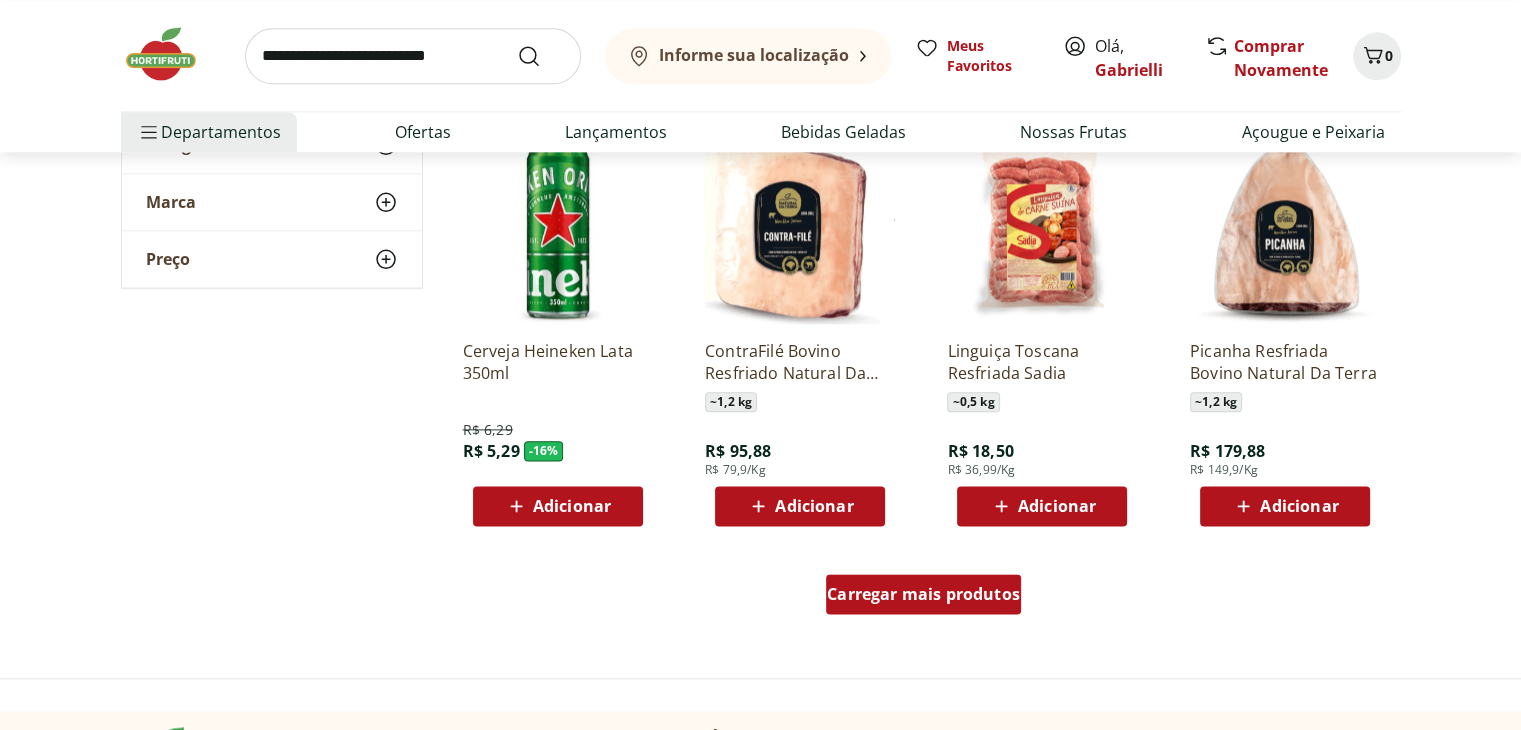 click on "Carregar mais produtos" at bounding box center [923, 594] 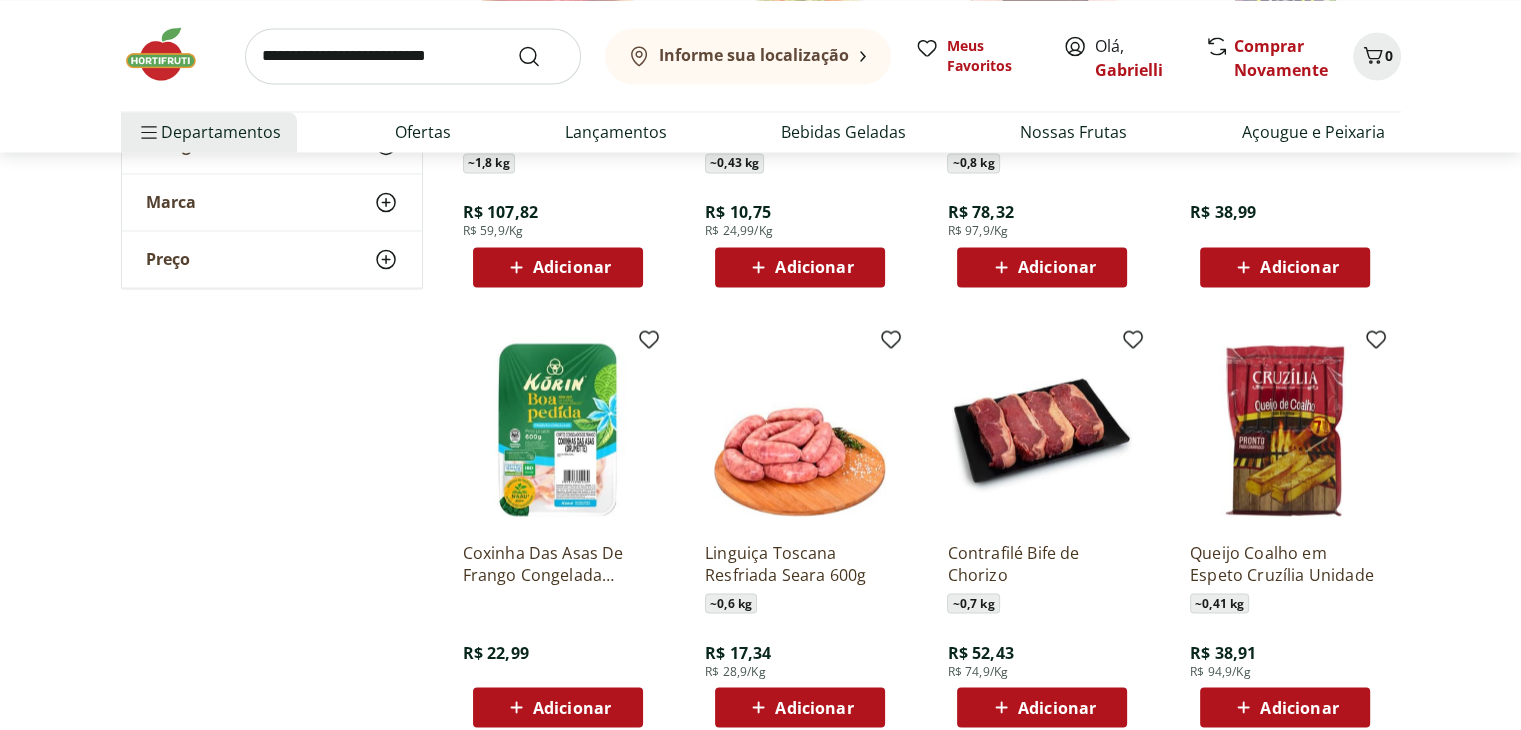 scroll, scrollTop: 3600, scrollLeft: 0, axis: vertical 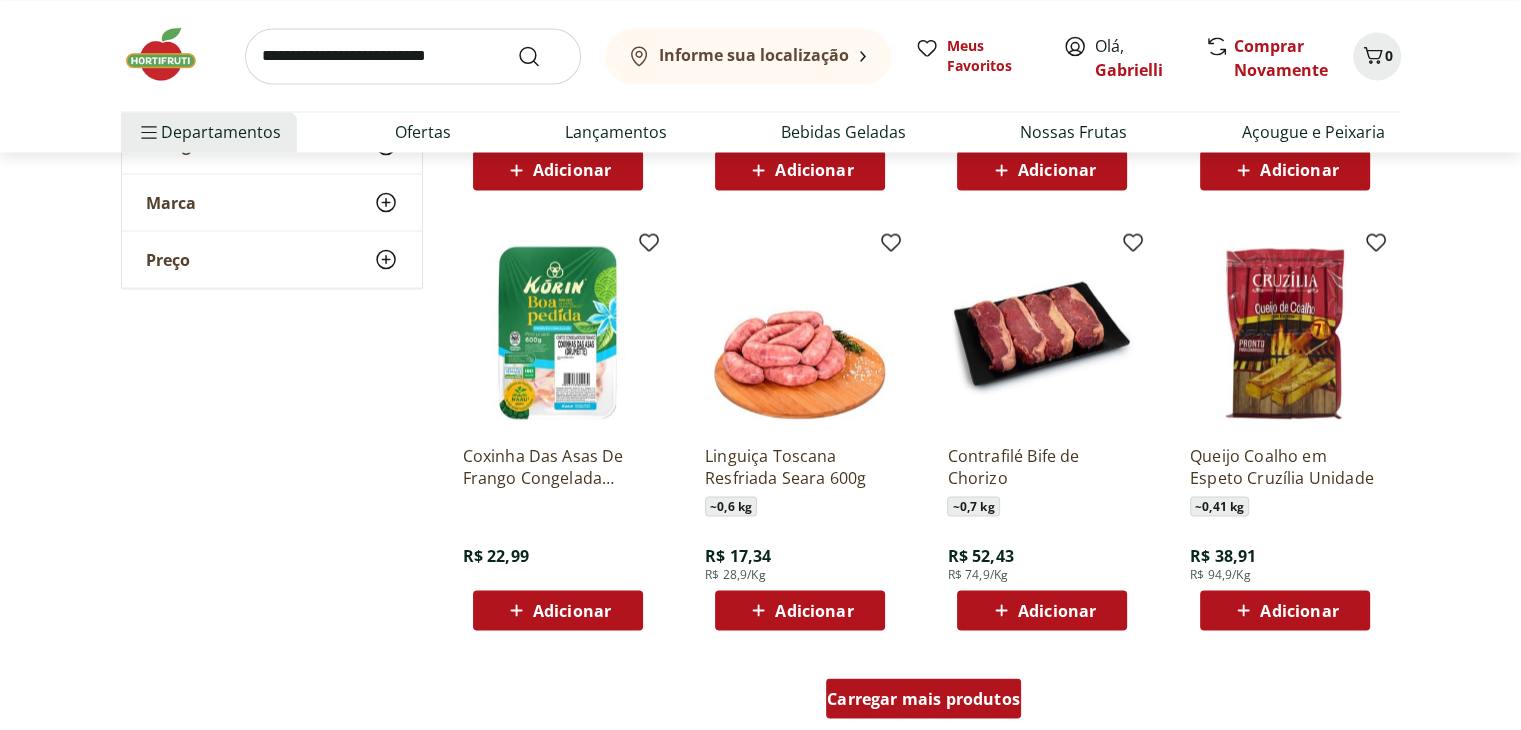 click on "Carregar mais produtos" at bounding box center [923, 698] 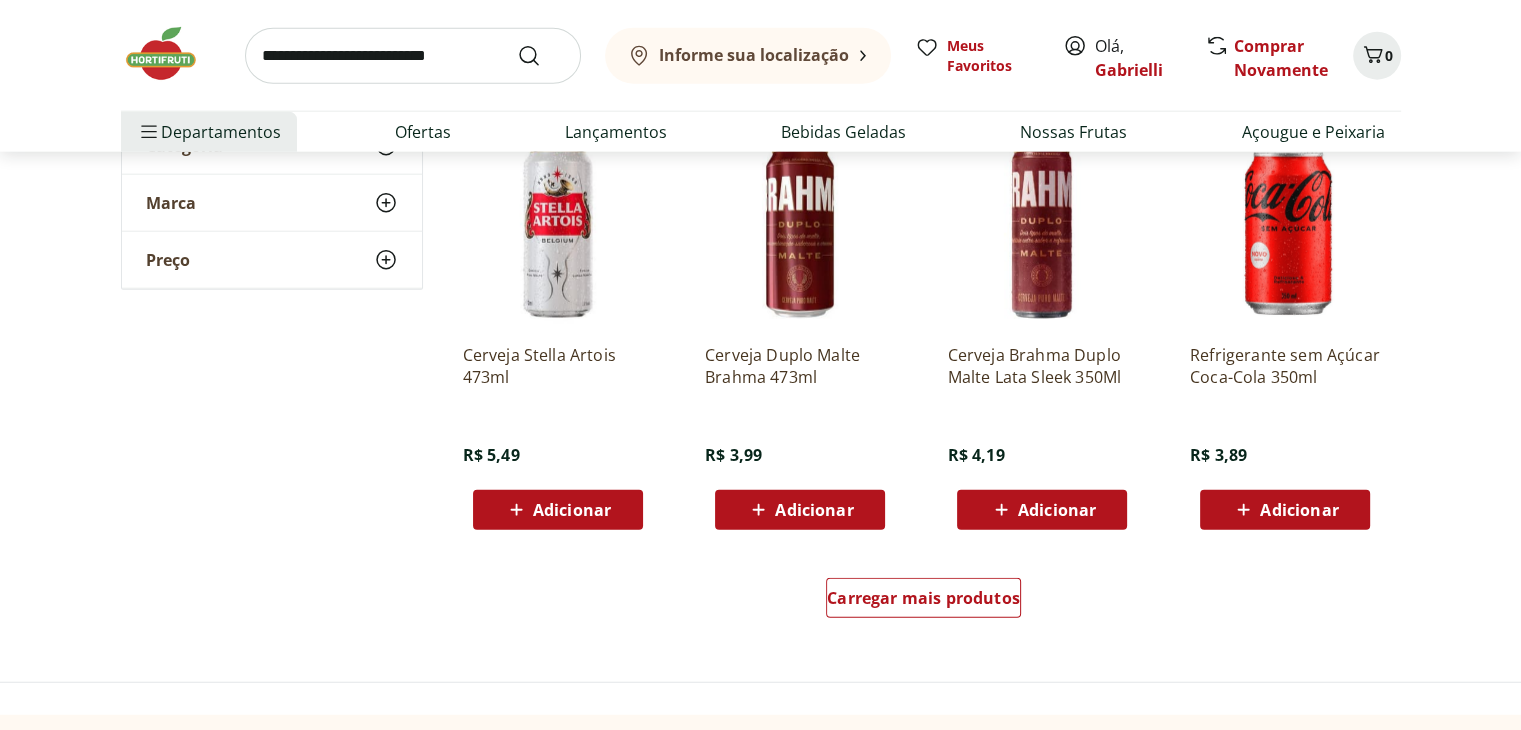 scroll, scrollTop: 5200, scrollLeft: 0, axis: vertical 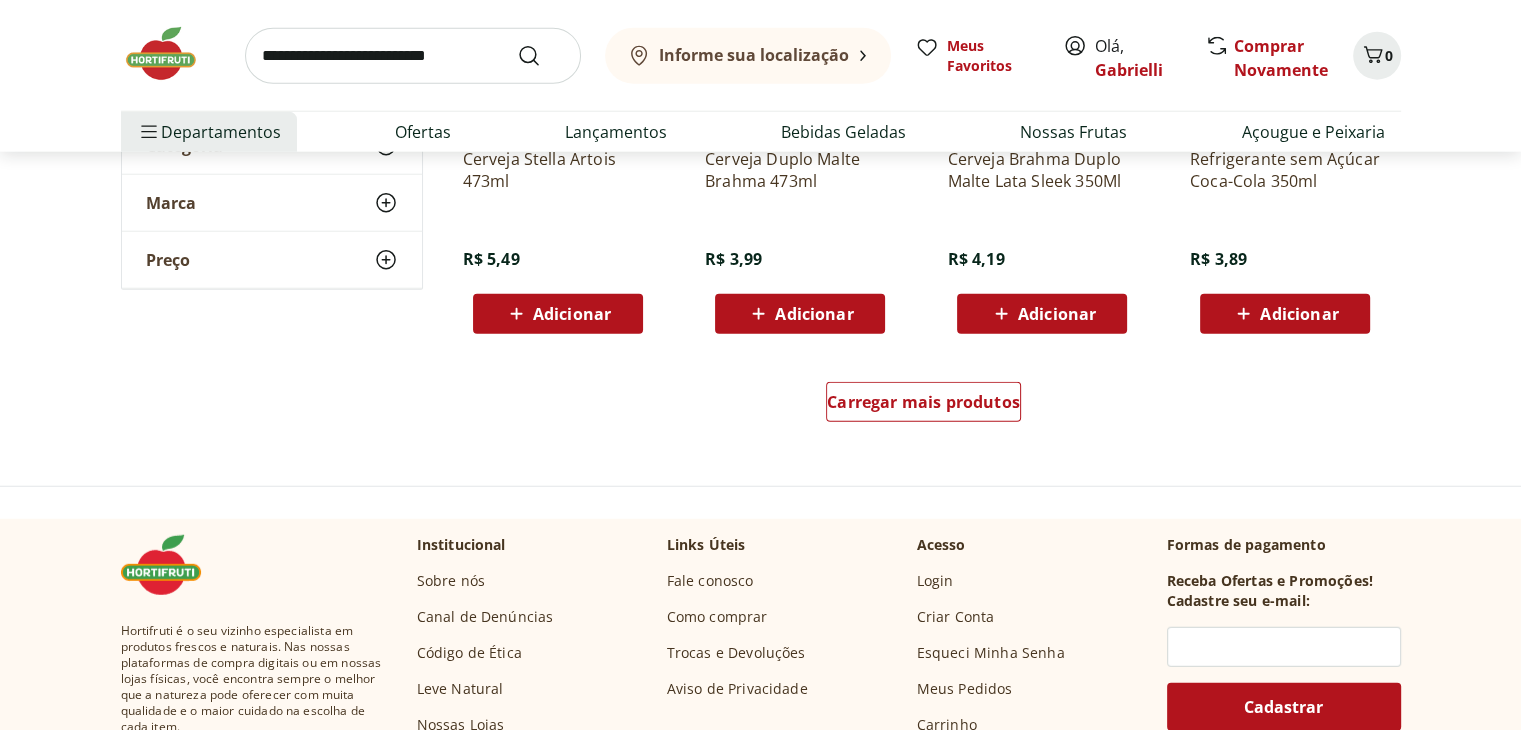 click on "Carregar mais produtos" at bounding box center [924, 406] 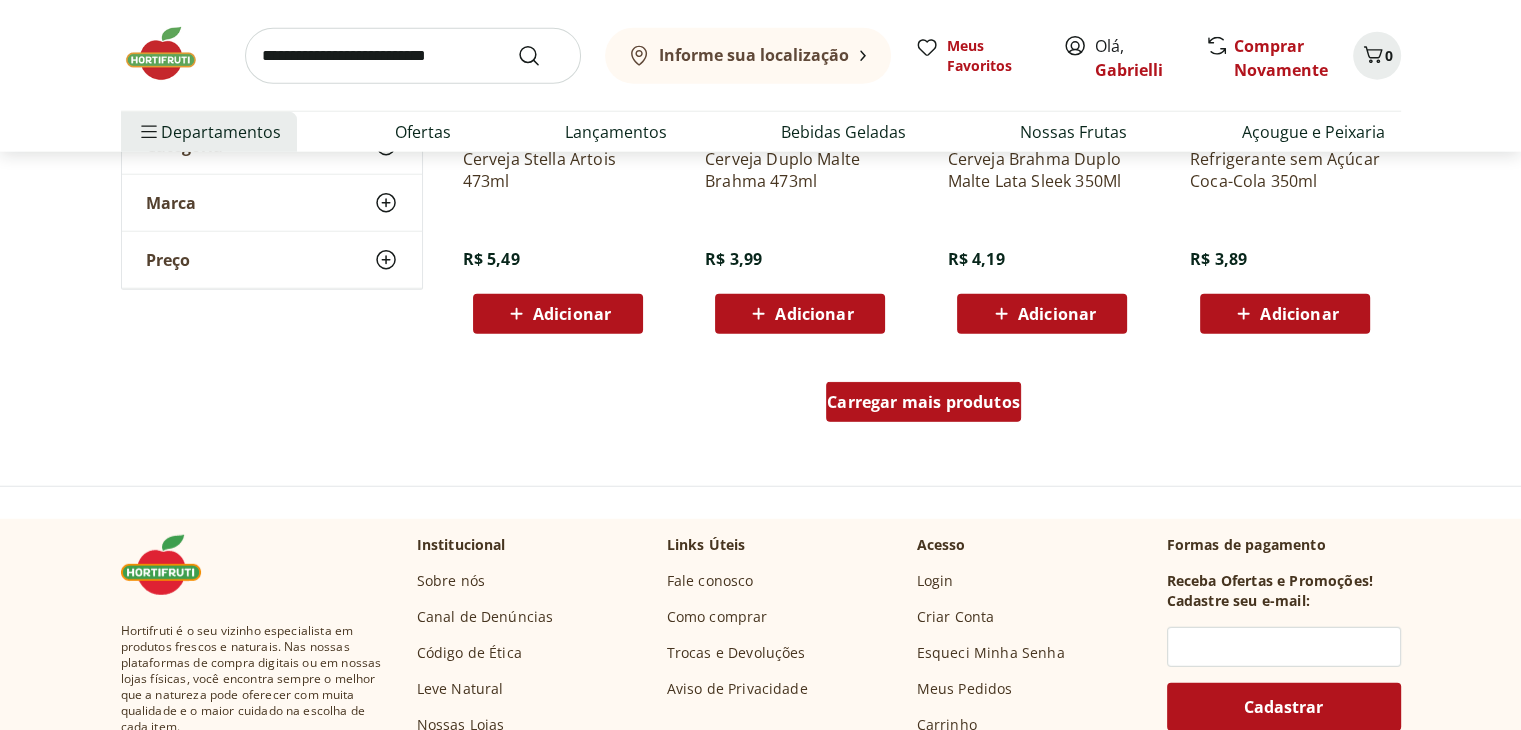 click on "Carregar mais produtos" at bounding box center [923, 402] 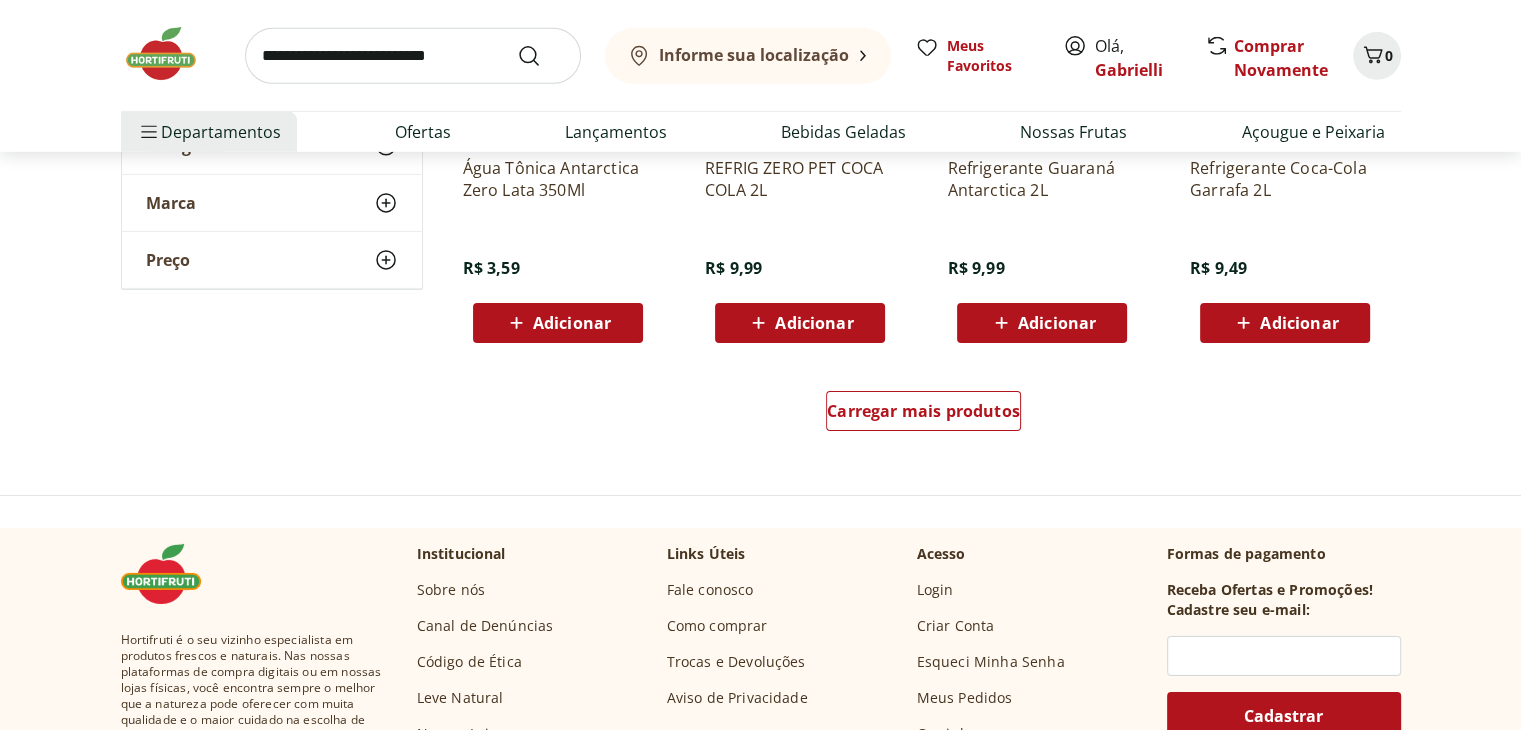scroll, scrollTop: 6500, scrollLeft: 0, axis: vertical 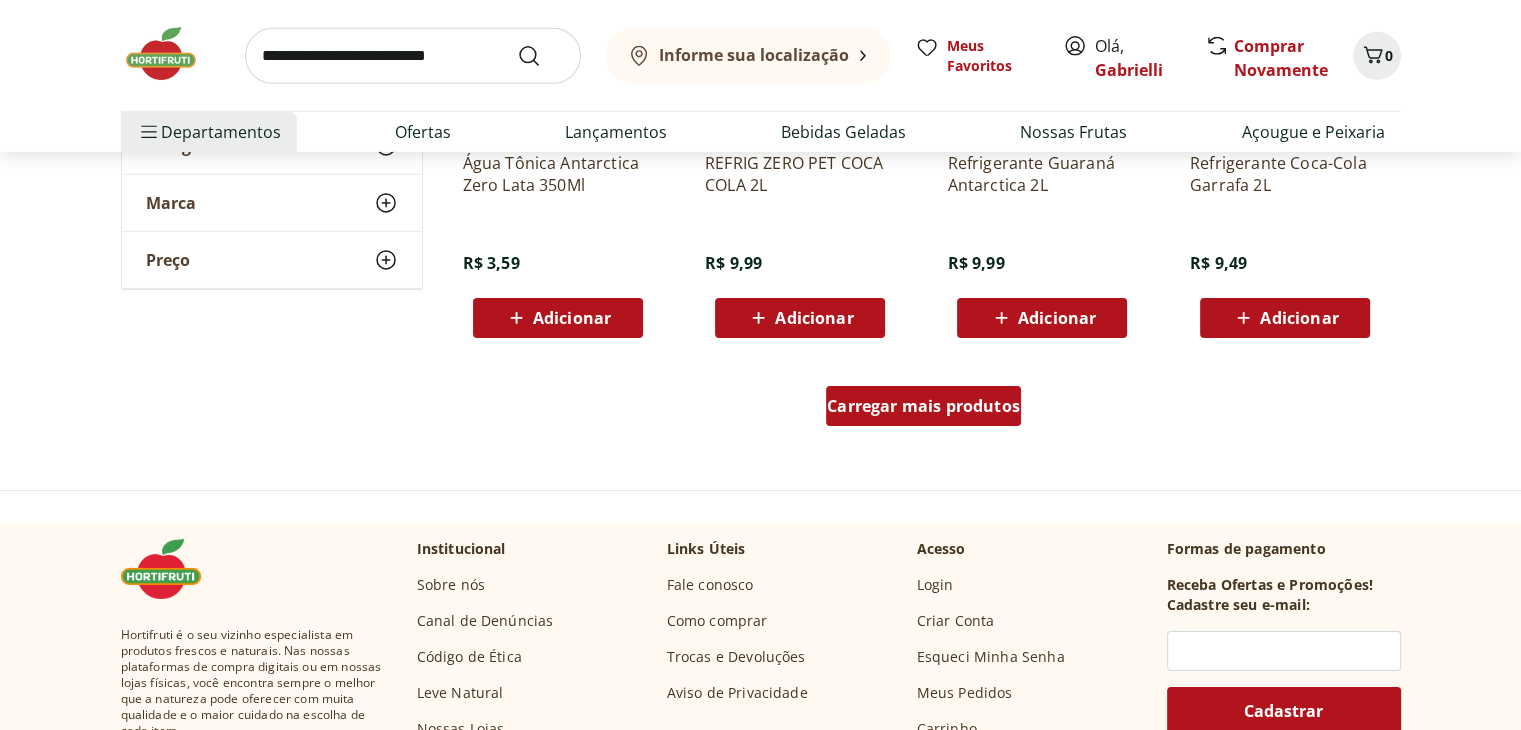 click on "Carregar mais produtos" at bounding box center (923, 406) 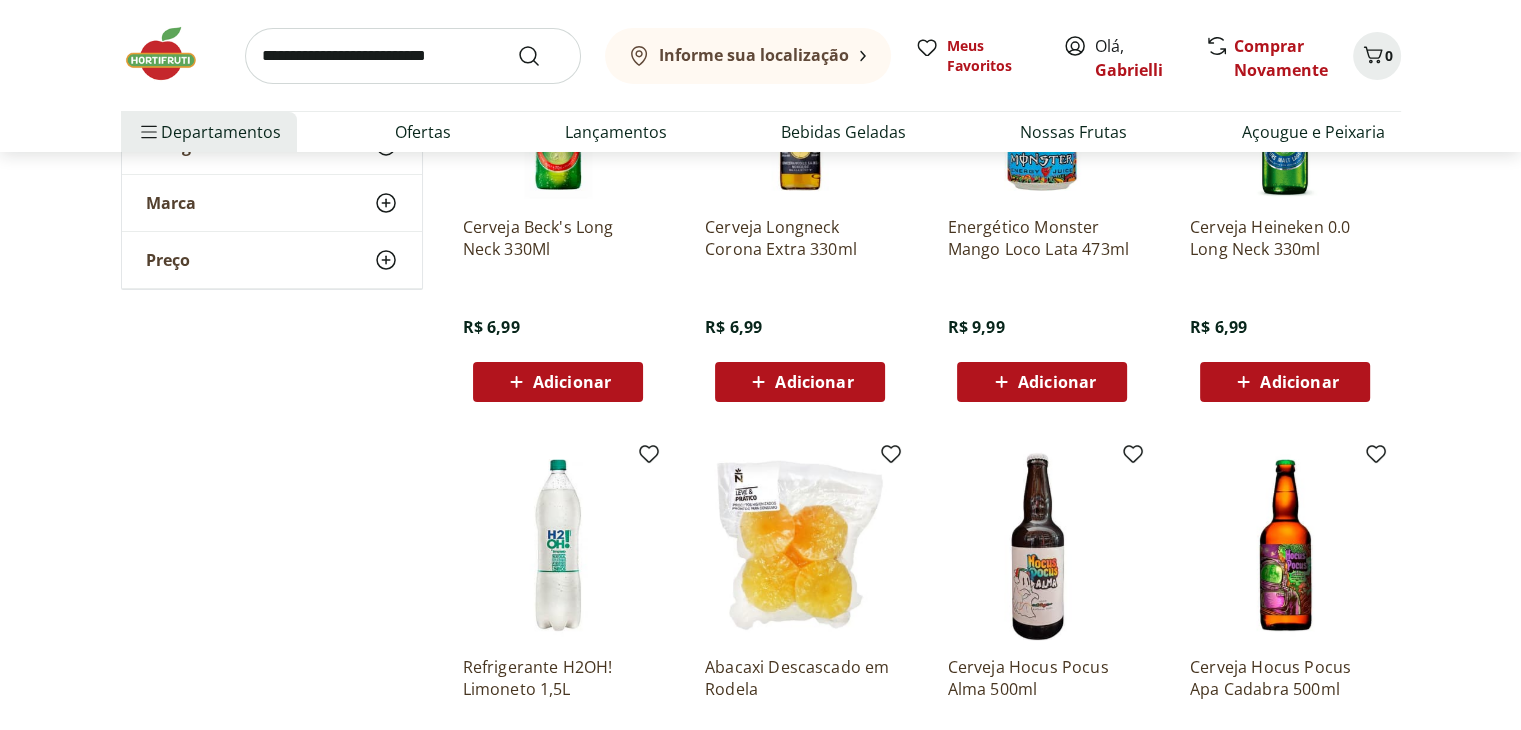 scroll, scrollTop: 7700, scrollLeft: 0, axis: vertical 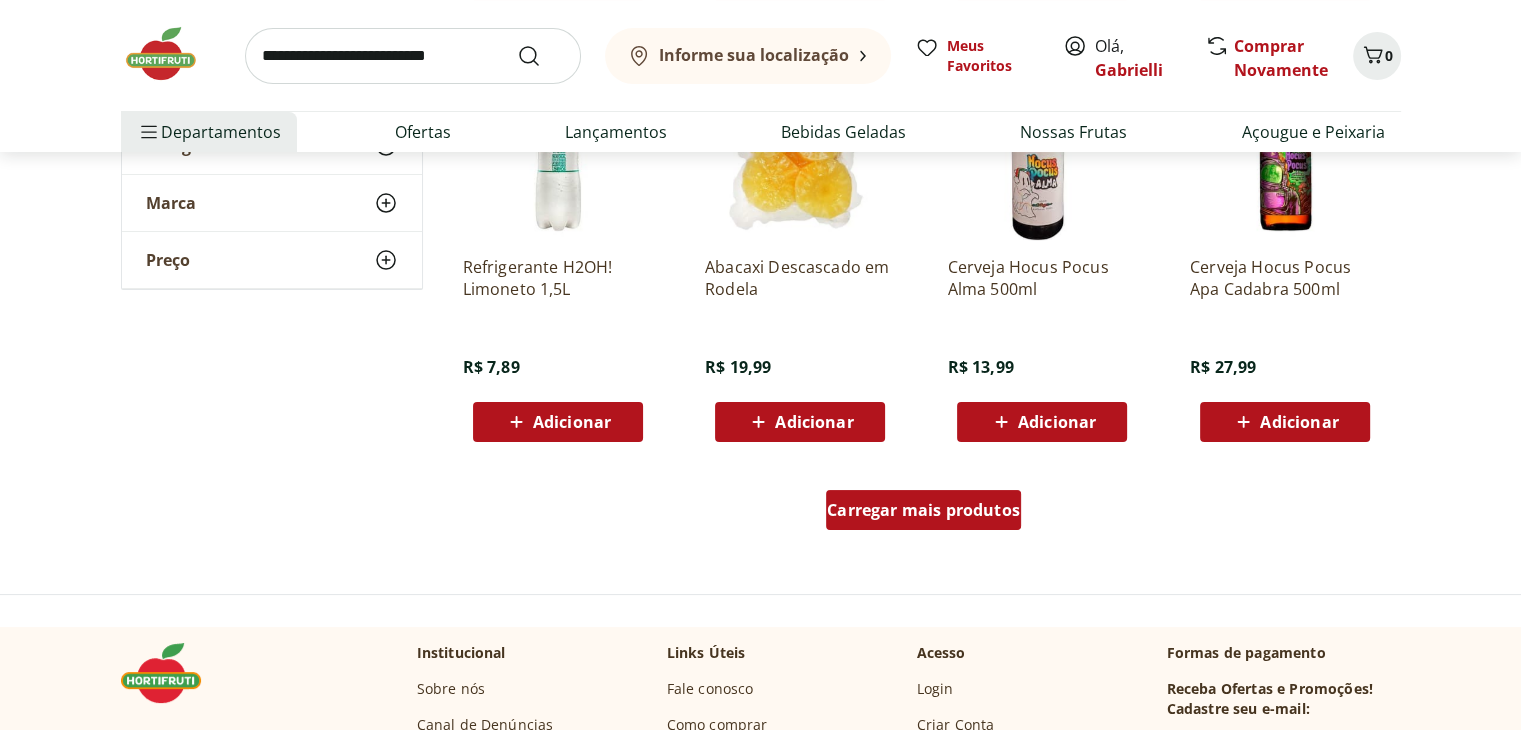 click on "Carregar mais produtos" at bounding box center (923, 510) 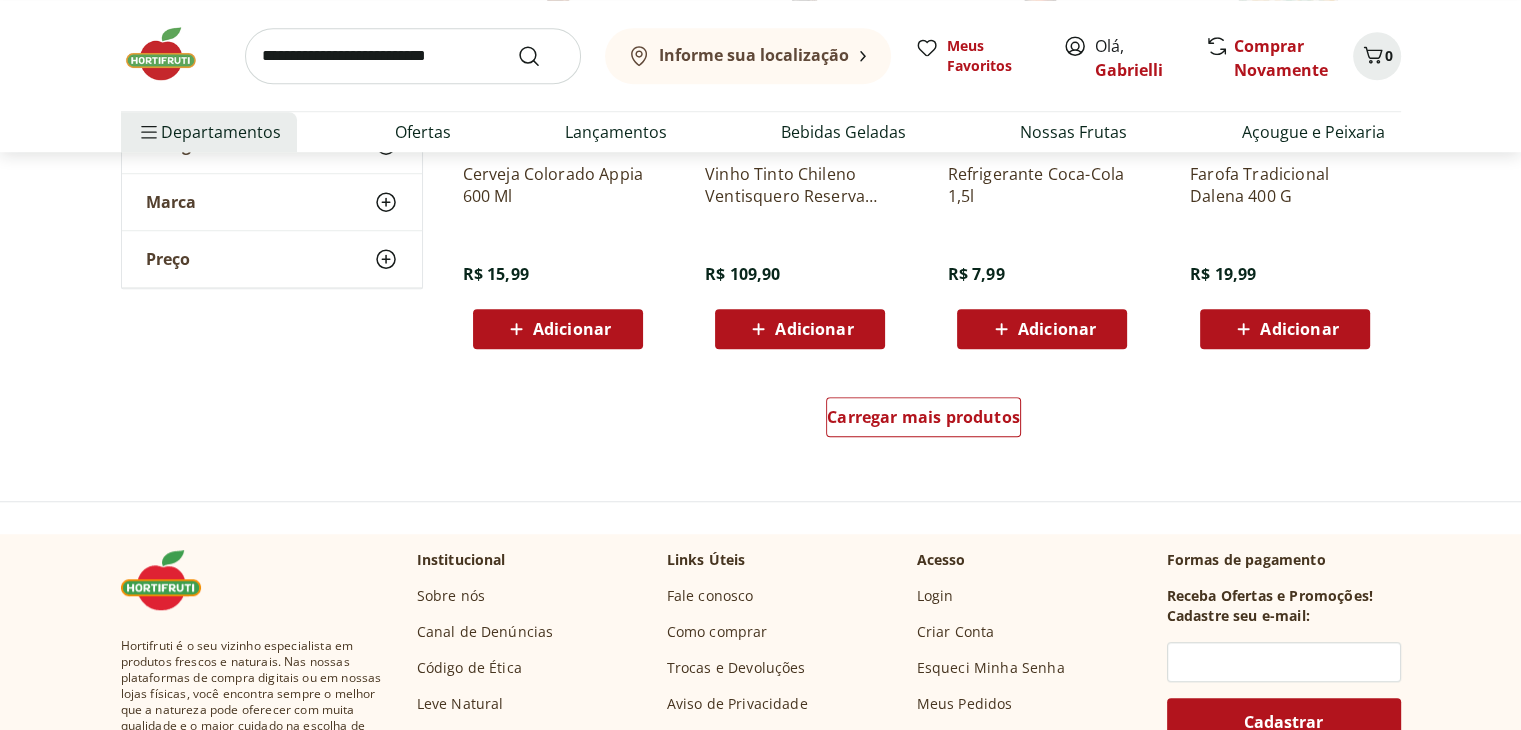 scroll, scrollTop: 9100, scrollLeft: 0, axis: vertical 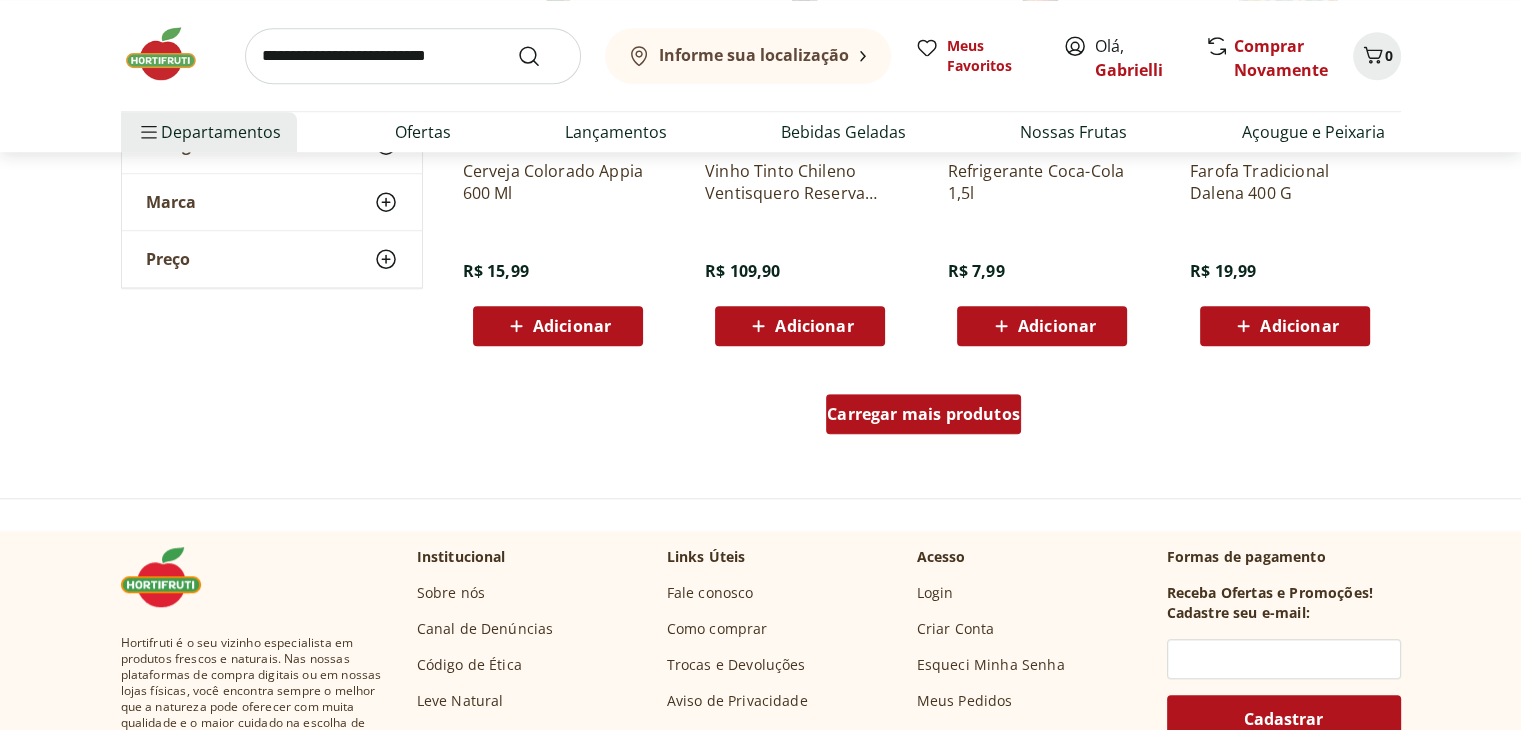 click on "Carregar mais produtos" at bounding box center (923, 414) 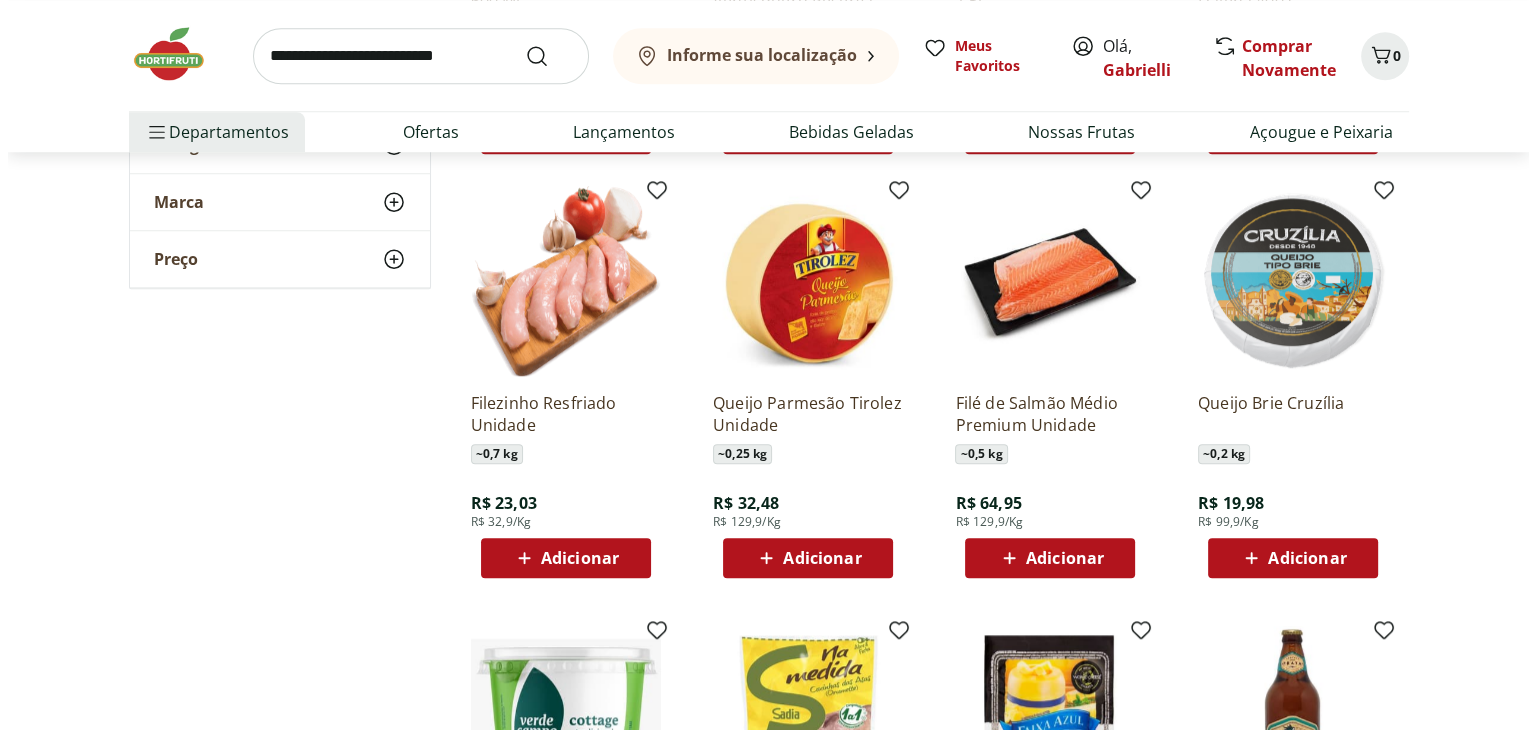scroll, scrollTop: 9000, scrollLeft: 0, axis: vertical 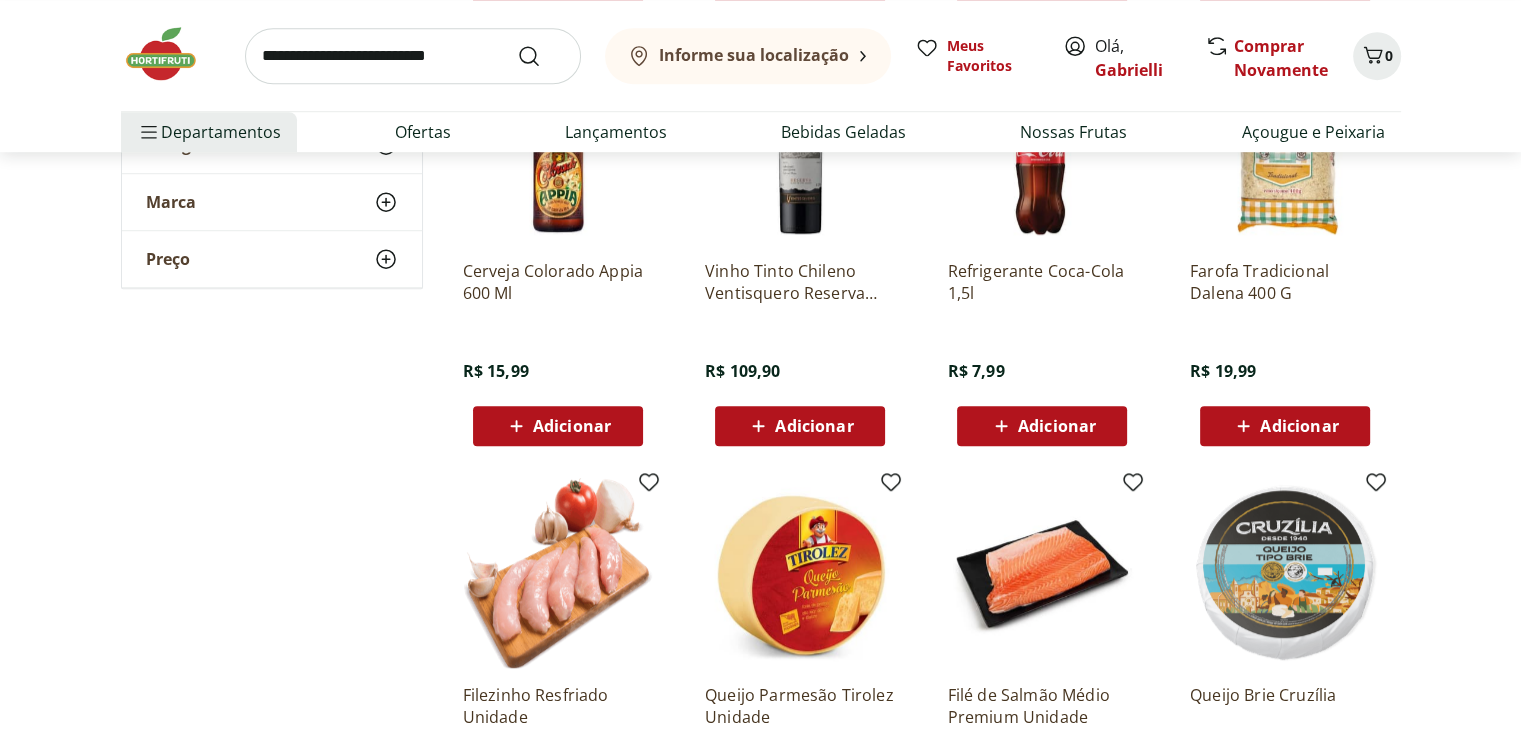click on "Informe sua localização" at bounding box center (738, 56) 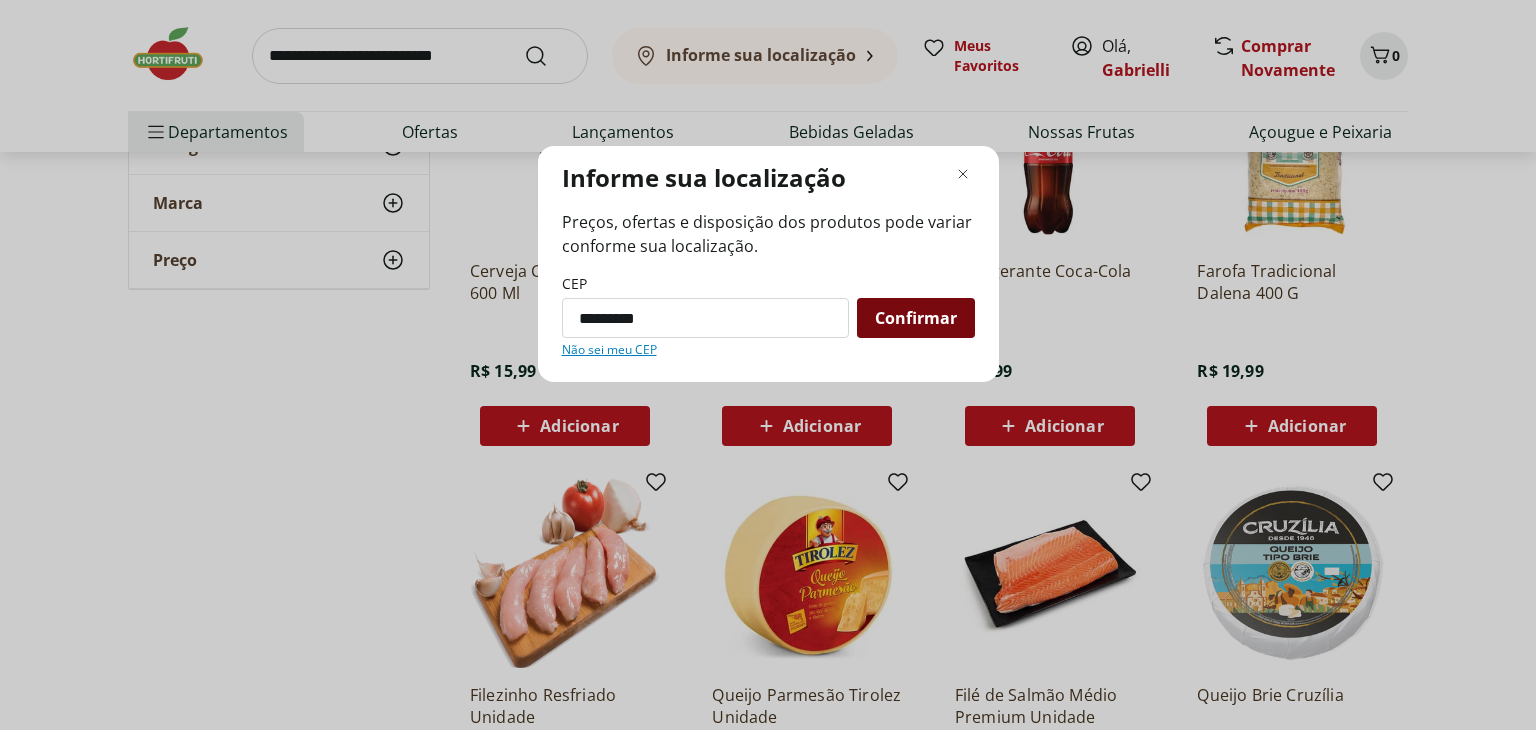 type on "*********" 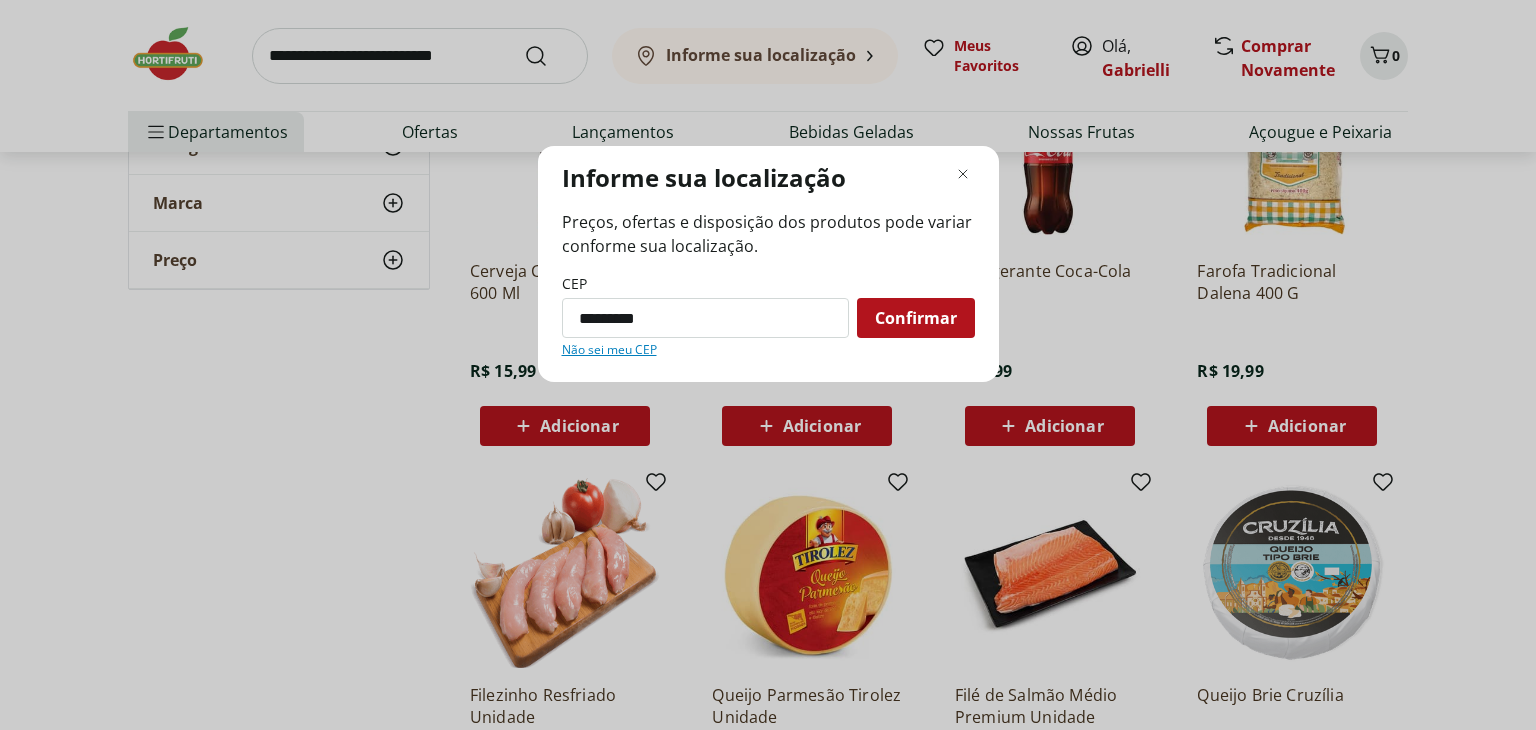 click on "Confirmar" at bounding box center [916, 318] 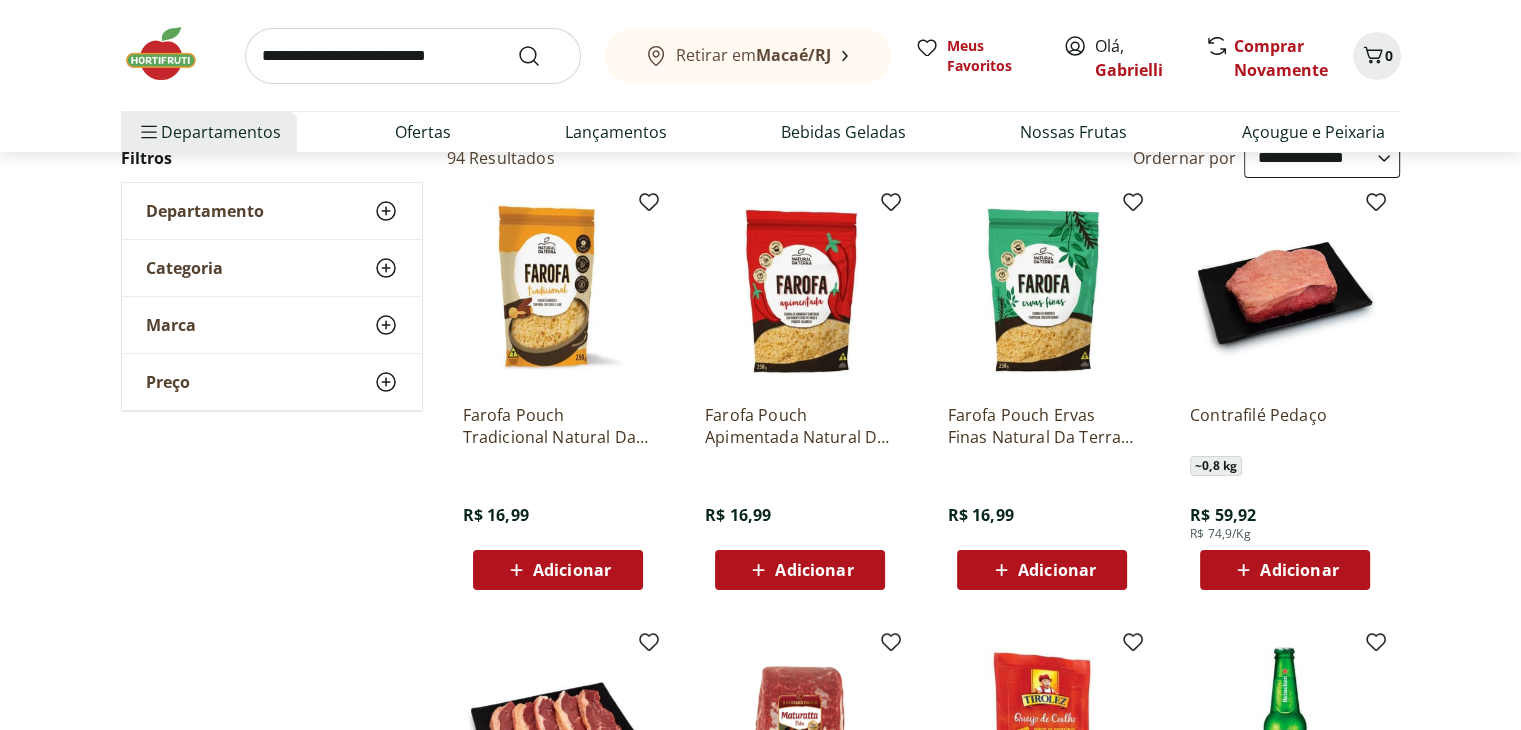 scroll, scrollTop: 0, scrollLeft: 0, axis: both 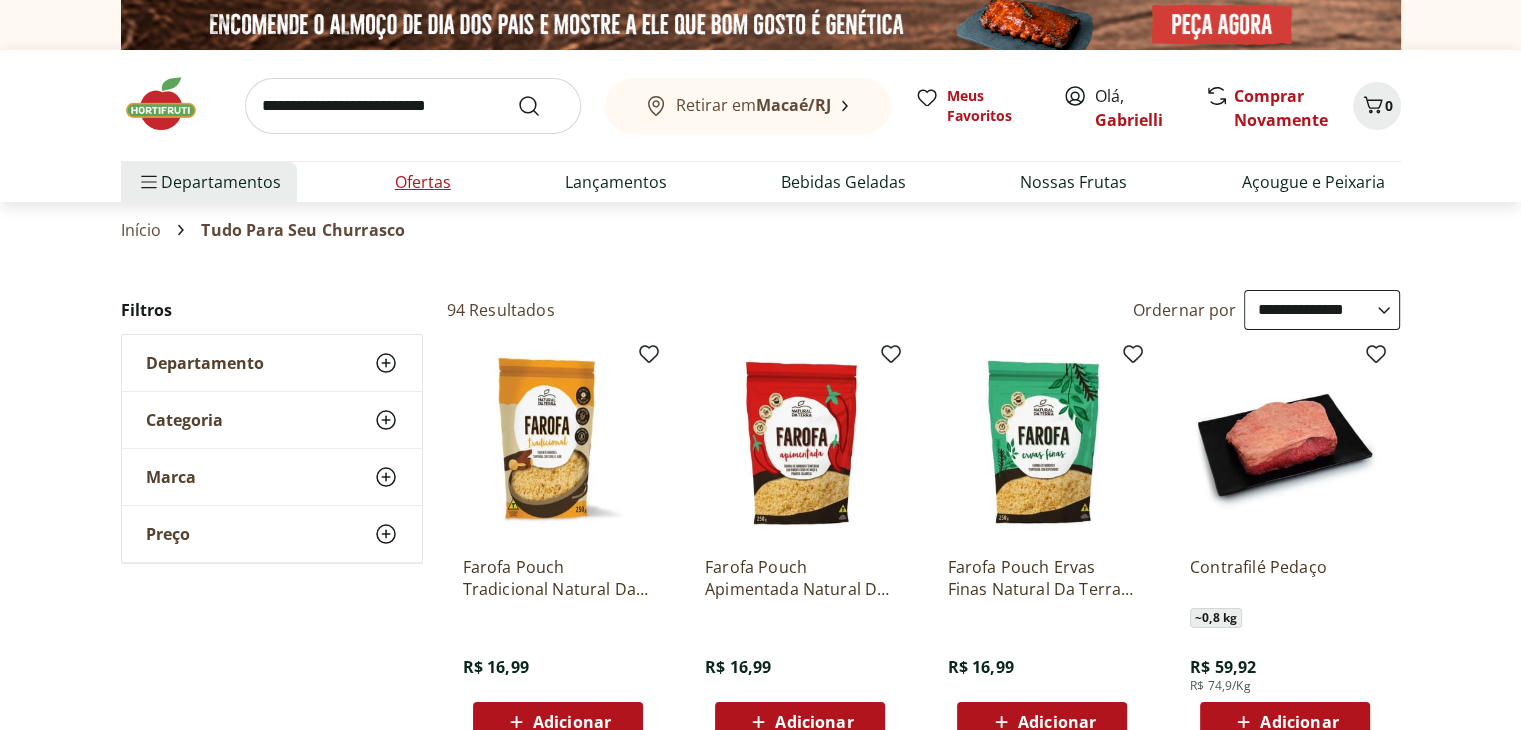 click on "Ofertas" at bounding box center (423, 182) 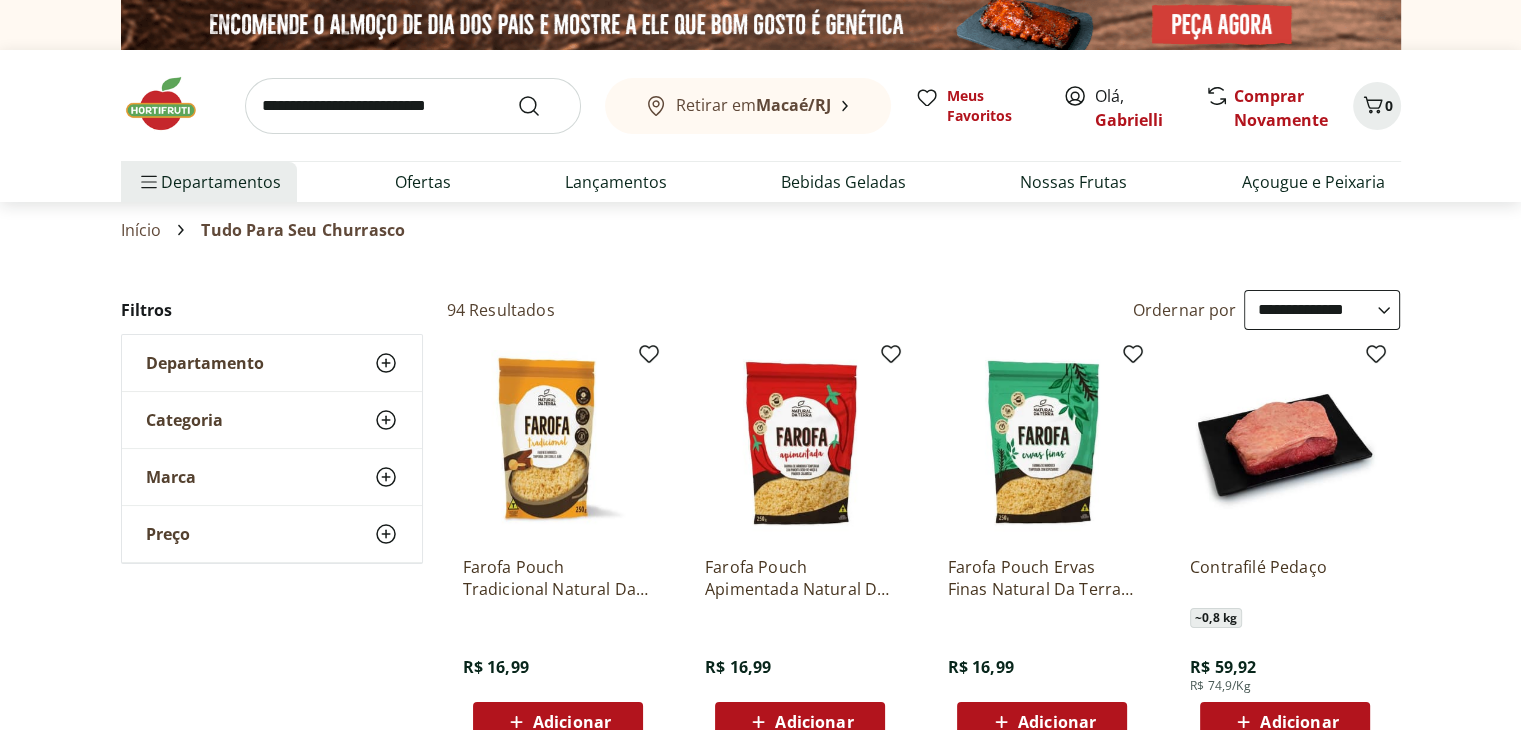 scroll, scrollTop: 300, scrollLeft: 0, axis: vertical 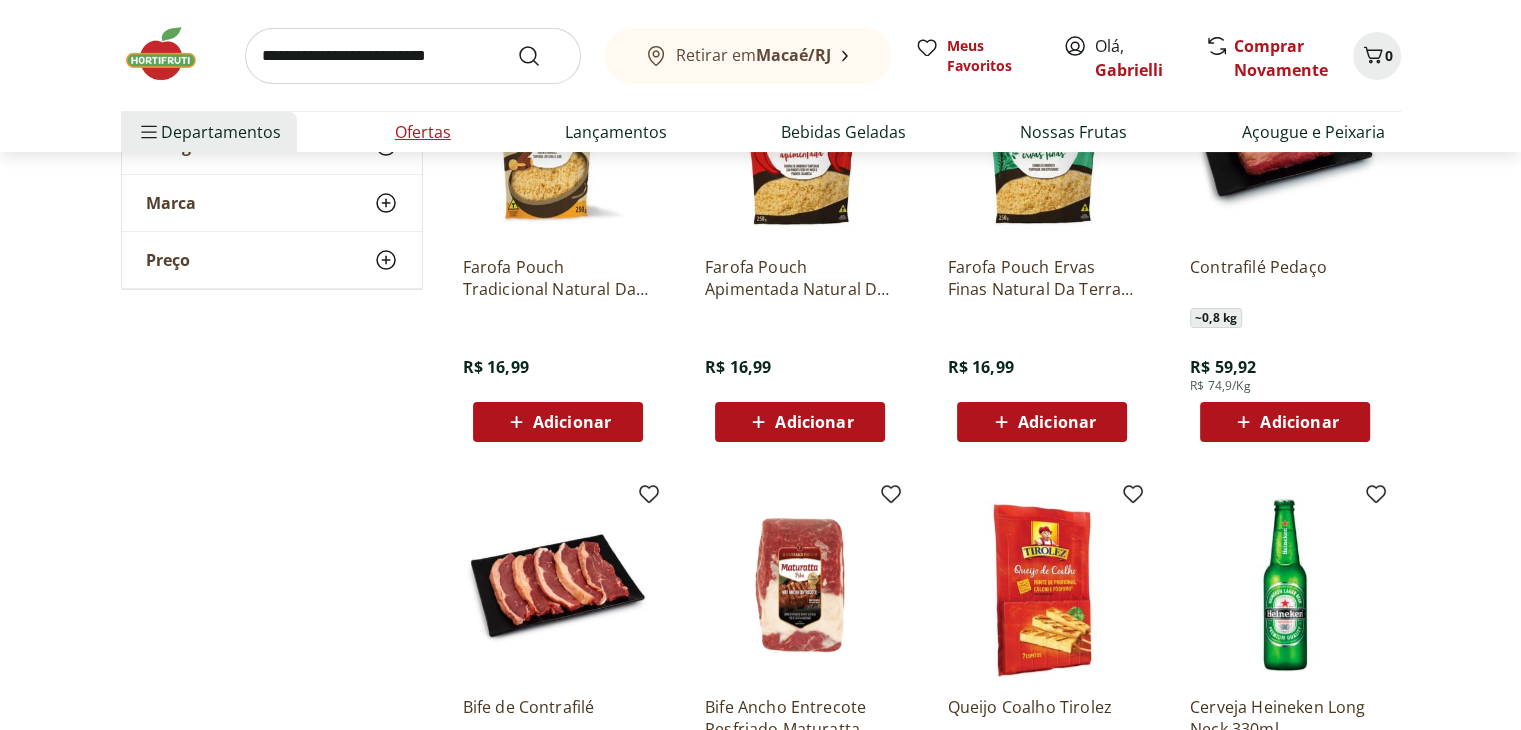 click on "Ofertas" at bounding box center [423, 132] 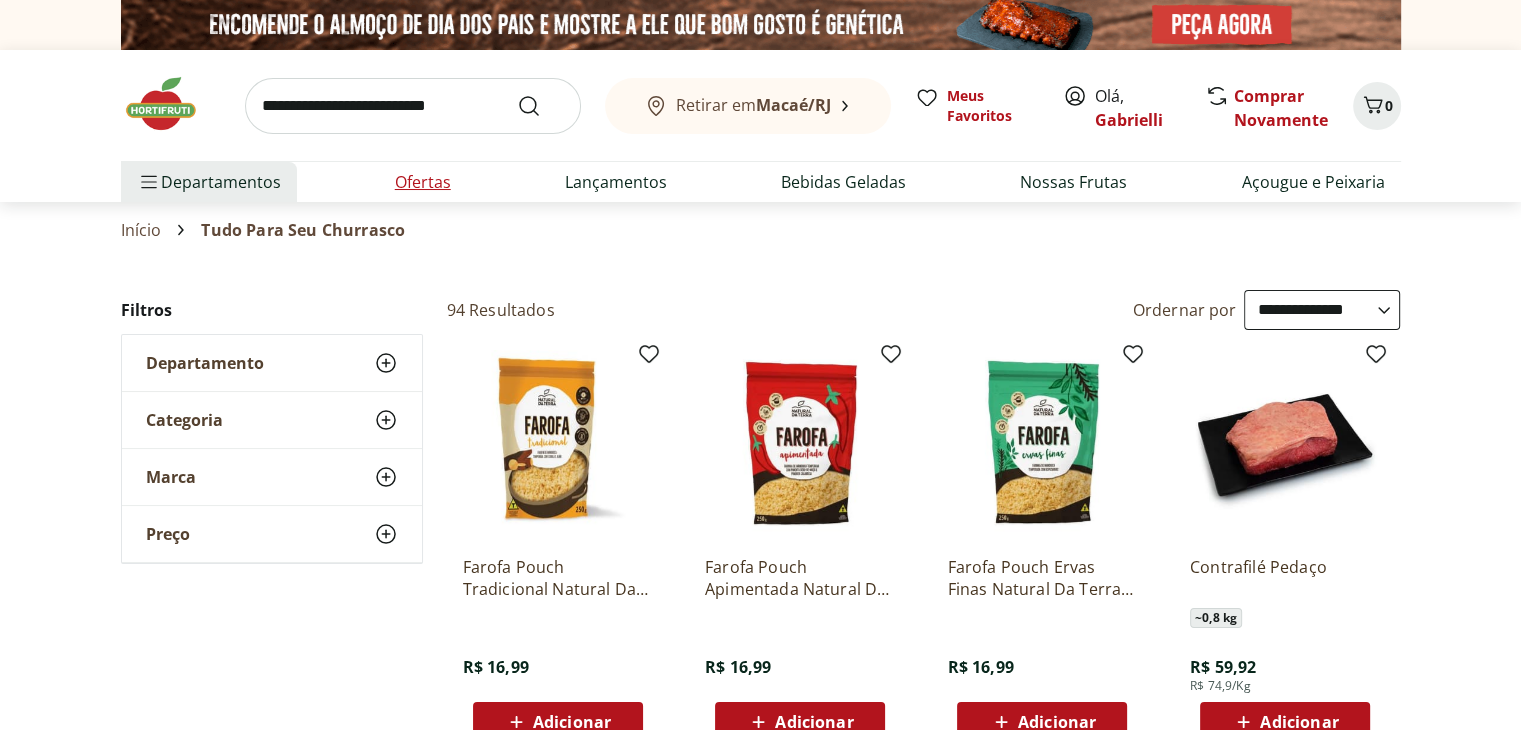 select on "**********" 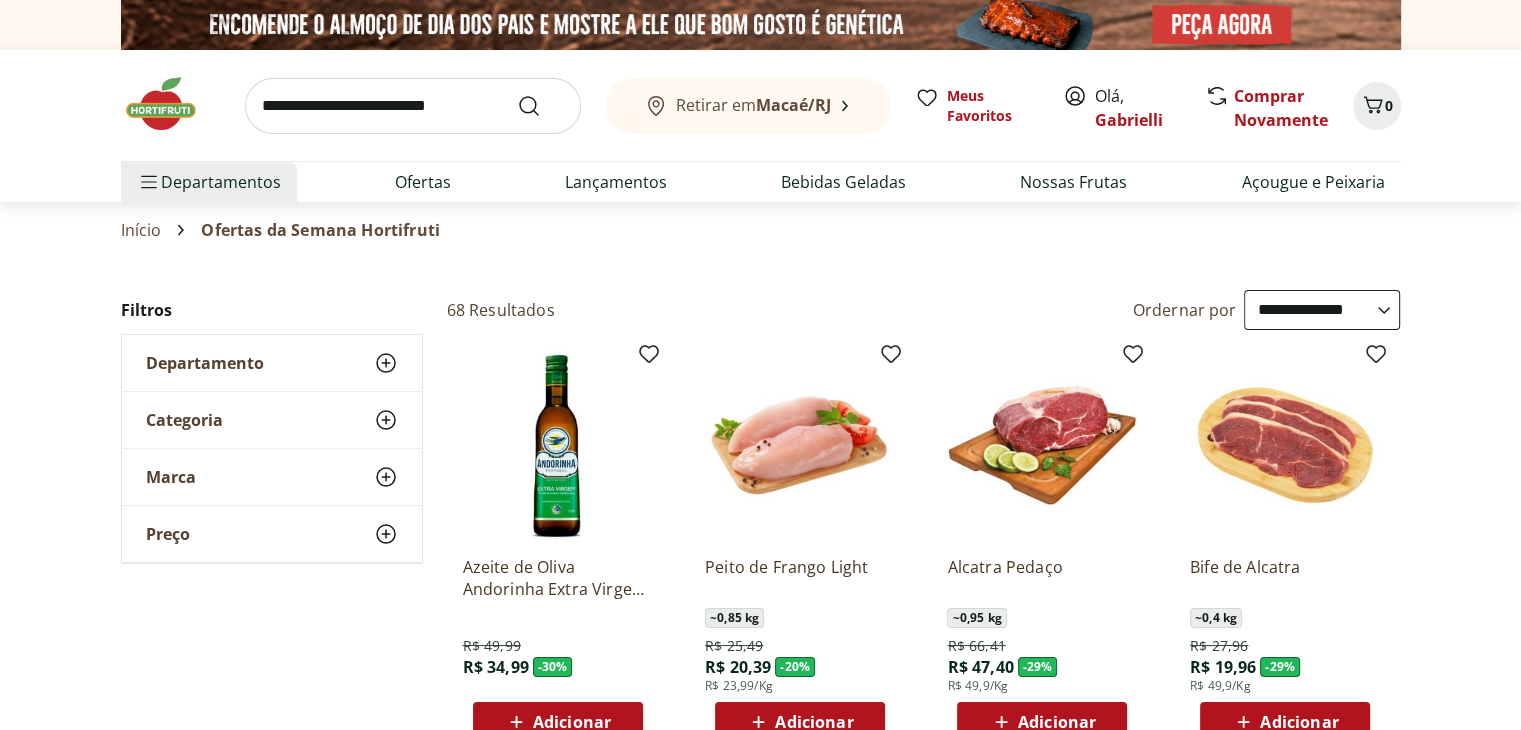 scroll, scrollTop: 113, scrollLeft: 0, axis: vertical 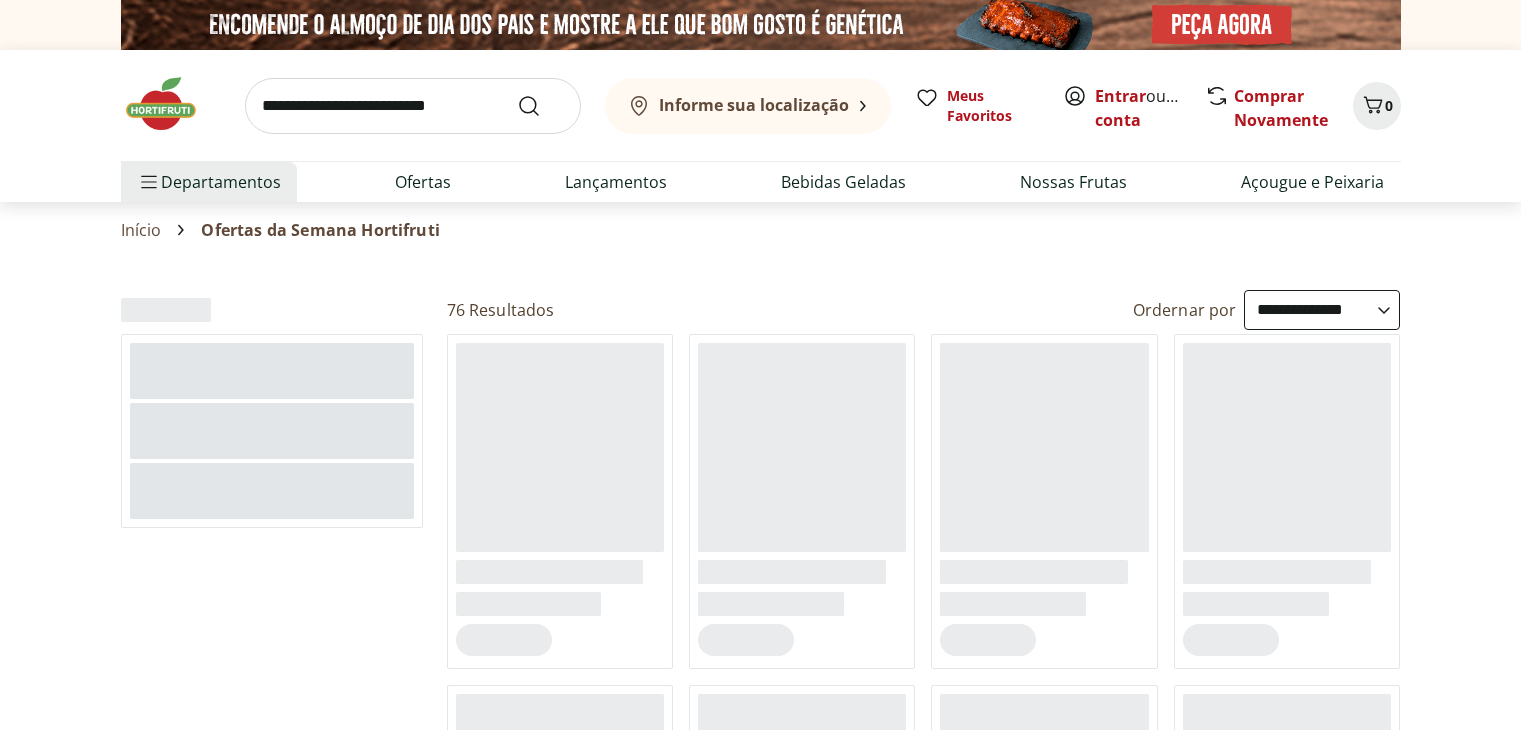 select on "**********" 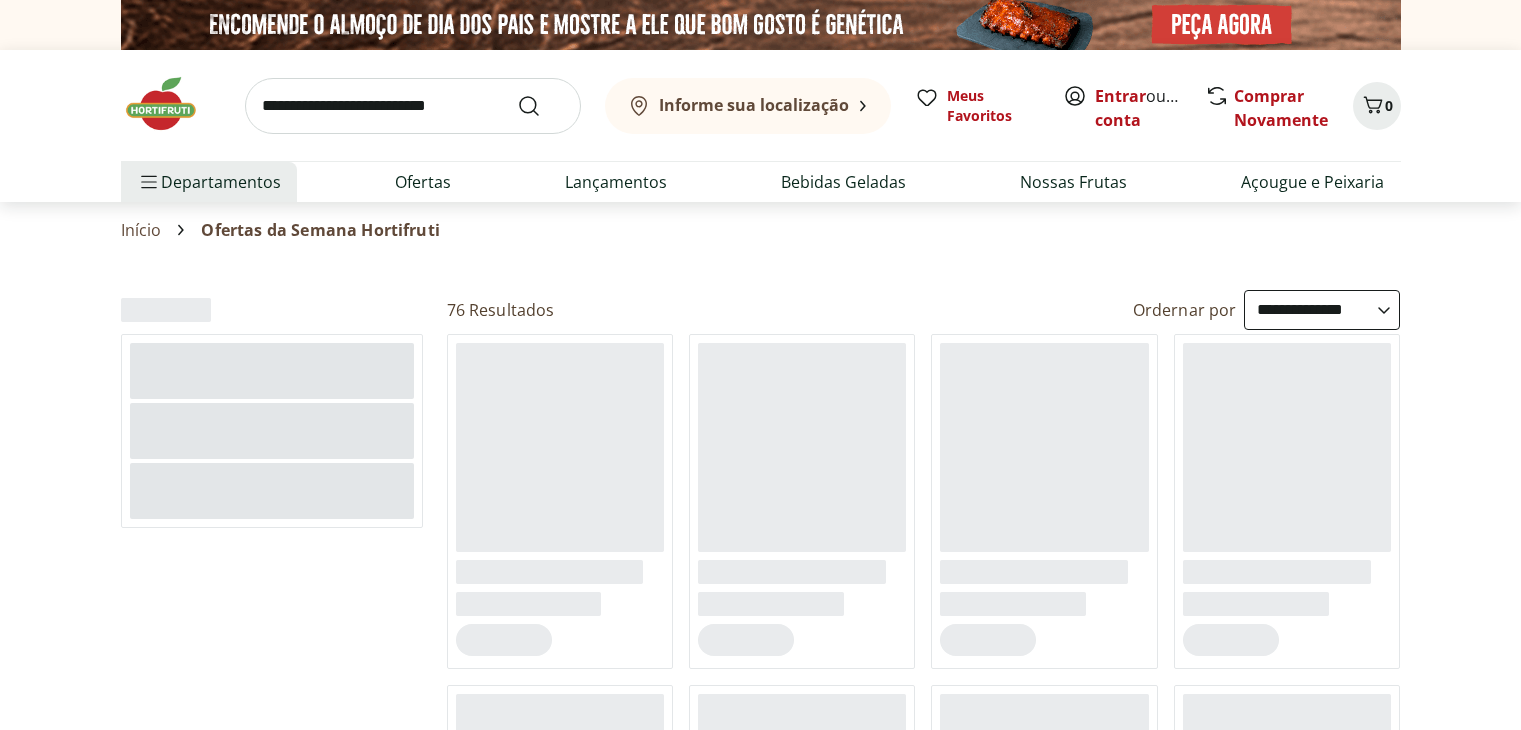 scroll, scrollTop: 0, scrollLeft: 0, axis: both 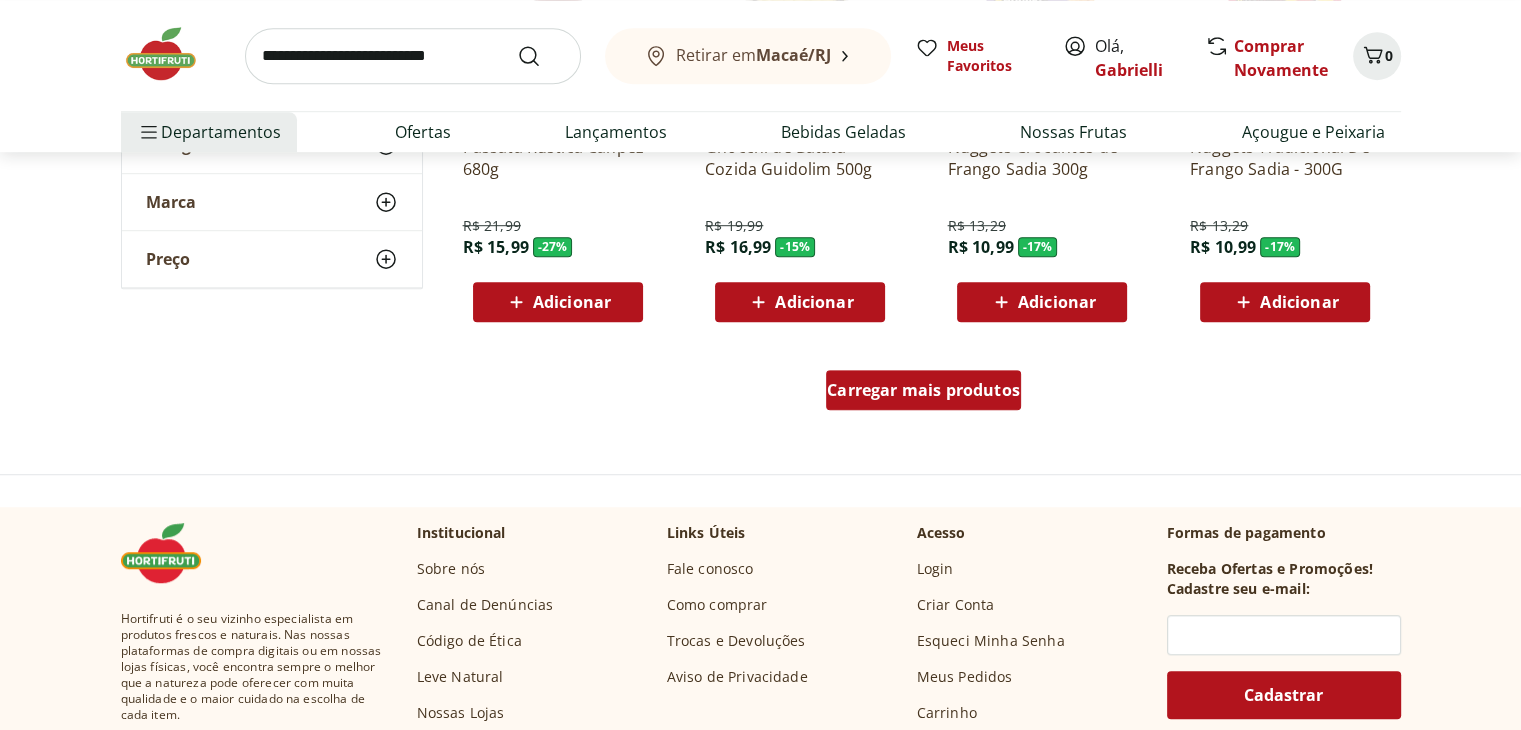 click on "Carregar mais produtos" at bounding box center (923, 390) 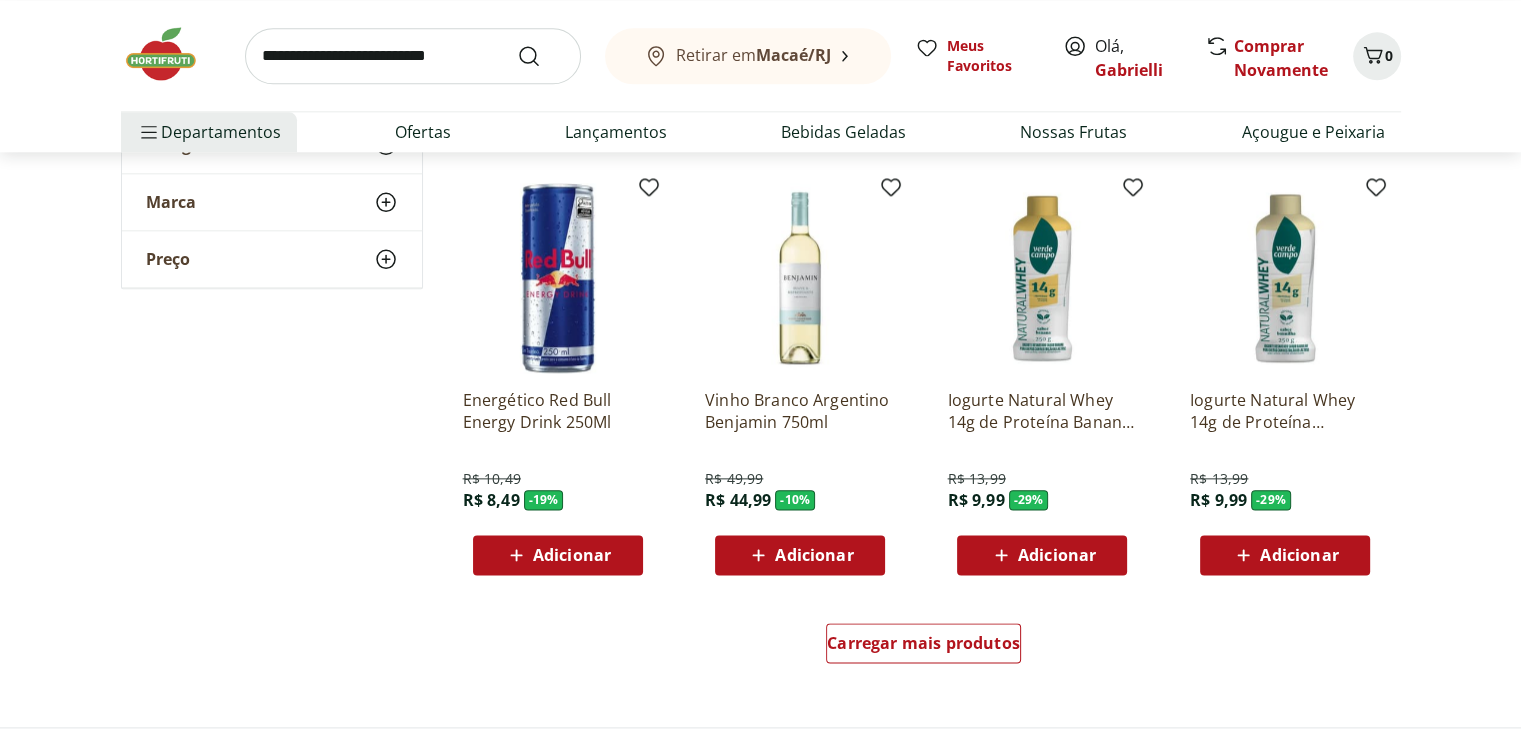 scroll, scrollTop: 2400, scrollLeft: 0, axis: vertical 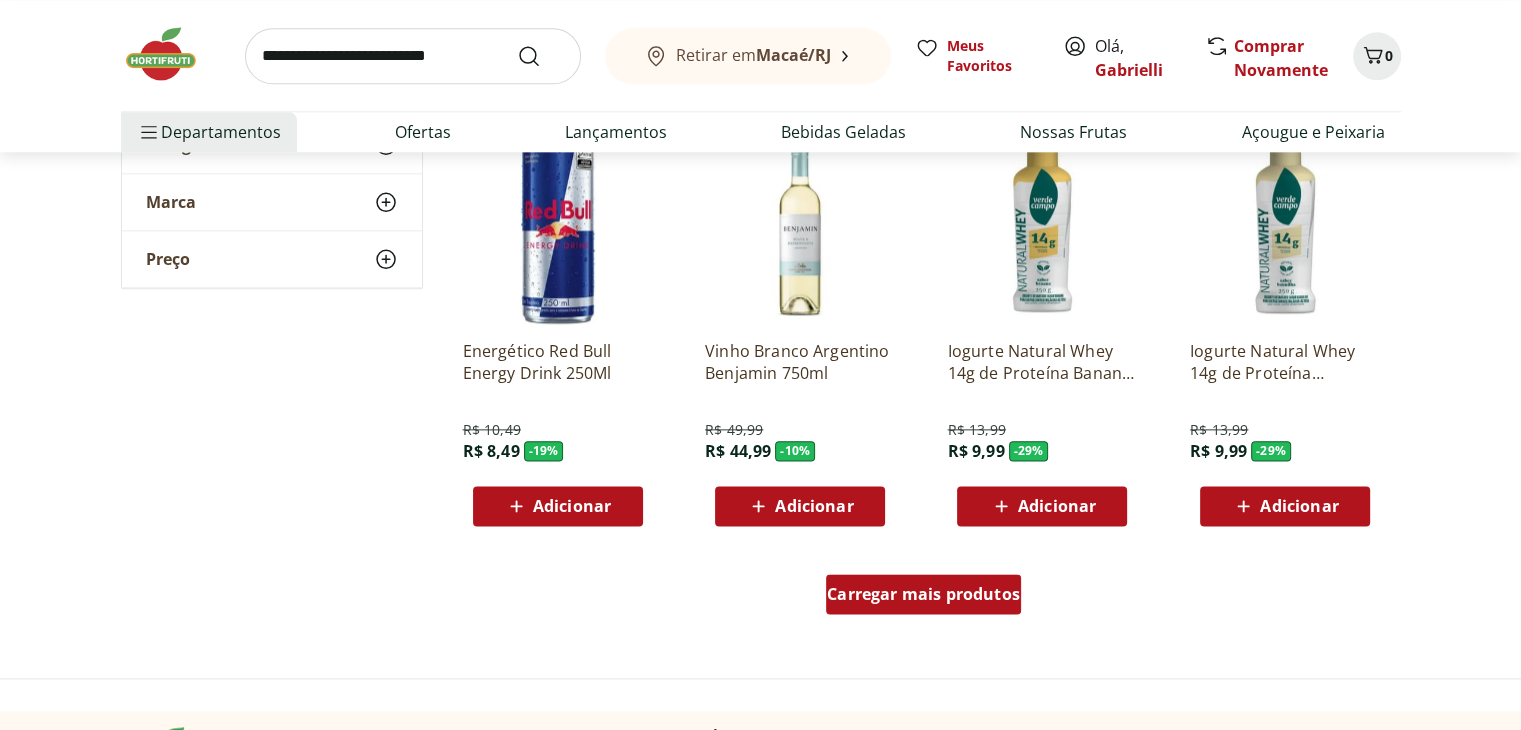 click on "Carregar mais produtos" at bounding box center (923, 594) 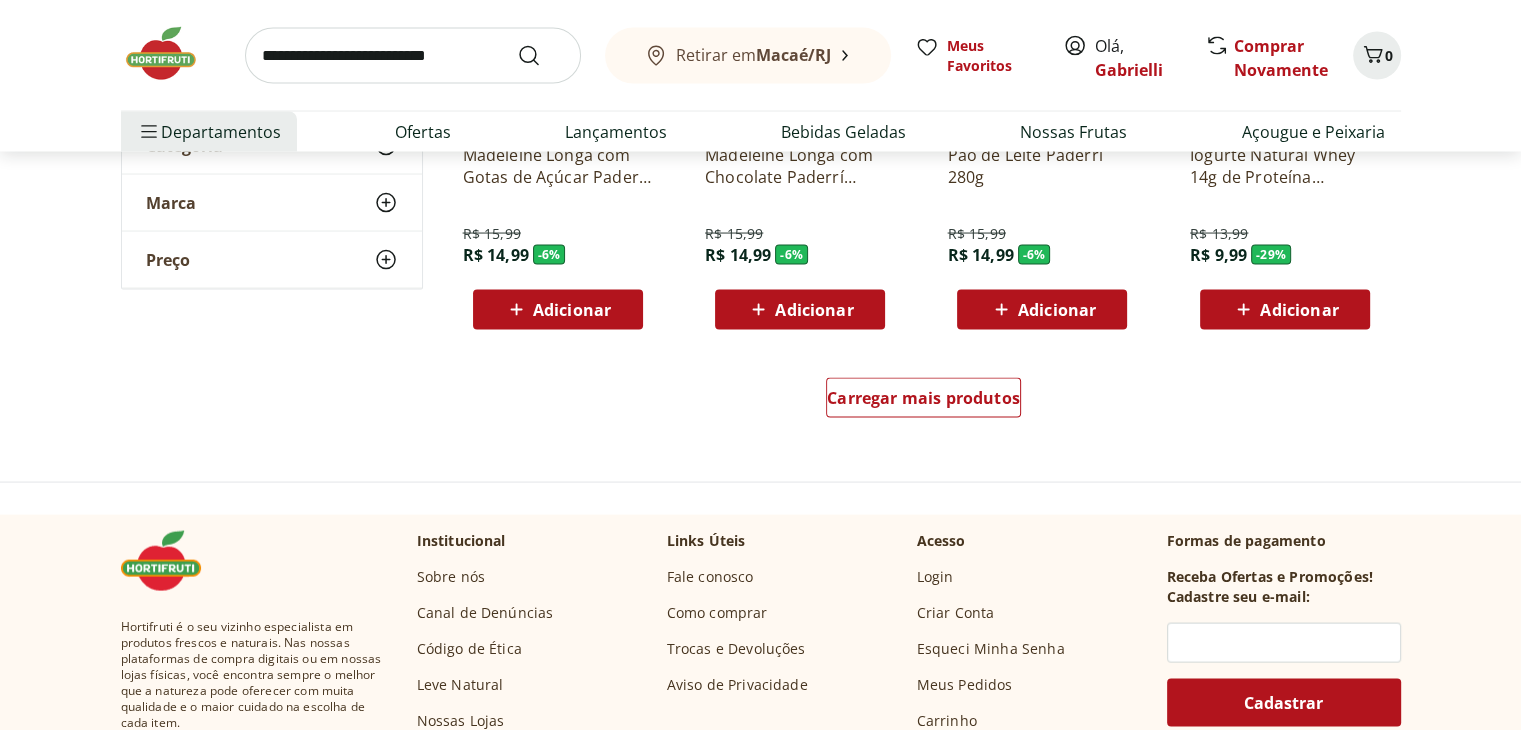 scroll, scrollTop: 4100, scrollLeft: 0, axis: vertical 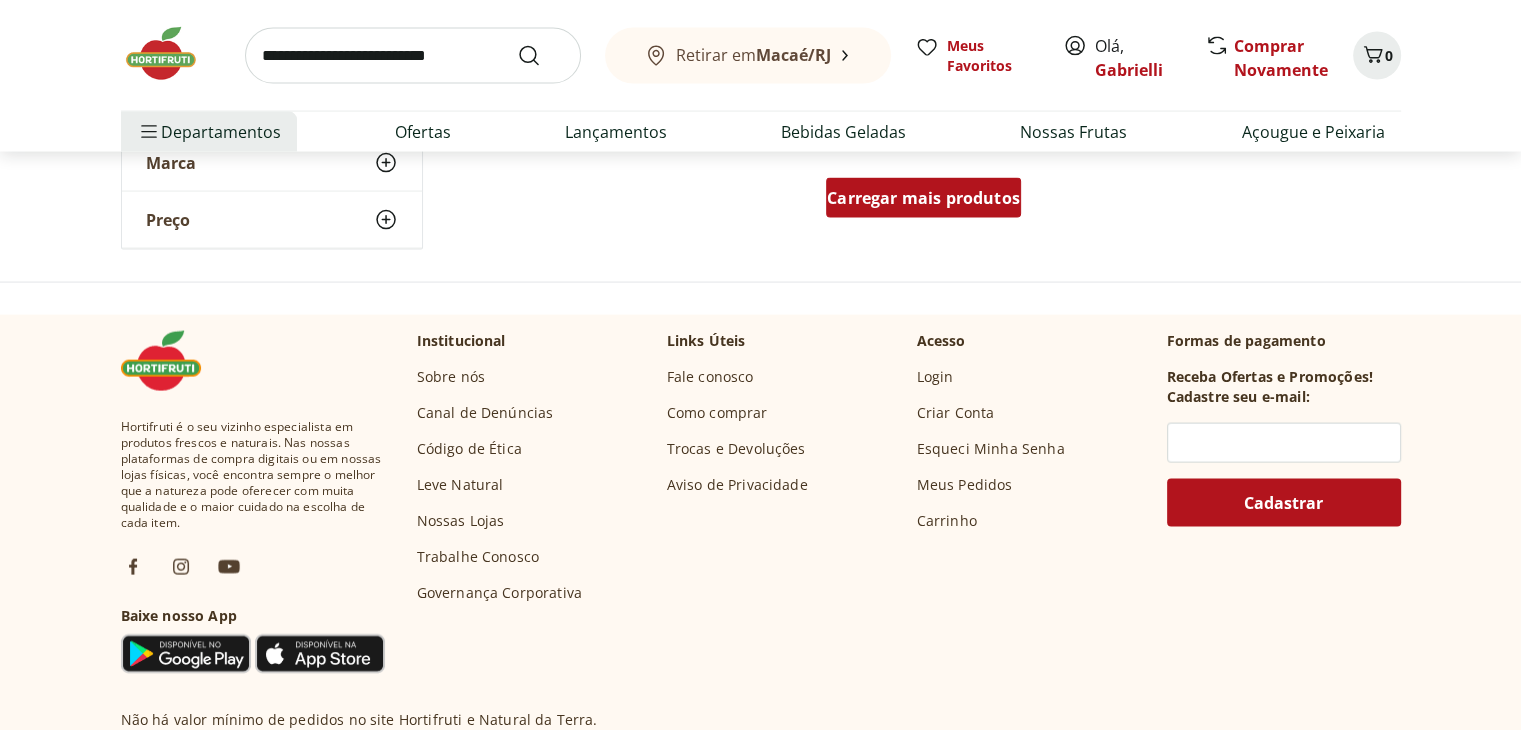 click on "Carregar mais produtos" at bounding box center [923, 198] 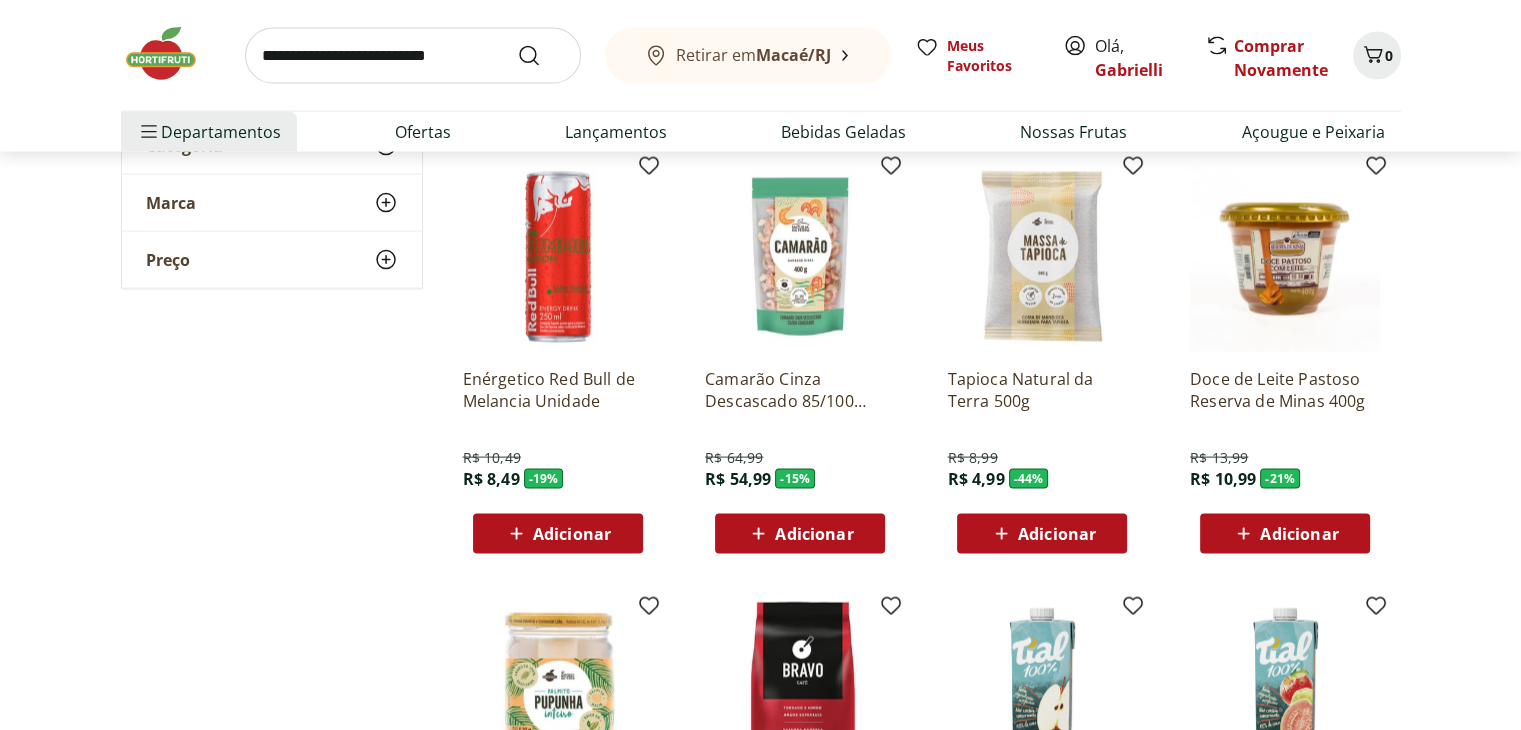 click on "Adicionar" at bounding box center [1042, 534] 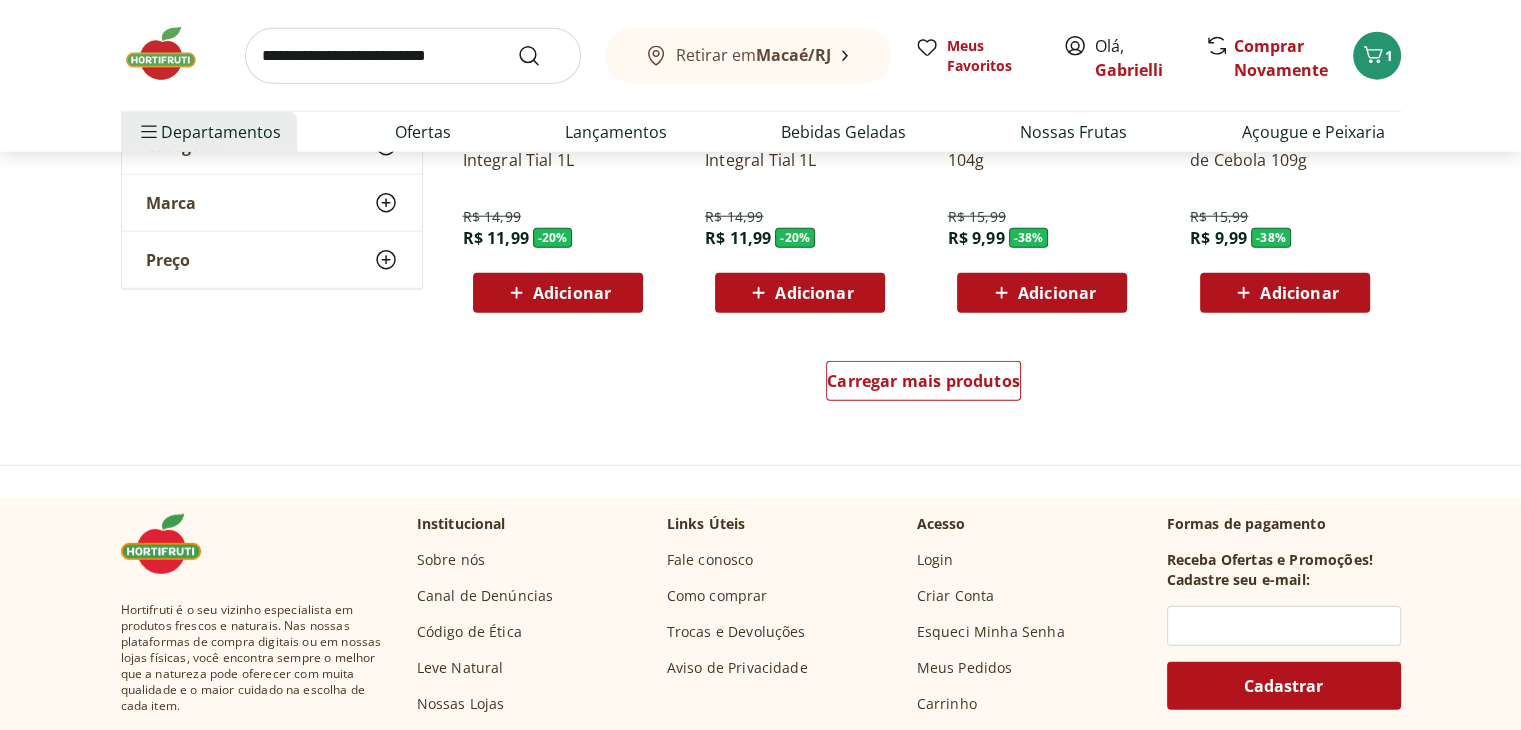 scroll, scrollTop: 5300, scrollLeft: 0, axis: vertical 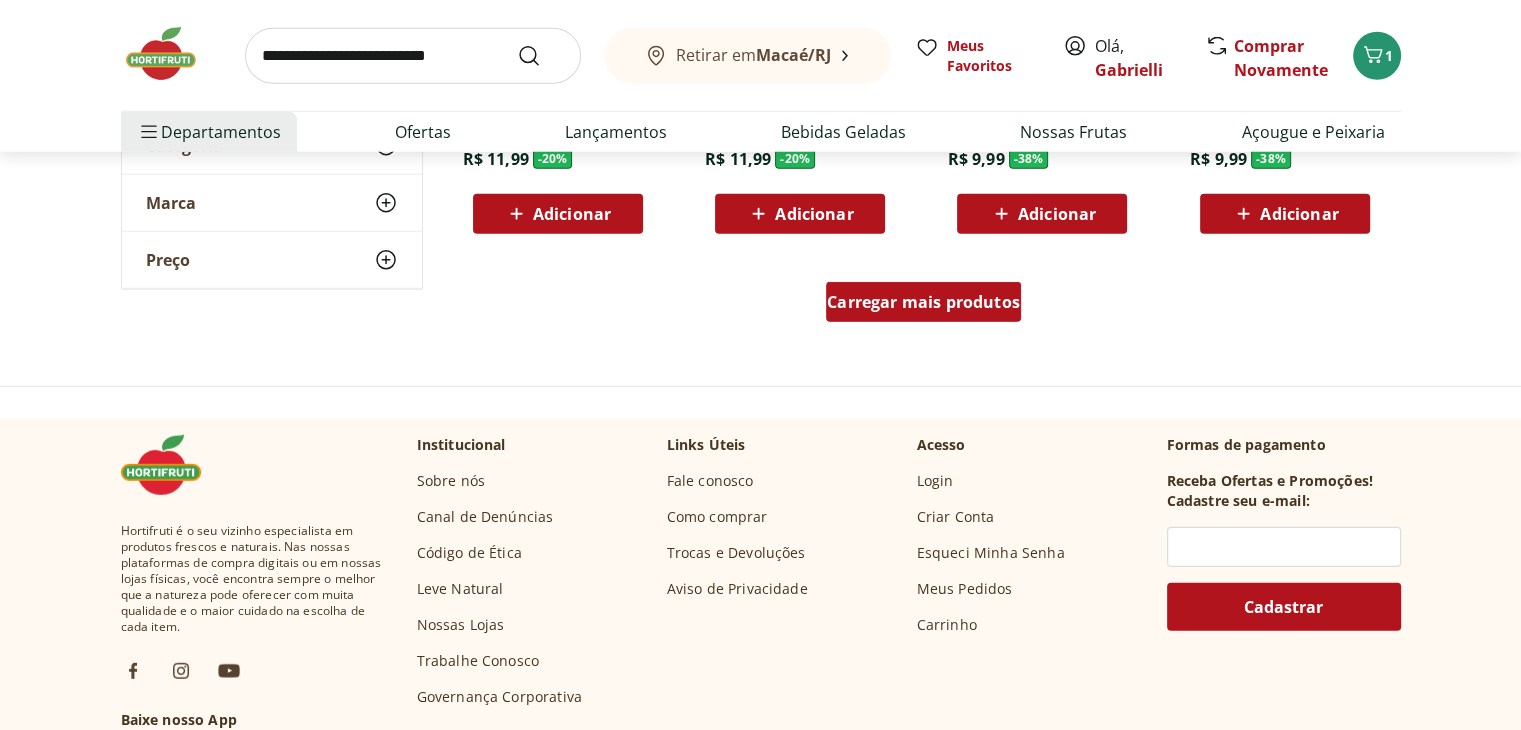 click on "Carregar mais produtos" at bounding box center [923, 302] 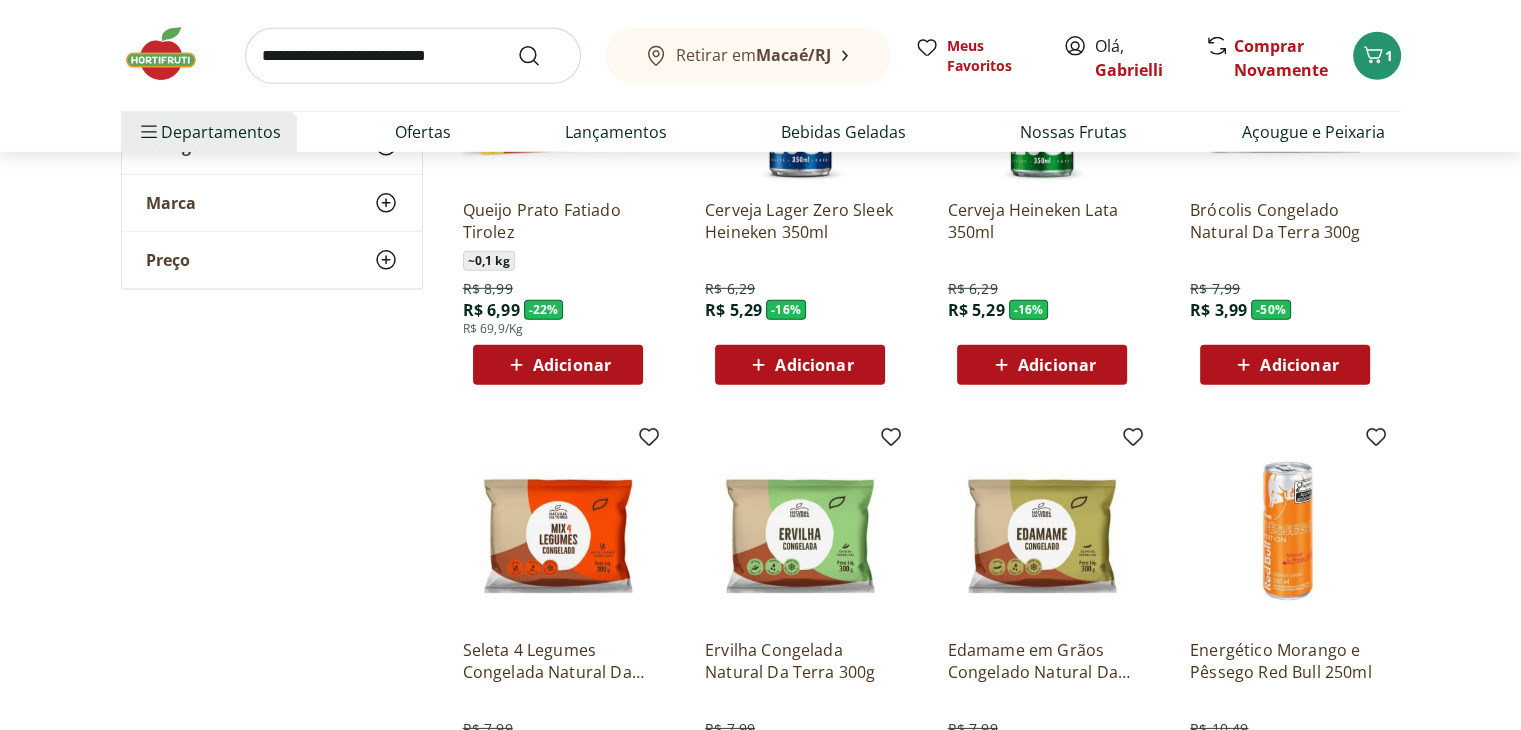 scroll, scrollTop: 6100, scrollLeft: 0, axis: vertical 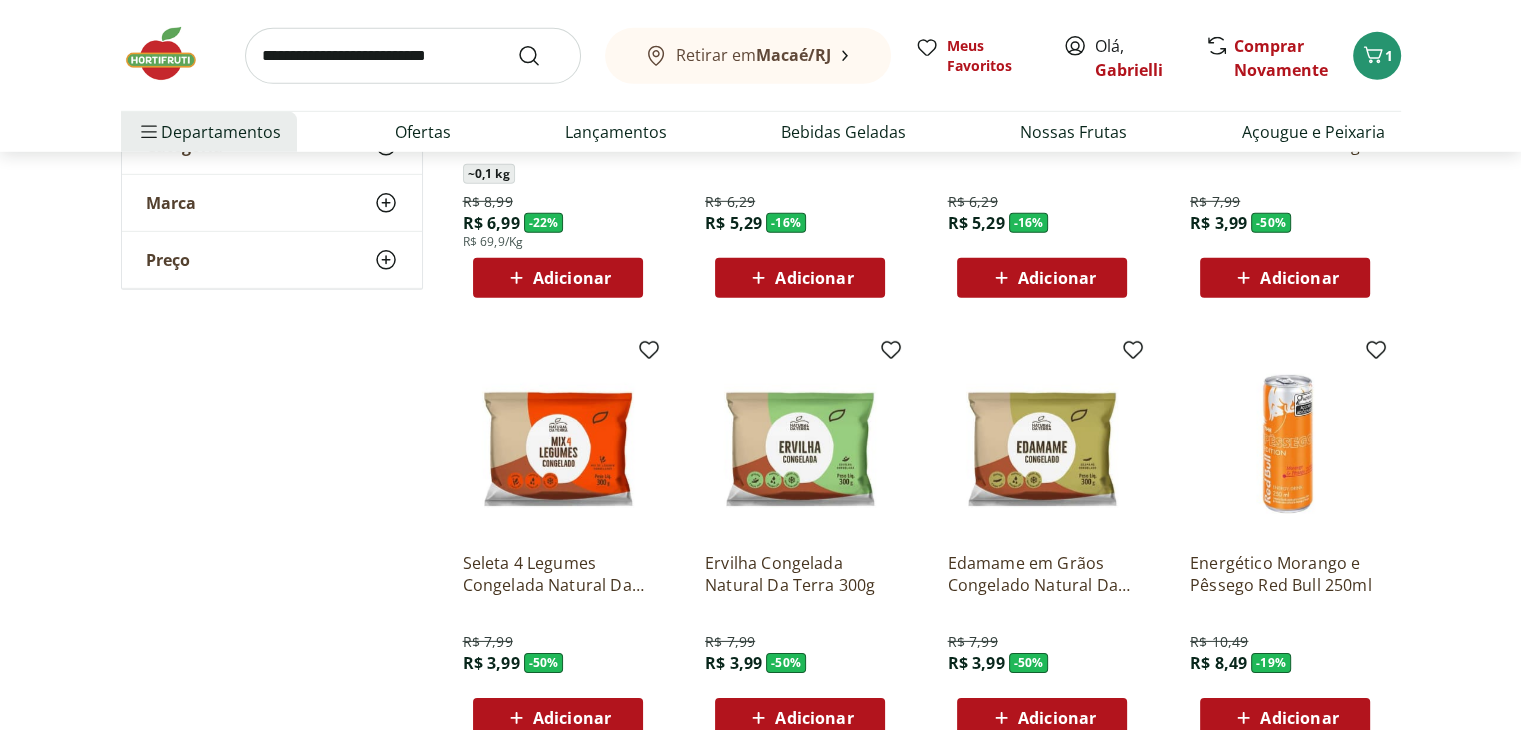click on "Adicionar" at bounding box center (1299, 278) 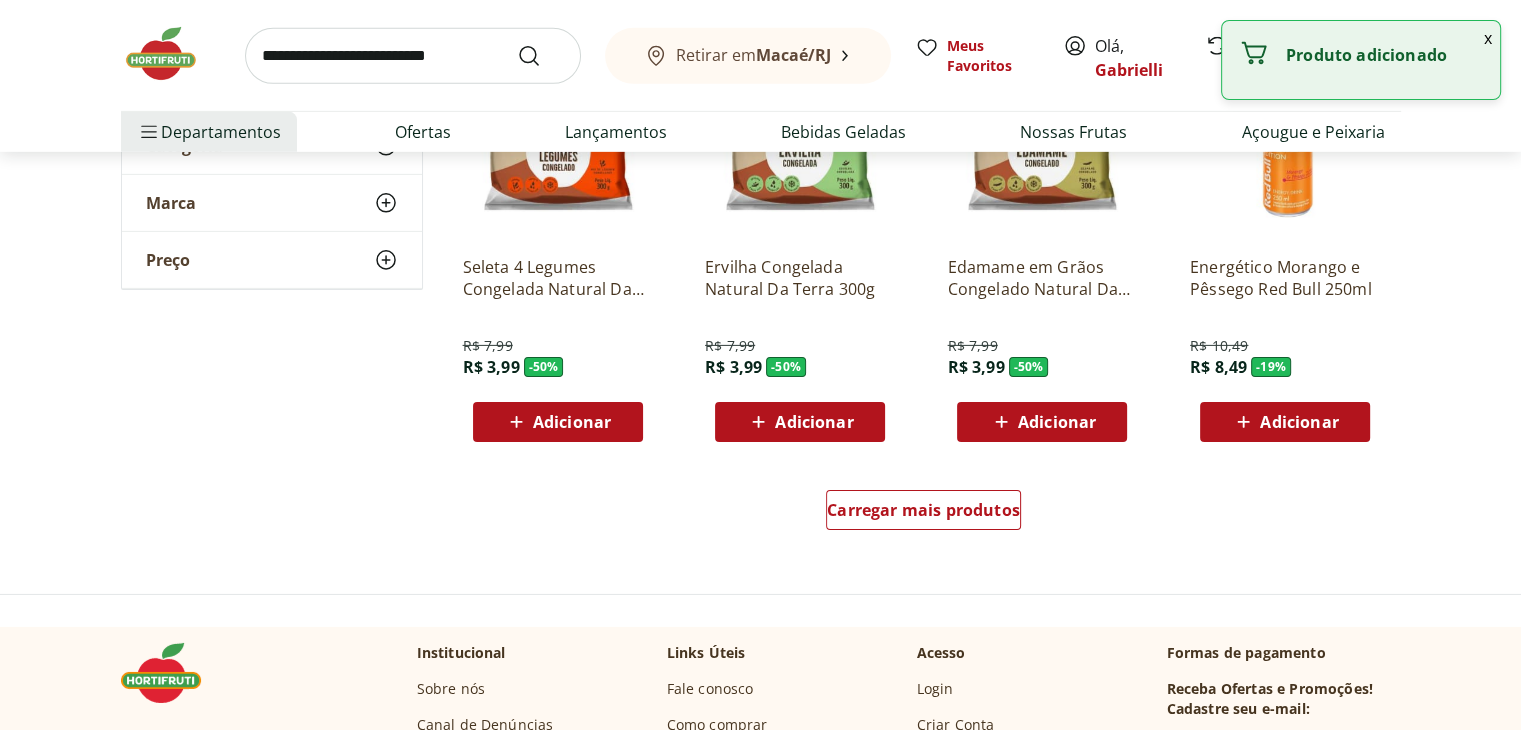 scroll, scrollTop: 6400, scrollLeft: 0, axis: vertical 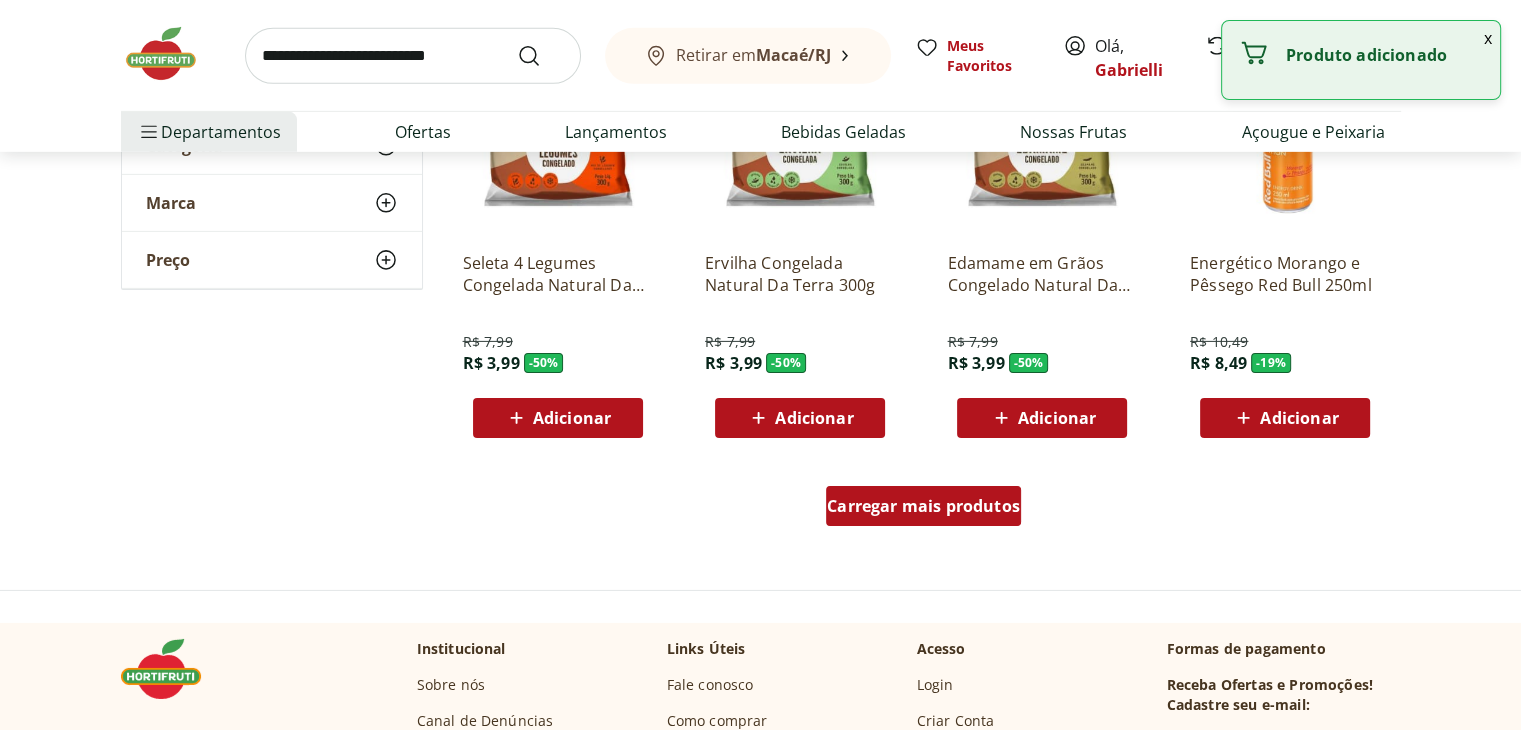 click on "Carregar mais produtos" at bounding box center (923, 506) 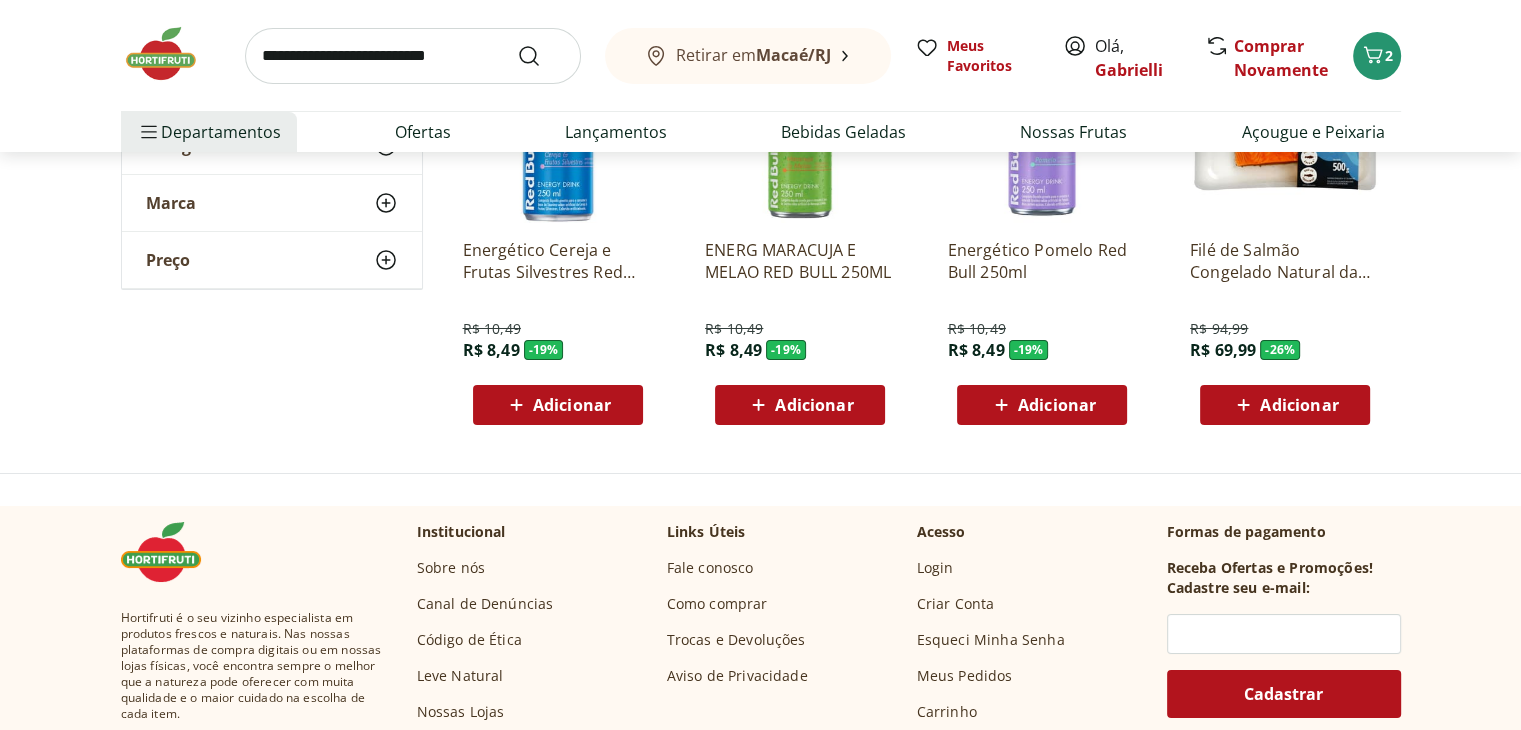 scroll, scrollTop: 7300, scrollLeft: 0, axis: vertical 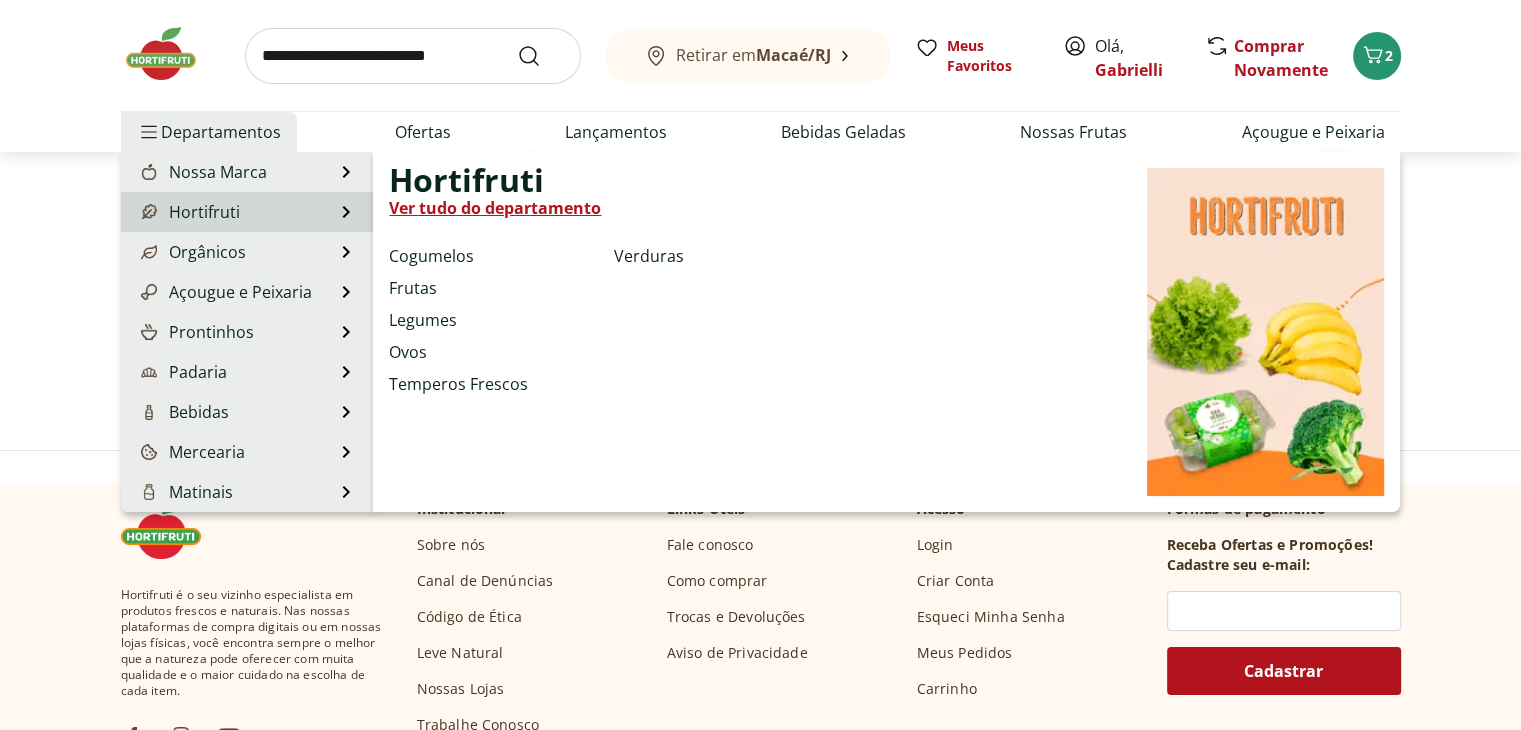 click on "Ver tudo do departamento" at bounding box center (495, 208) 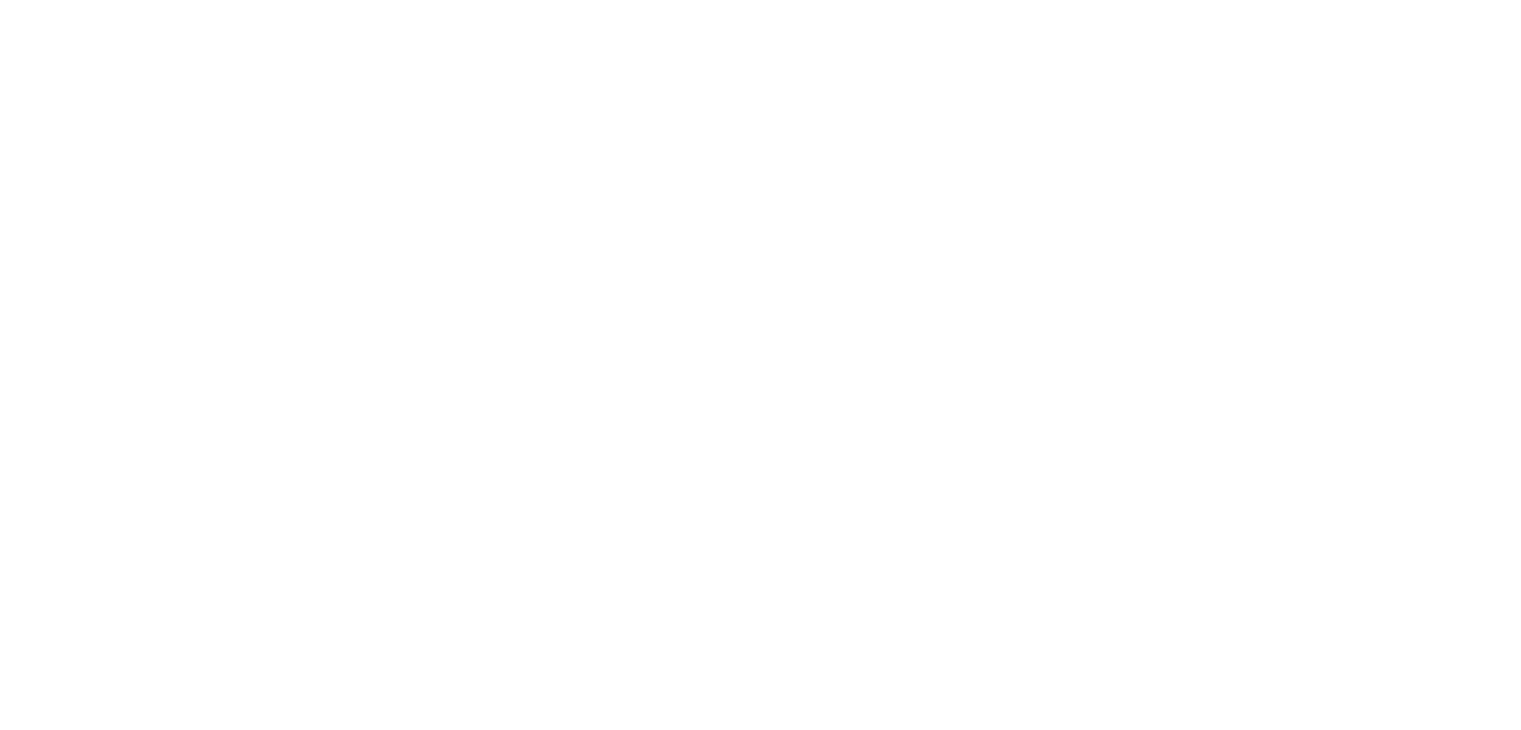 scroll, scrollTop: 0, scrollLeft: 0, axis: both 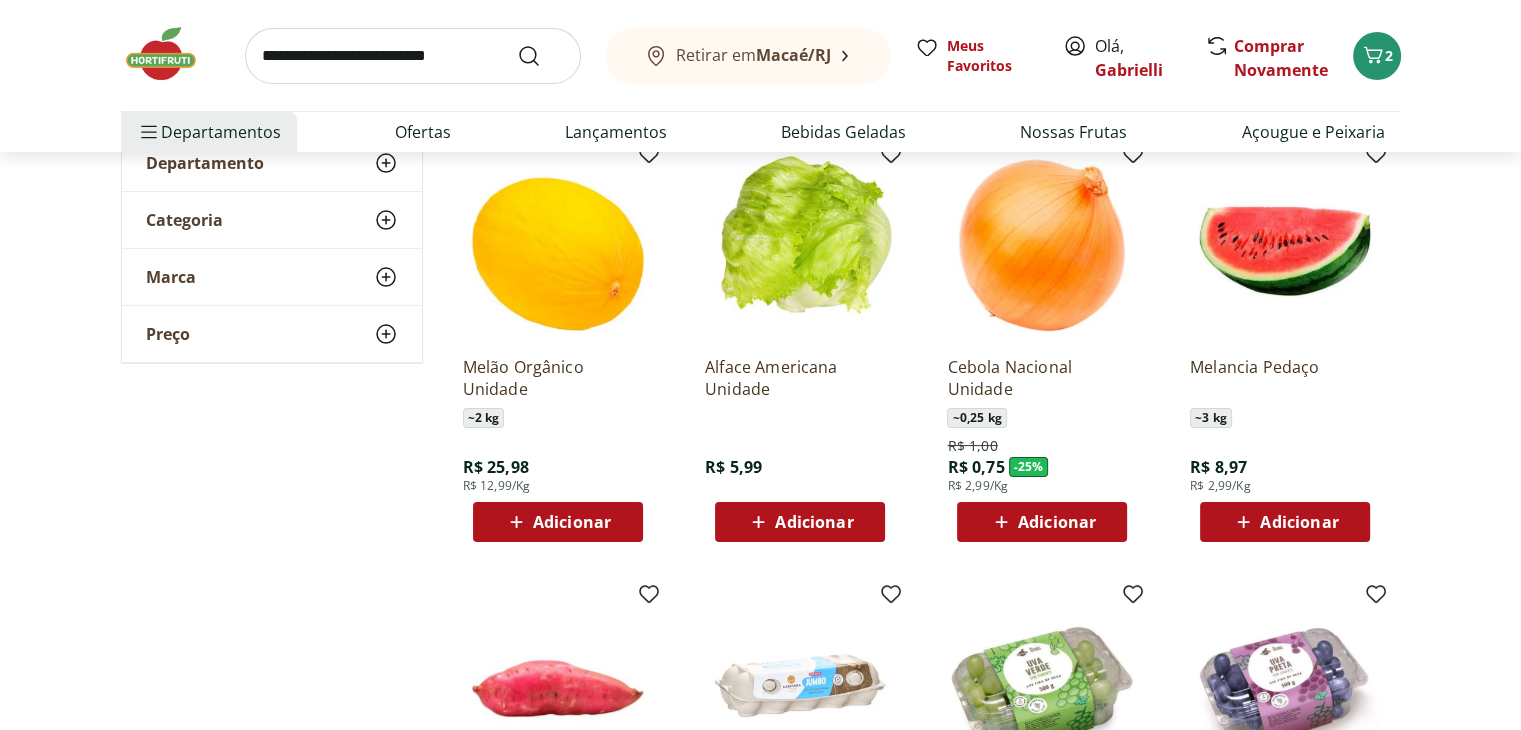 click 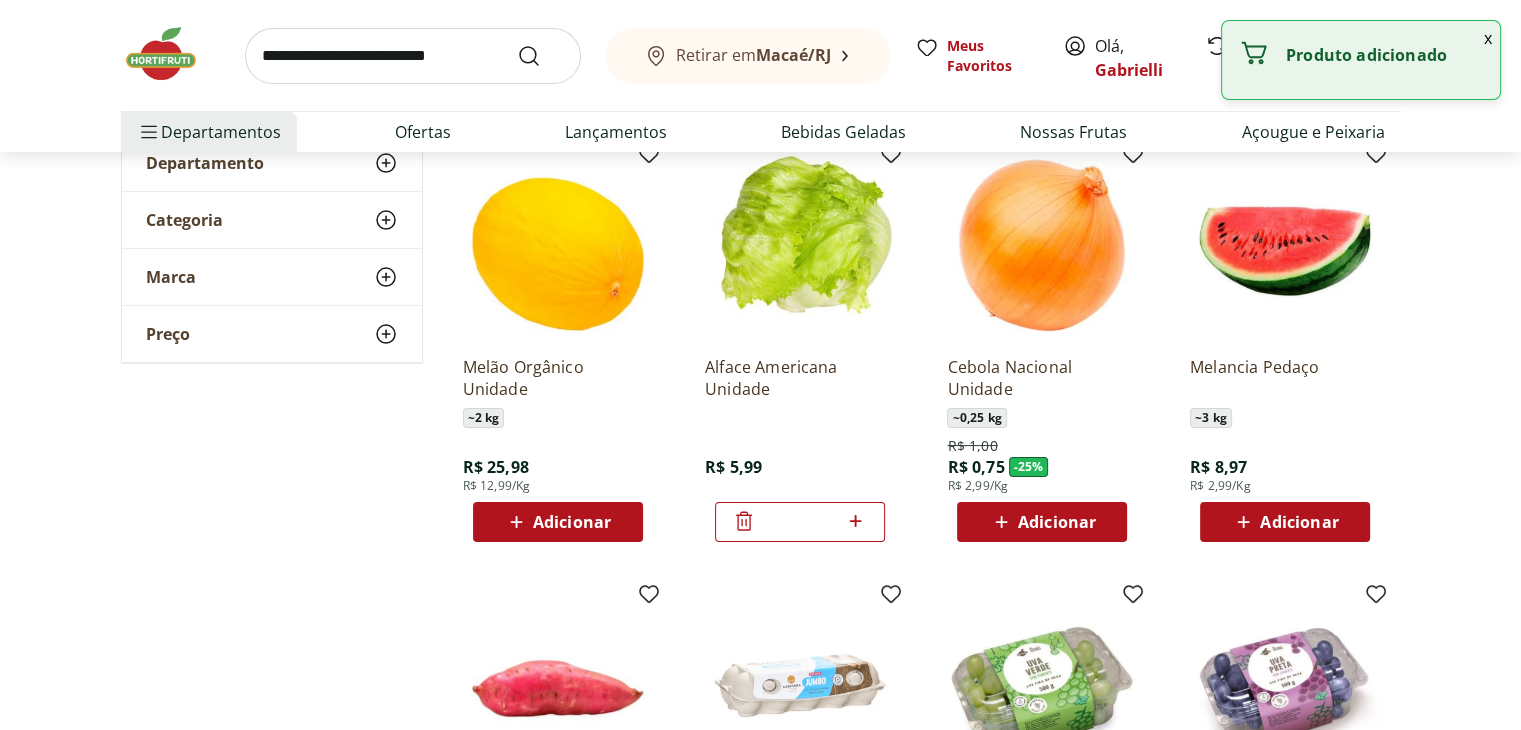 click on "Adicionar" at bounding box center (1057, 522) 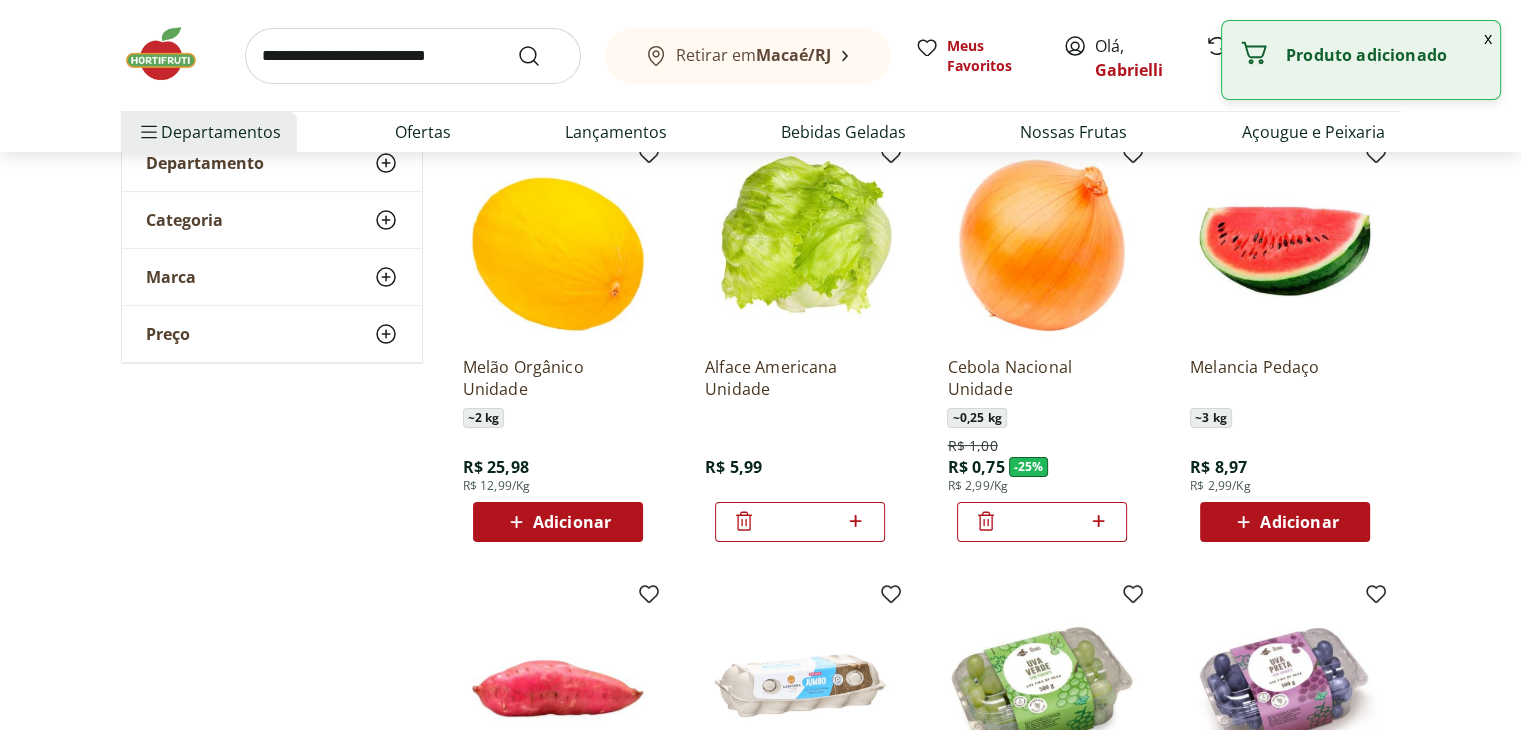 click 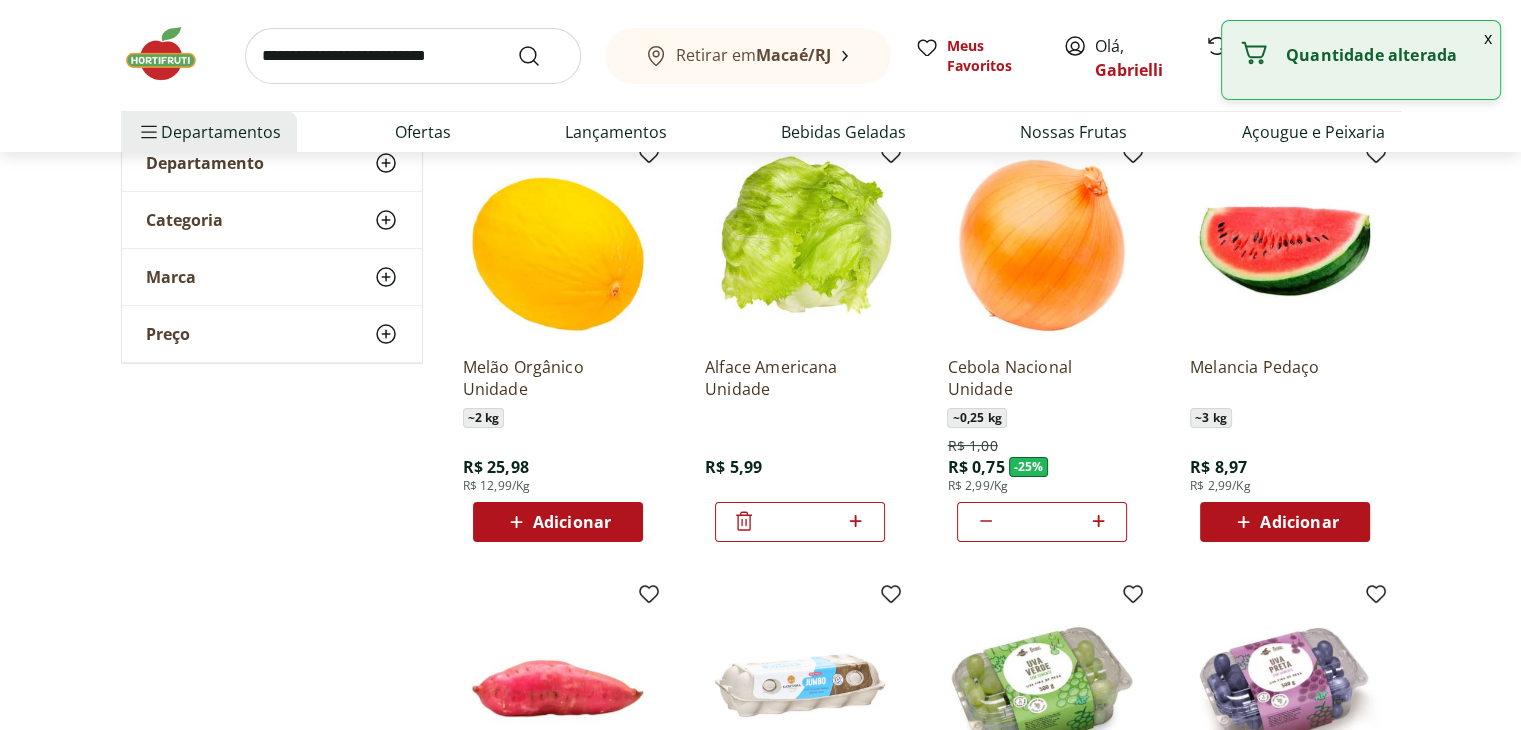 click 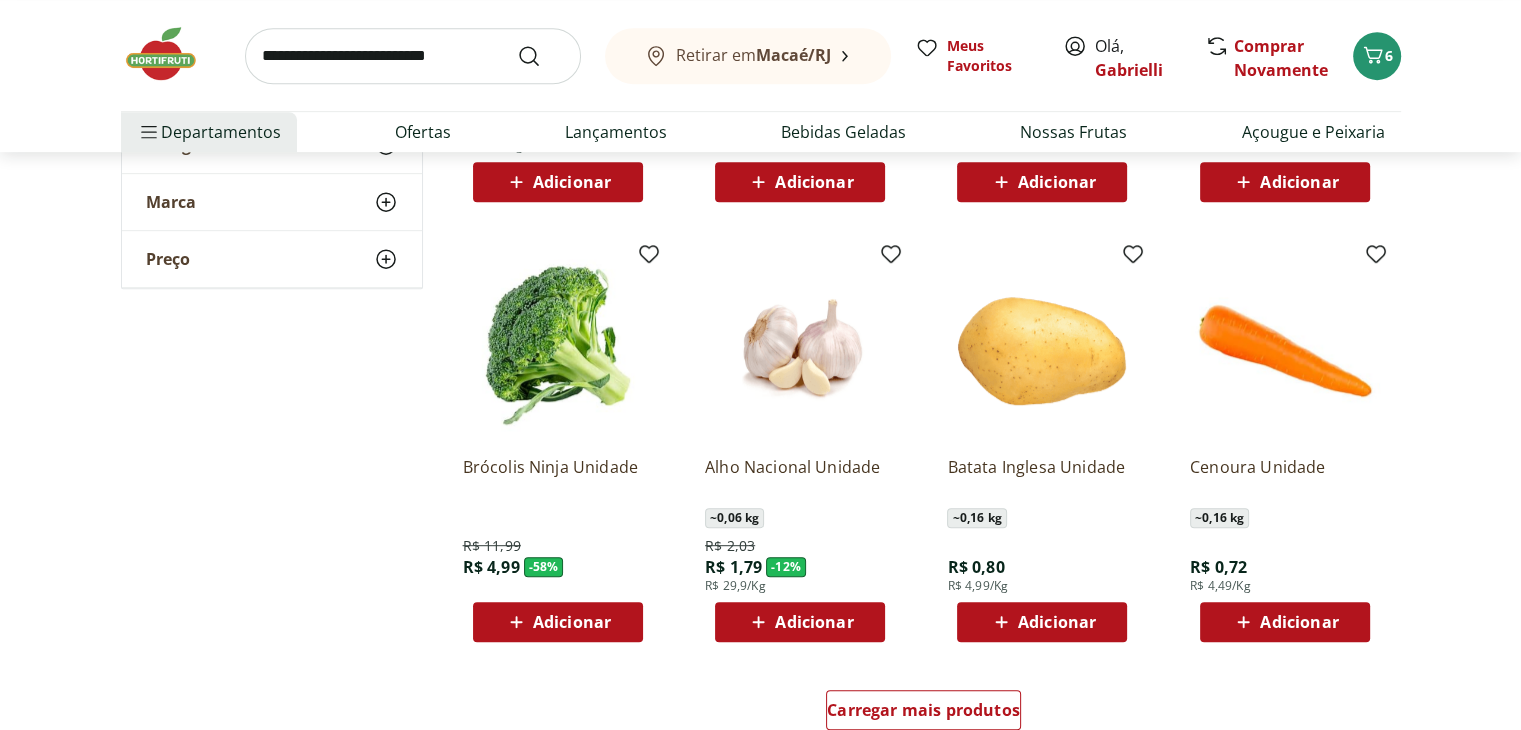 scroll, scrollTop: 1100, scrollLeft: 0, axis: vertical 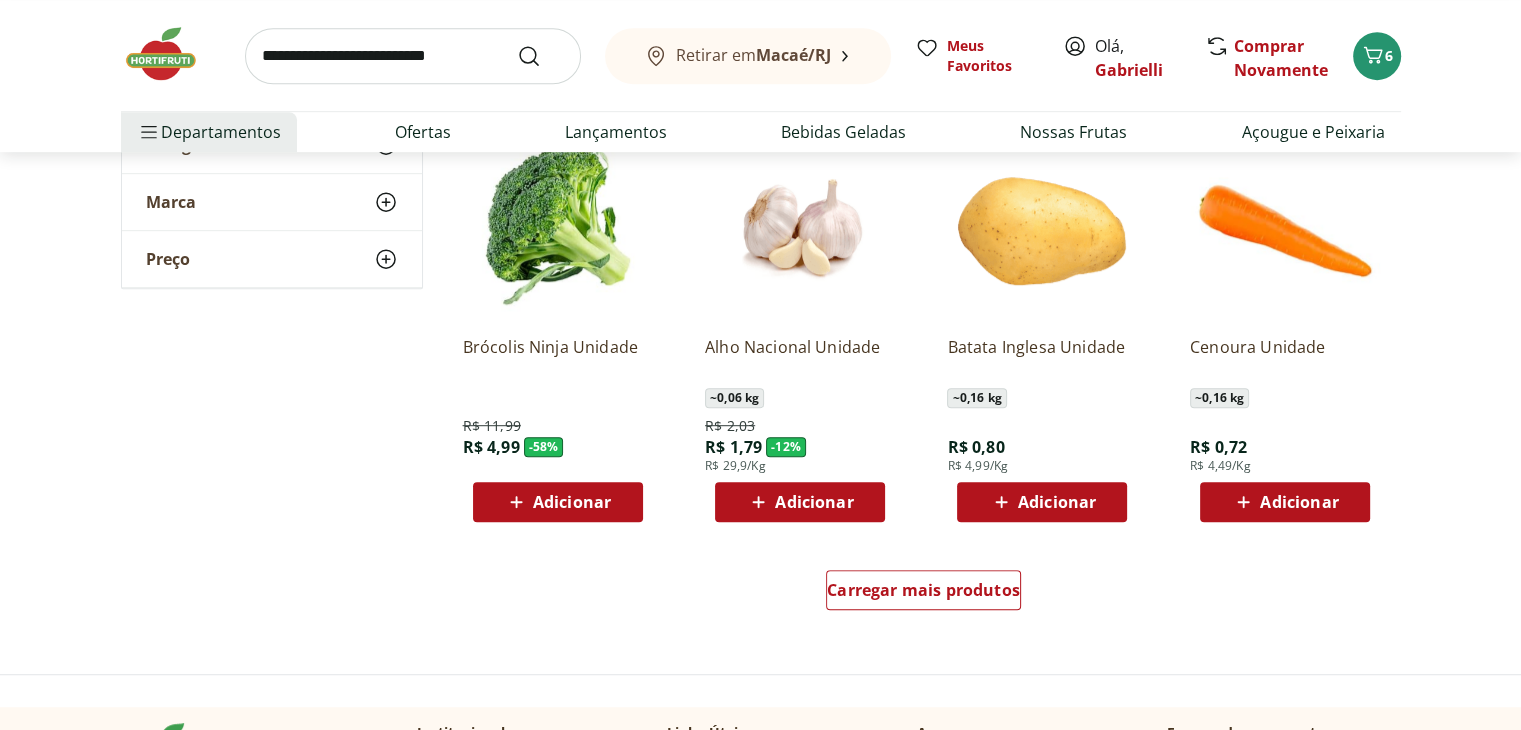 click on "Adicionar" at bounding box center (1057, 502) 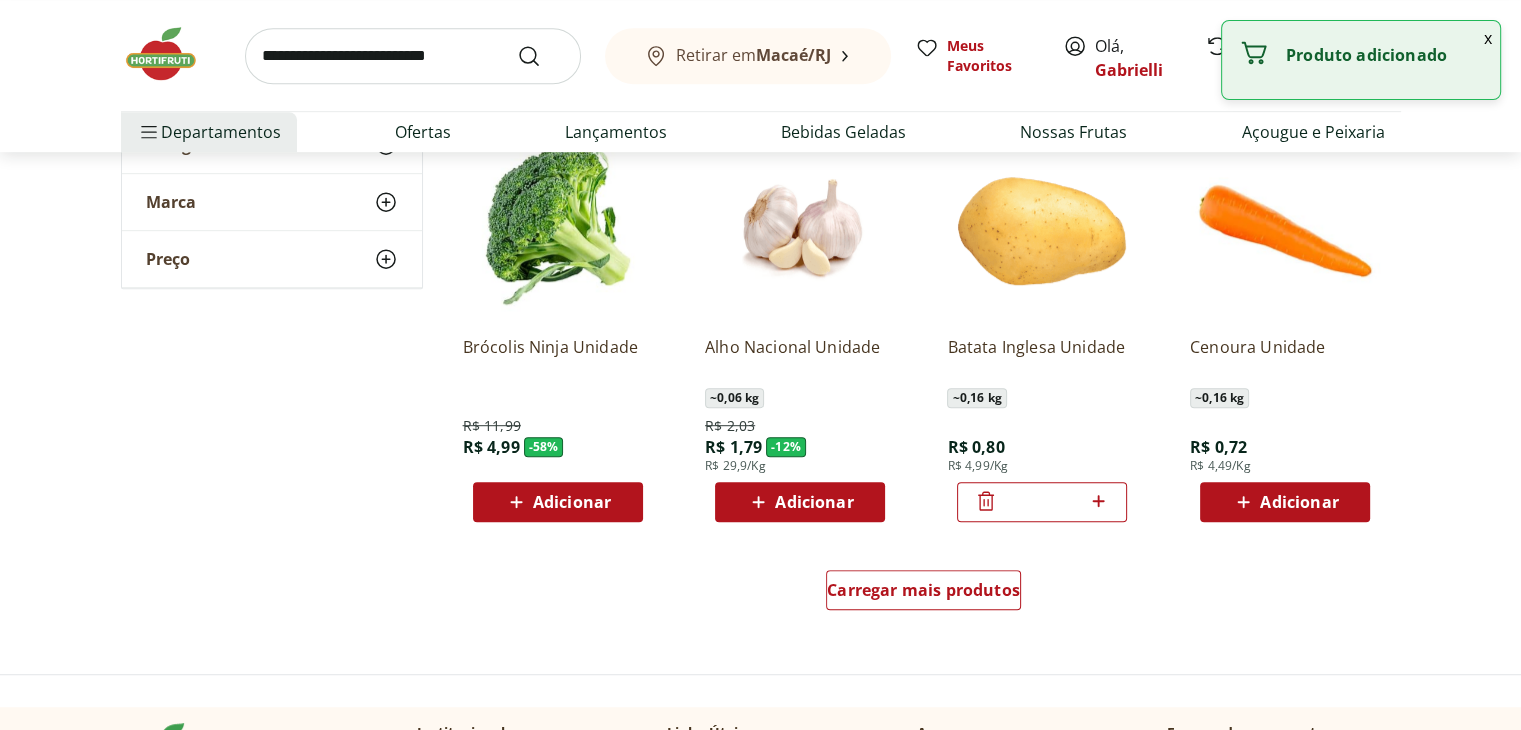 click 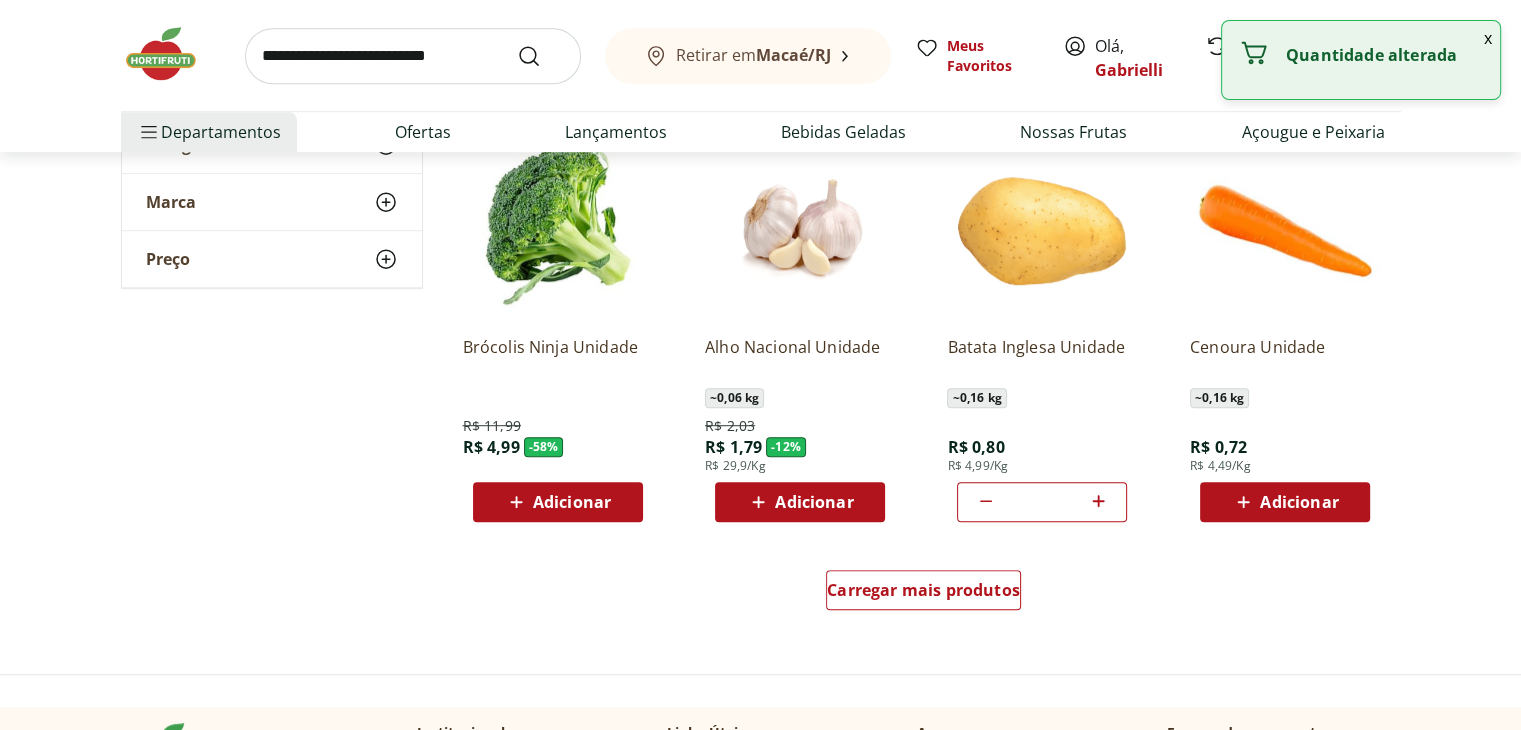 click 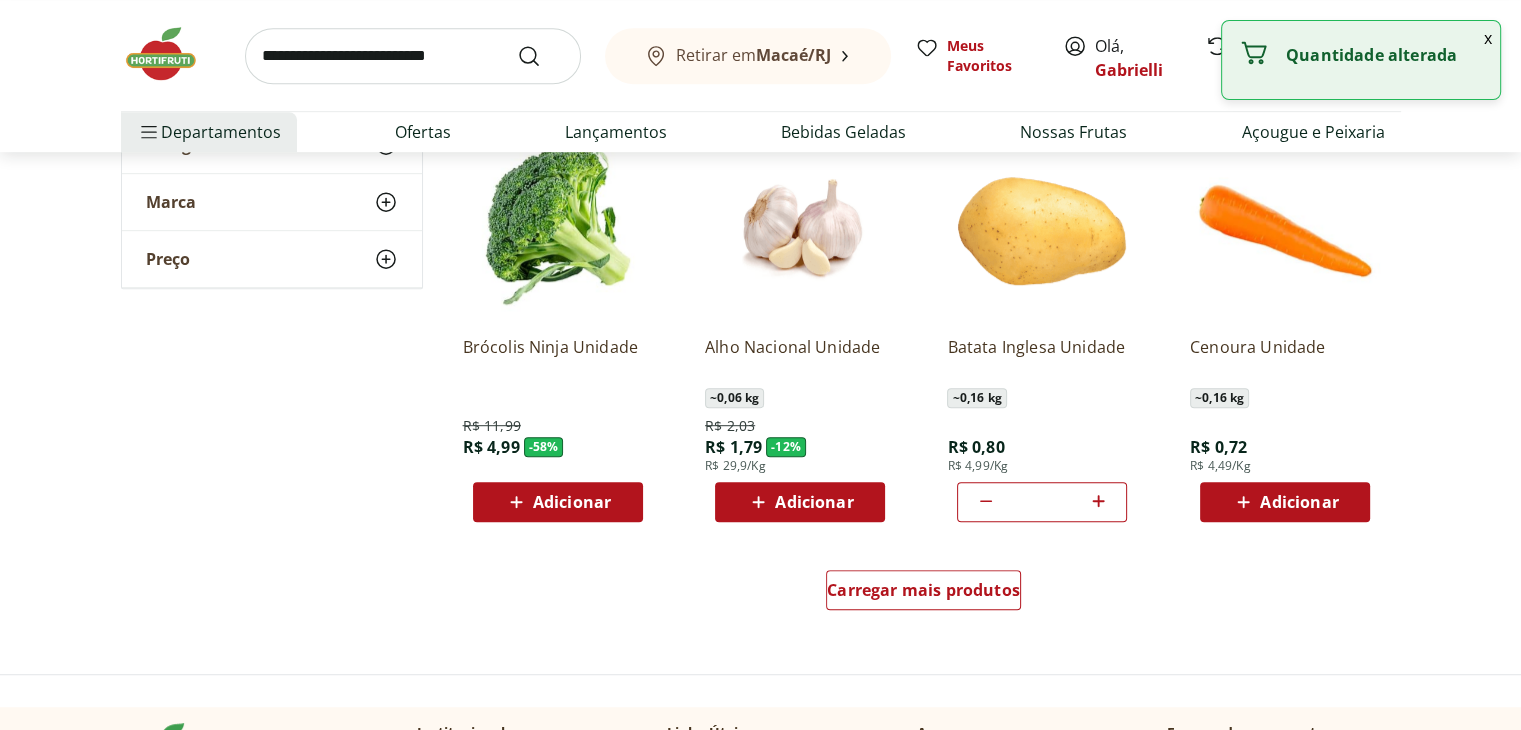 click 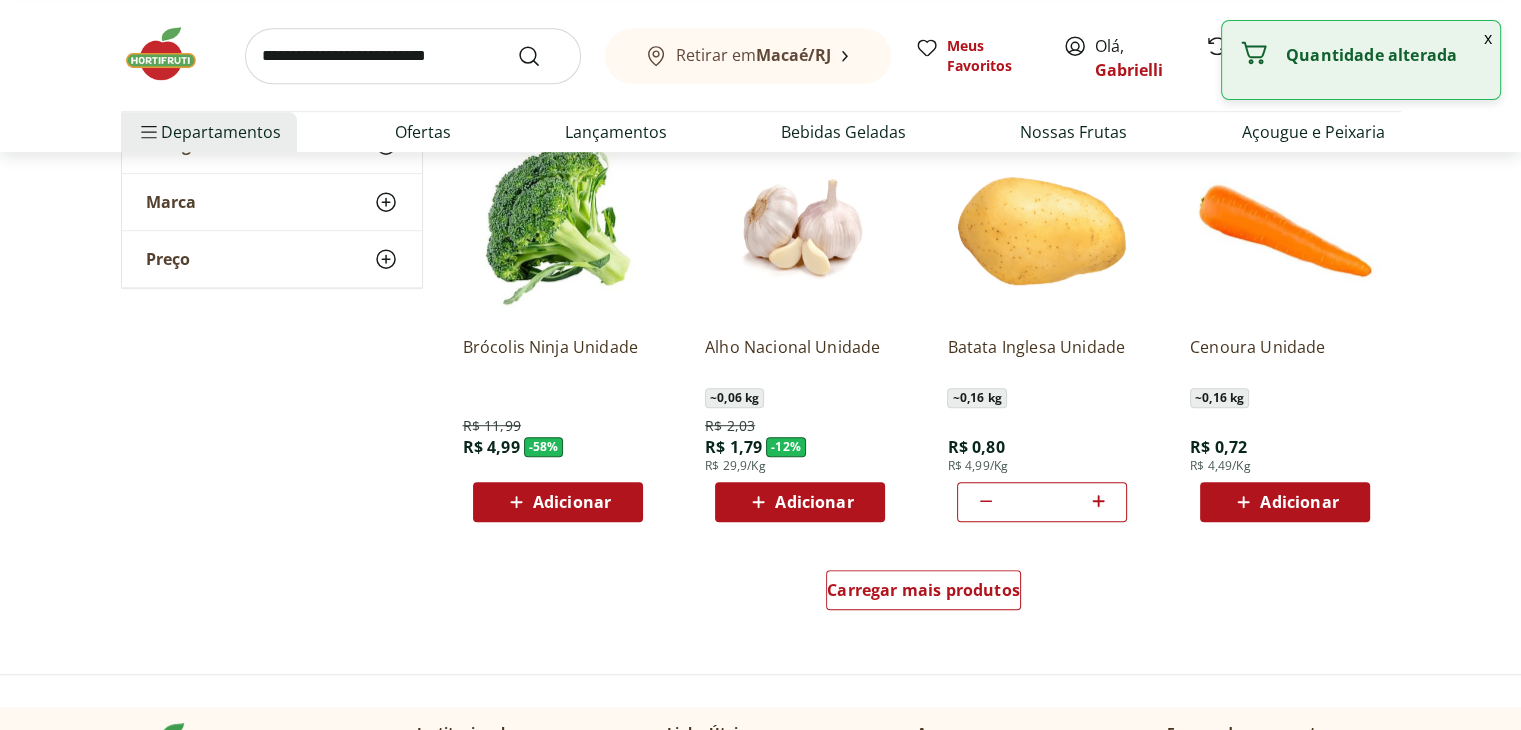 click 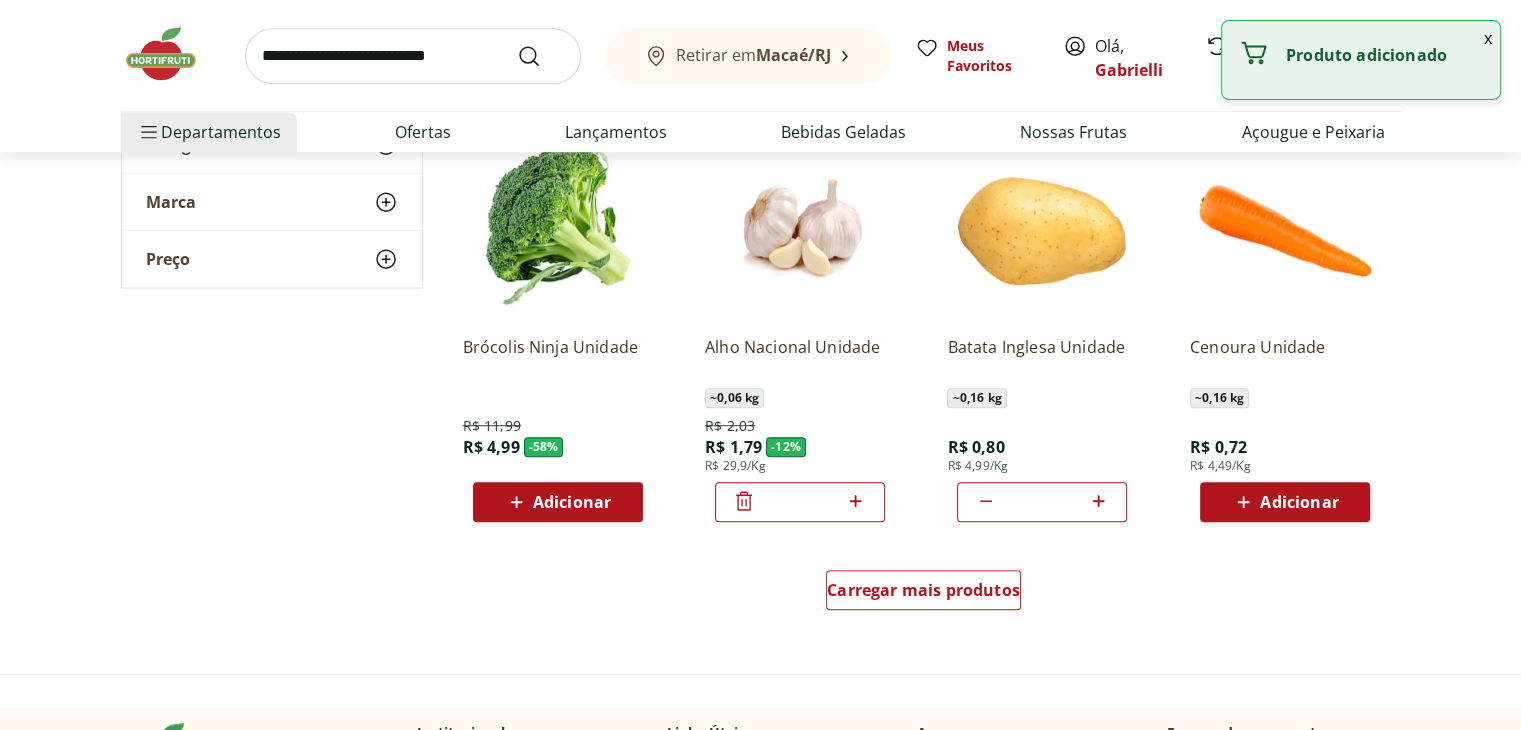 click 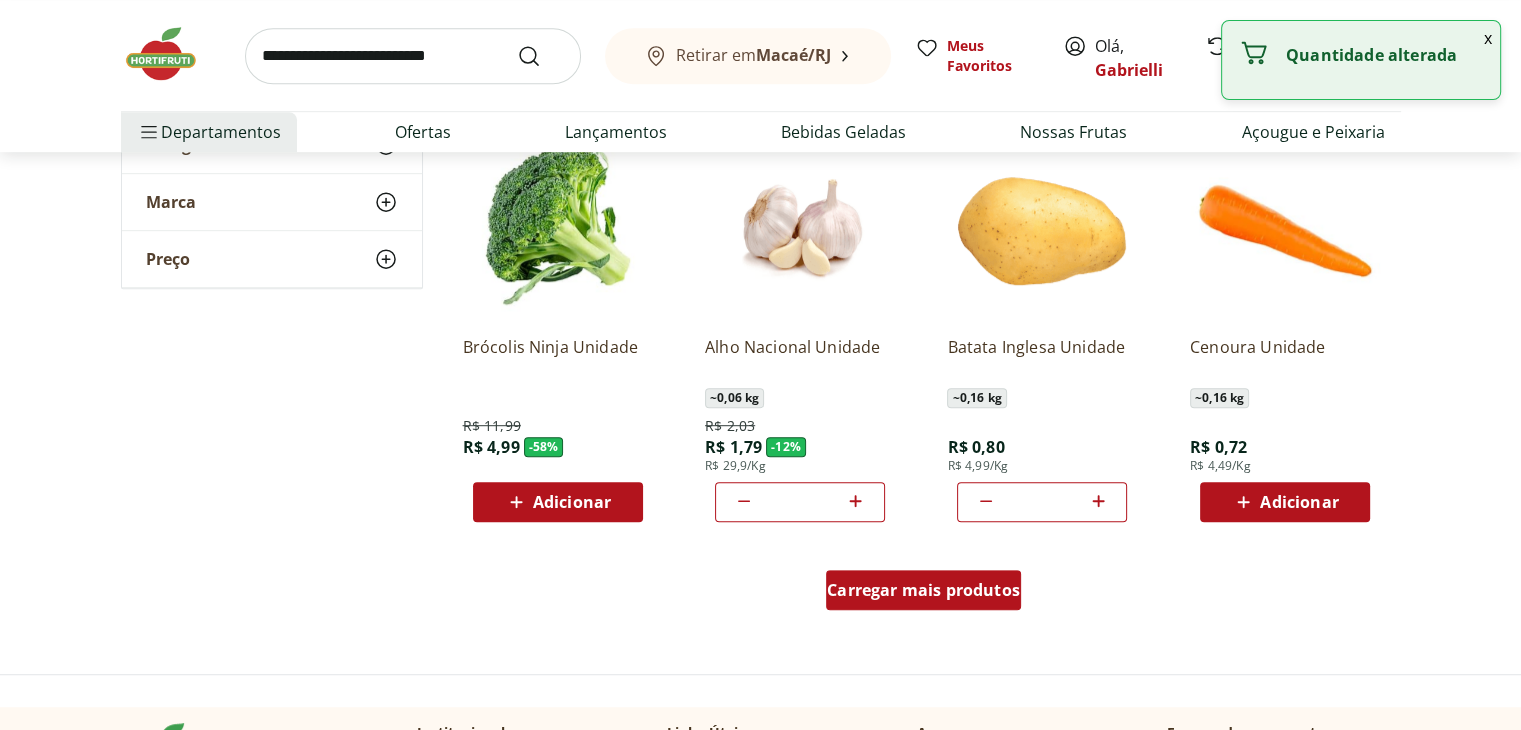 click on "Carregar mais produtos" at bounding box center (923, 590) 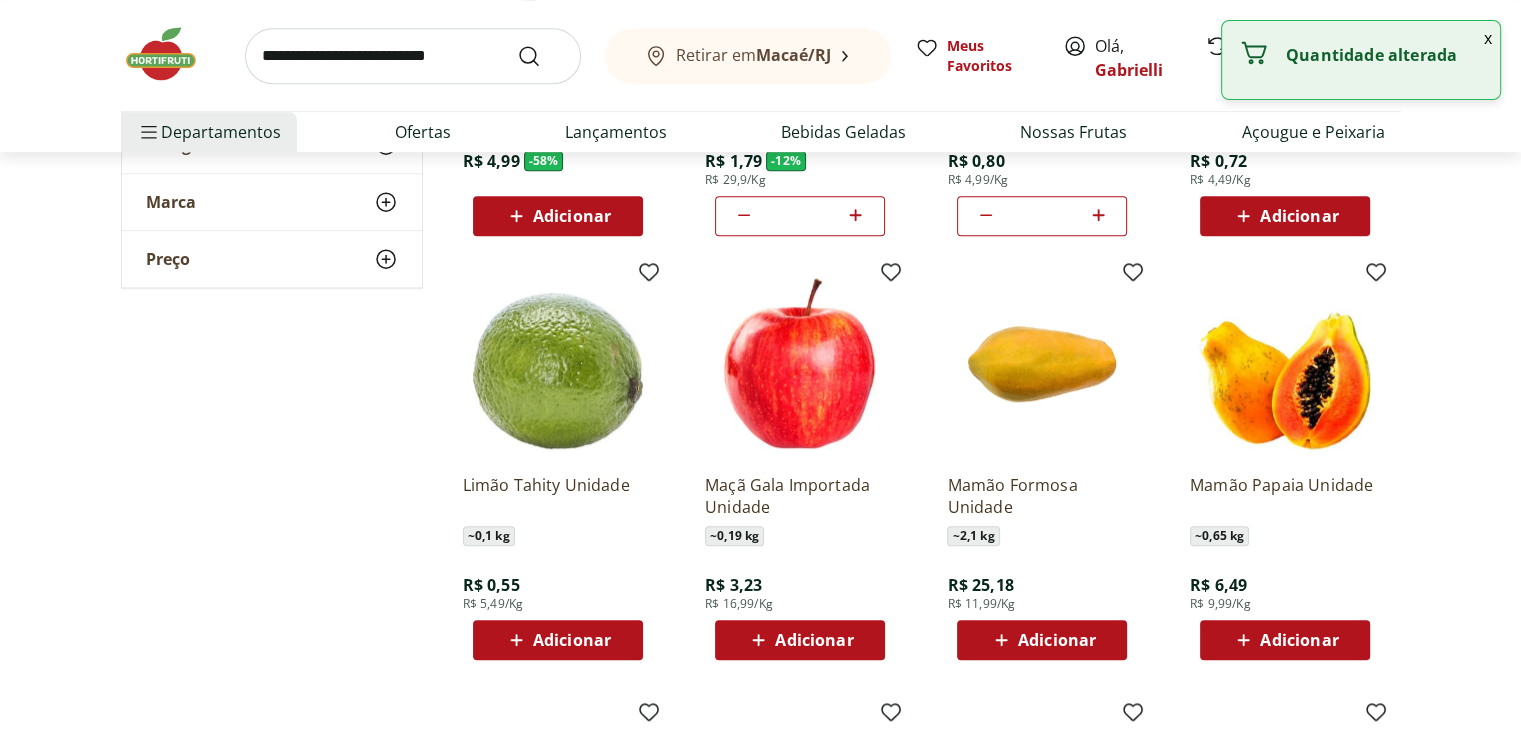scroll, scrollTop: 1400, scrollLeft: 0, axis: vertical 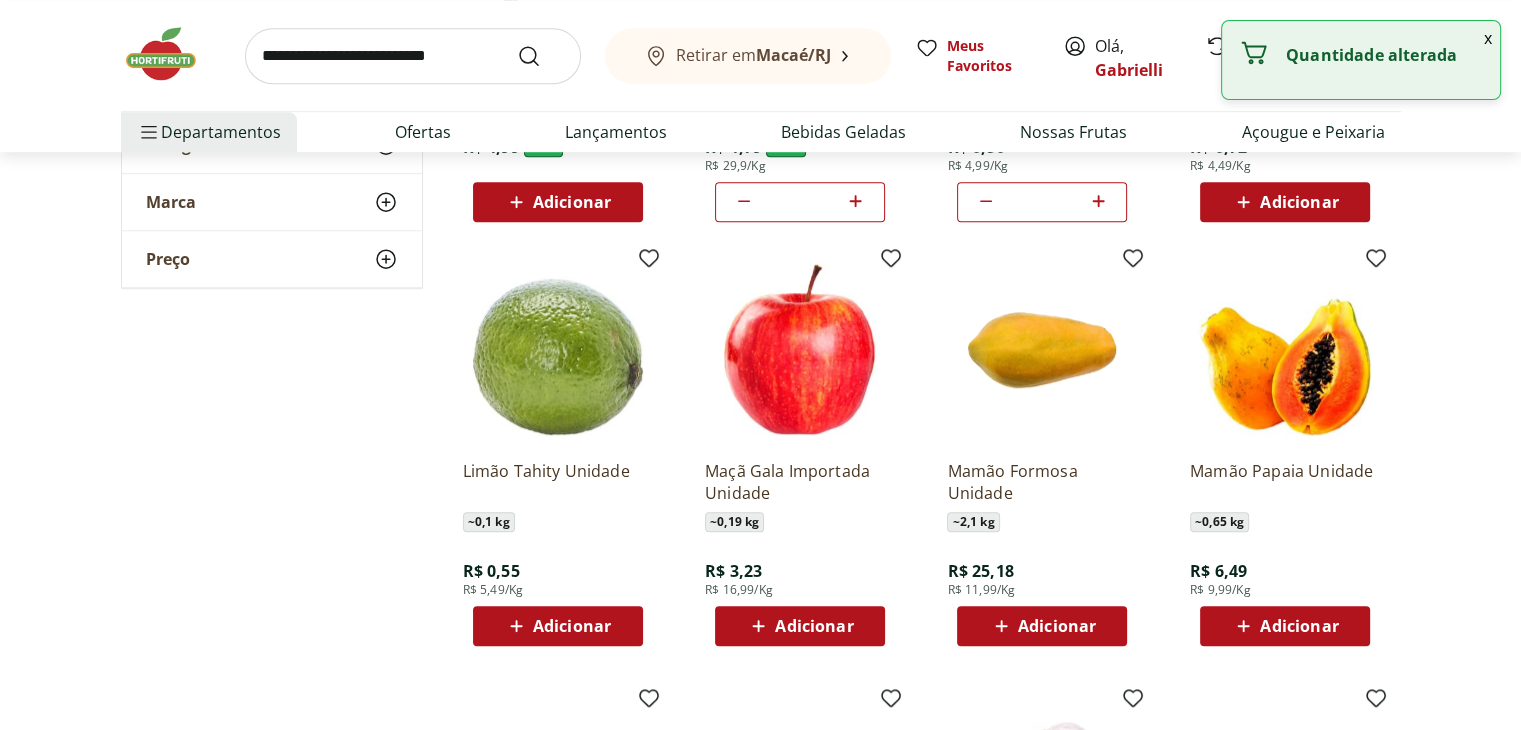 click on "Adicionar" at bounding box center (572, 626) 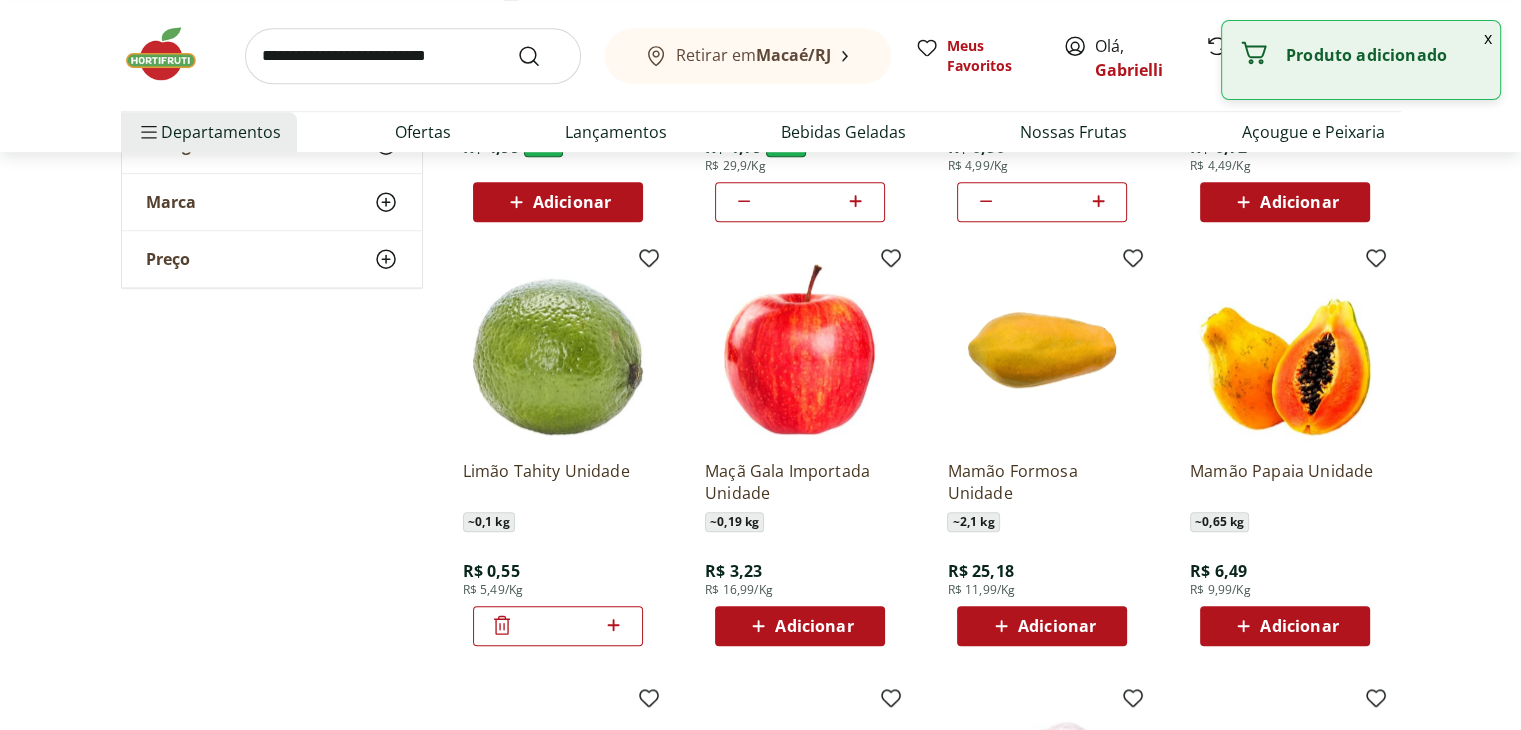 click 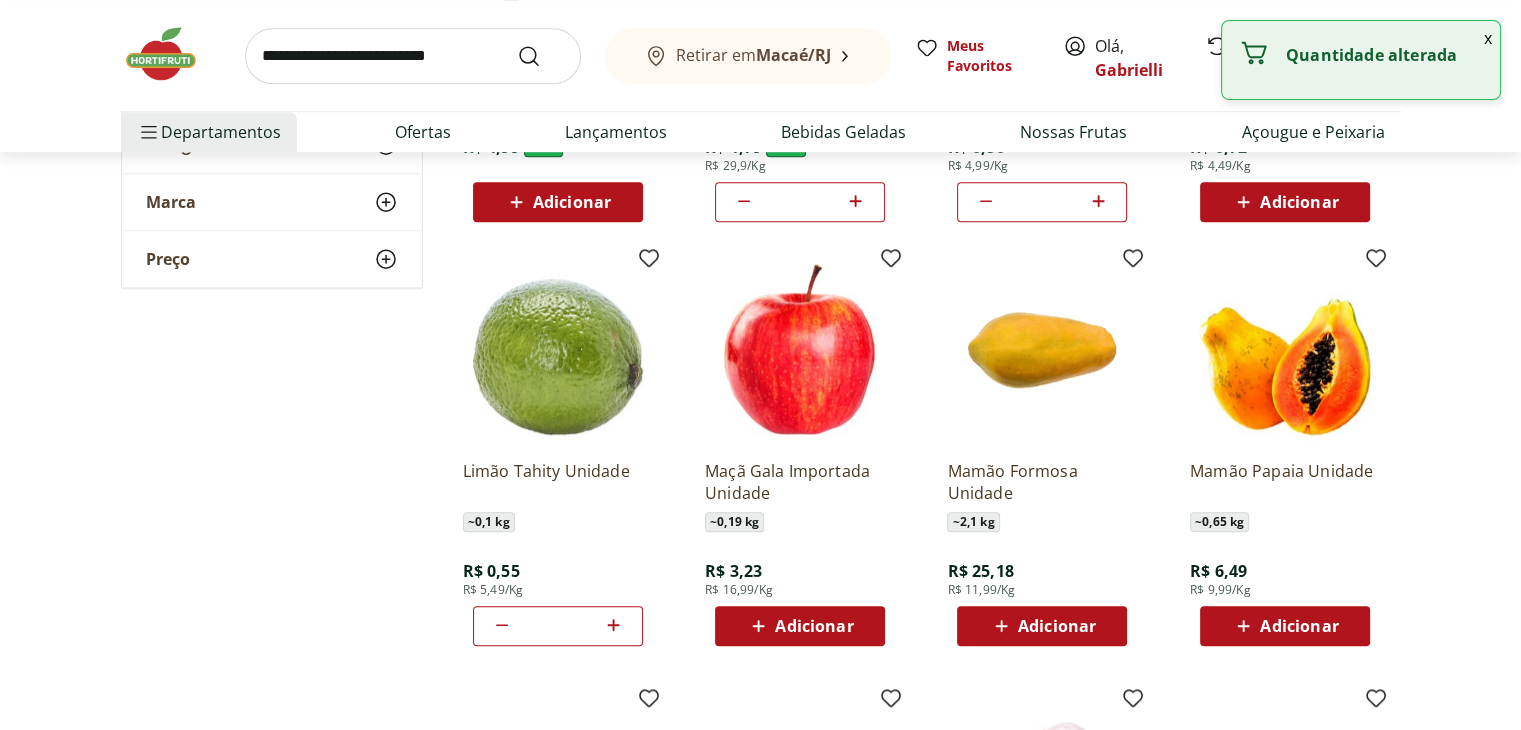 click on "**********" at bounding box center [761, 268] 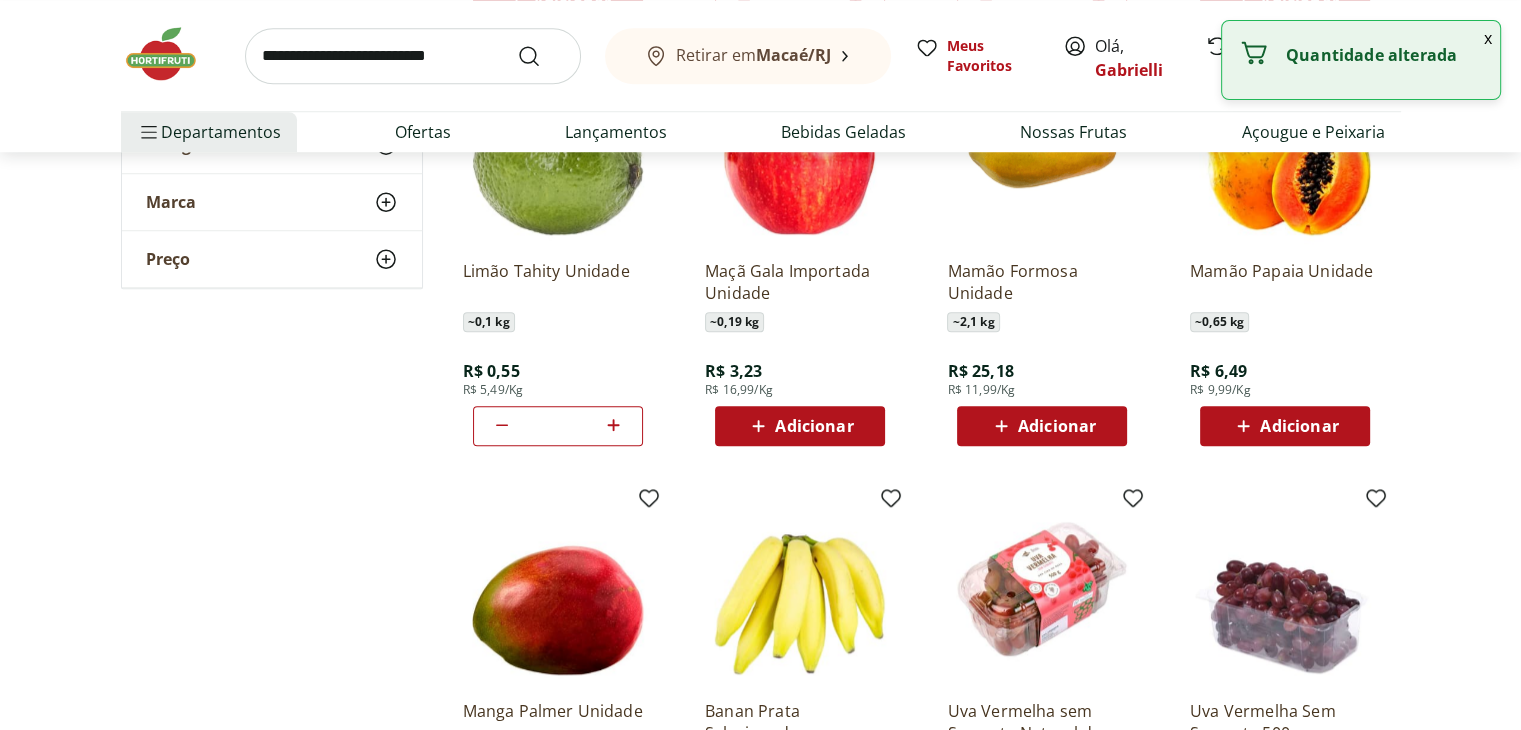click on "Adicionar" at bounding box center [1299, 426] 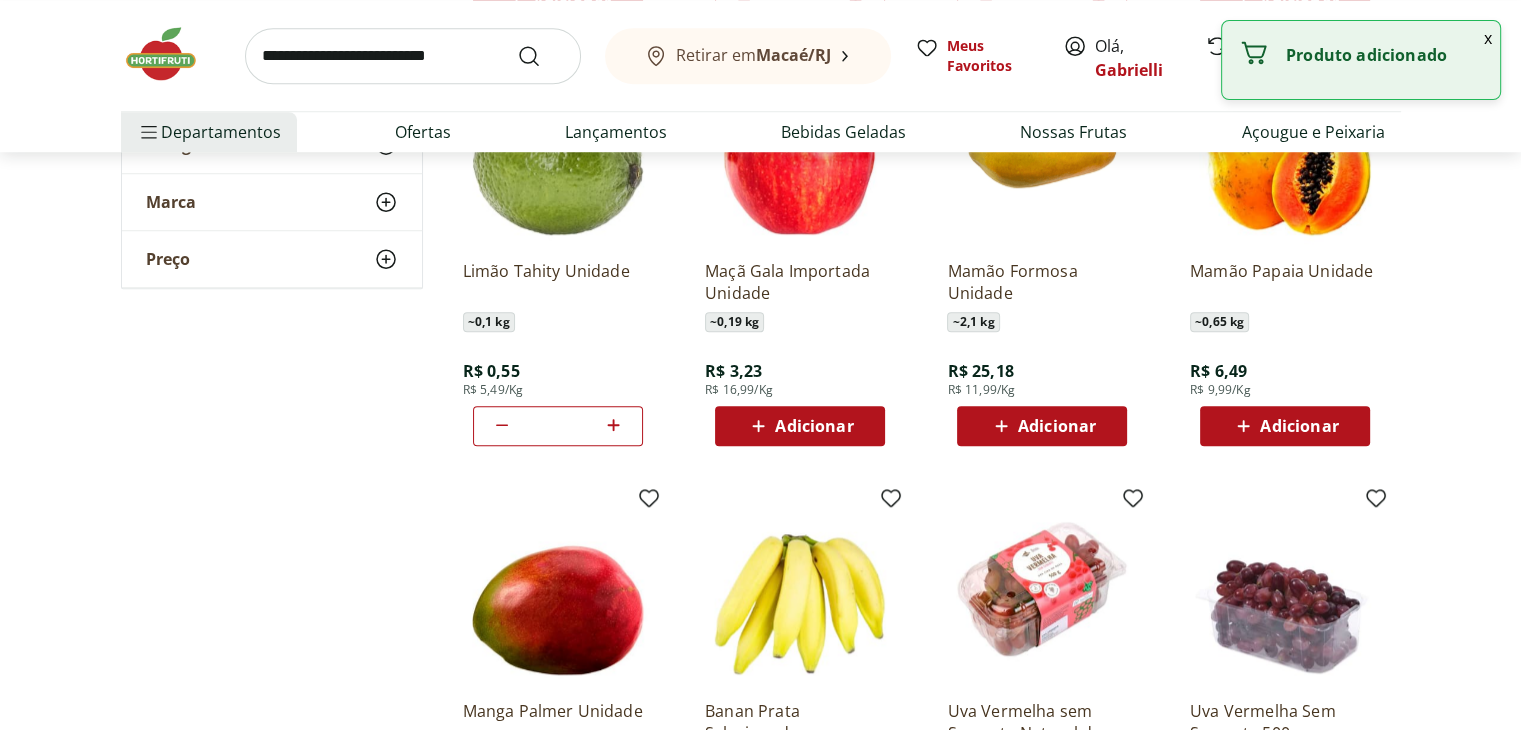 scroll, scrollTop: 1900, scrollLeft: 0, axis: vertical 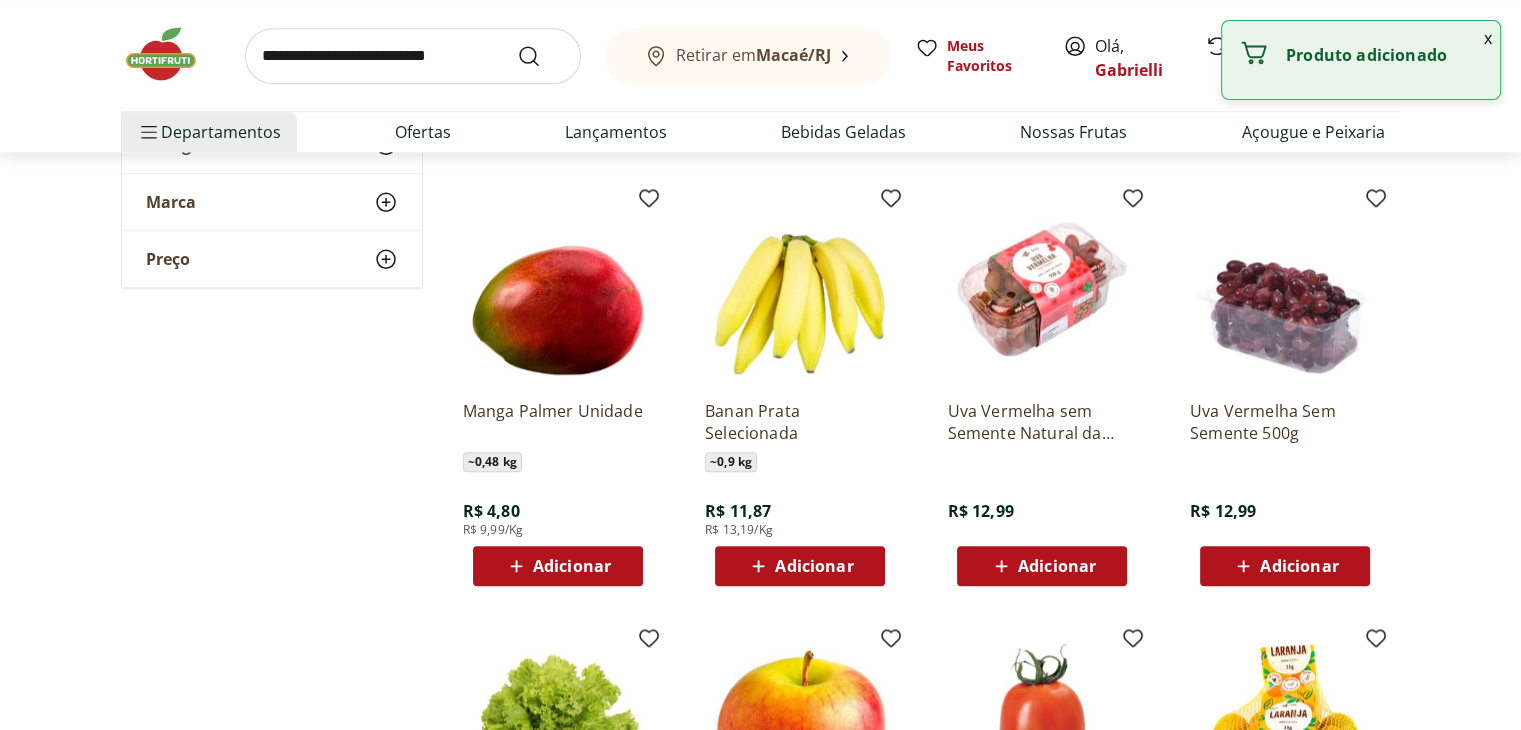 click on "Adicionar" at bounding box center (814, 566) 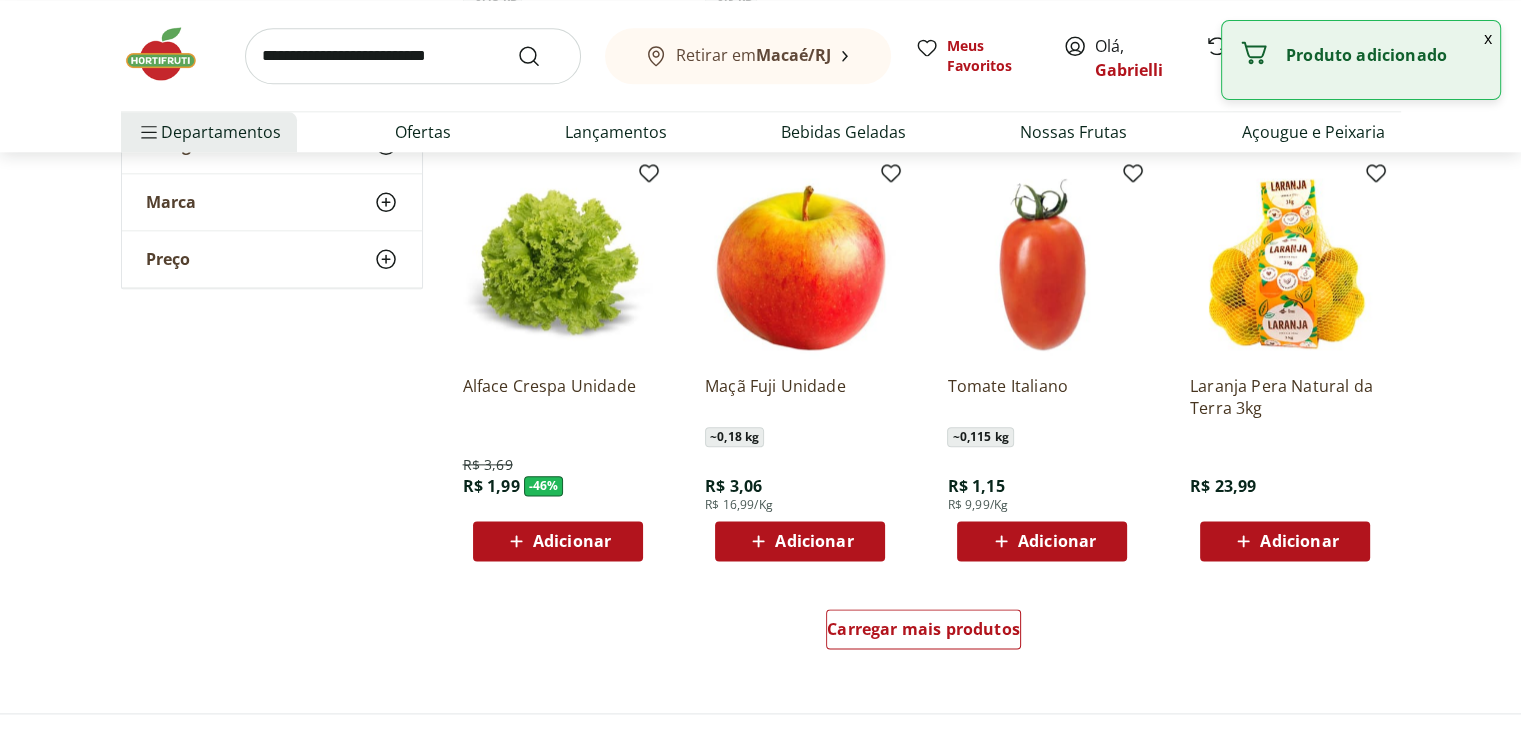 scroll, scrollTop: 2400, scrollLeft: 0, axis: vertical 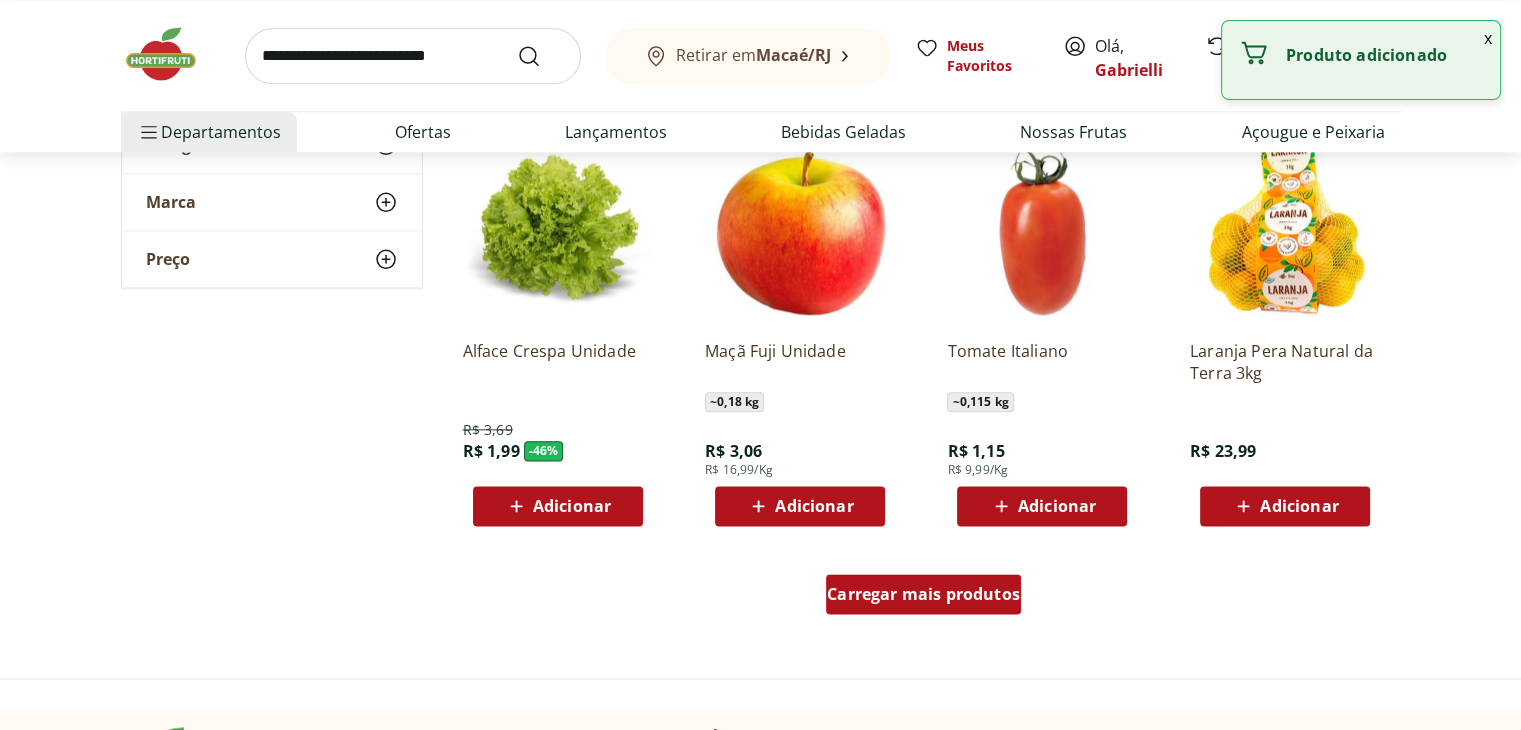 click on "Carregar mais produtos" at bounding box center [923, 594] 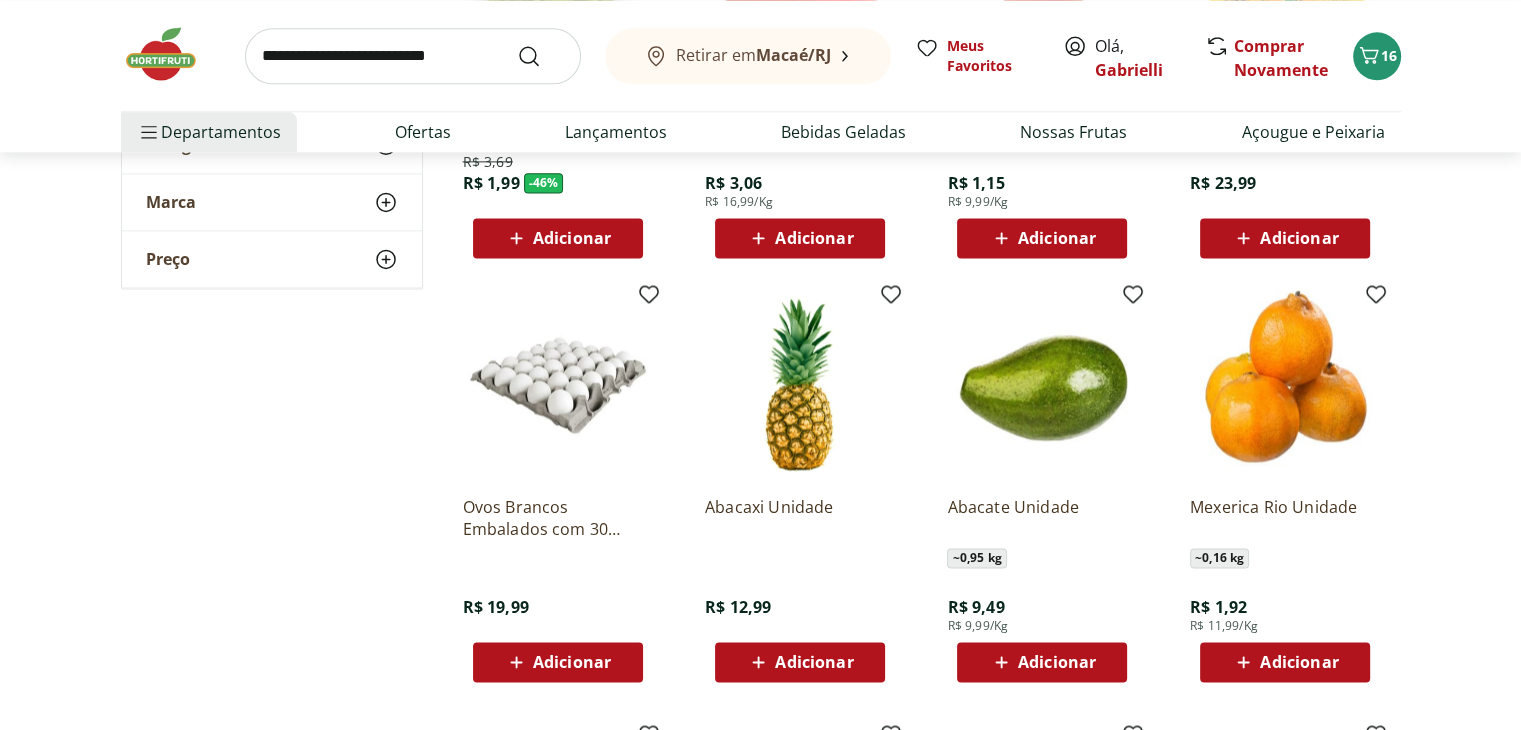 scroll, scrollTop: 2700, scrollLeft: 0, axis: vertical 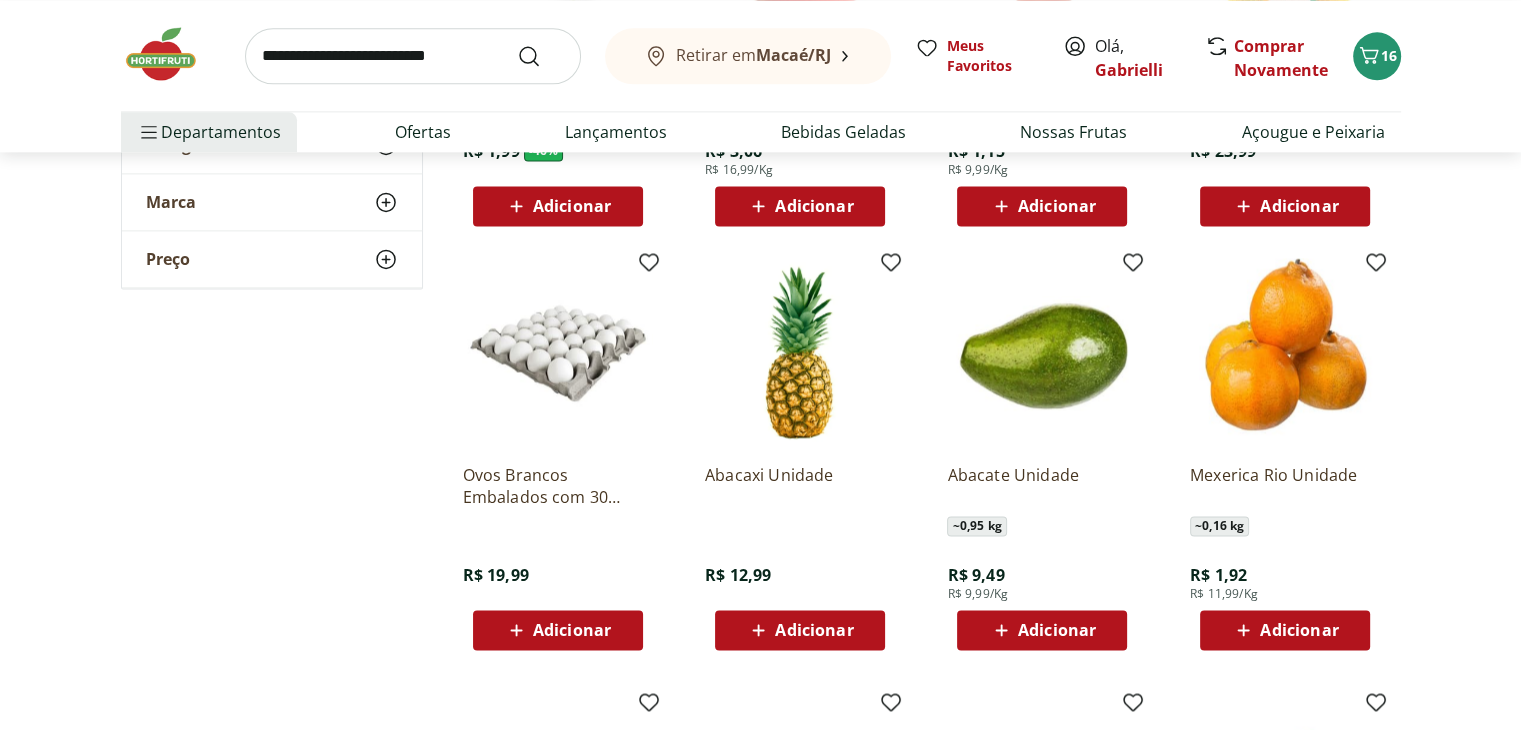 click on "Adicionar" at bounding box center [572, 630] 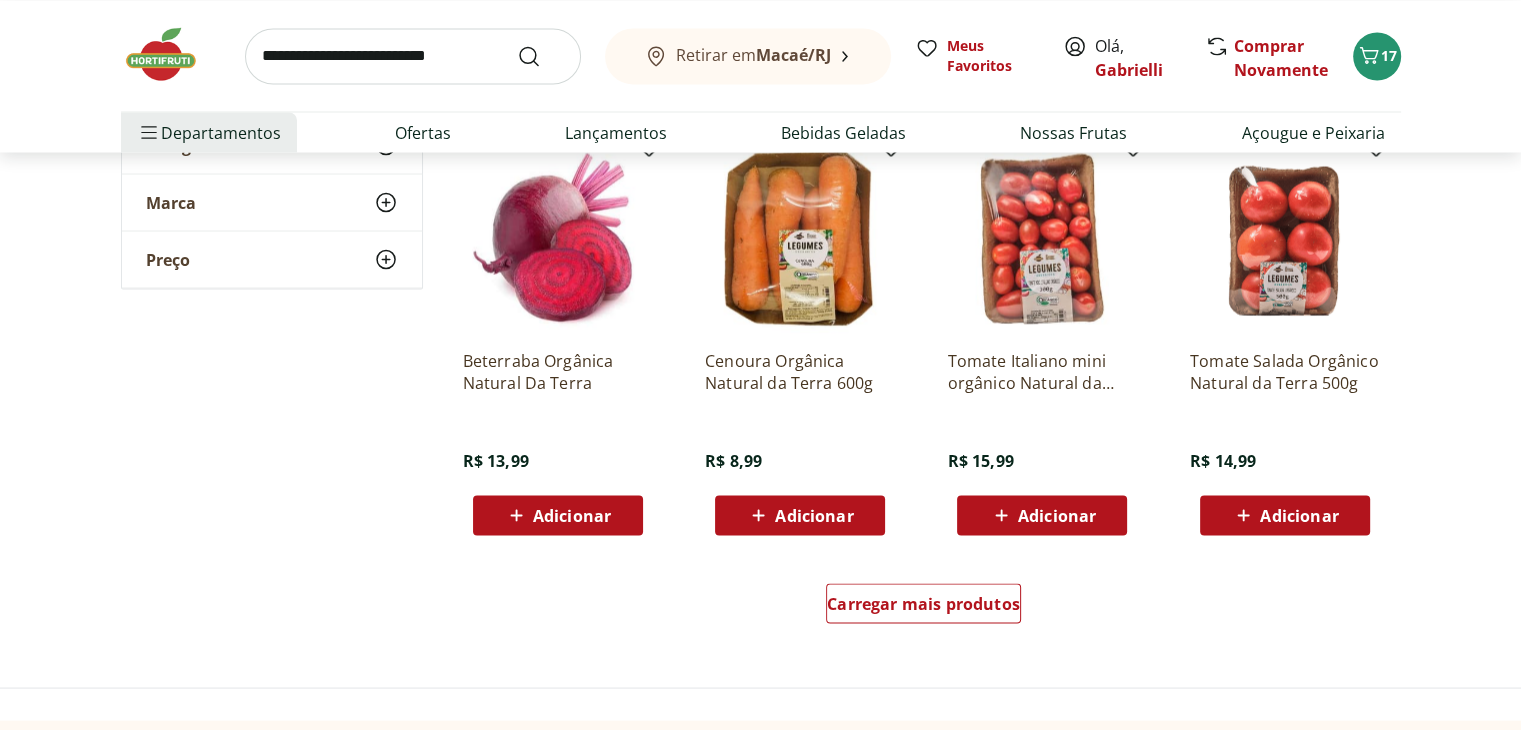 scroll, scrollTop: 3700, scrollLeft: 0, axis: vertical 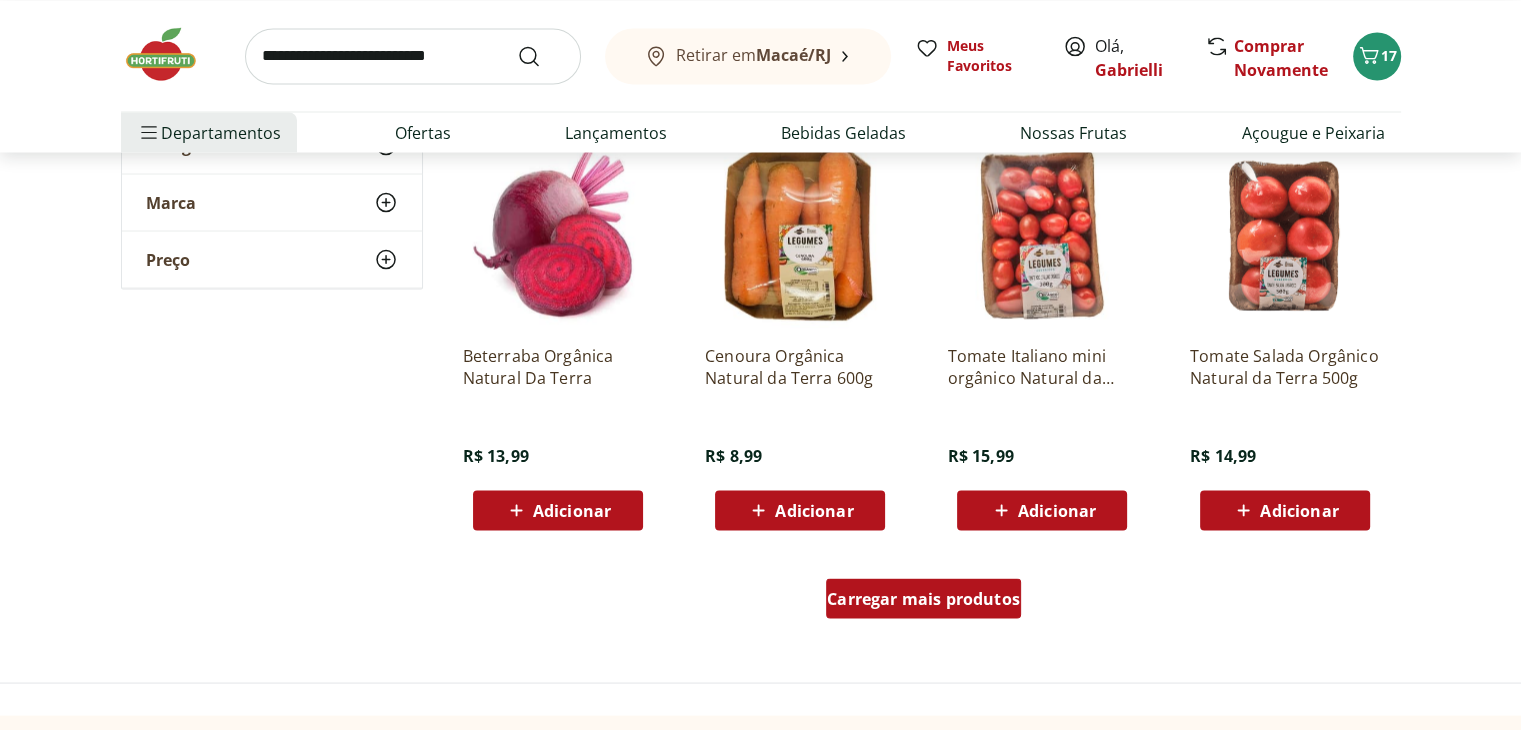 click on "Carregar mais produtos" at bounding box center (923, 598) 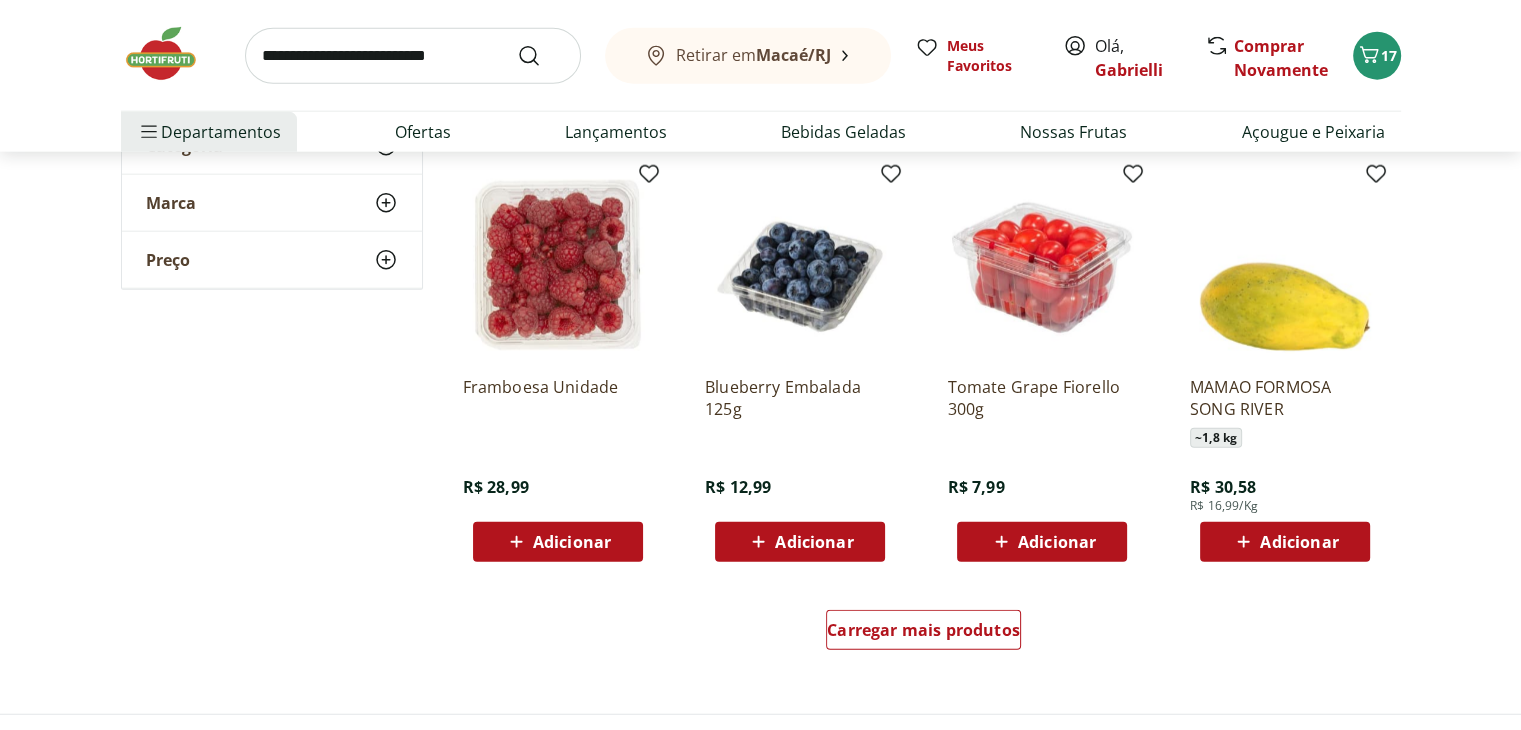 scroll, scrollTop: 5200, scrollLeft: 0, axis: vertical 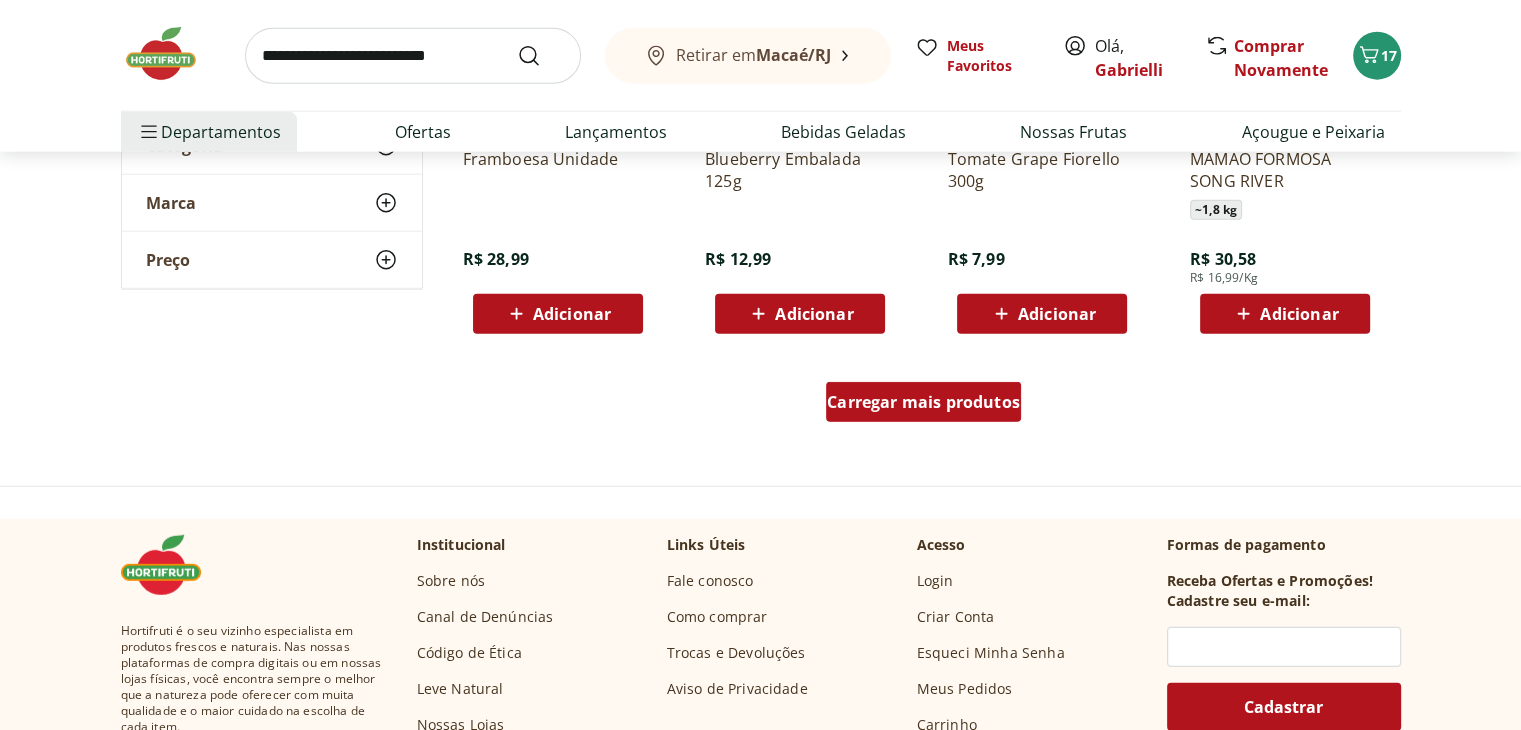 click on "Carregar mais produtos" at bounding box center (923, 402) 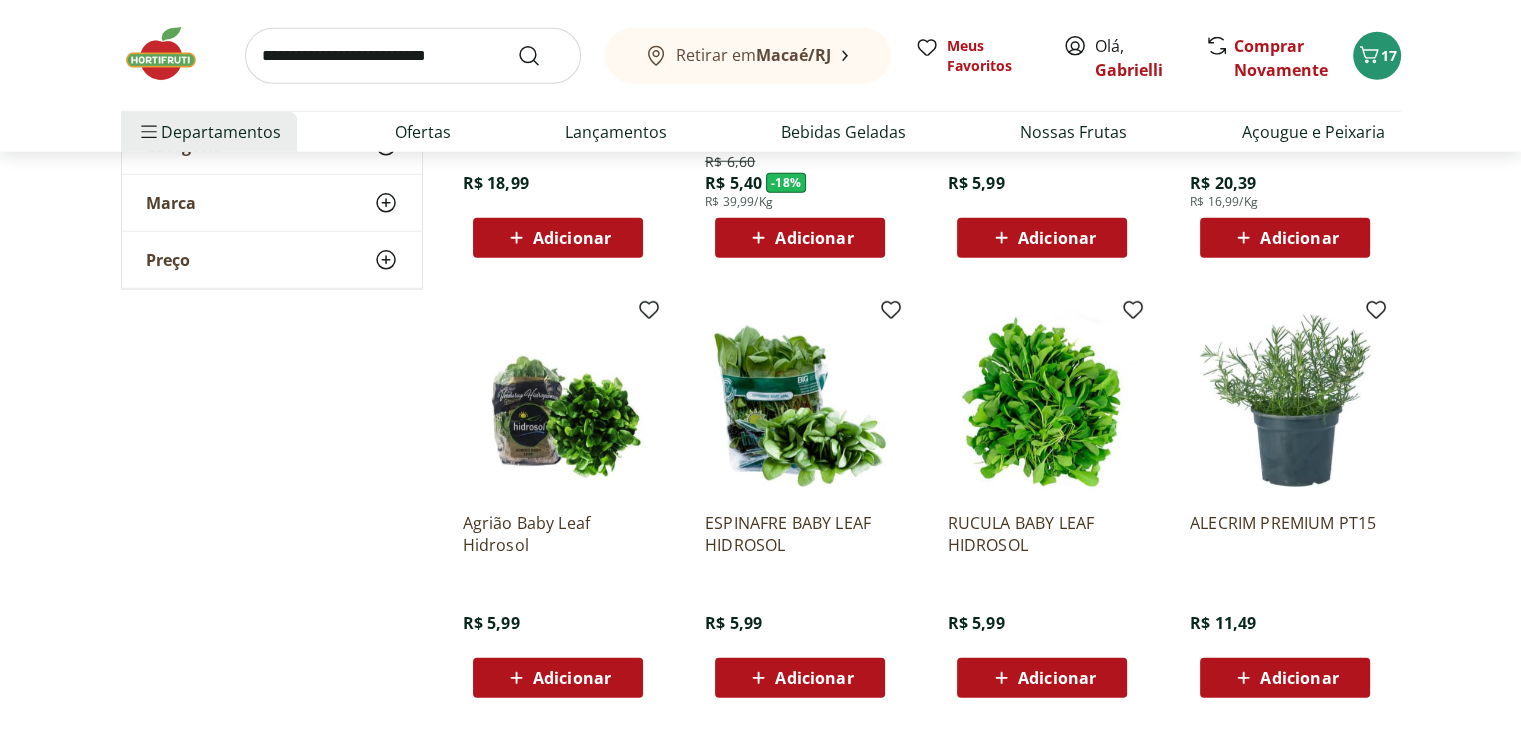 scroll, scrollTop: 5800, scrollLeft: 0, axis: vertical 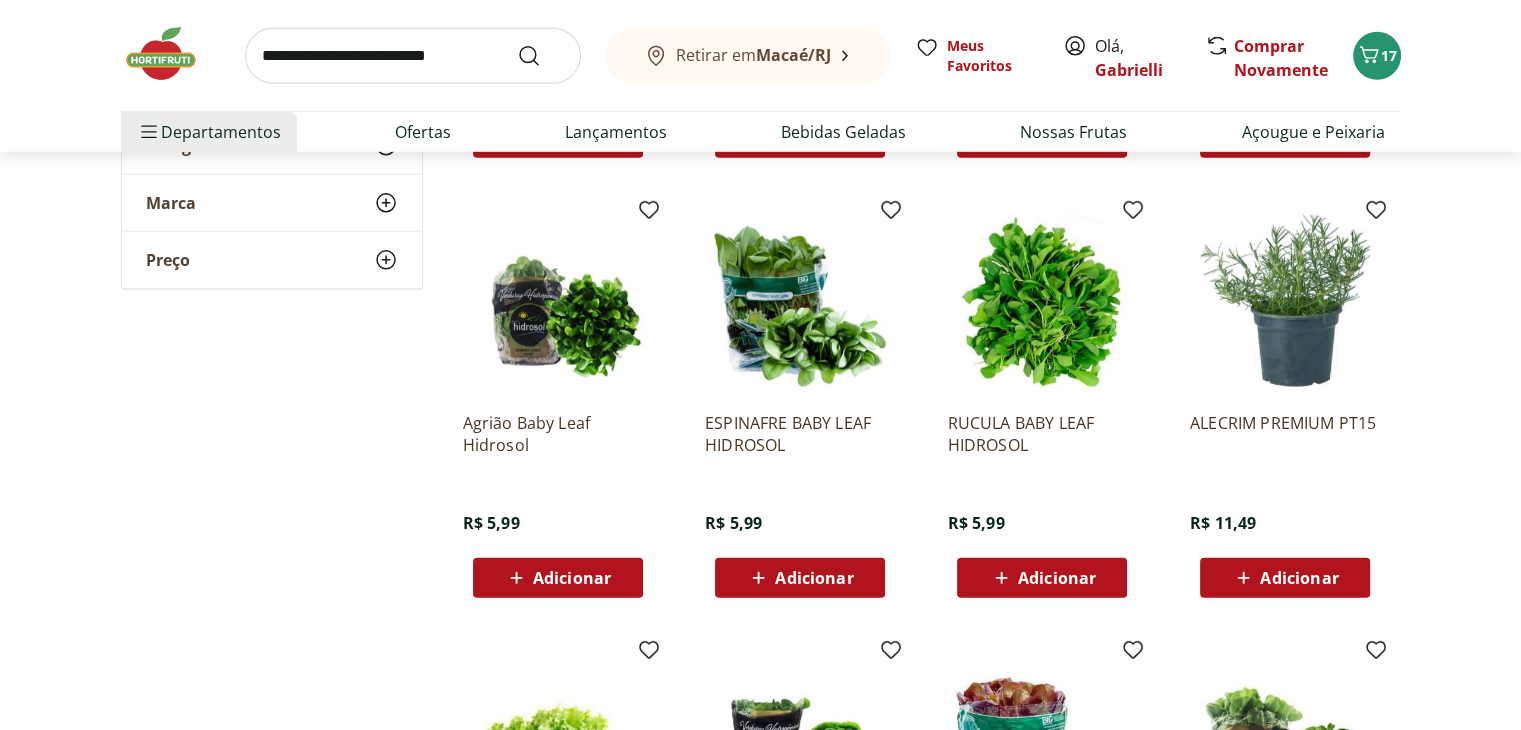 click 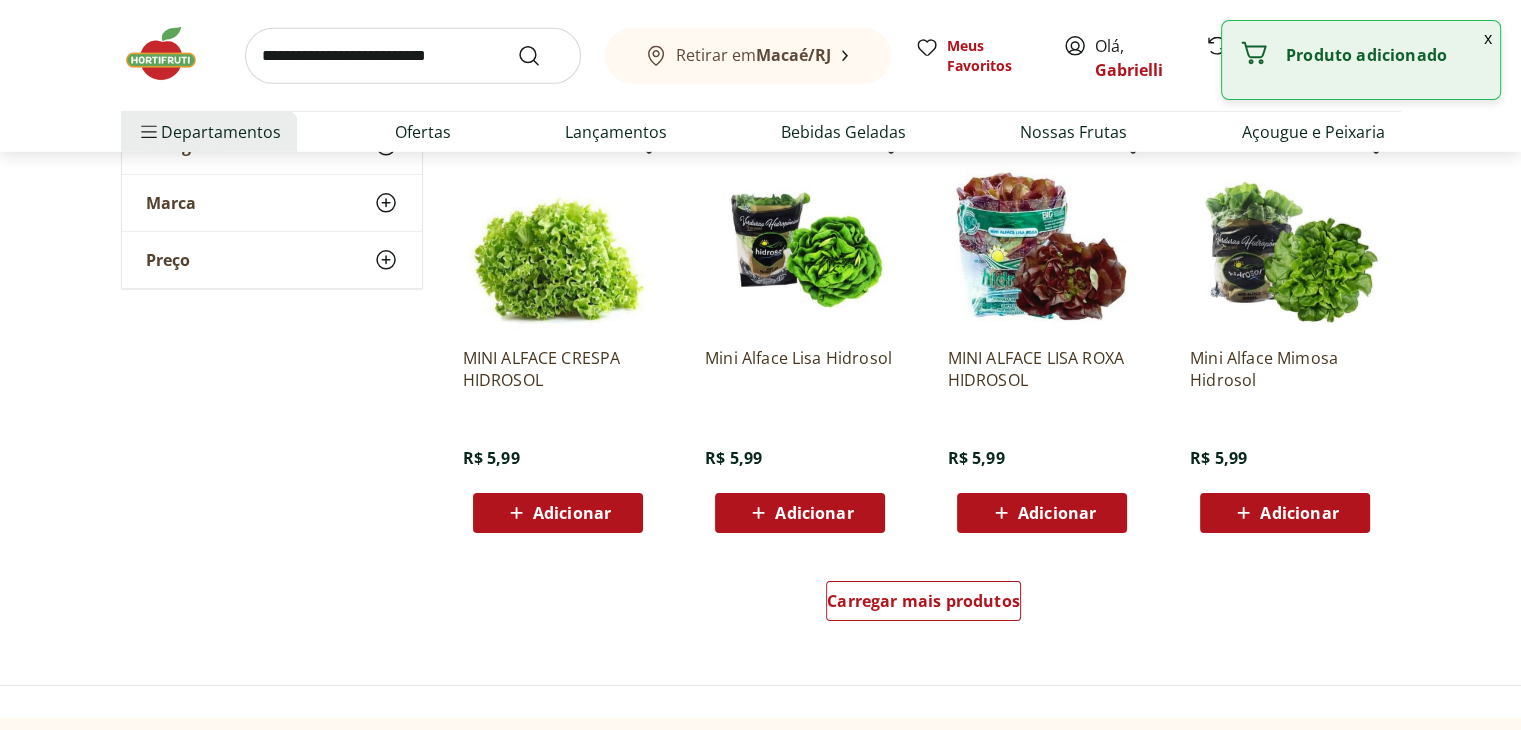 scroll, scrollTop: 6500, scrollLeft: 0, axis: vertical 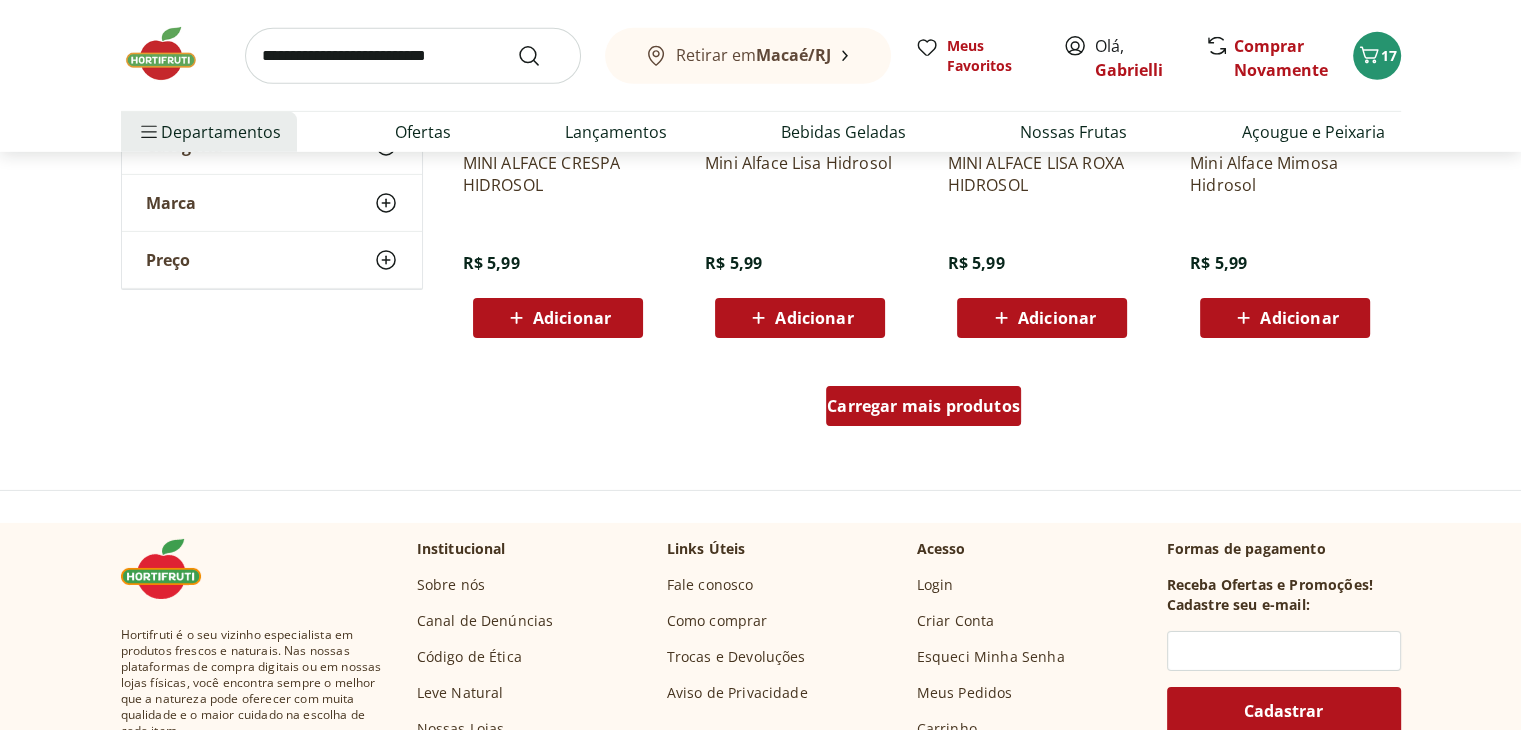 click on "Carregar mais produtos" at bounding box center (923, 406) 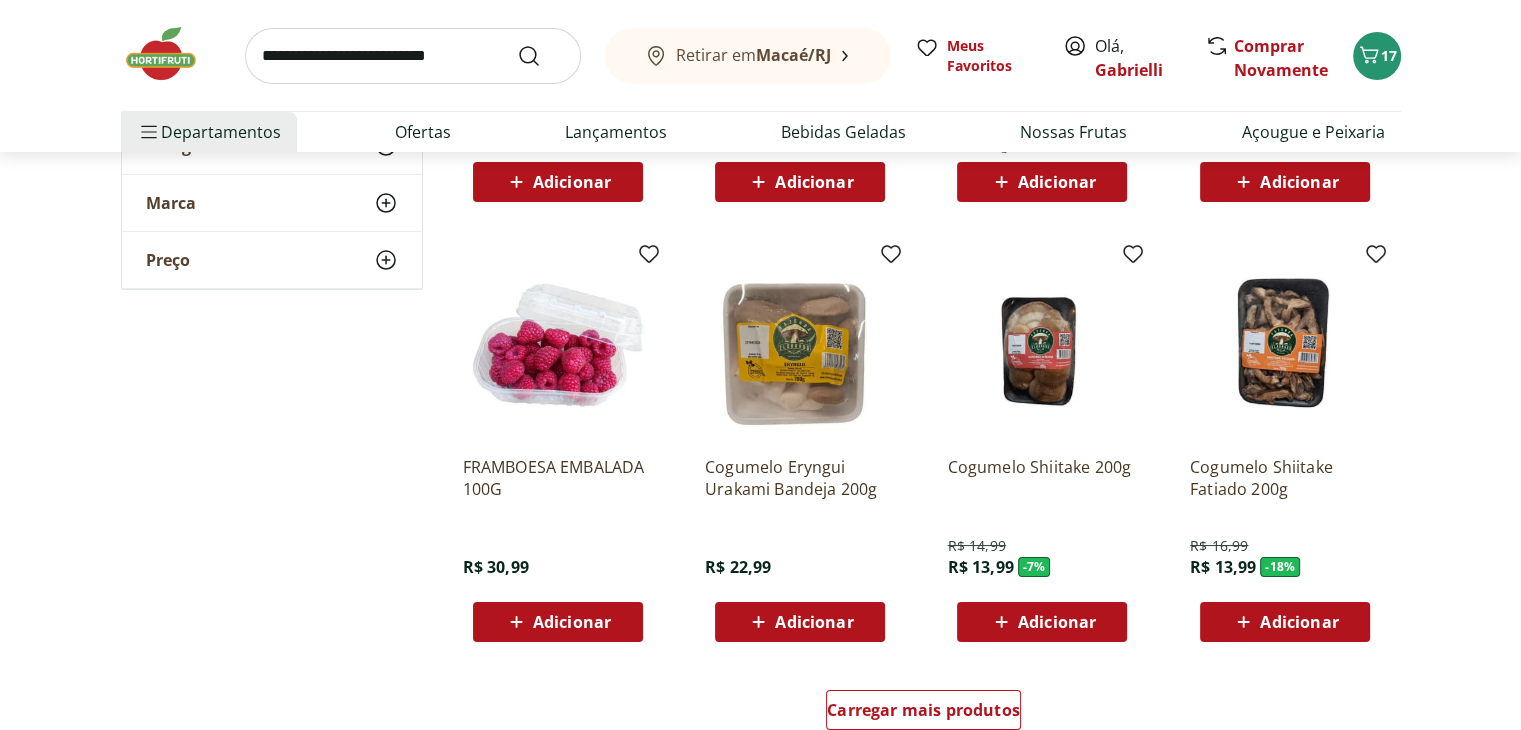 scroll, scrollTop: 7700, scrollLeft: 0, axis: vertical 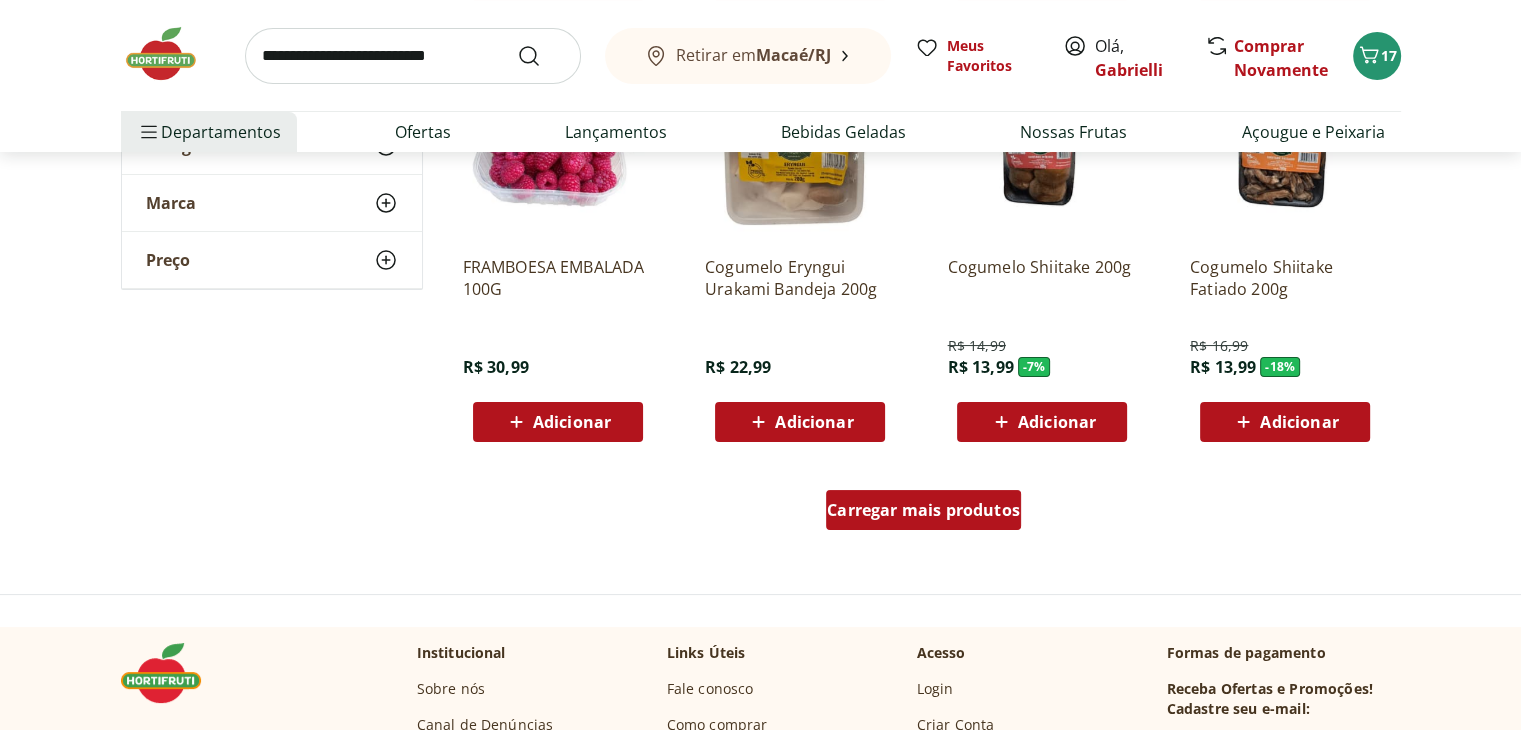 click on "Carregar mais produtos" at bounding box center [923, 510] 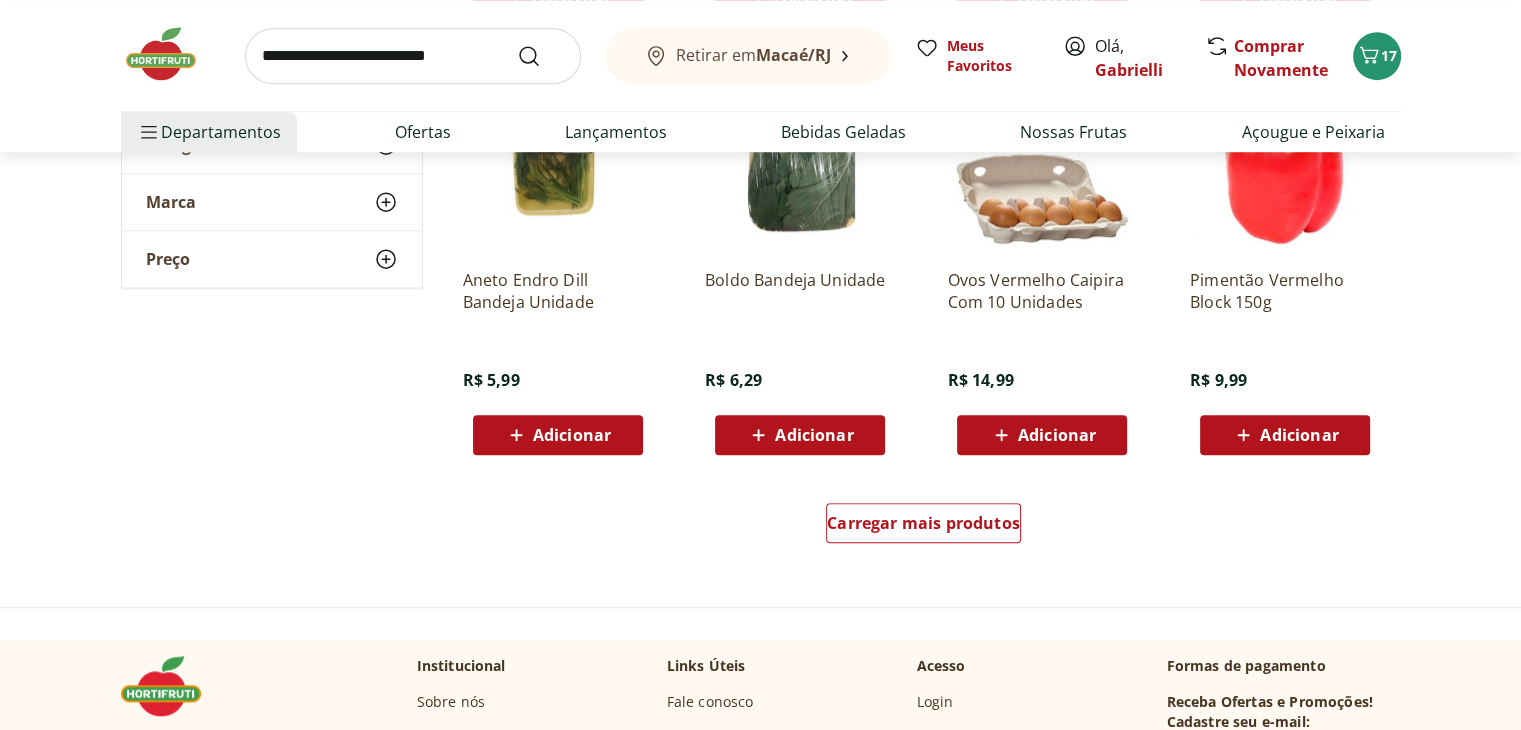 scroll, scrollTop: 9000, scrollLeft: 0, axis: vertical 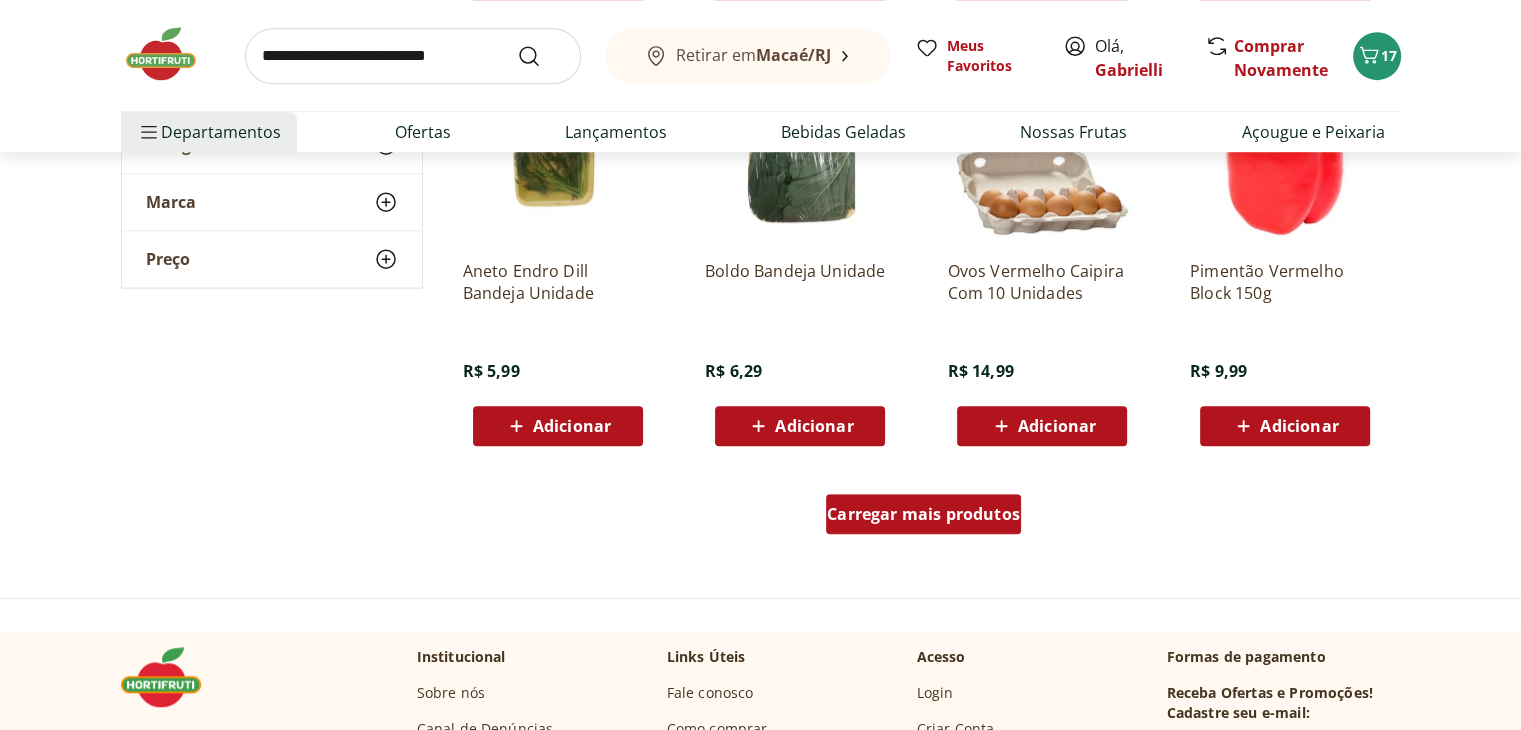 click on "Carregar mais produtos" at bounding box center (923, 518) 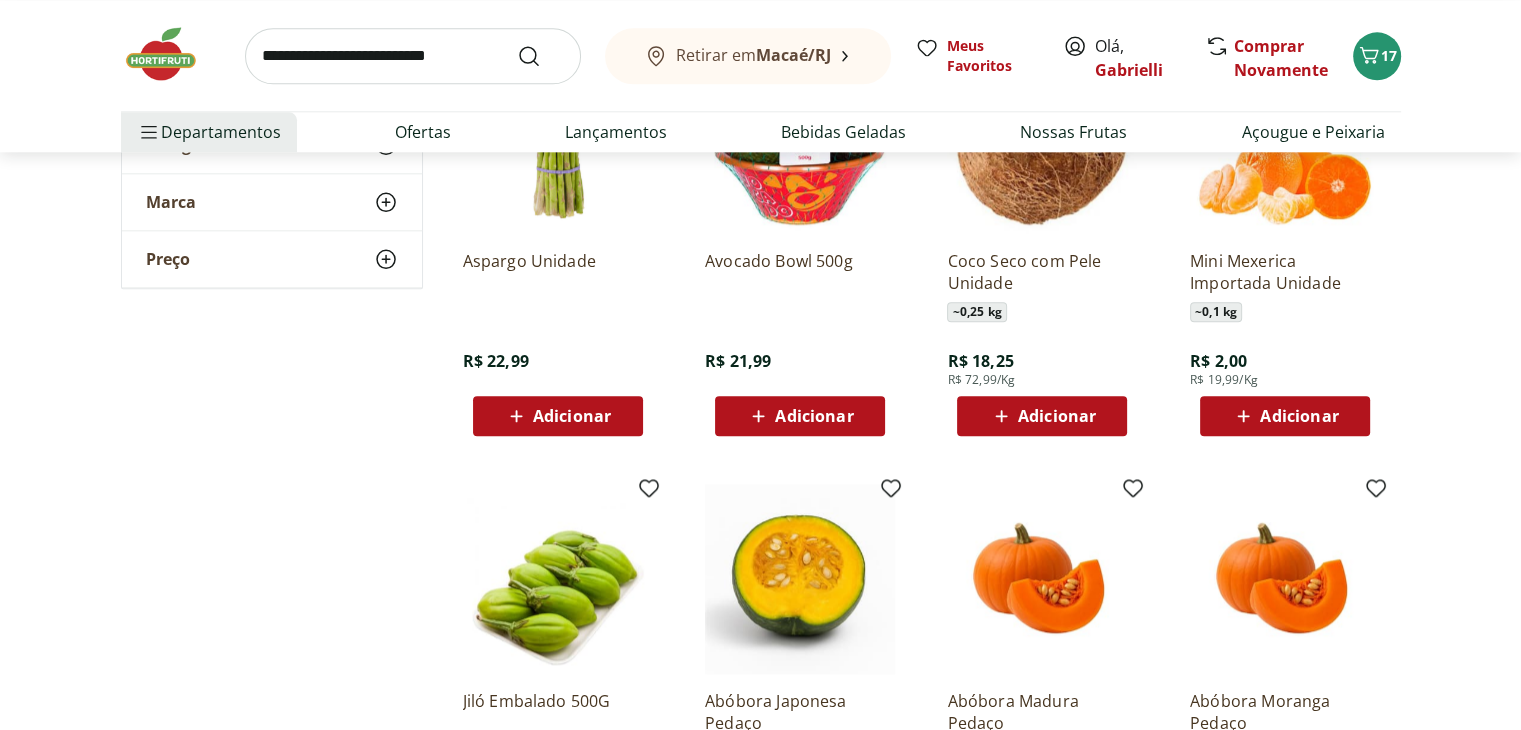 scroll, scrollTop: 10000, scrollLeft: 0, axis: vertical 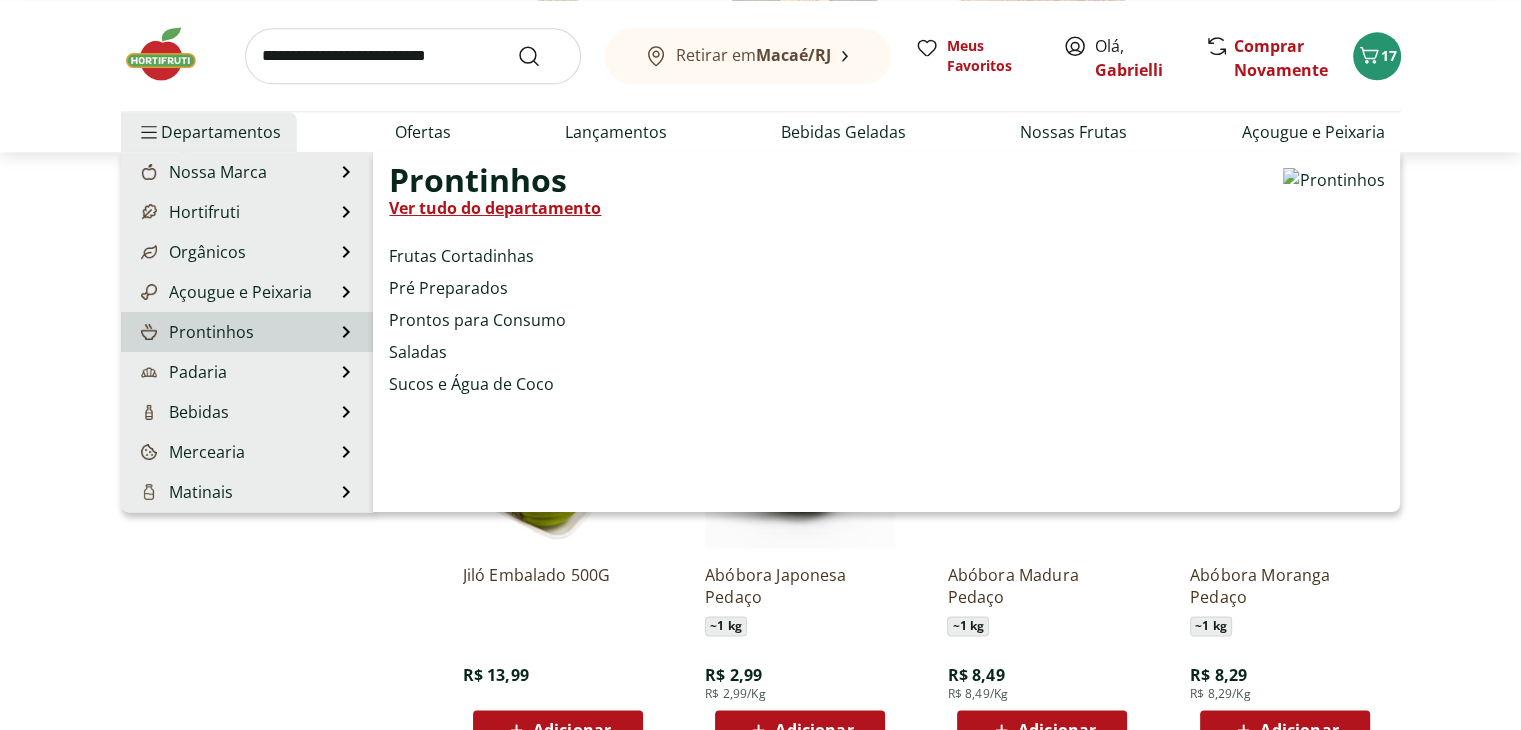 click on "Ver tudo do departamento" at bounding box center [495, 208] 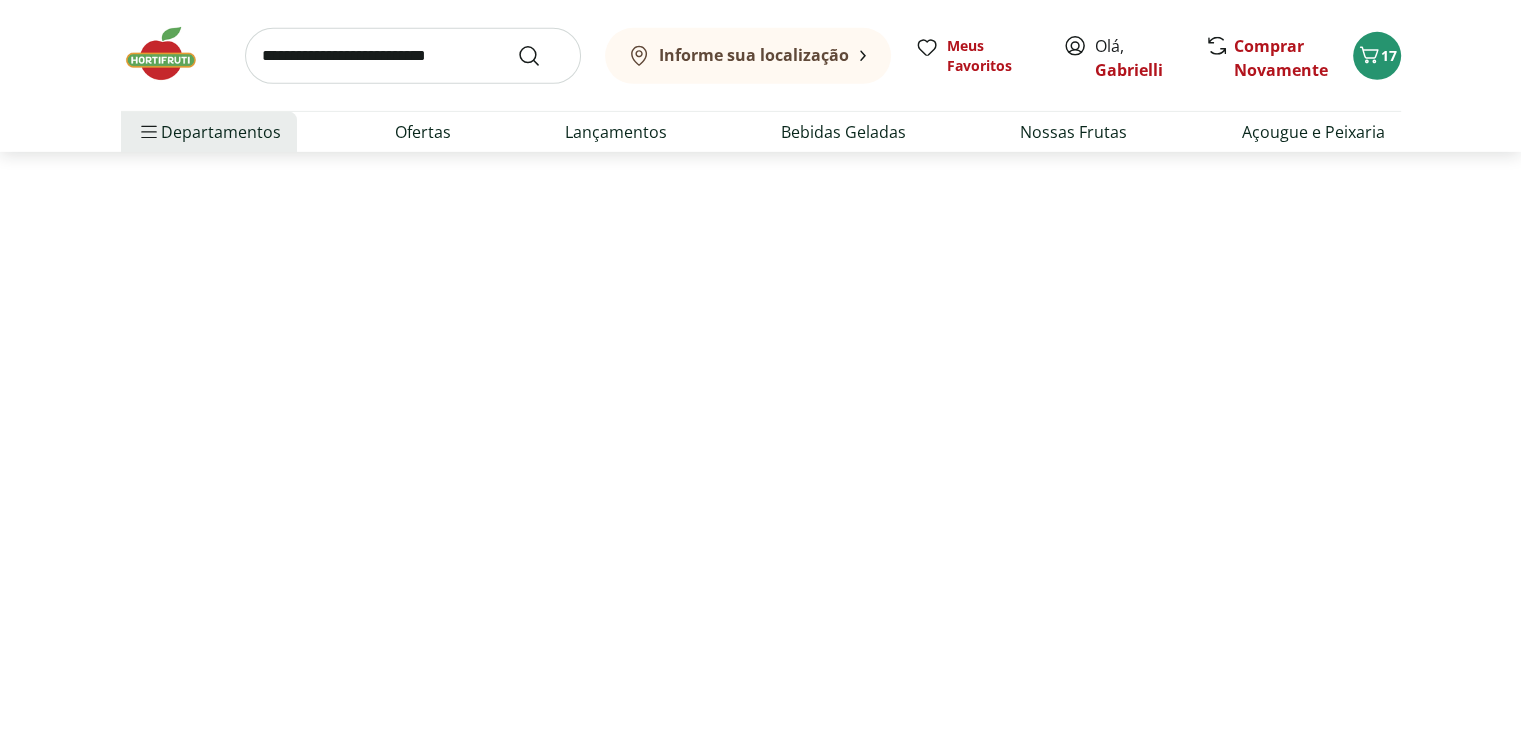 scroll, scrollTop: 0, scrollLeft: 0, axis: both 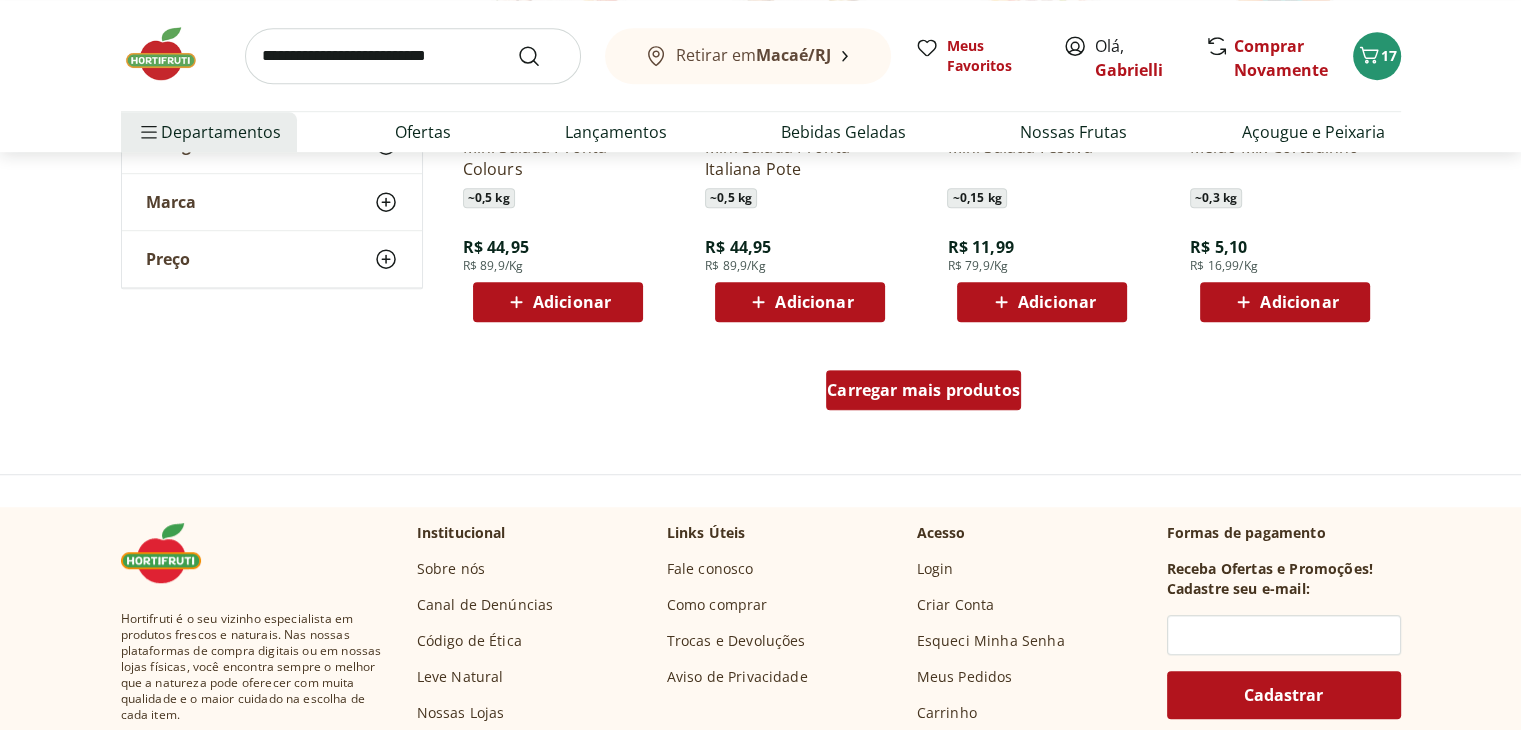 click on "Carregar mais produtos" at bounding box center (923, 390) 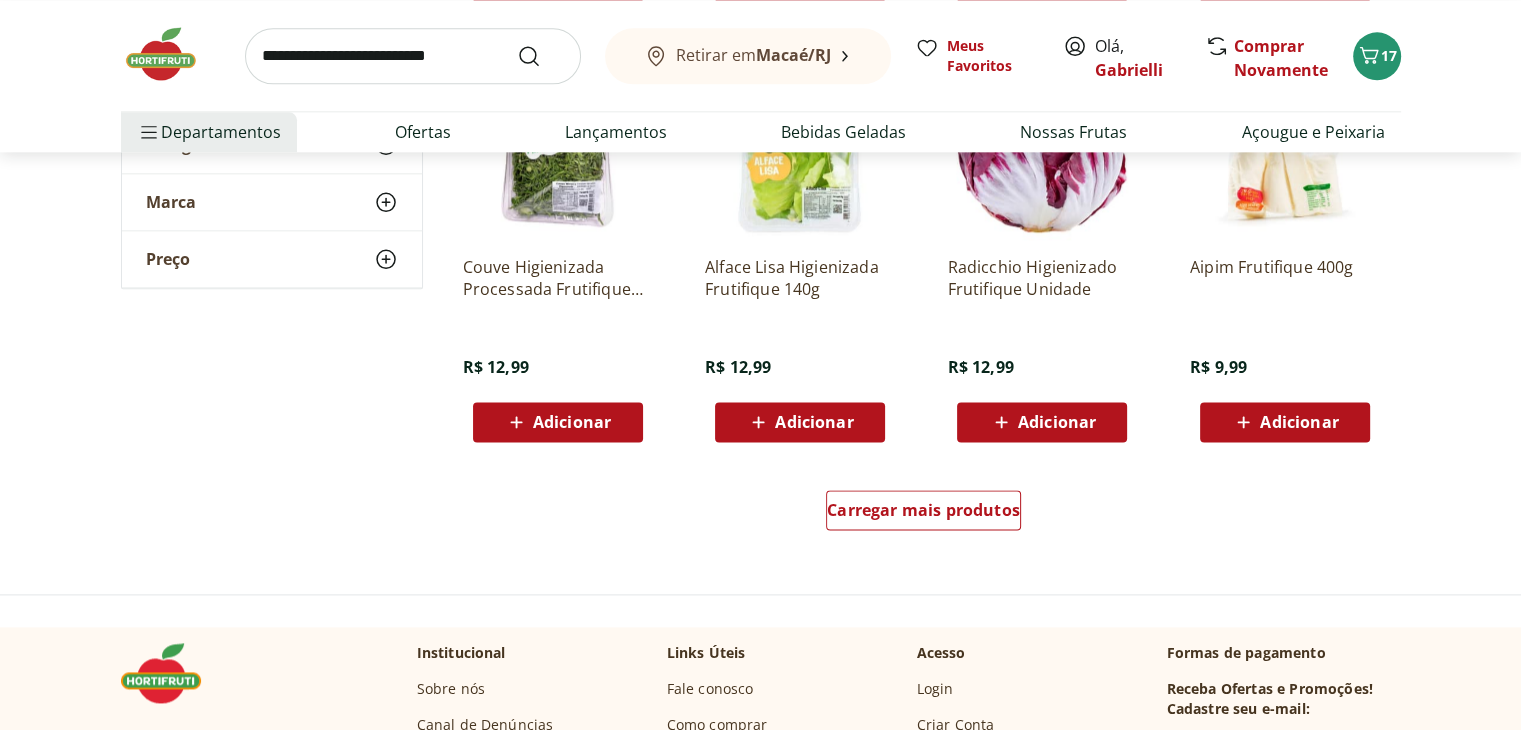 scroll, scrollTop: 2600, scrollLeft: 0, axis: vertical 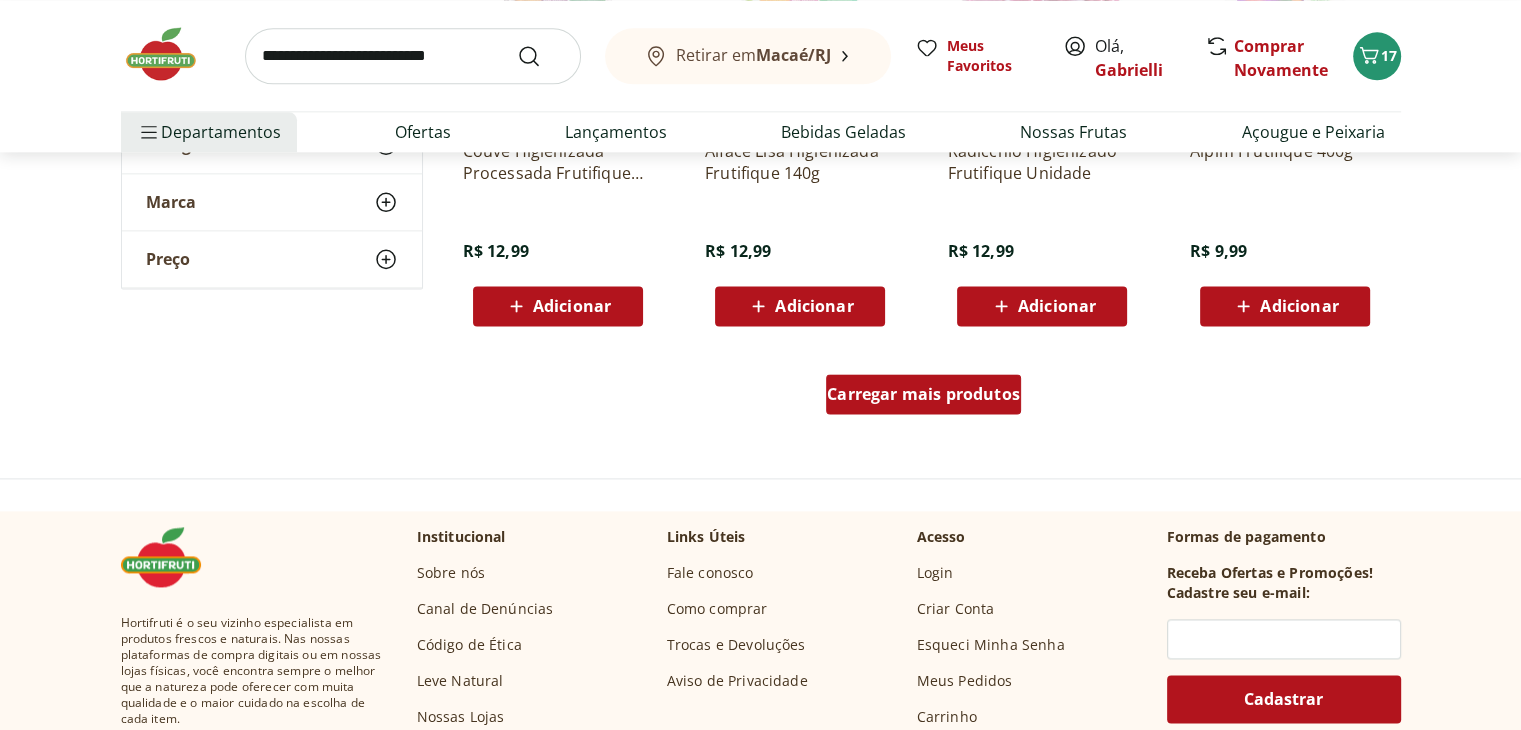 click on "Carregar mais produtos" at bounding box center [923, 394] 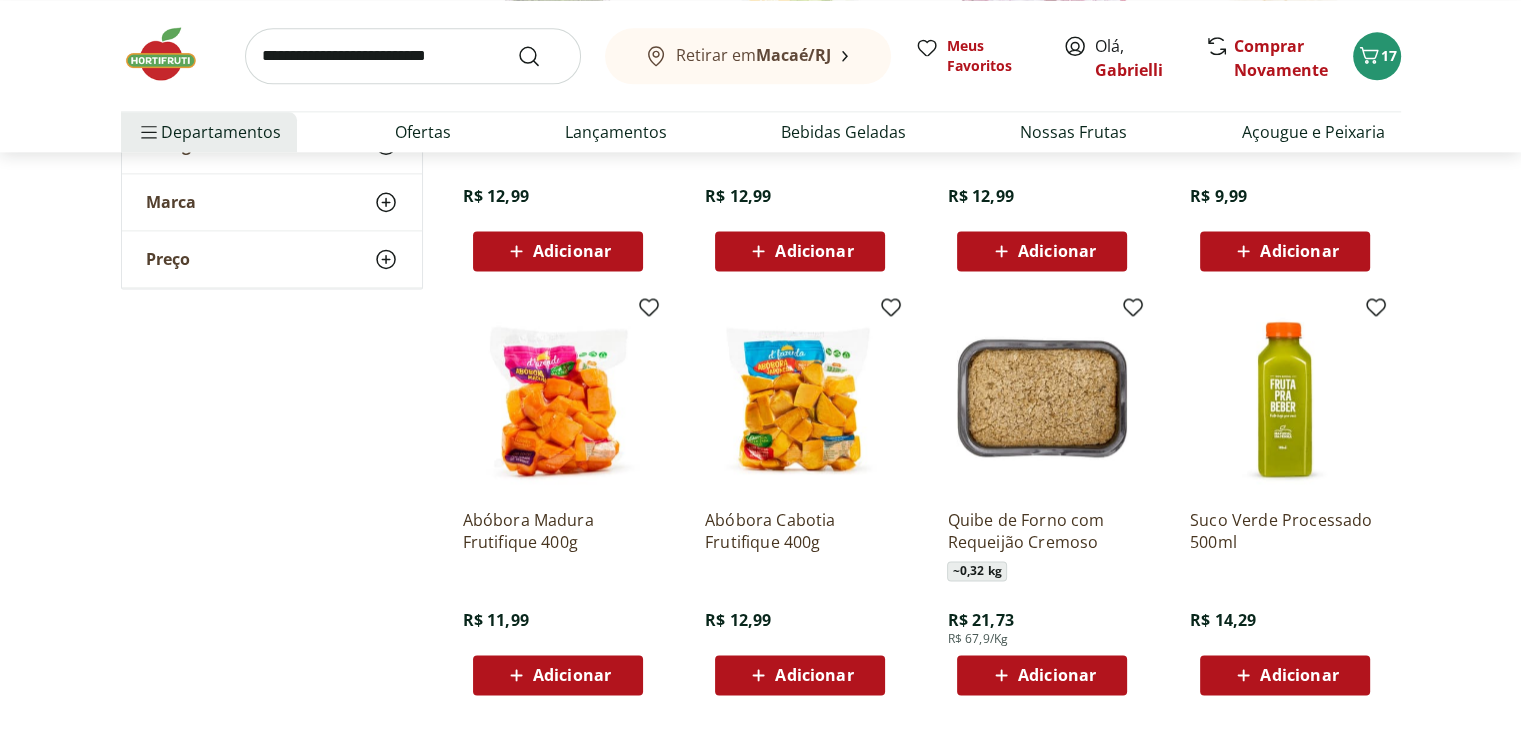 scroll, scrollTop: 2800, scrollLeft: 0, axis: vertical 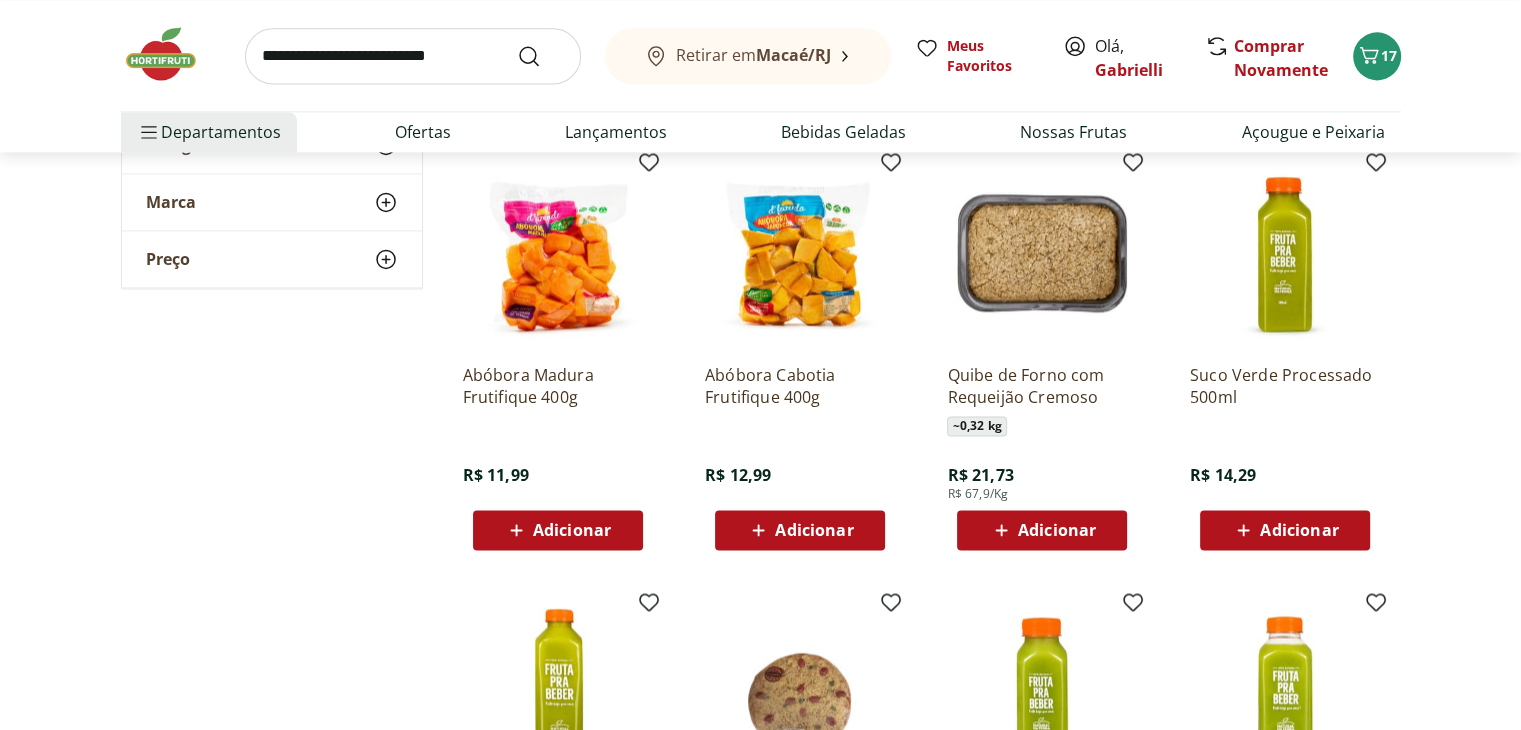 click on "Adicionar" at bounding box center [814, 530] 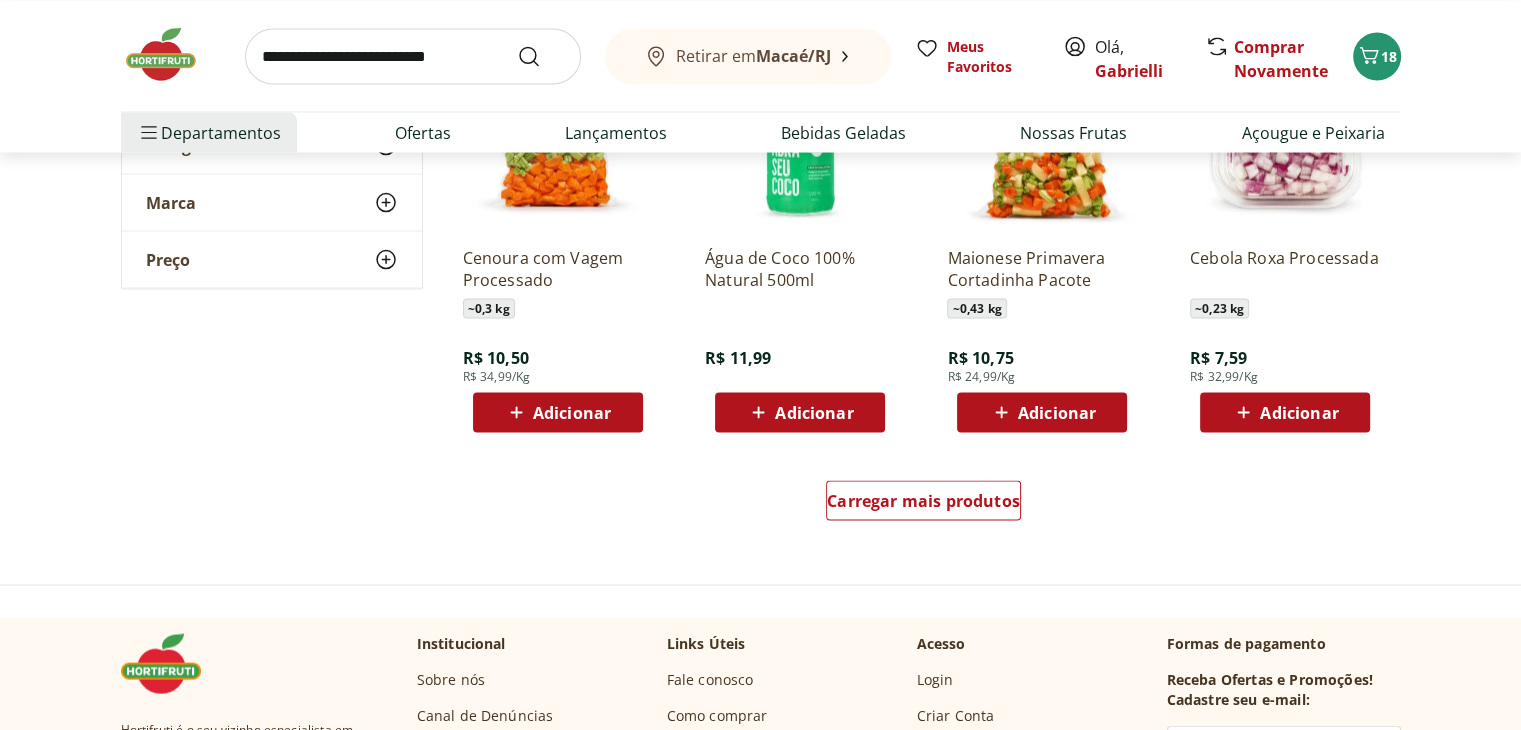 scroll, scrollTop: 3800, scrollLeft: 0, axis: vertical 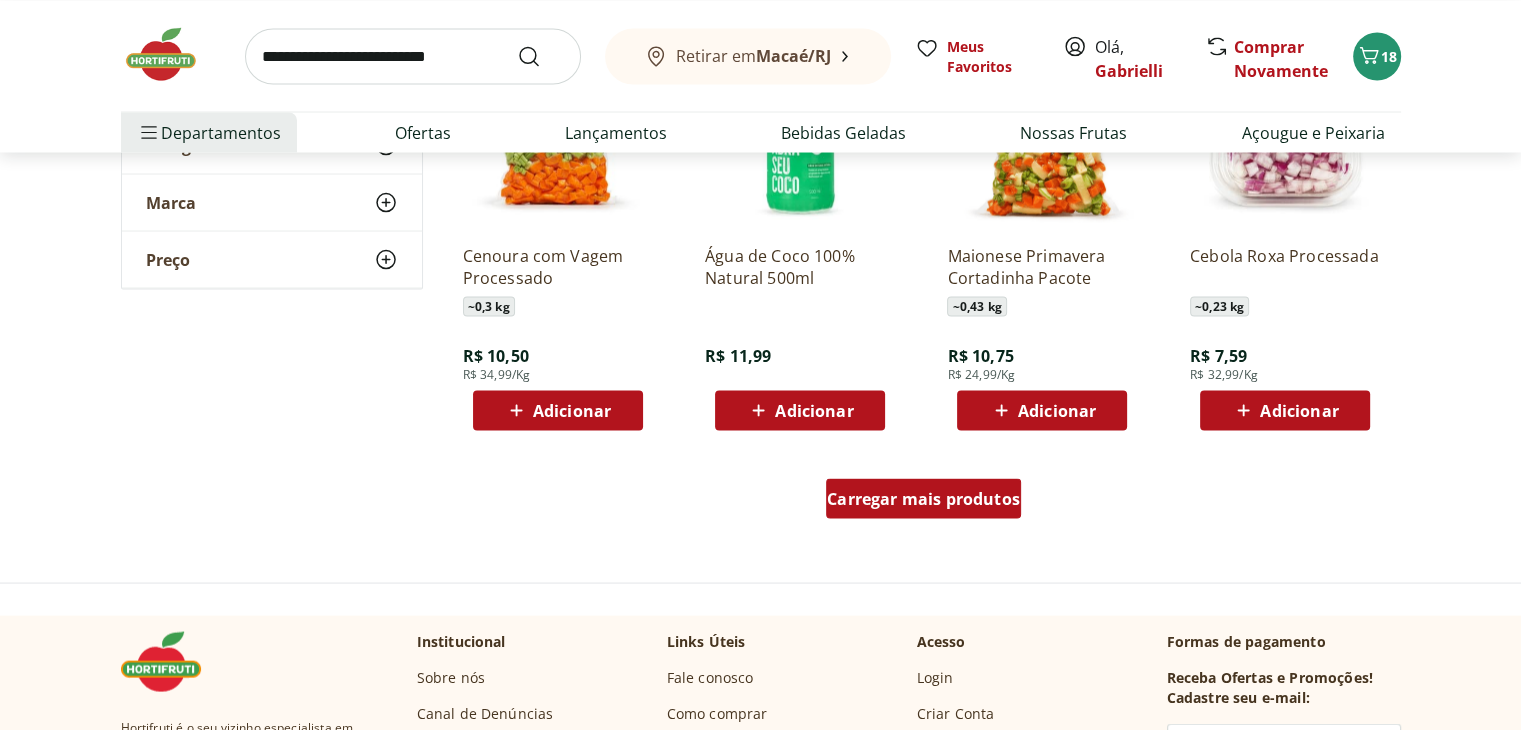 click on "Carregar mais produtos" at bounding box center (923, 498) 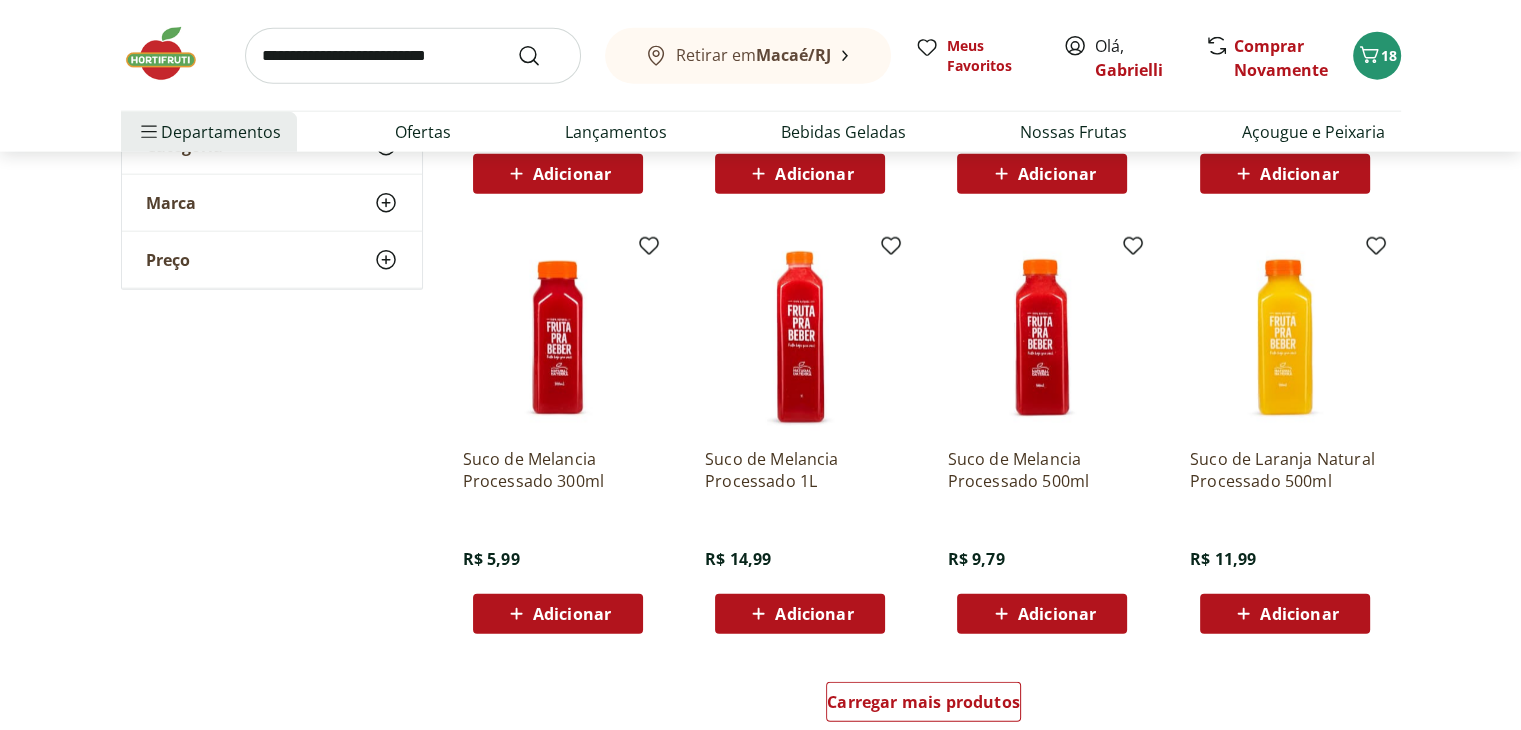 scroll, scrollTop: 5300, scrollLeft: 0, axis: vertical 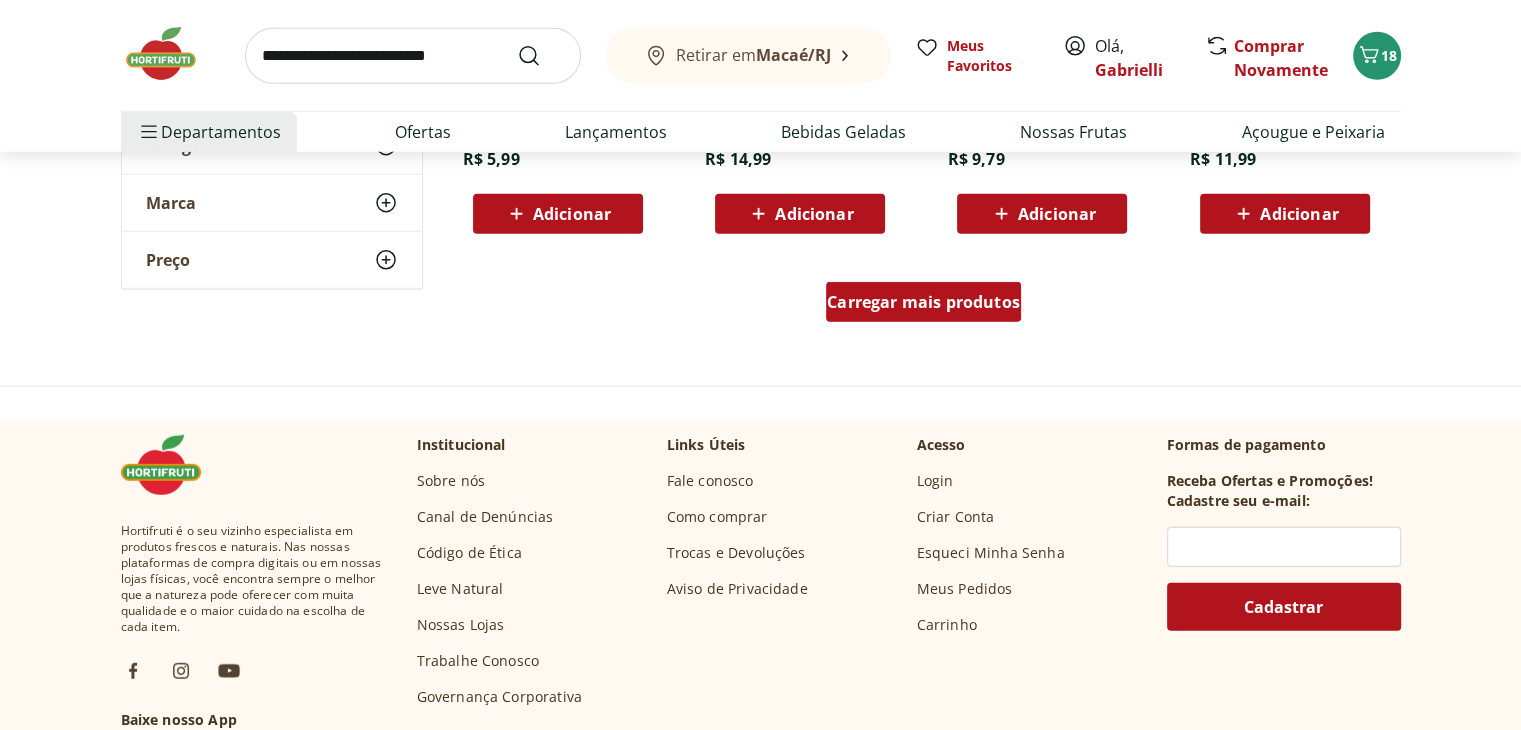 click on "Carregar mais produtos" at bounding box center [923, 302] 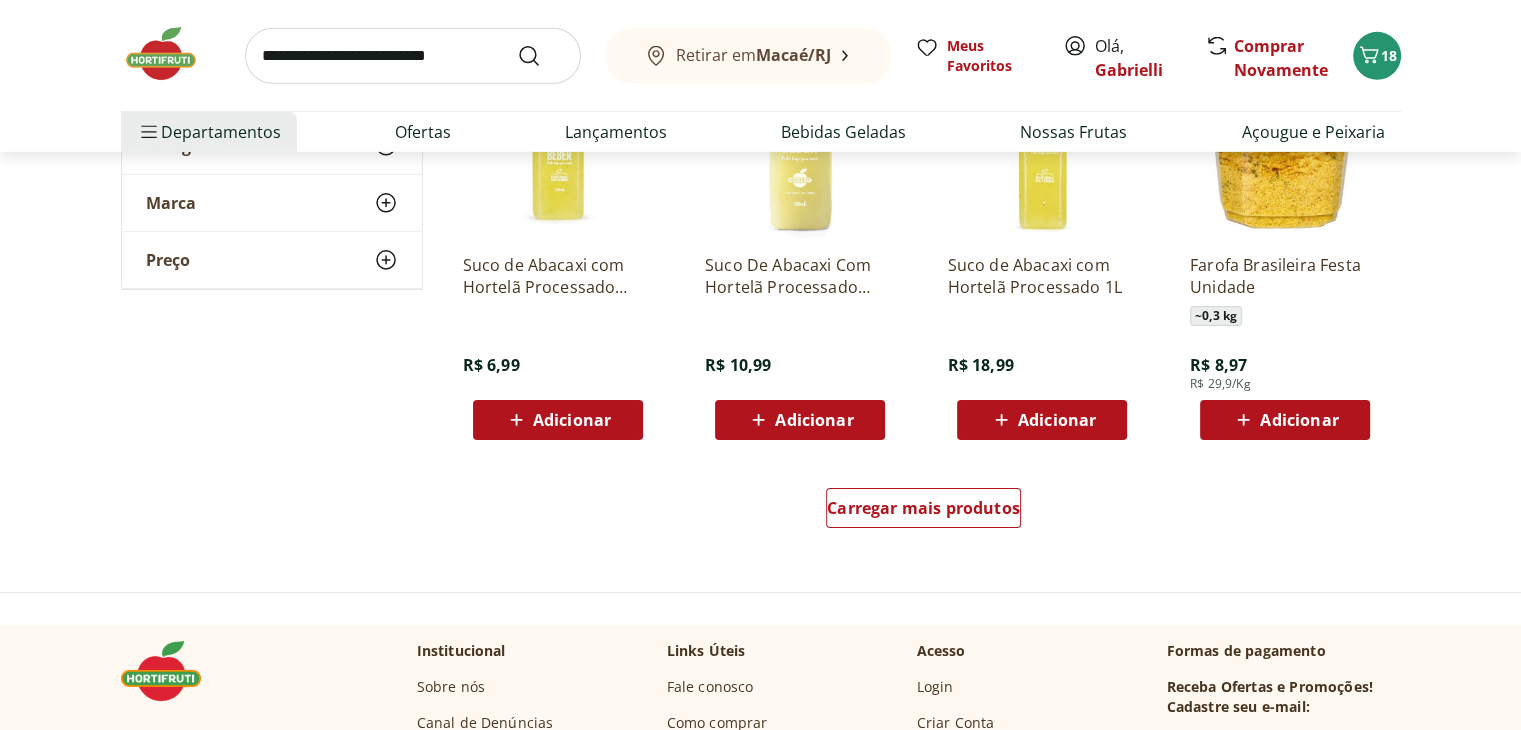 scroll, scrollTop: 6400, scrollLeft: 0, axis: vertical 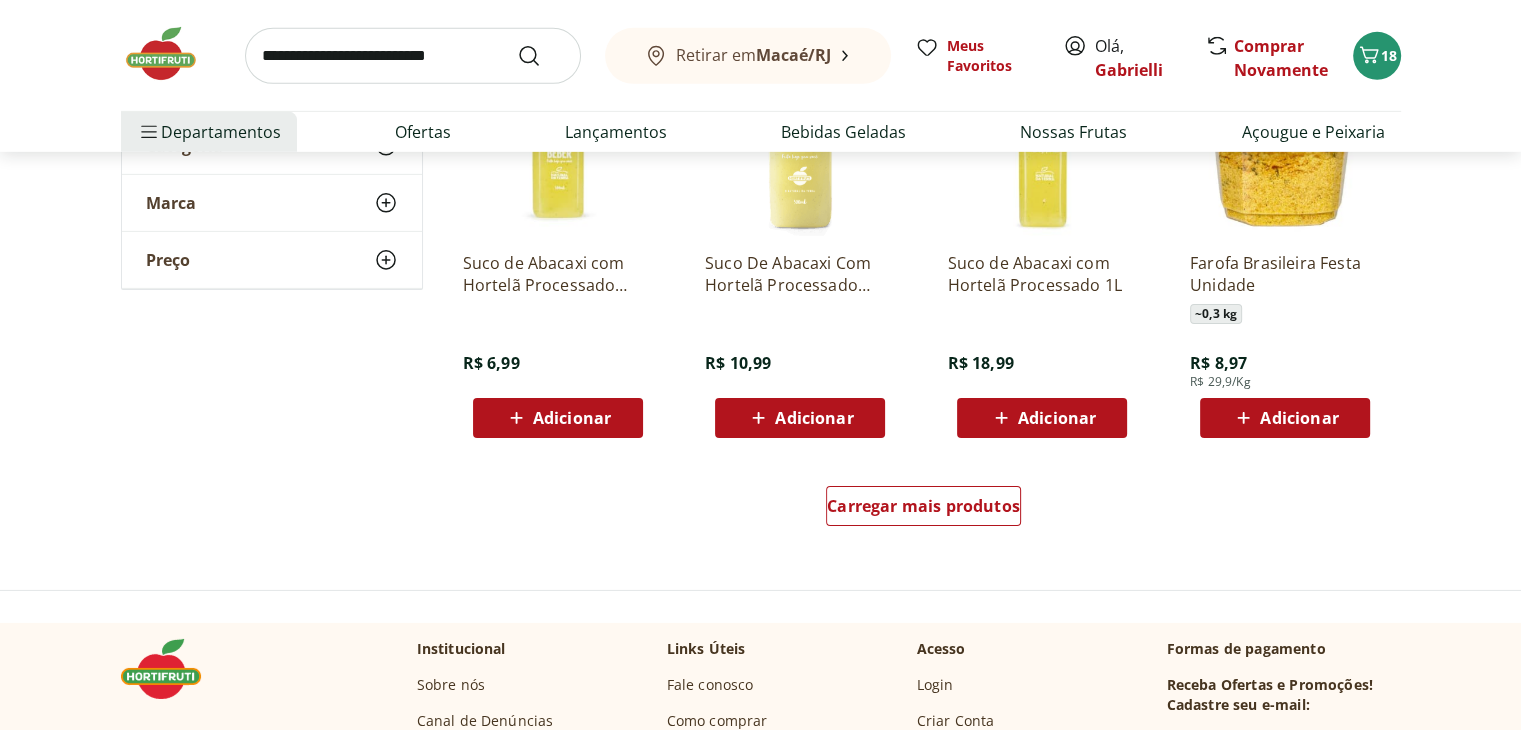 click on "Carregar mais produtos" at bounding box center [924, 510] 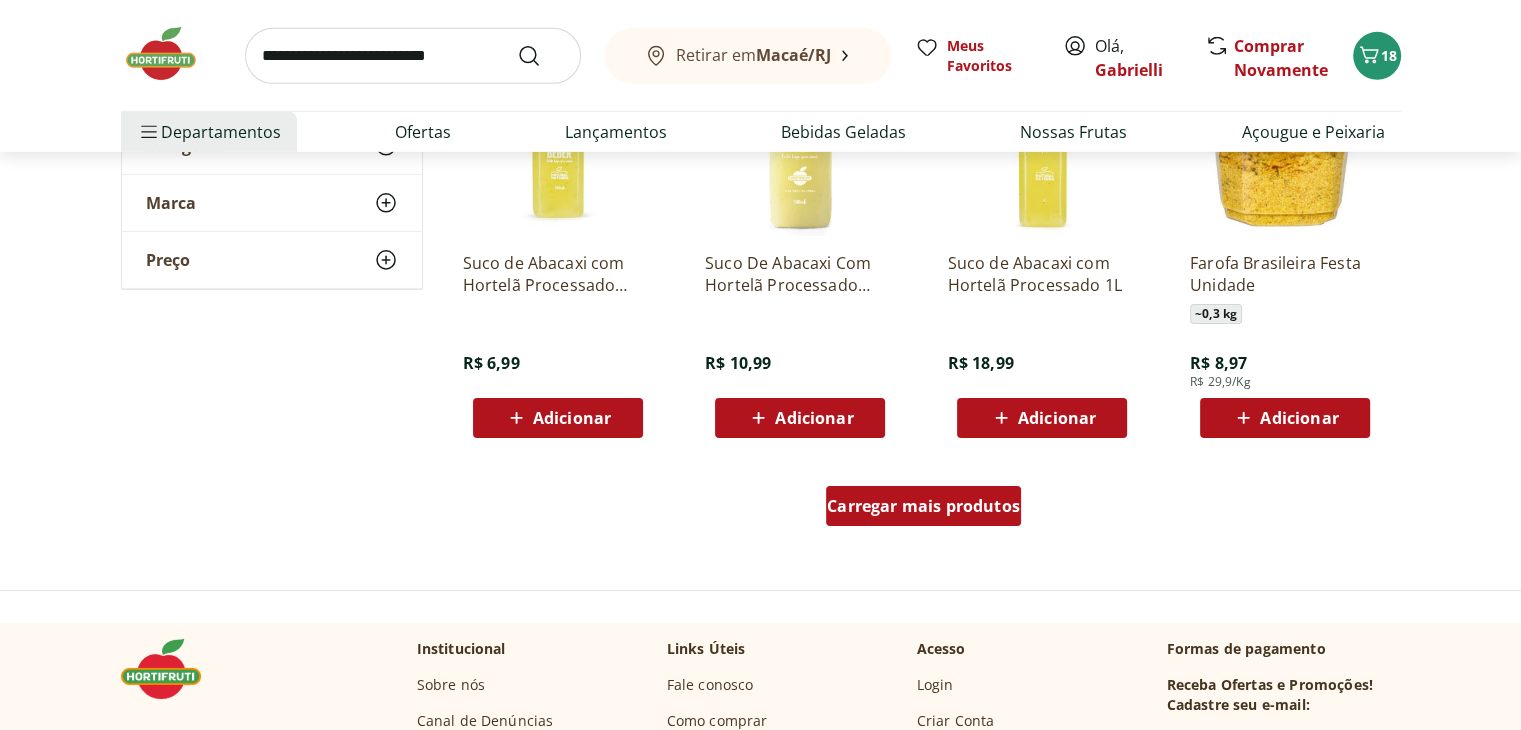 click on "Carregar mais produtos" at bounding box center (923, 506) 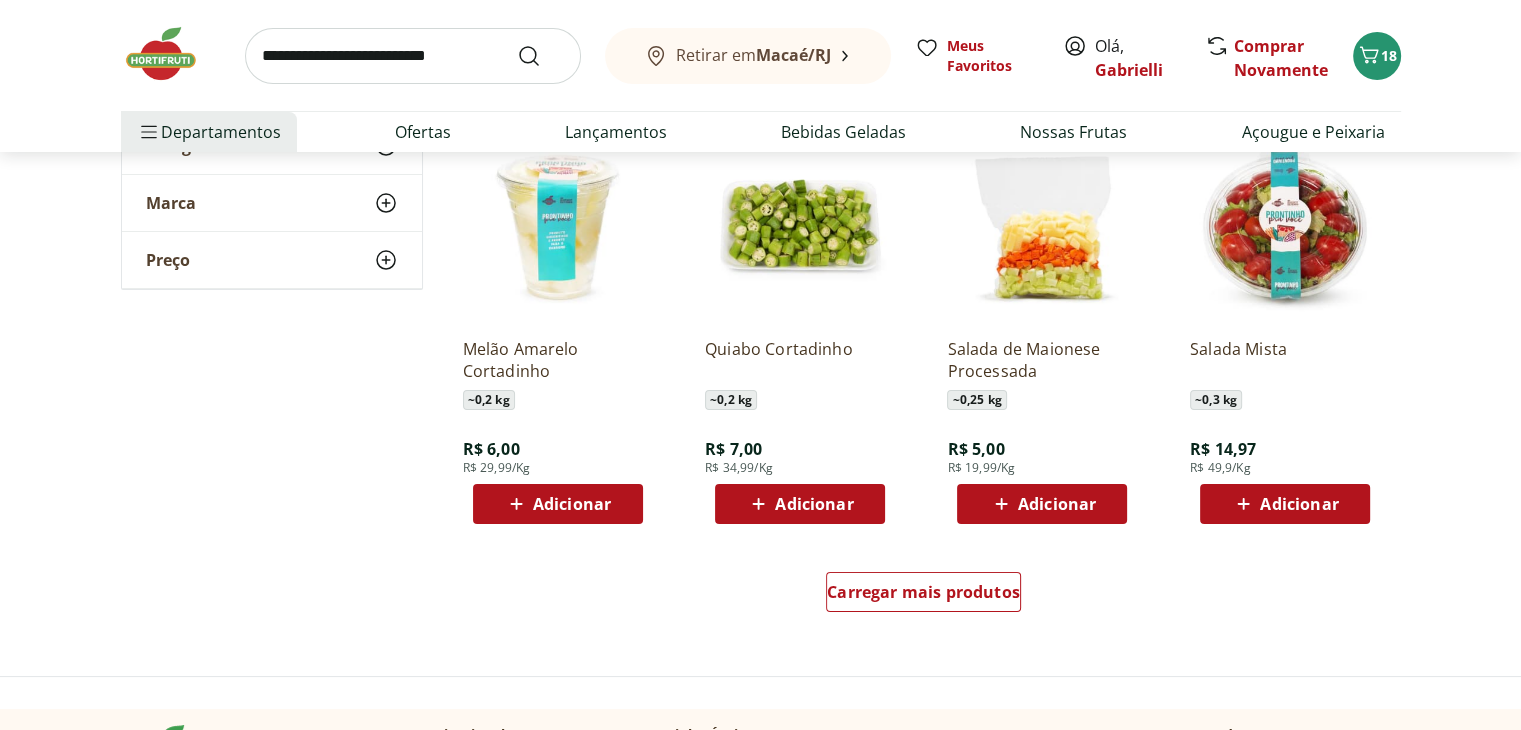 scroll, scrollTop: 7900, scrollLeft: 0, axis: vertical 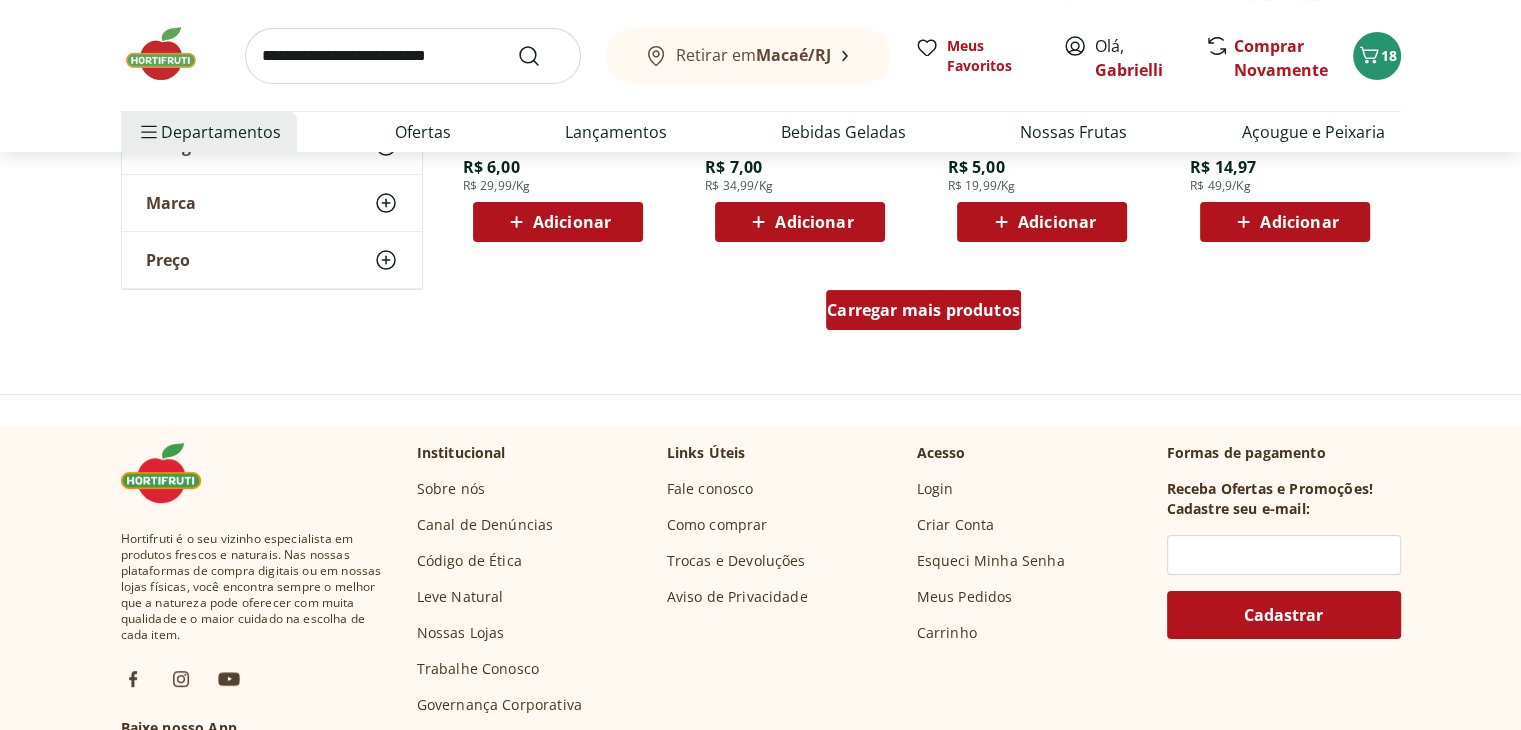 click on "Carregar mais produtos" at bounding box center [923, 310] 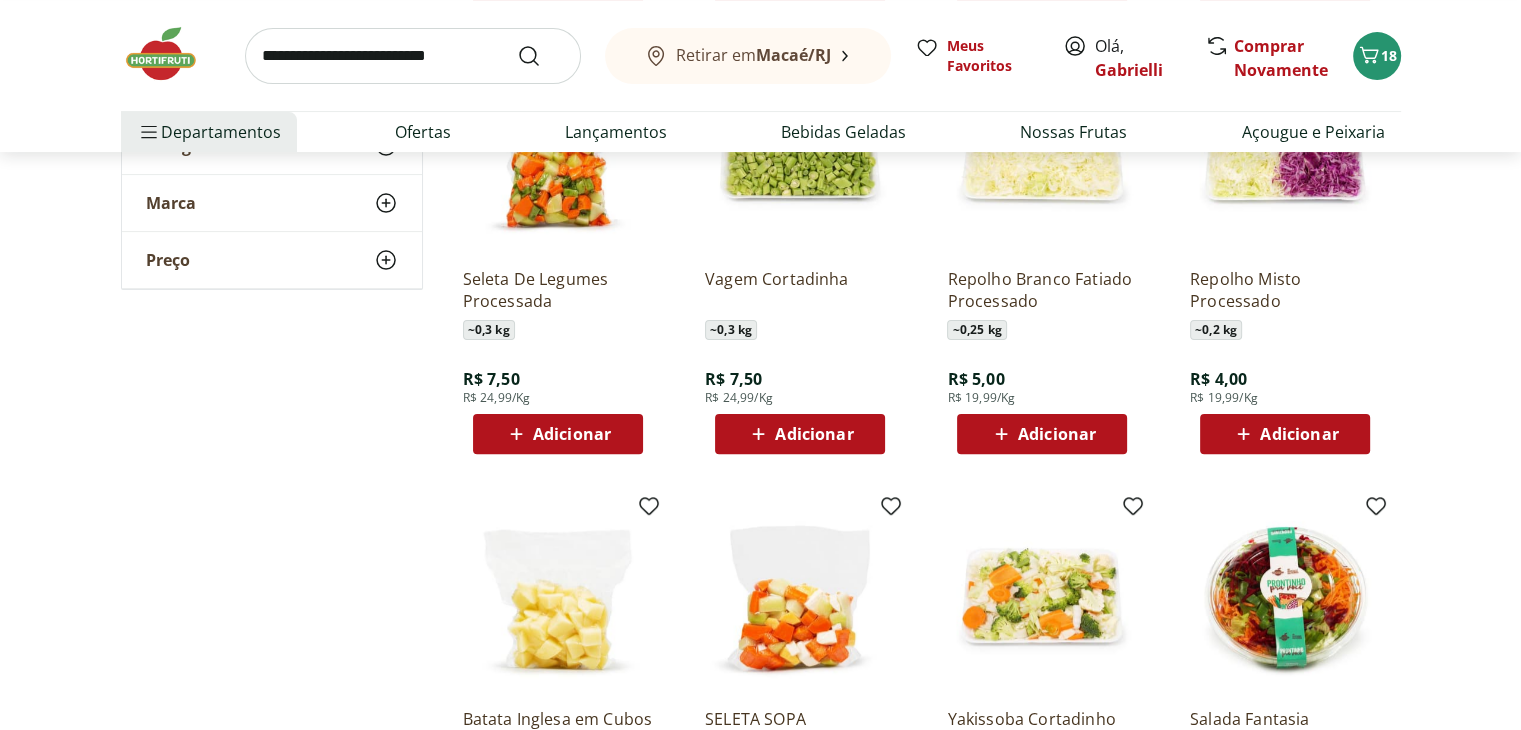 scroll, scrollTop: 8100, scrollLeft: 0, axis: vertical 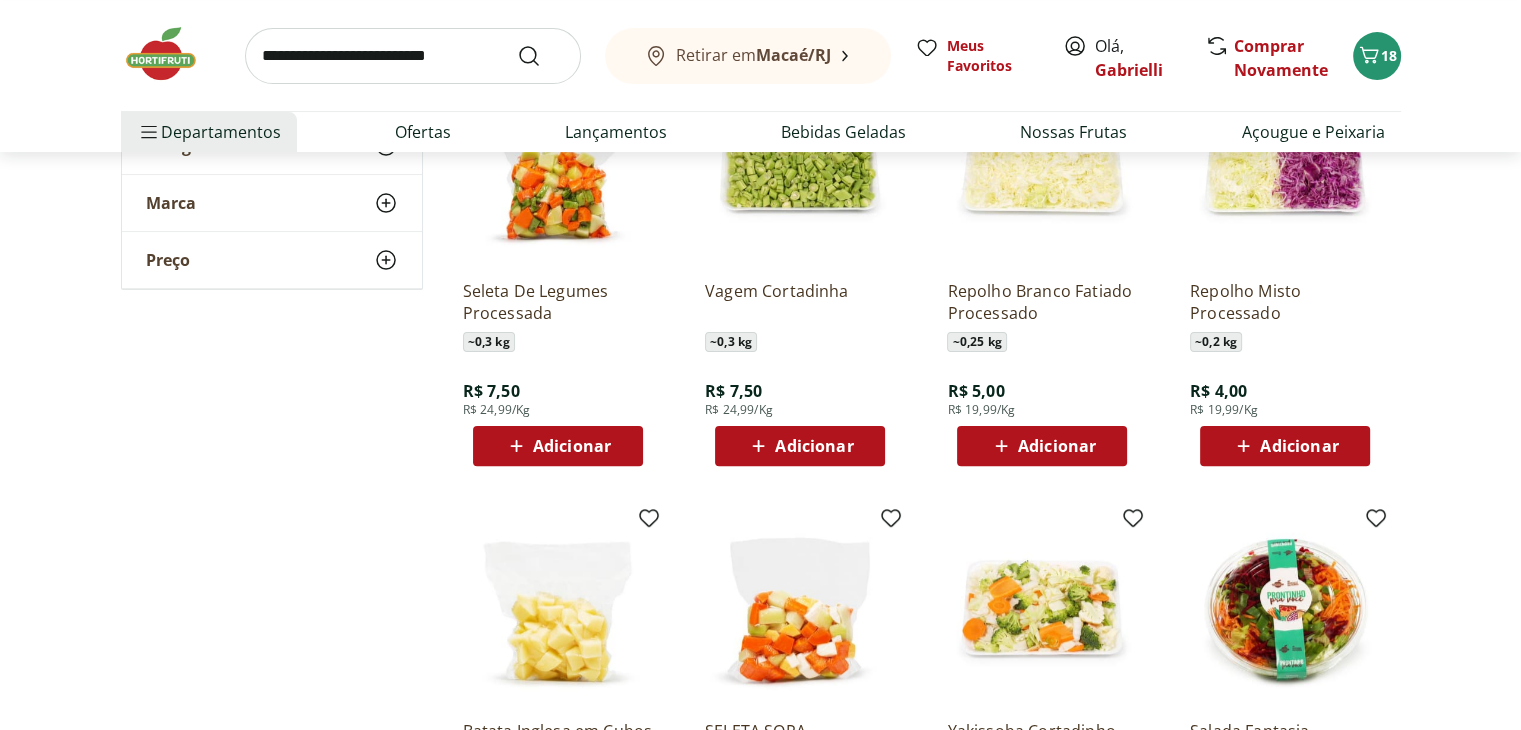click on "Adicionar" at bounding box center [1285, 446] 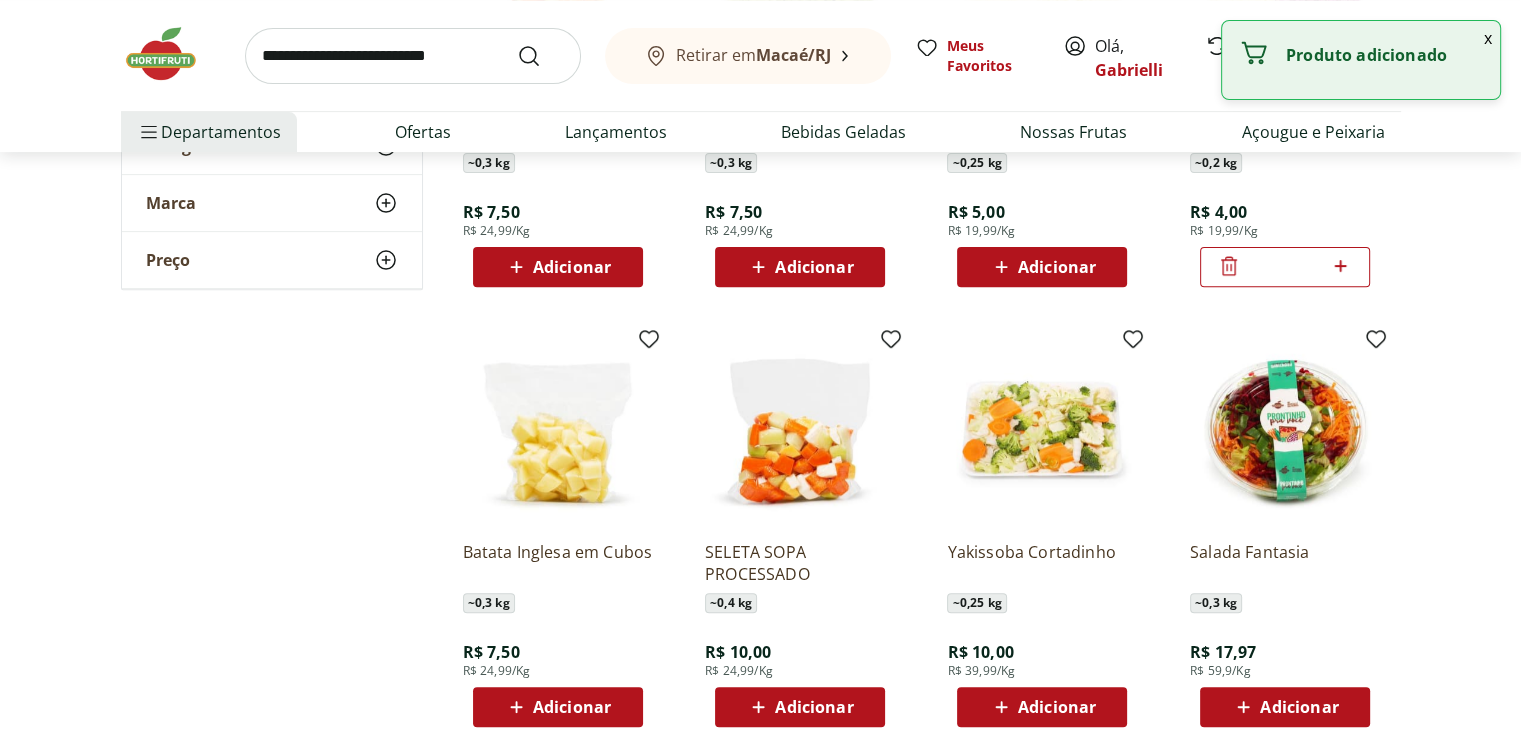 scroll, scrollTop: 8500, scrollLeft: 0, axis: vertical 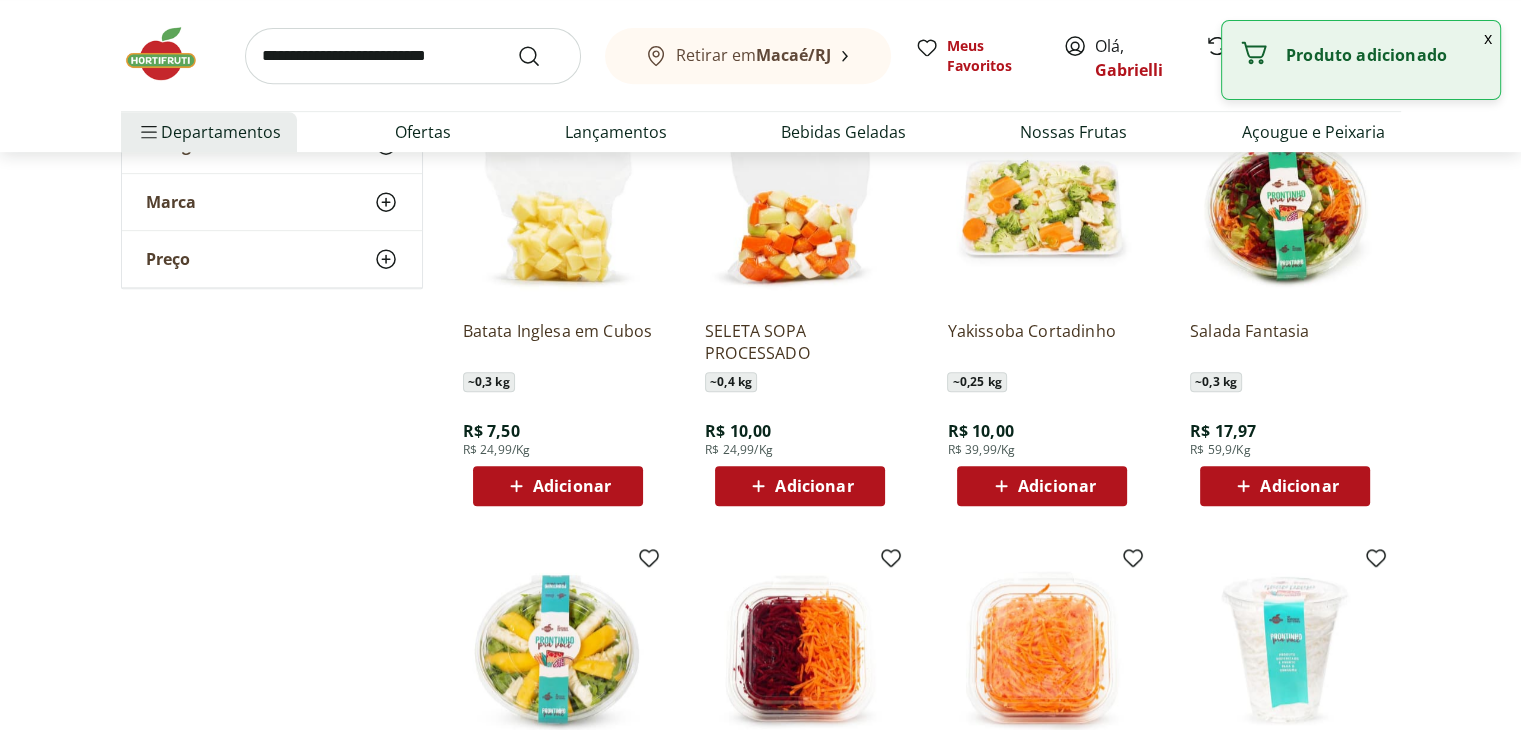 click on "**********" at bounding box center (760, -3572) 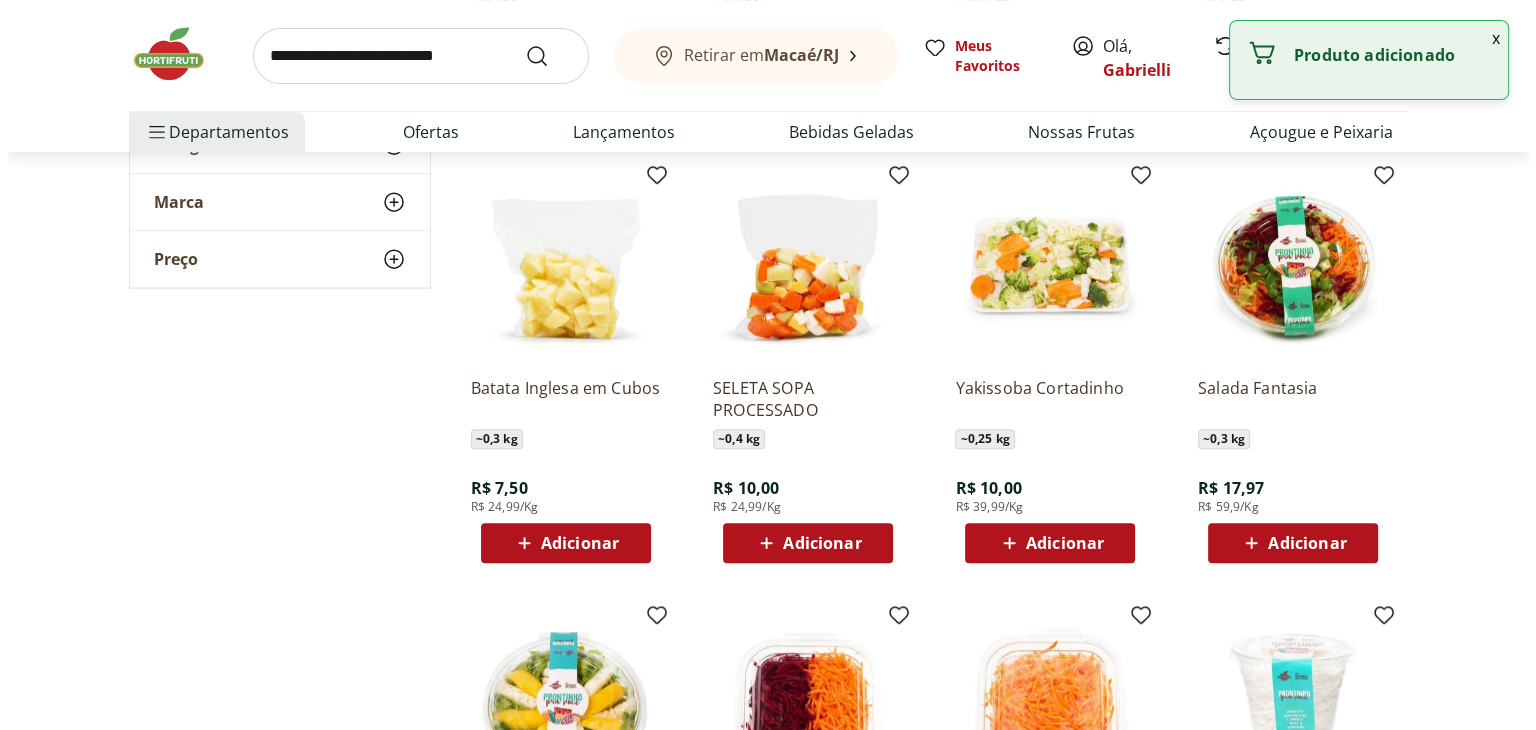 scroll, scrollTop: 8300, scrollLeft: 0, axis: vertical 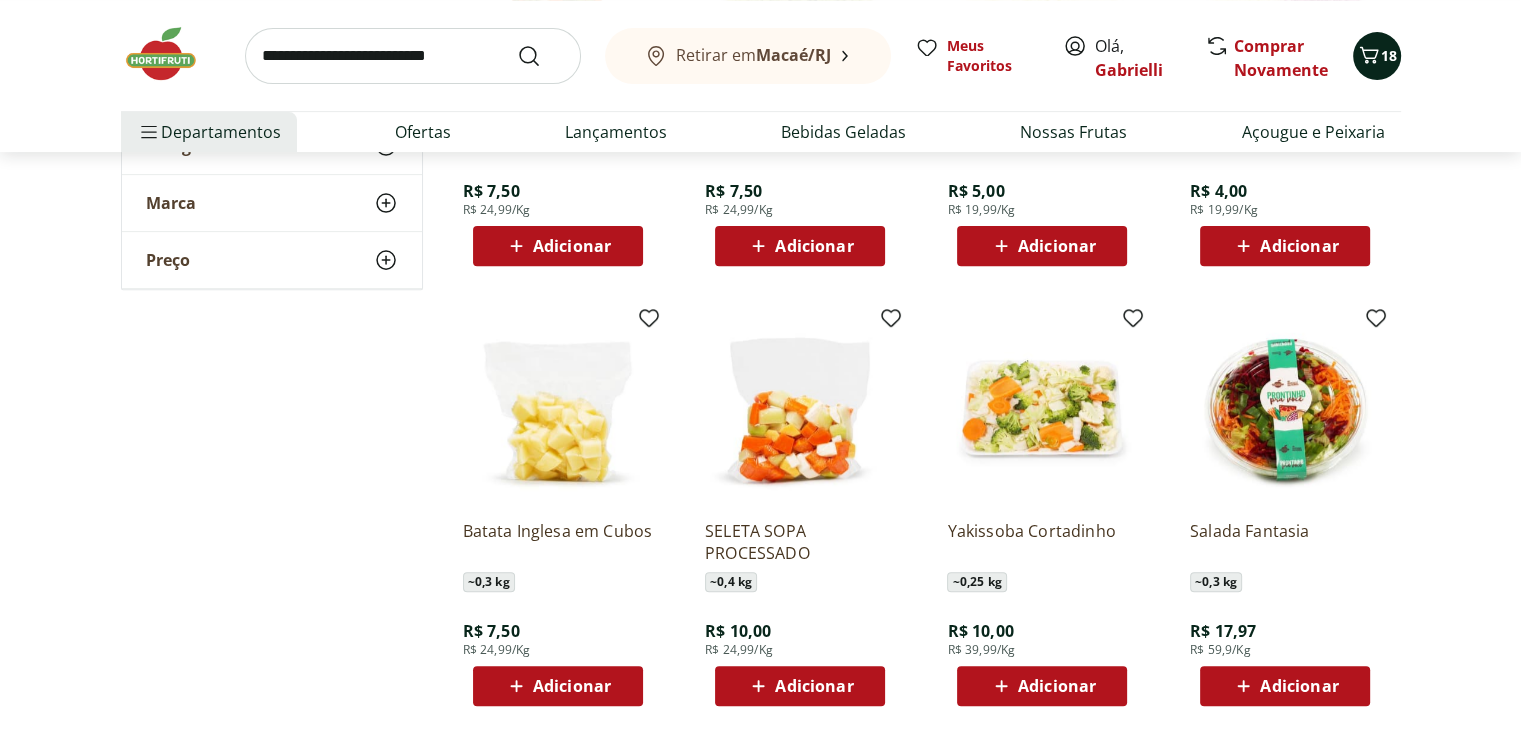 click on "18" at bounding box center (1377, 56) 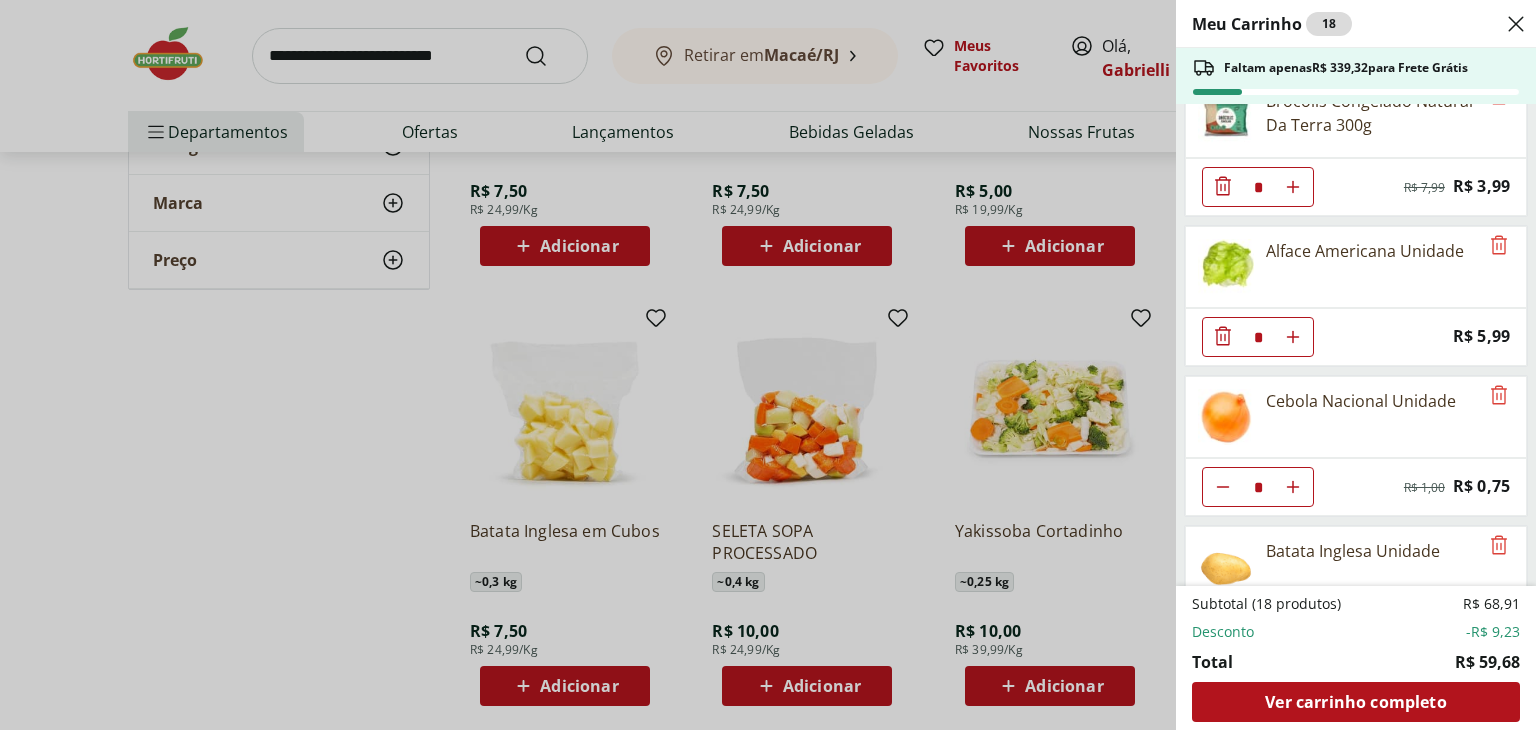 scroll, scrollTop: 200, scrollLeft: 0, axis: vertical 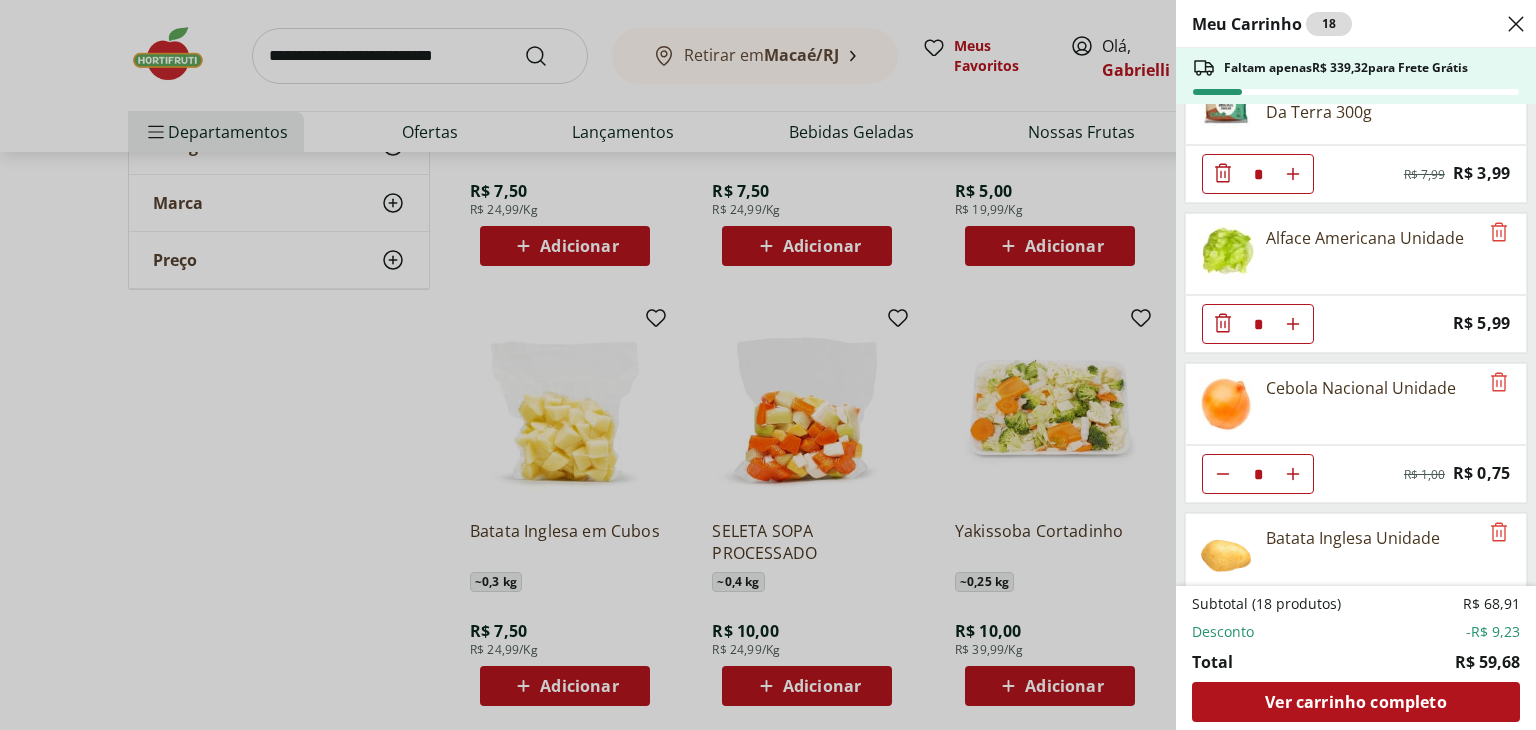 click 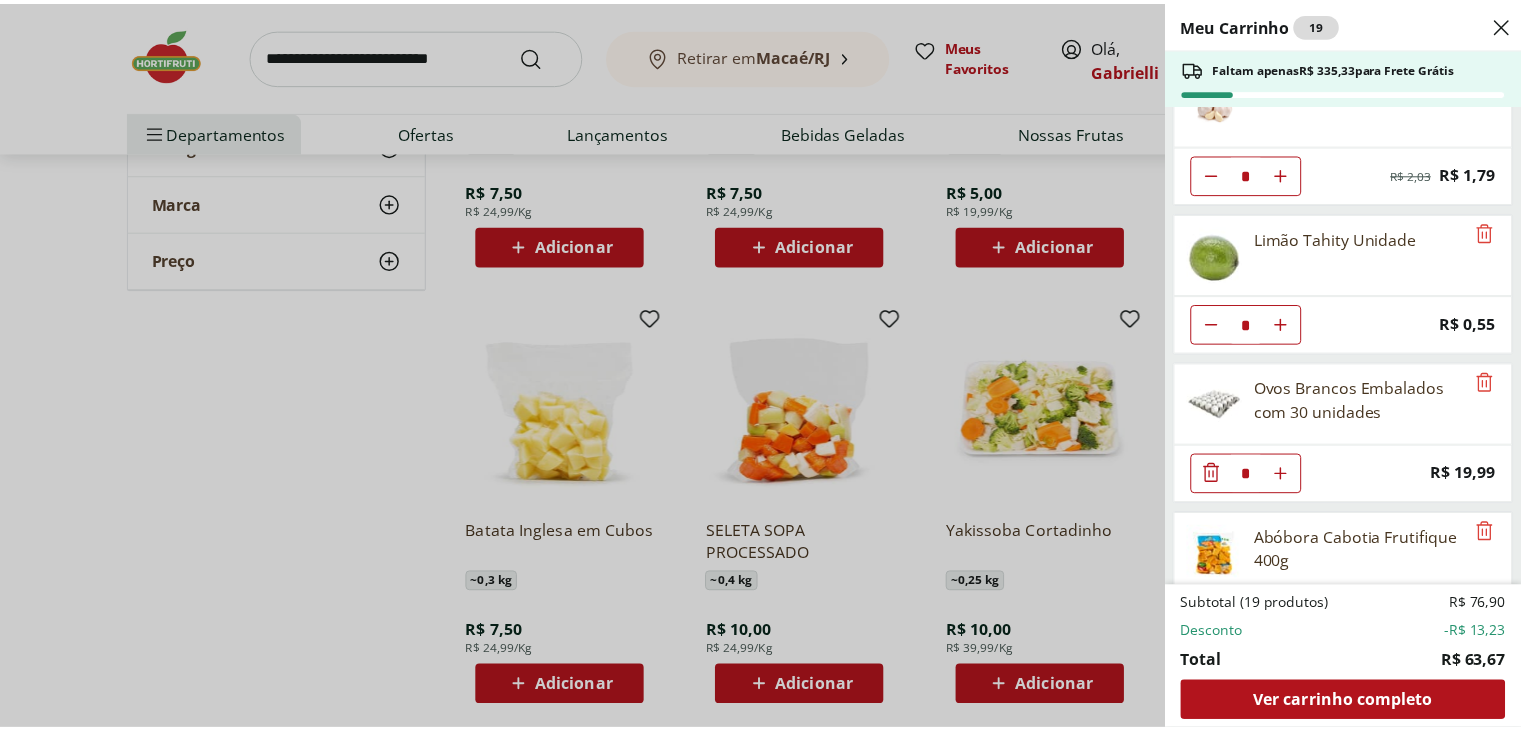 scroll, scrollTop: 865, scrollLeft: 0, axis: vertical 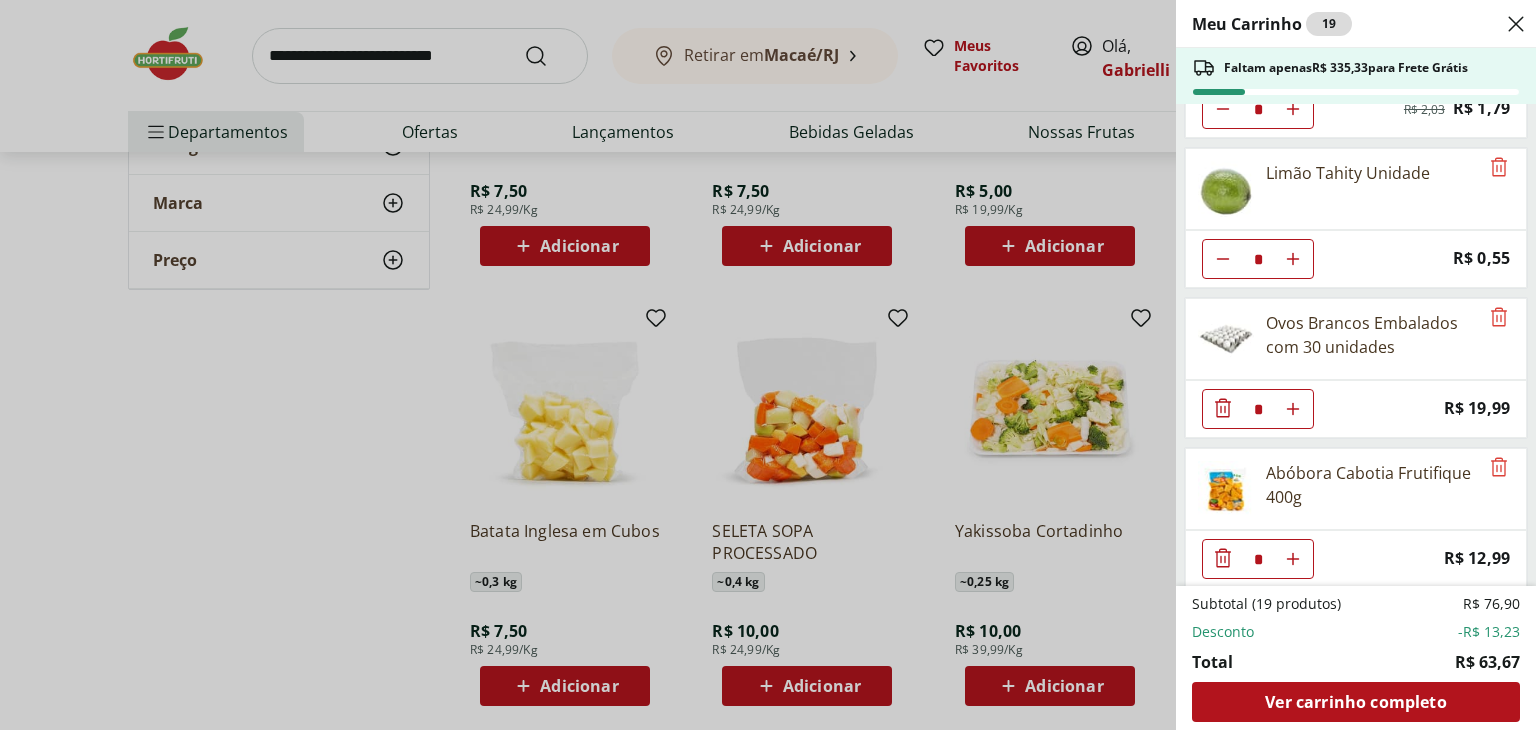 click on "Meu Carrinho 19 Faltam apenas  R$ 335,33  para Frete Grátis Tapioca Natural da Terra 500g * Original price: R$ 8,99 Price: R$ 4,99 Brócolis Congelado Natural Da Terra 300g * Original price: R$ 7,99 Price: R$ 3,99 Alface Americana Unidade * Price: R$ 5,99 Cebola Nacional Unidade * Original price: R$ 1,00 Price: R$ 0,75 Batata Inglesa Unidade * Price: R$ 0,80 Alho Nacional Unidade * Original price: R$ 2,03 Price: R$ 1,79 Limão Tahity Unidade * Price: R$ 0,55 Ovos Brancos Embalados com 30 unidades * Price: R$ 19,99 Abóbora Cabotia Frutifique 400g * Price: R$ 12,99 Subtotal (19 produtos) R$ 76,90 Desconto -R$ 13,23 Total R$ 63,67 Ver carrinho completo" at bounding box center (768, 365) 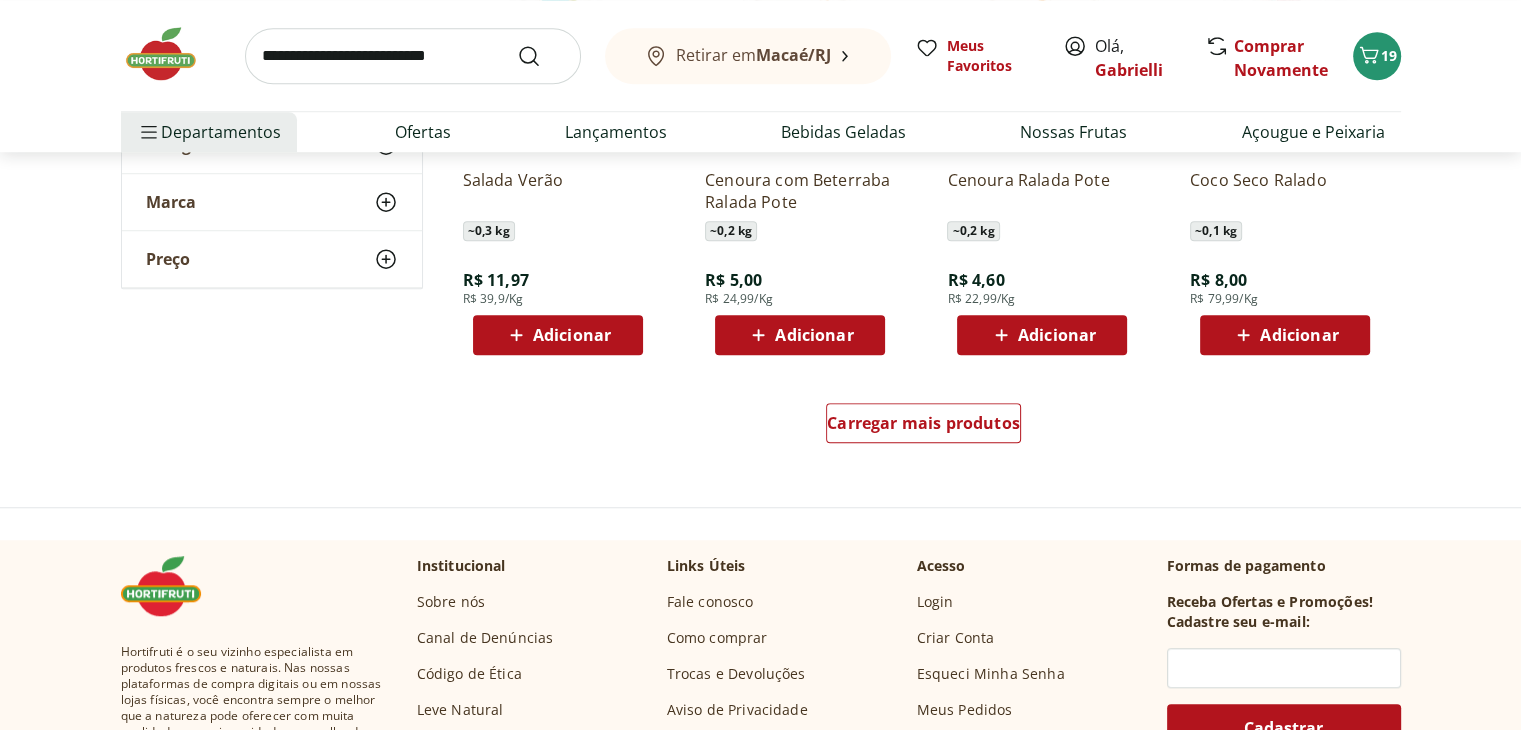 scroll, scrollTop: 9100, scrollLeft: 0, axis: vertical 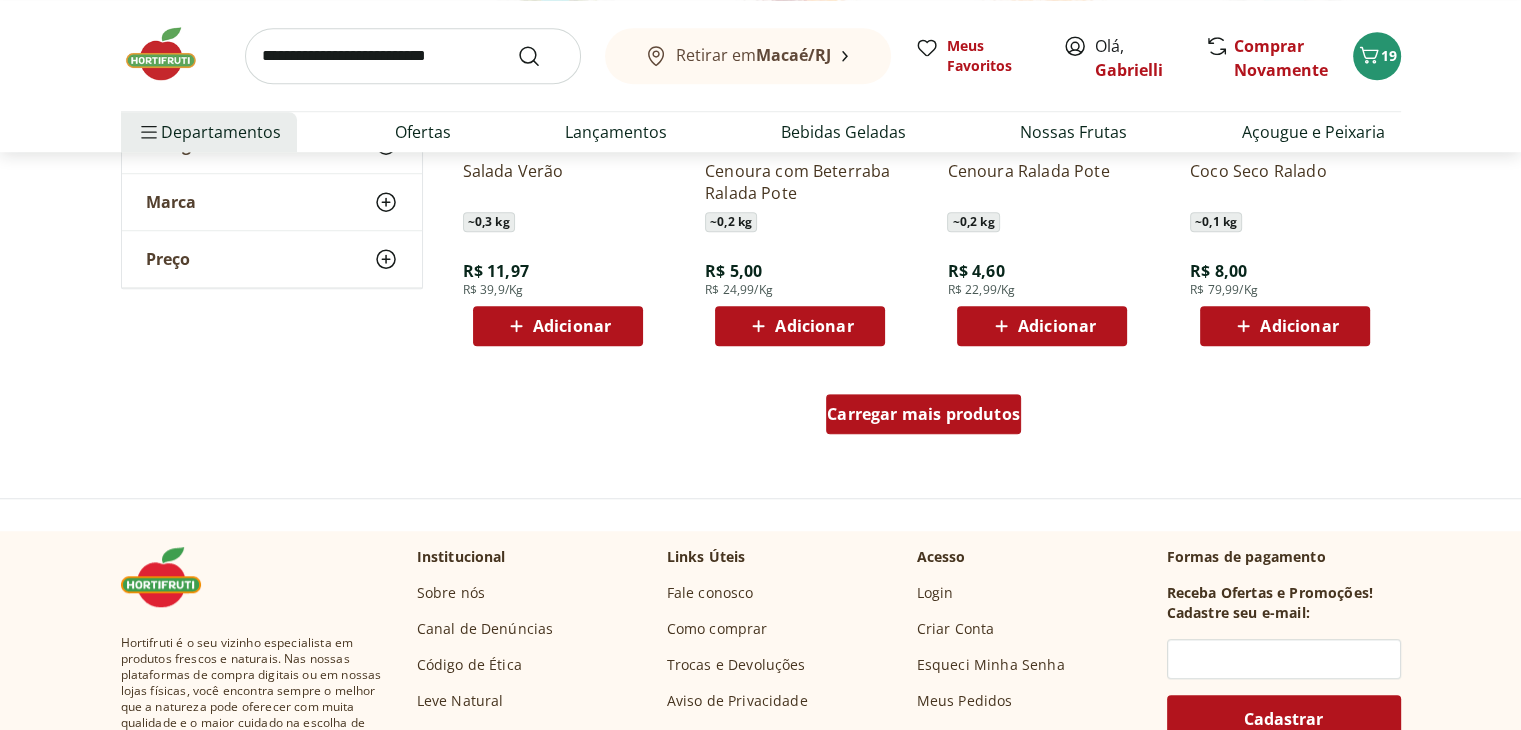 click on "Carregar mais produtos" at bounding box center (923, 414) 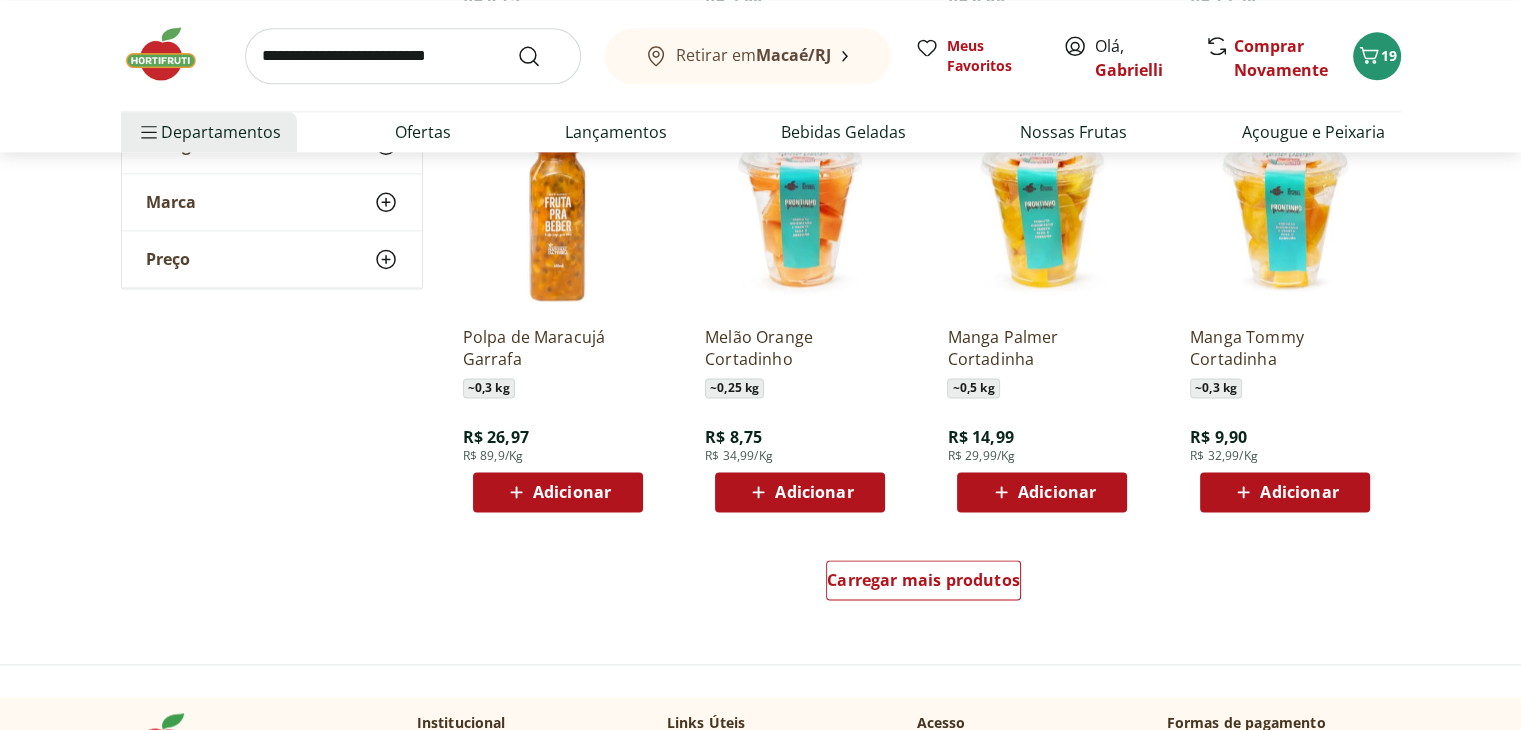 scroll, scrollTop: 10500, scrollLeft: 0, axis: vertical 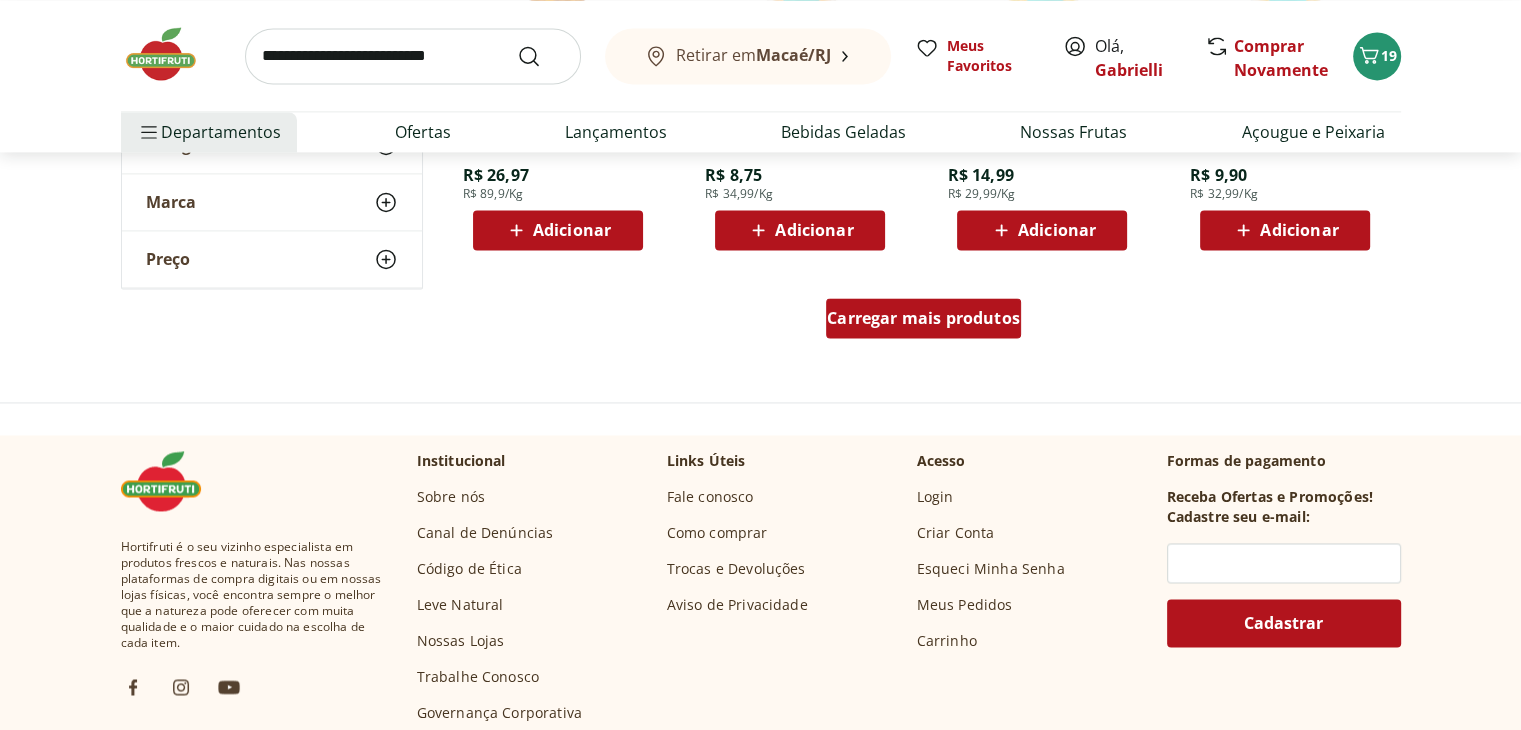 click on "Carregar mais produtos" at bounding box center (923, 318) 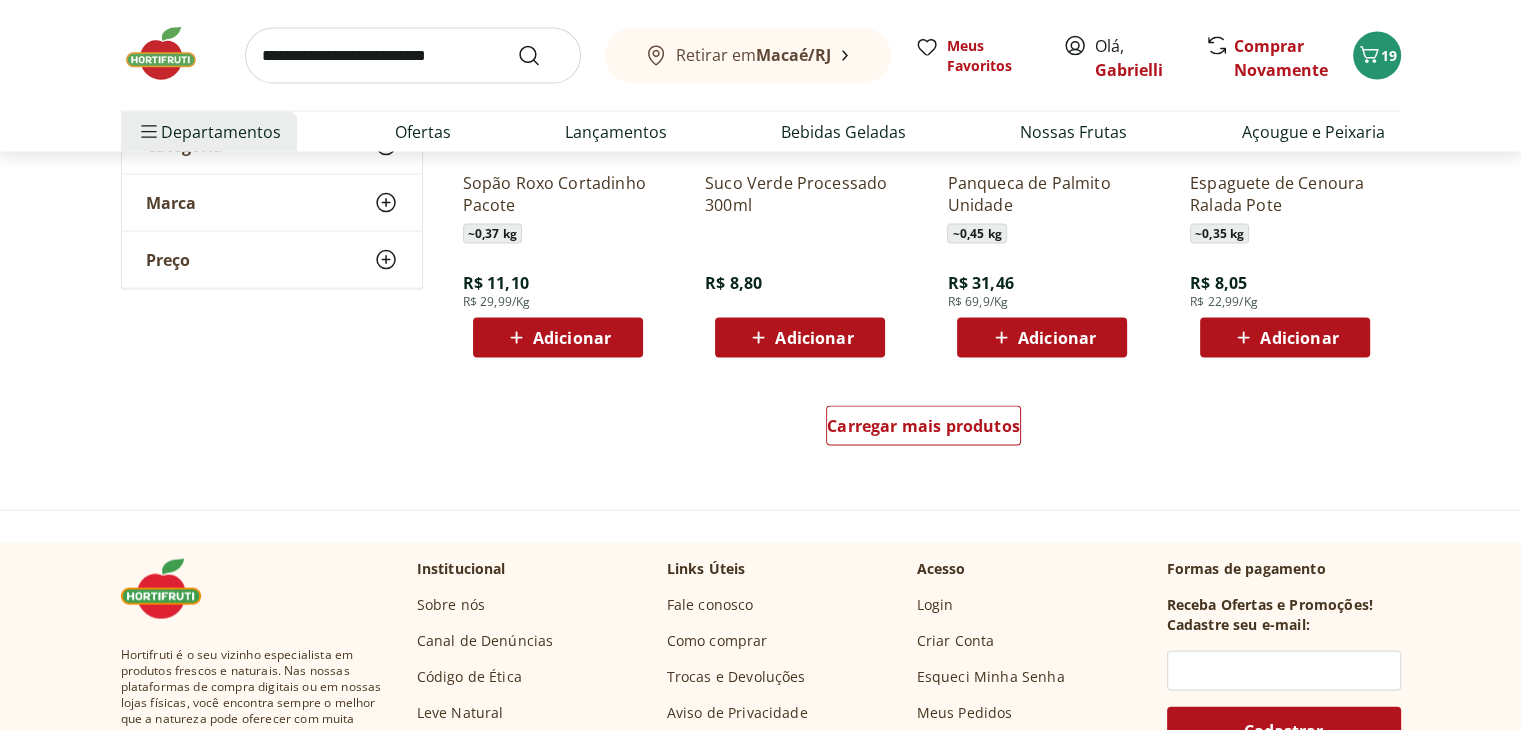 scroll, scrollTop: 11700, scrollLeft: 0, axis: vertical 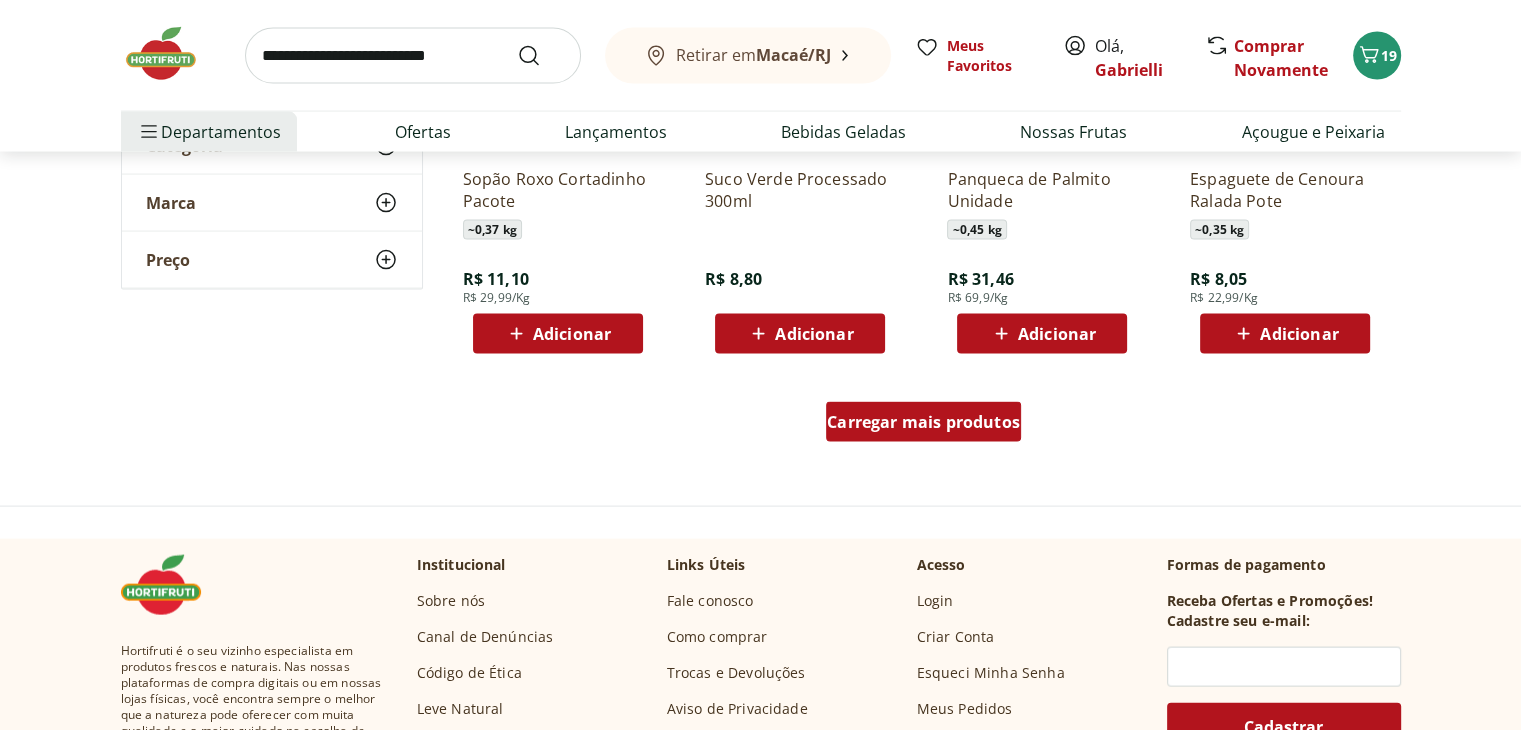 click on "Carregar mais produtos" at bounding box center (923, 422) 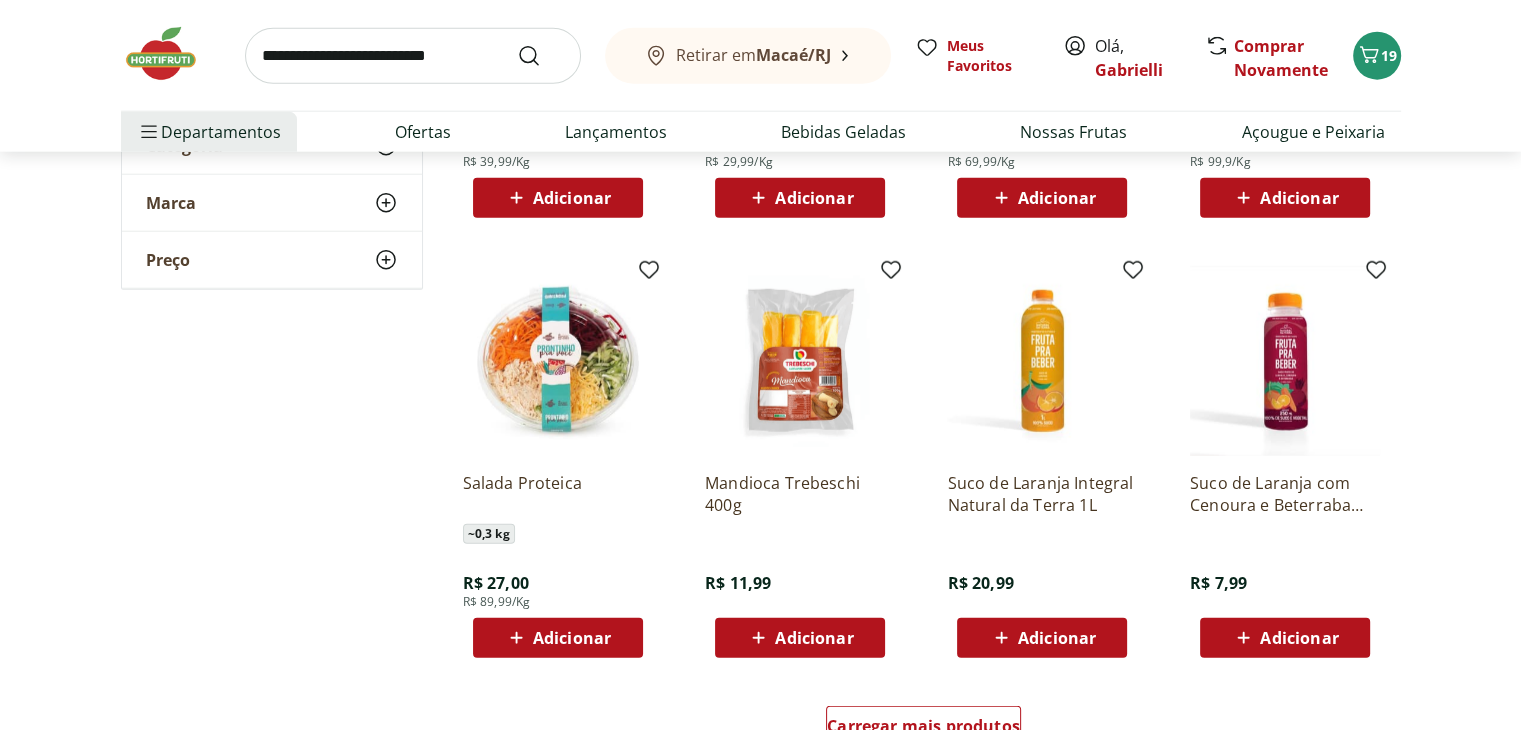 scroll, scrollTop: 13100, scrollLeft: 0, axis: vertical 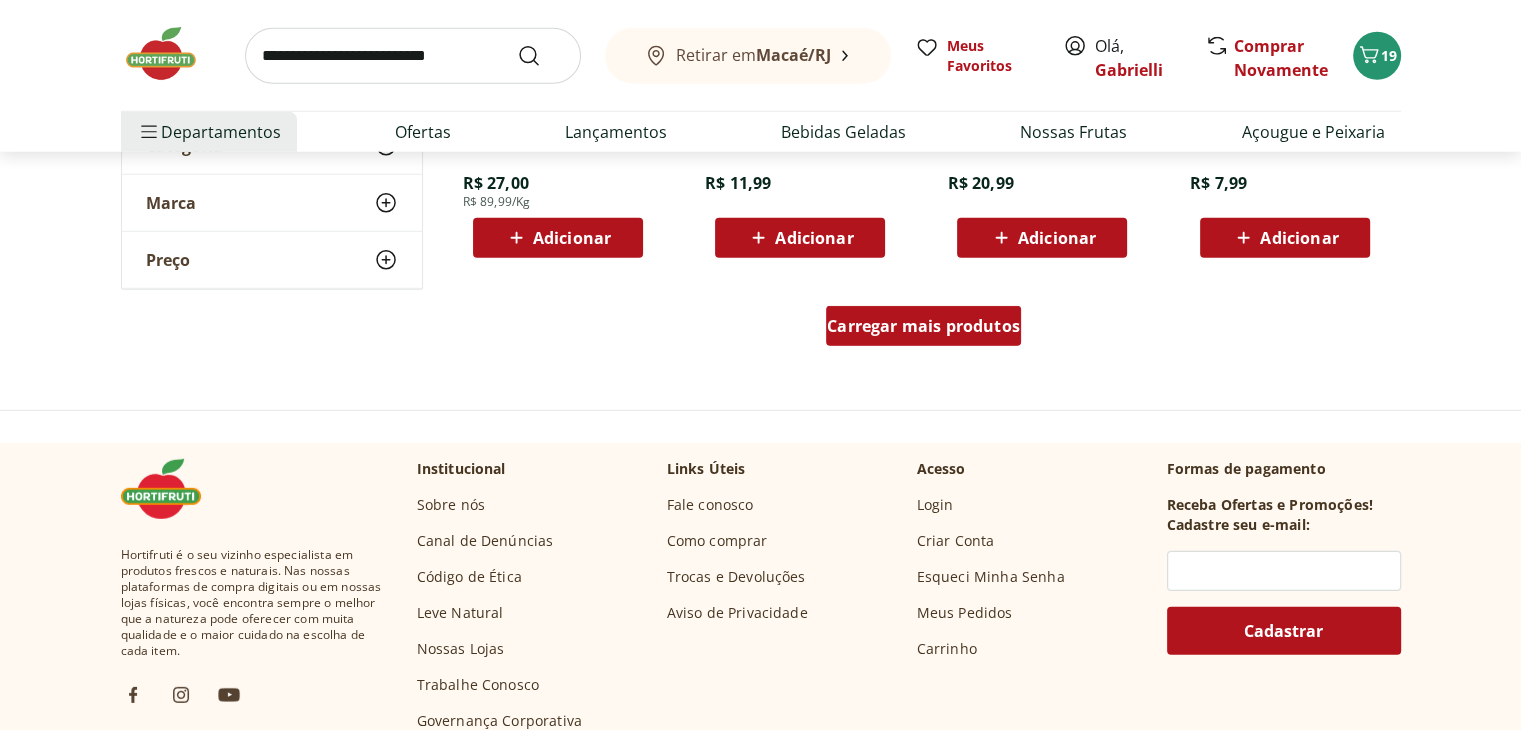 click on "Carregar mais produtos" at bounding box center (923, 326) 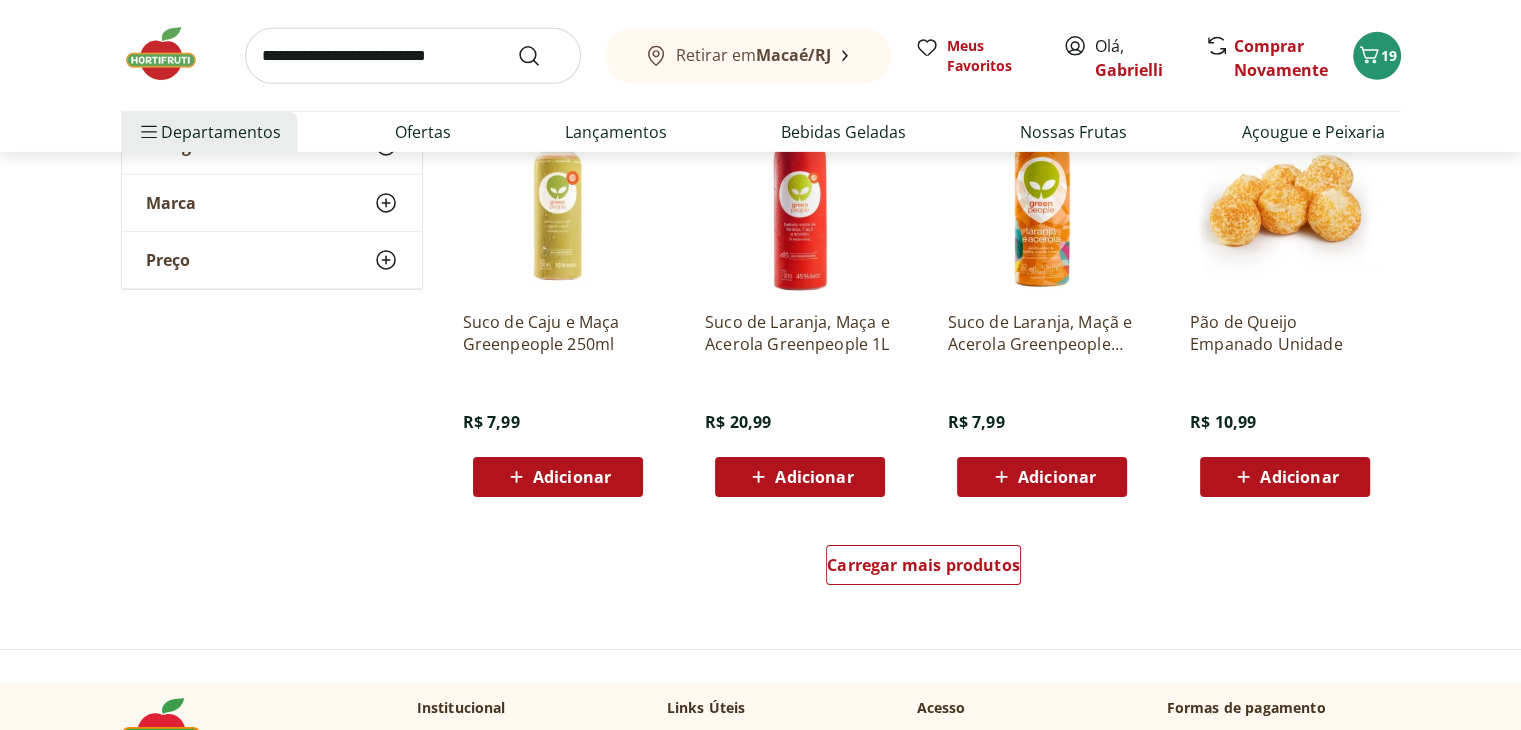 scroll, scrollTop: 14200, scrollLeft: 0, axis: vertical 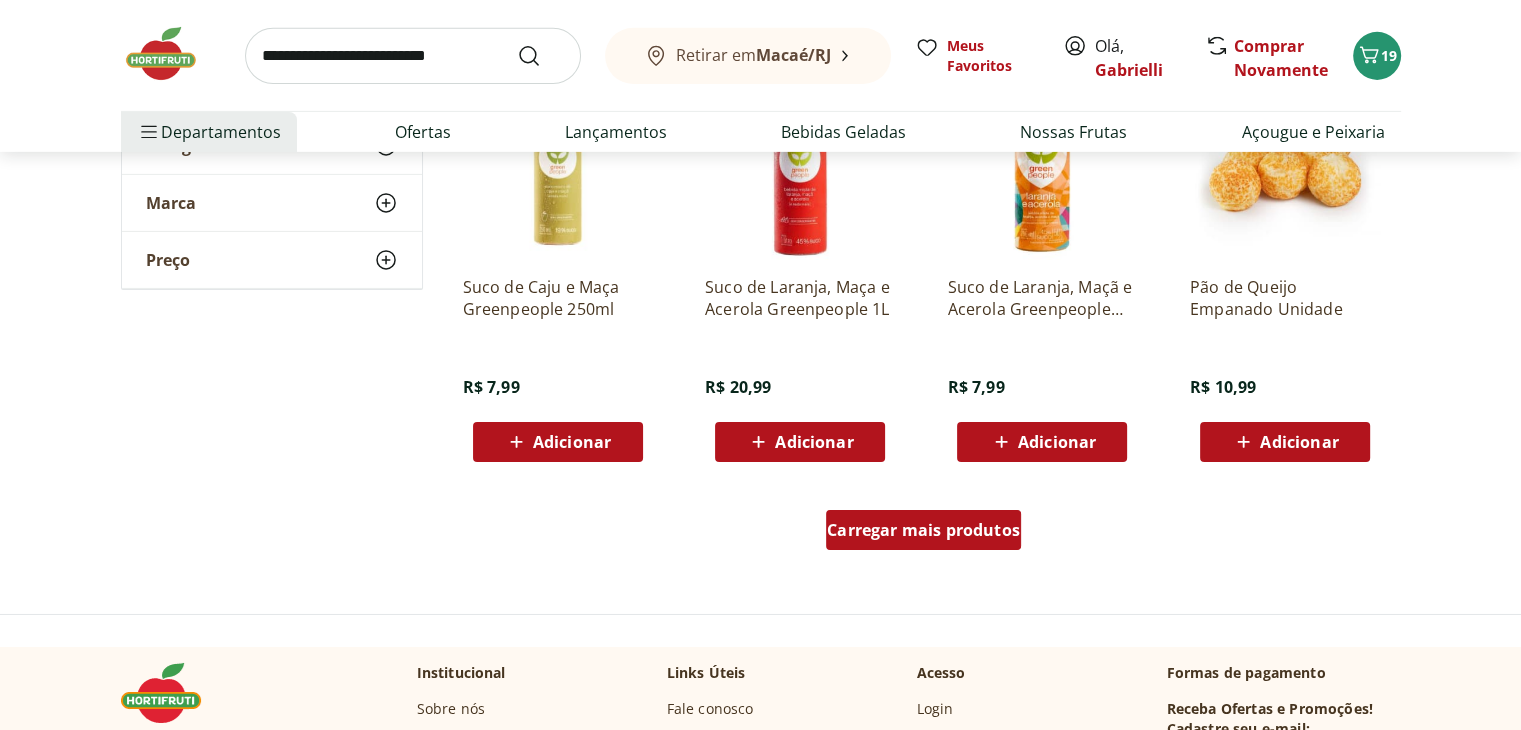 click on "Carregar mais produtos" at bounding box center [923, 530] 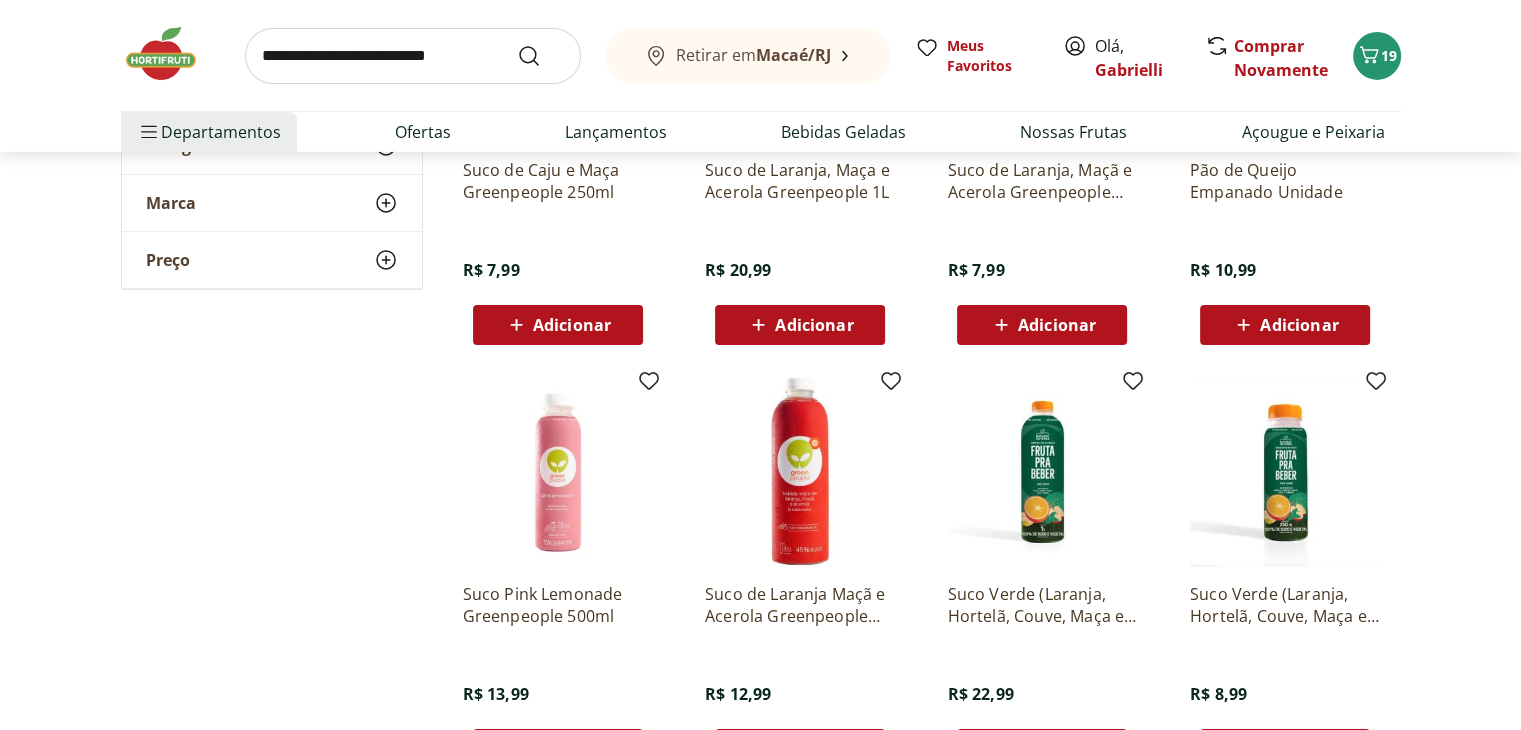 scroll, scrollTop: 14500, scrollLeft: 0, axis: vertical 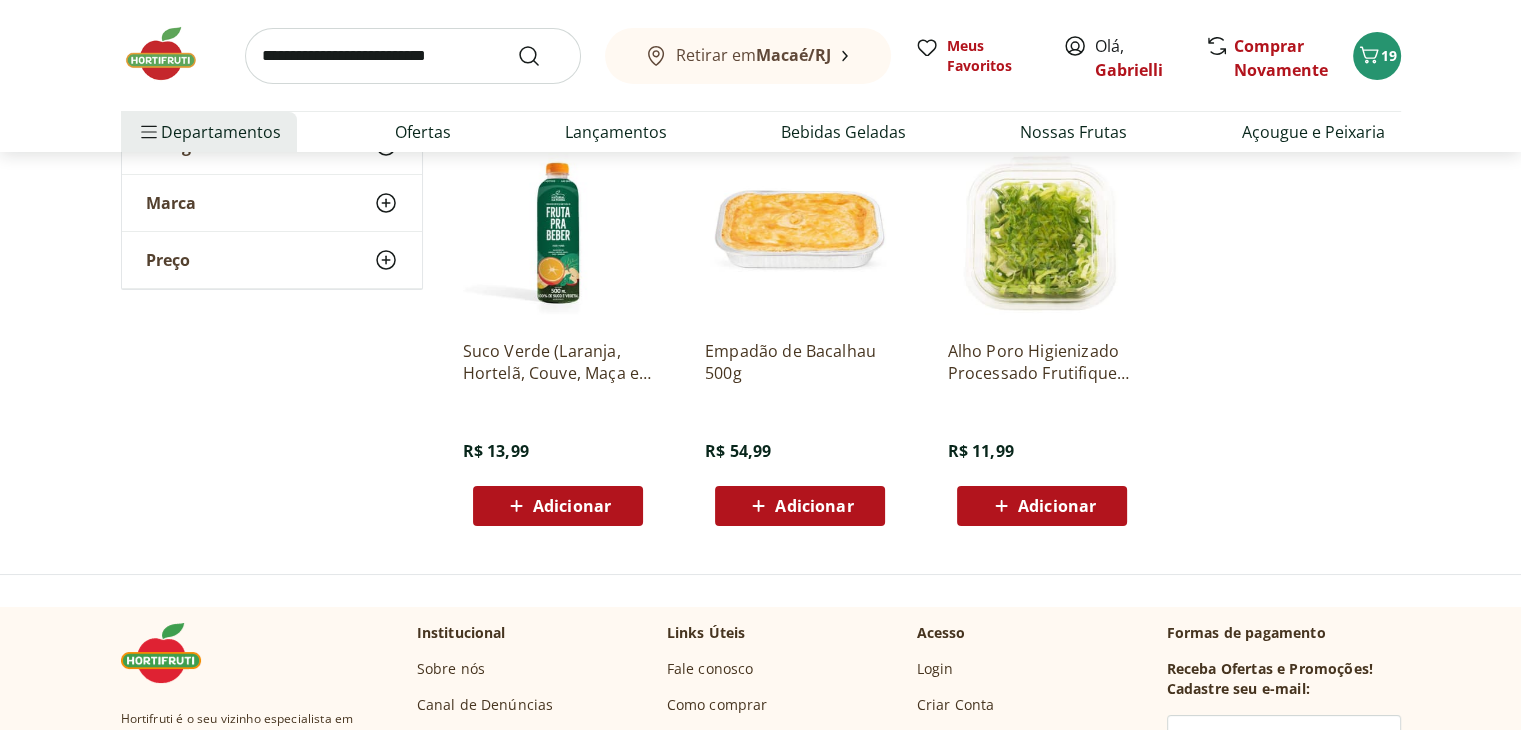click on "**********" at bounding box center [760, -7084] 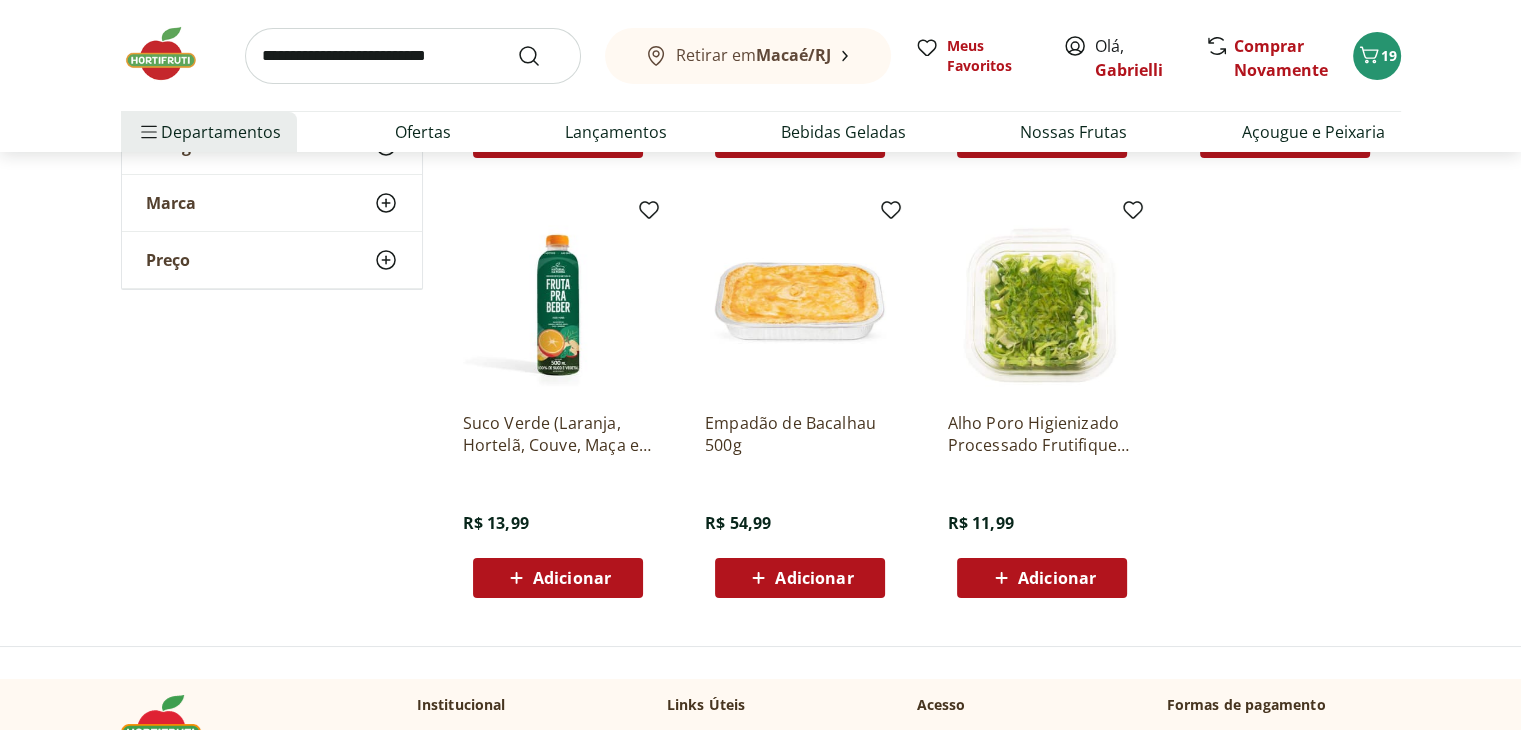 scroll, scrollTop: 14700, scrollLeft: 0, axis: vertical 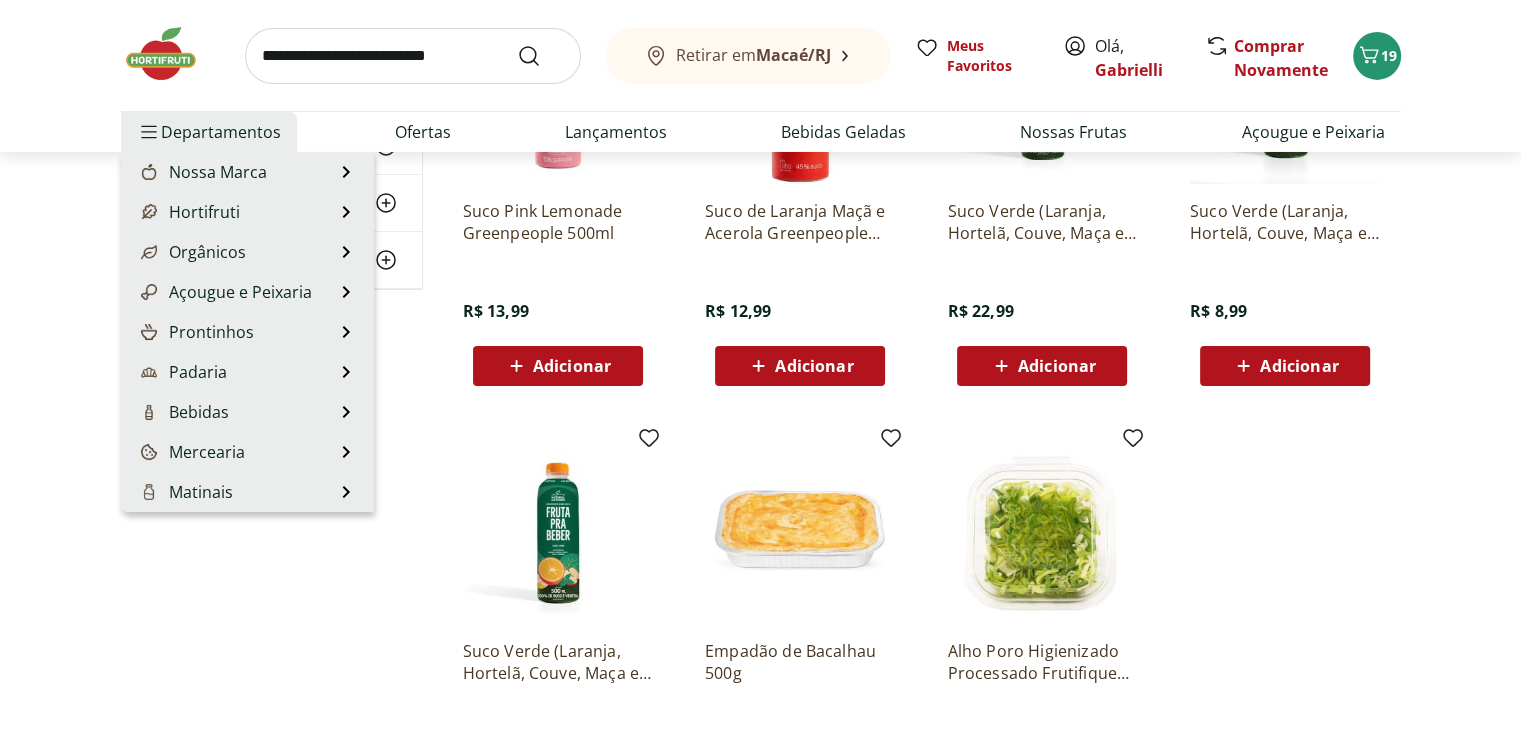 click on "Departamentos" at bounding box center [209, 132] 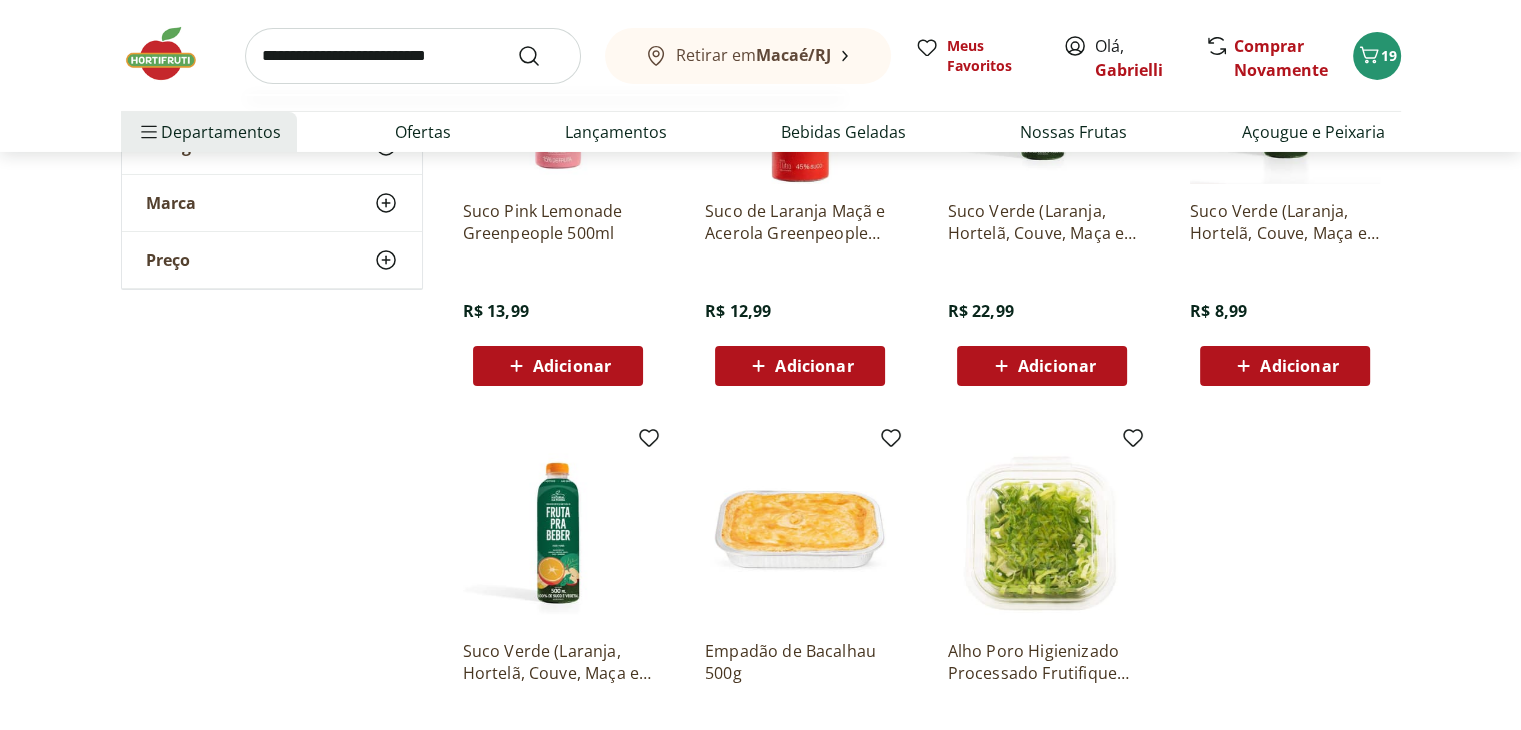 click at bounding box center (413, 56) 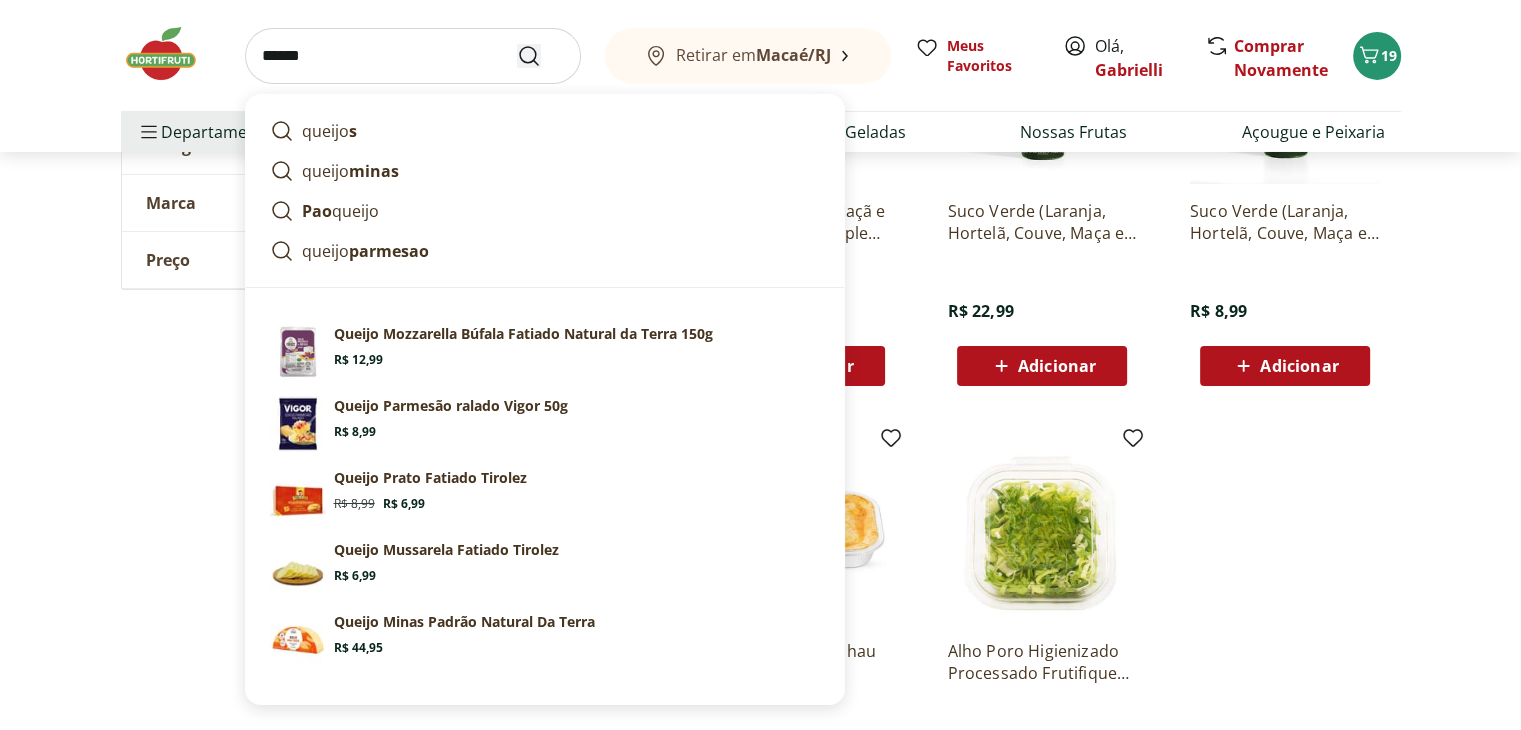 type on "******" 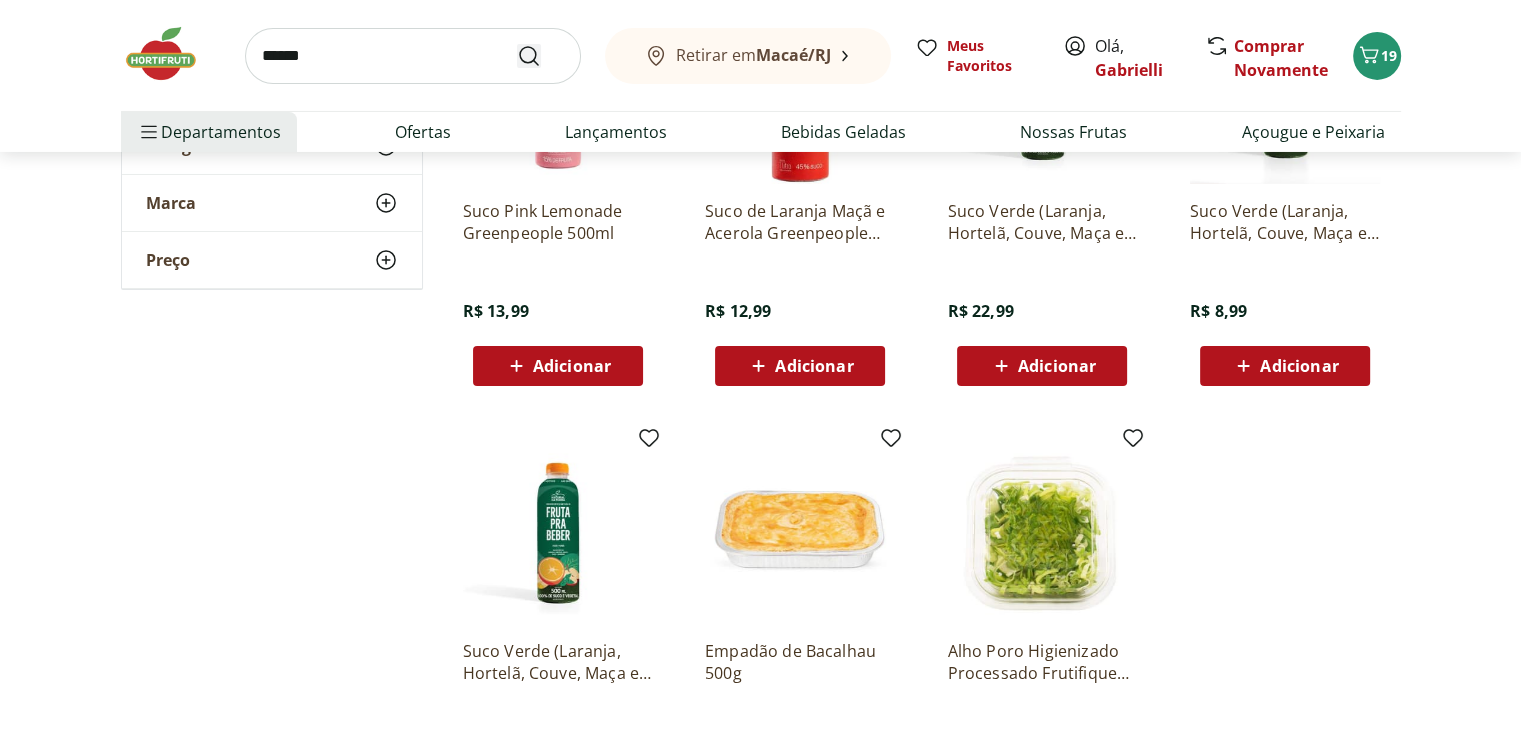 scroll, scrollTop: 0, scrollLeft: 0, axis: both 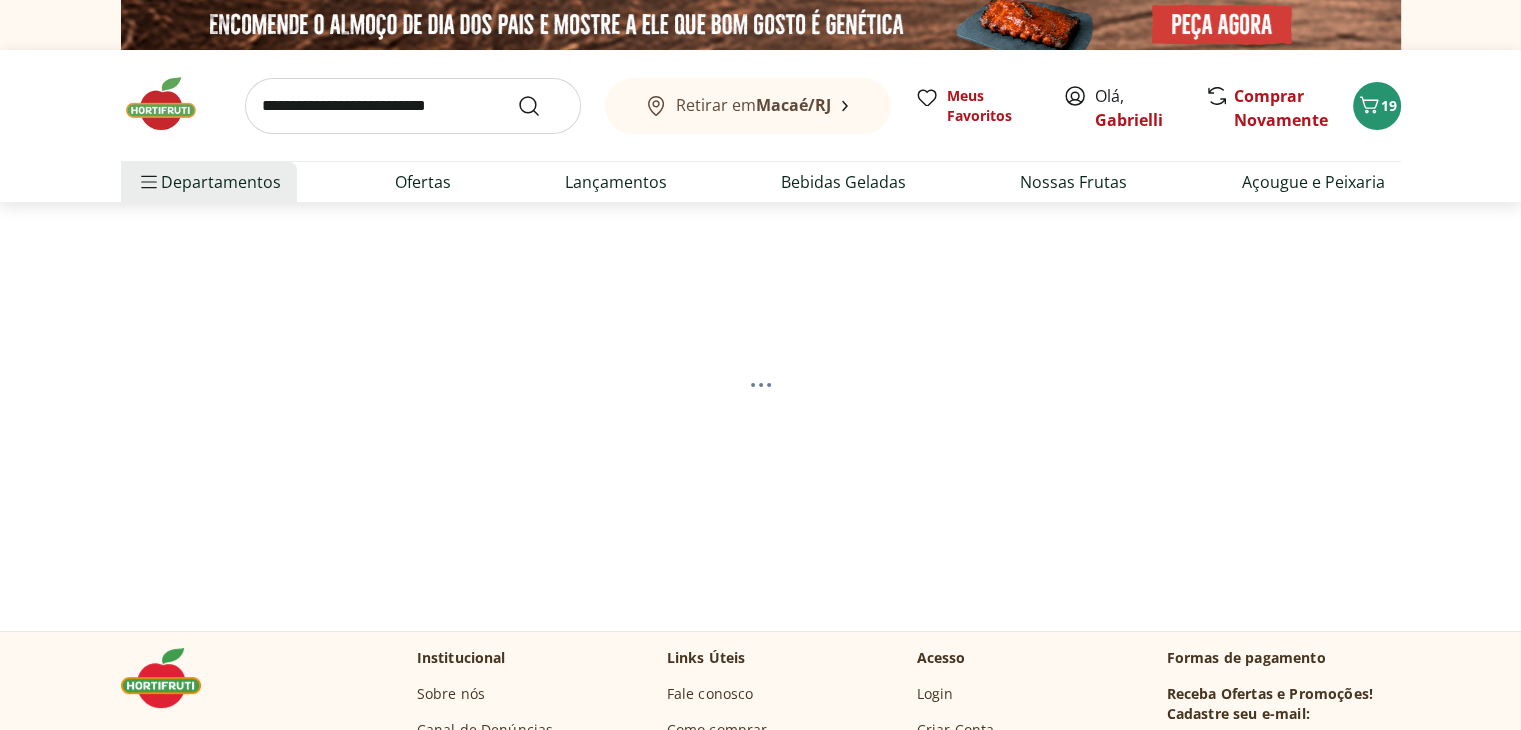 select on "**********" 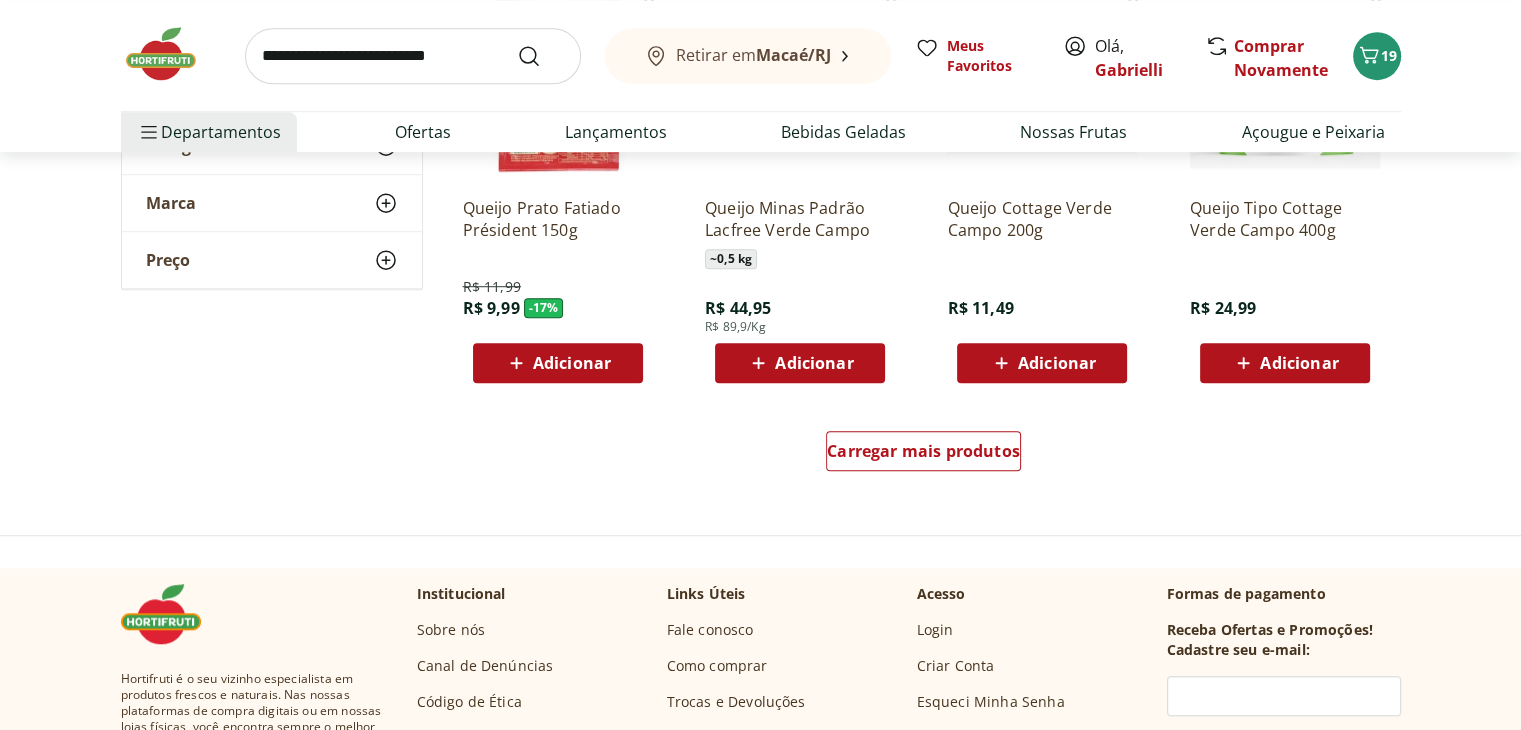 scroll, scrollTop: 1400, scrollLeft: 0, axis: vertical 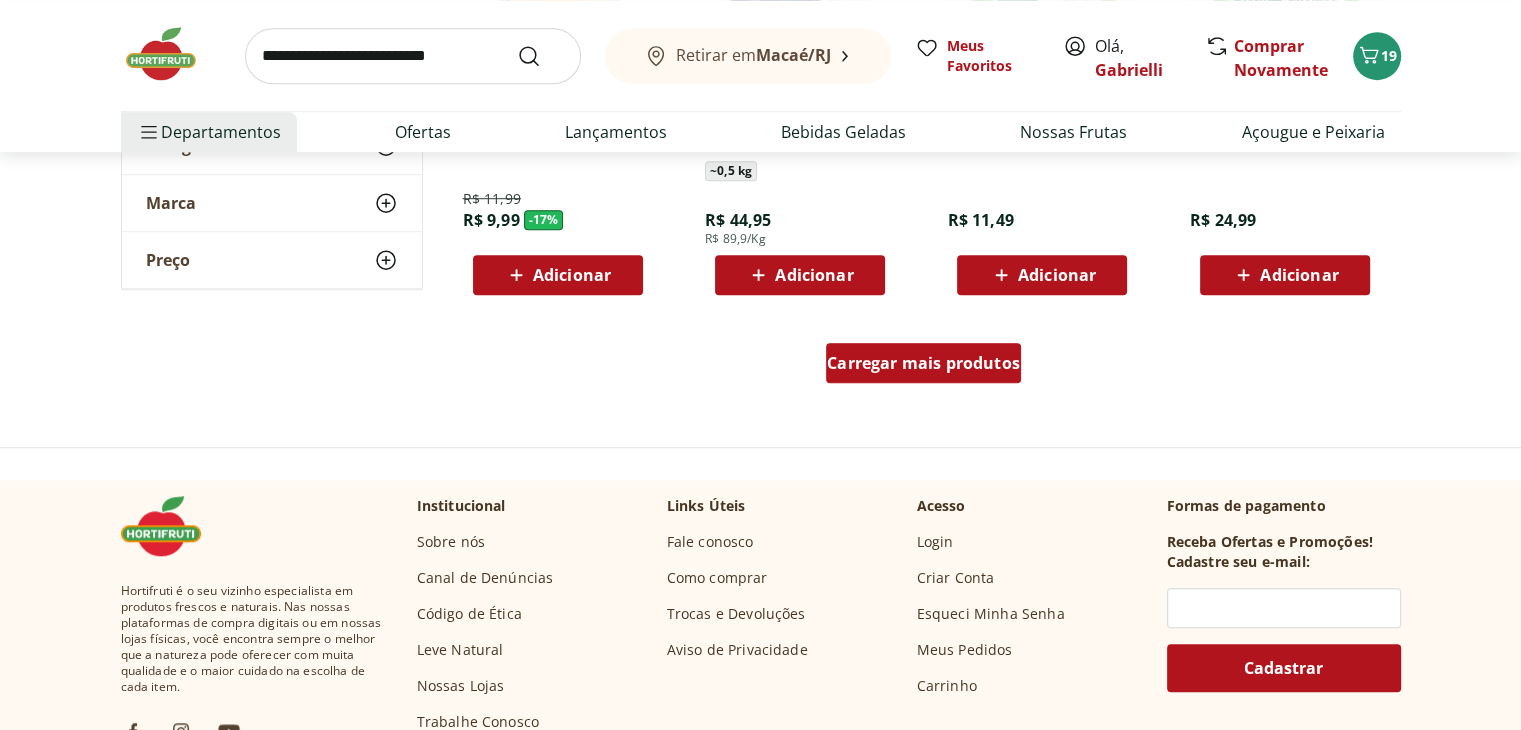 click on "Carregar mais produtos" at bounding box center (923, 363) 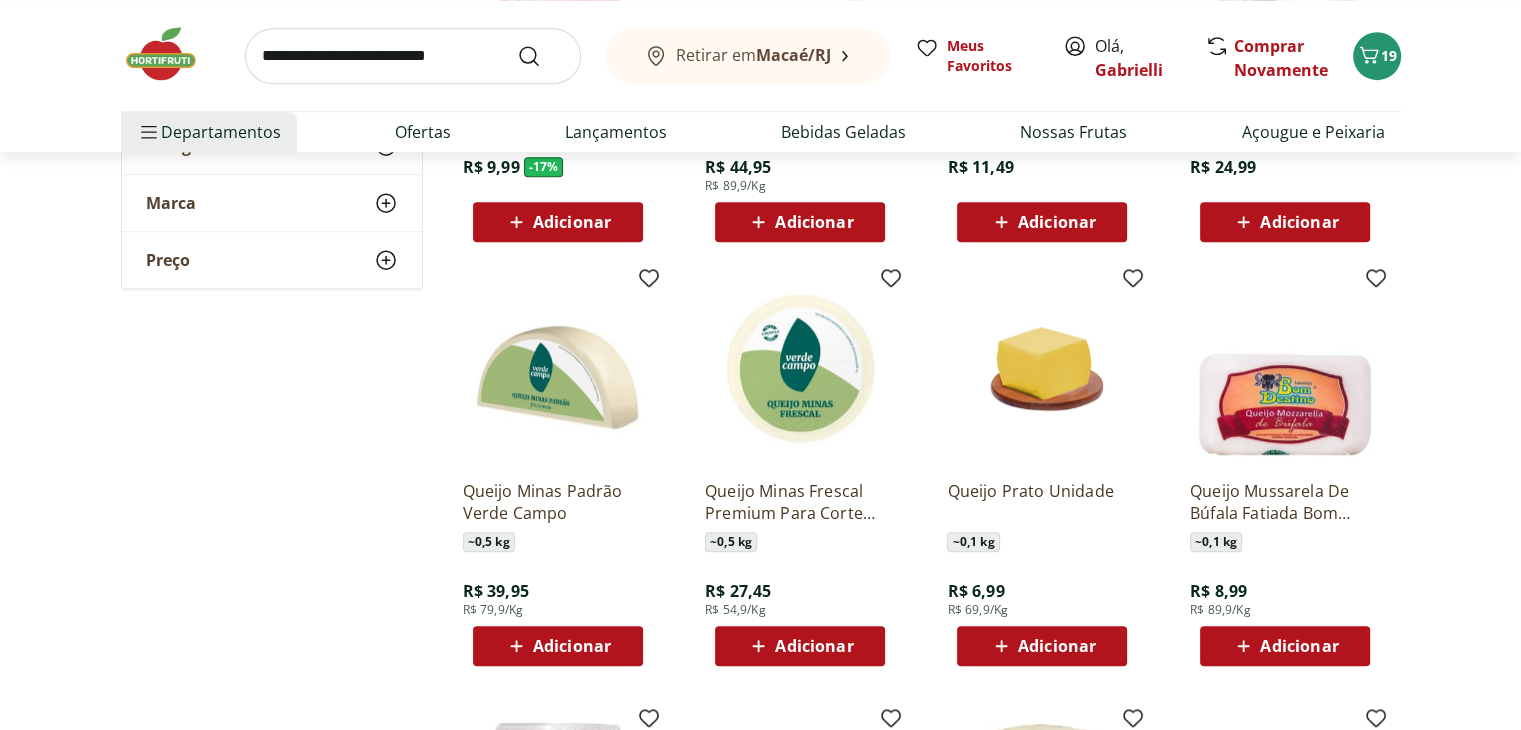 scroll, scrollTop: 1600, scrollLeft: 0, axis: vertical 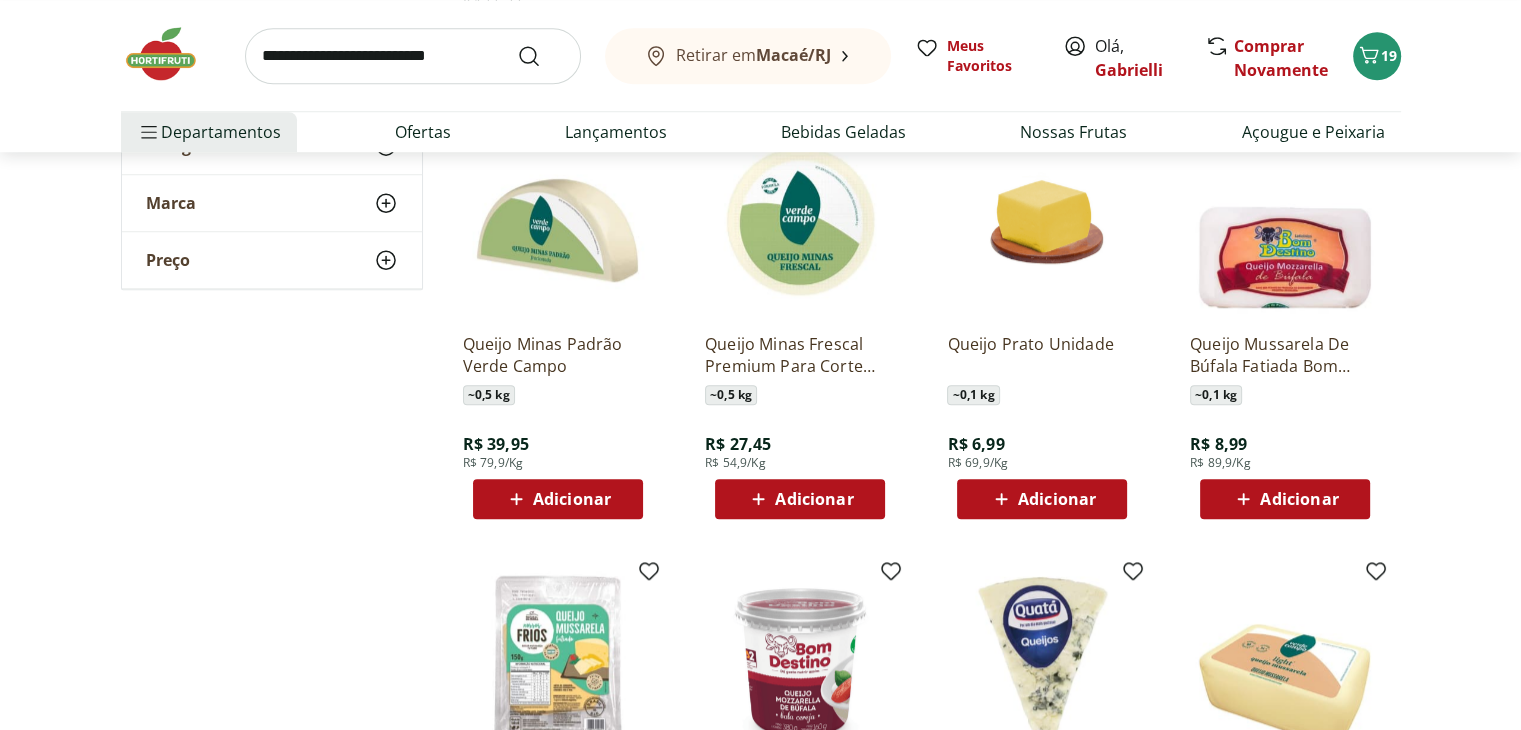 click at bounding box center (1285, 222) 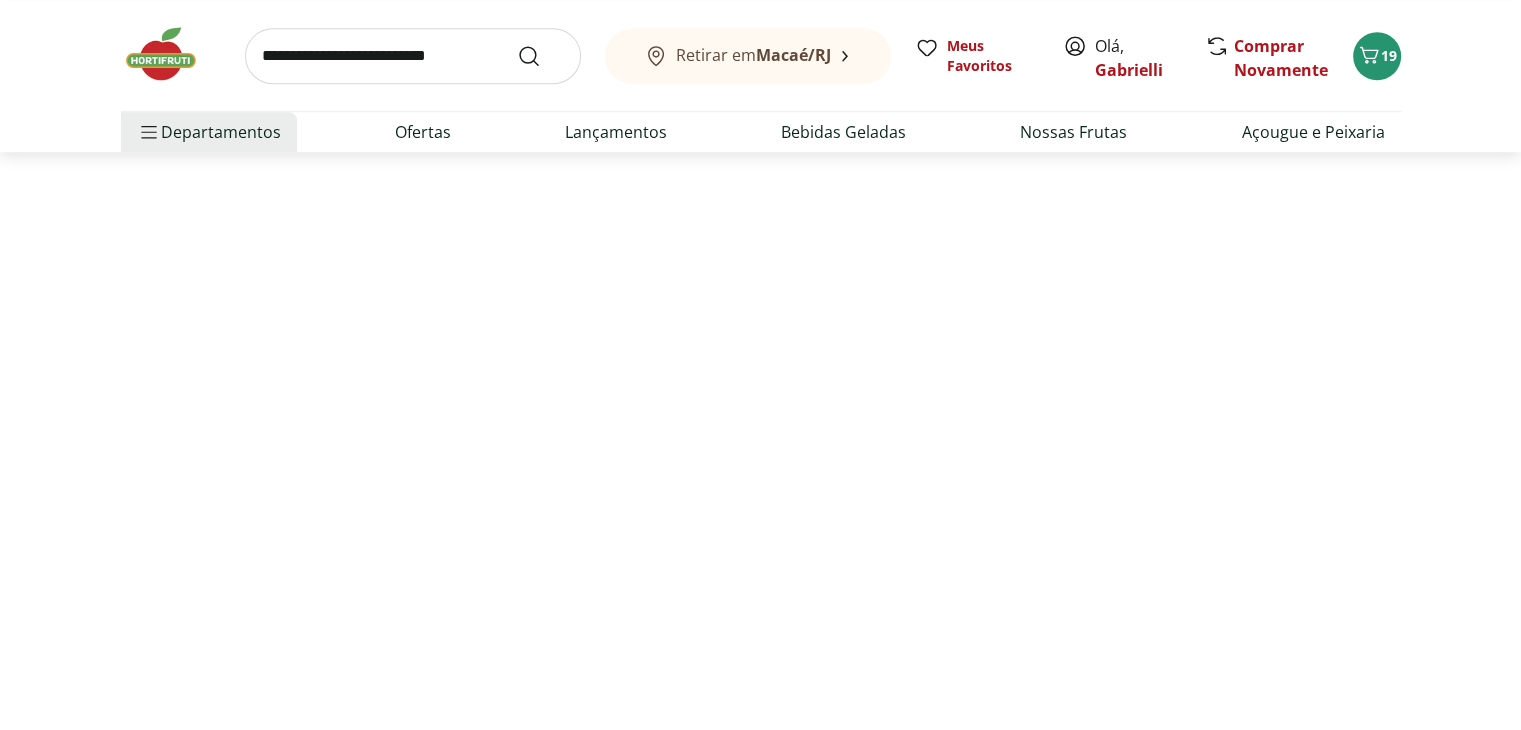select on "**********" 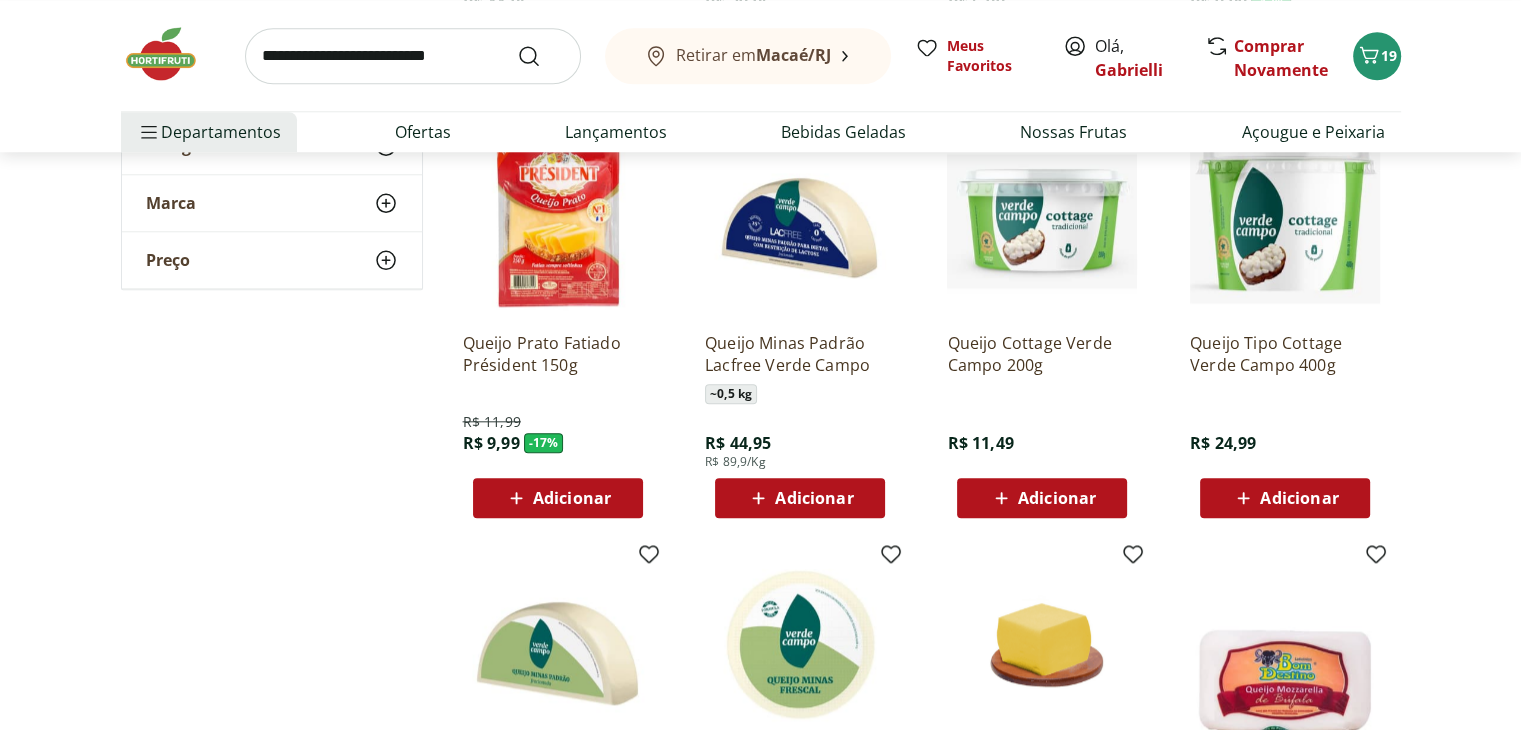 click on "**********" at bounding box center (761, 564) 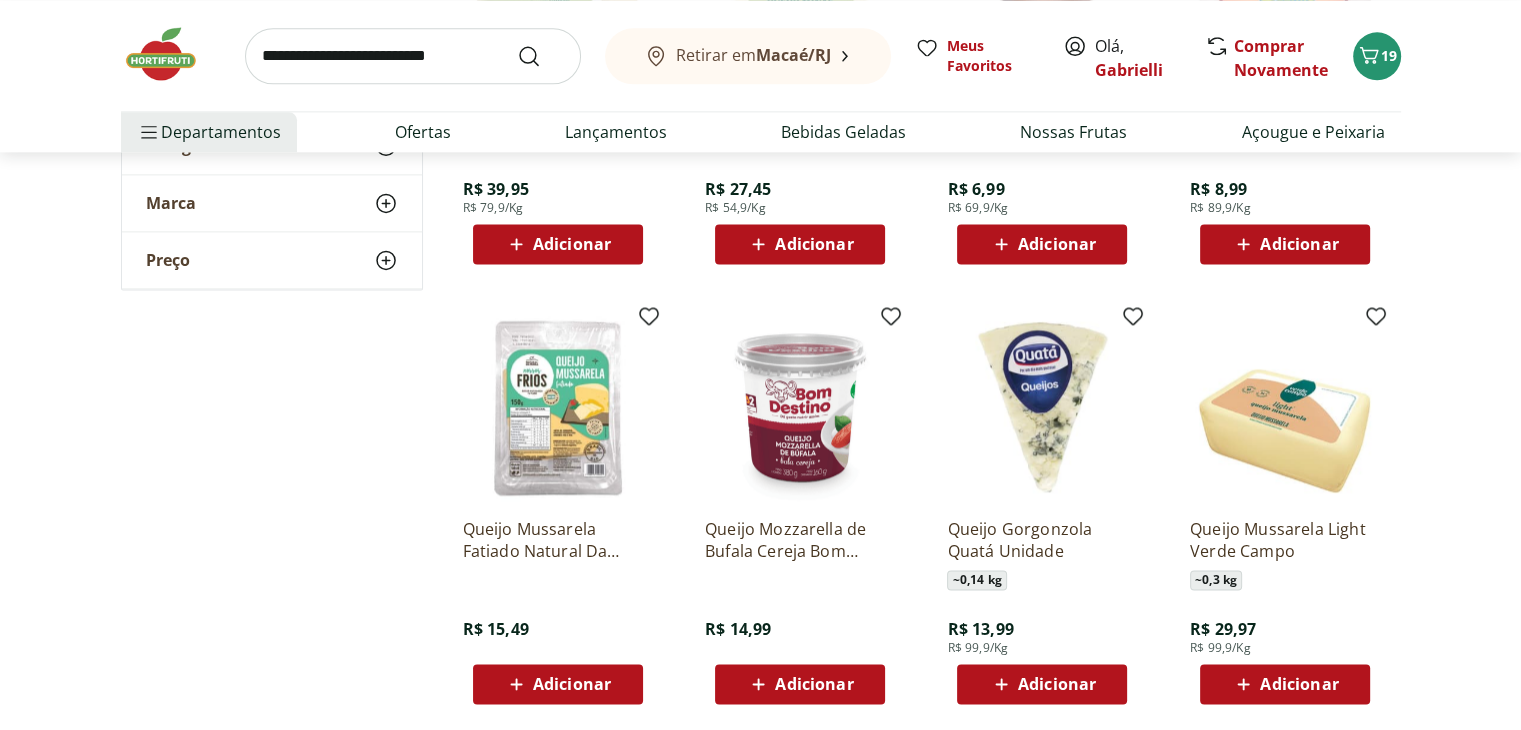 scroll, scrollTop: 2800, scrollLeft: 0, axis: vertical 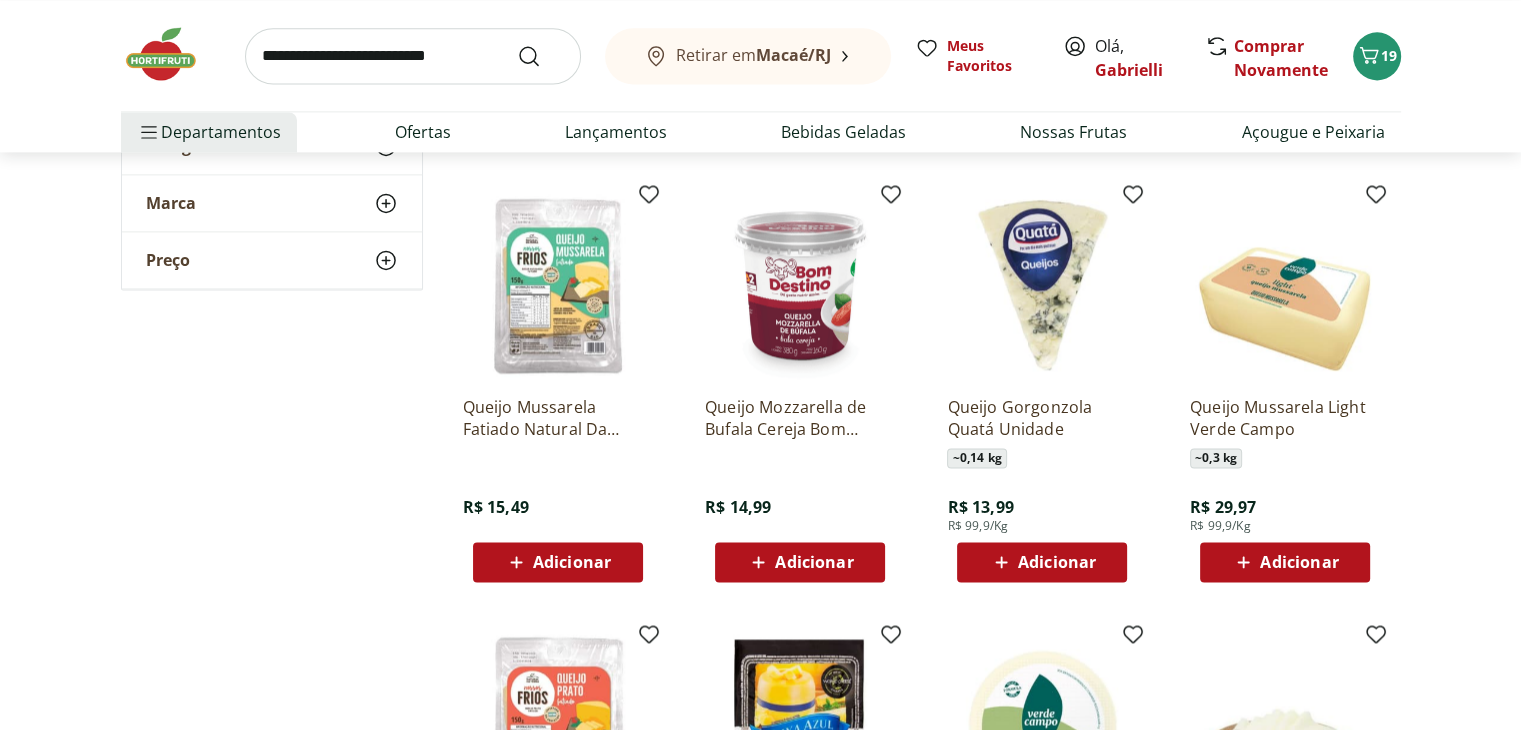 click on "**********" at bounding box center [761, -236] 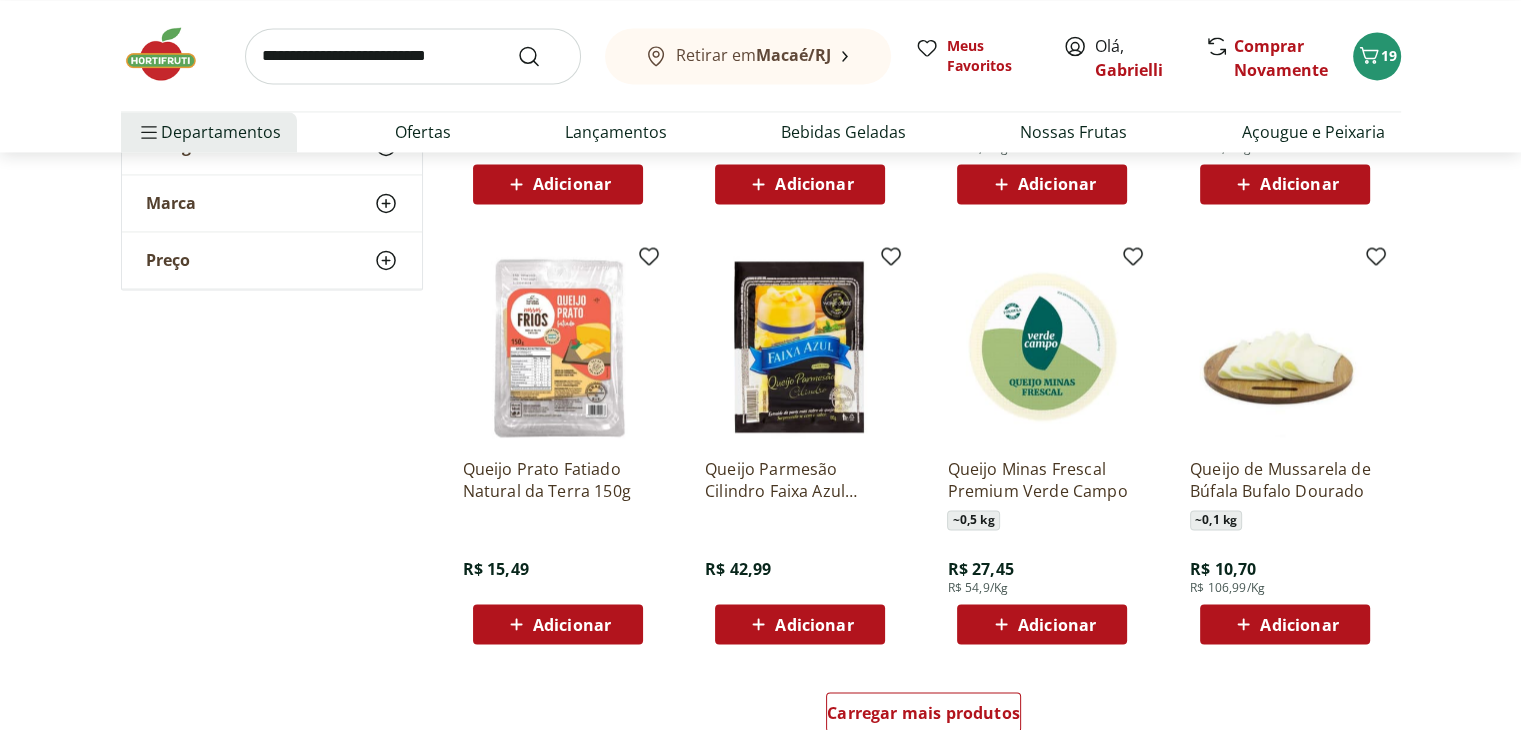 scroll, scrollTop: 3300, scrollLeft: 0, axis: vertical 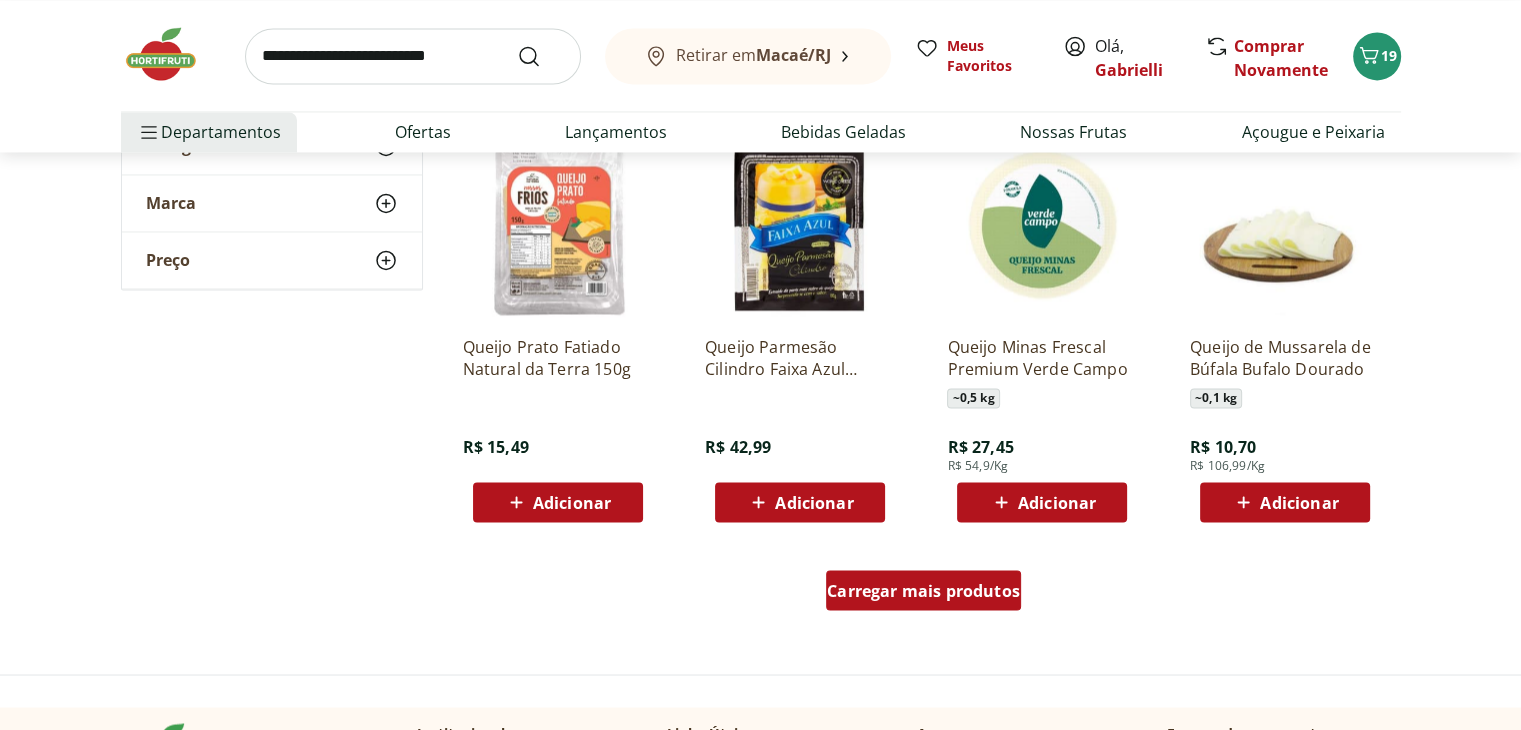 click on "Carregar mais produtos" at bounding box center (923, 590) 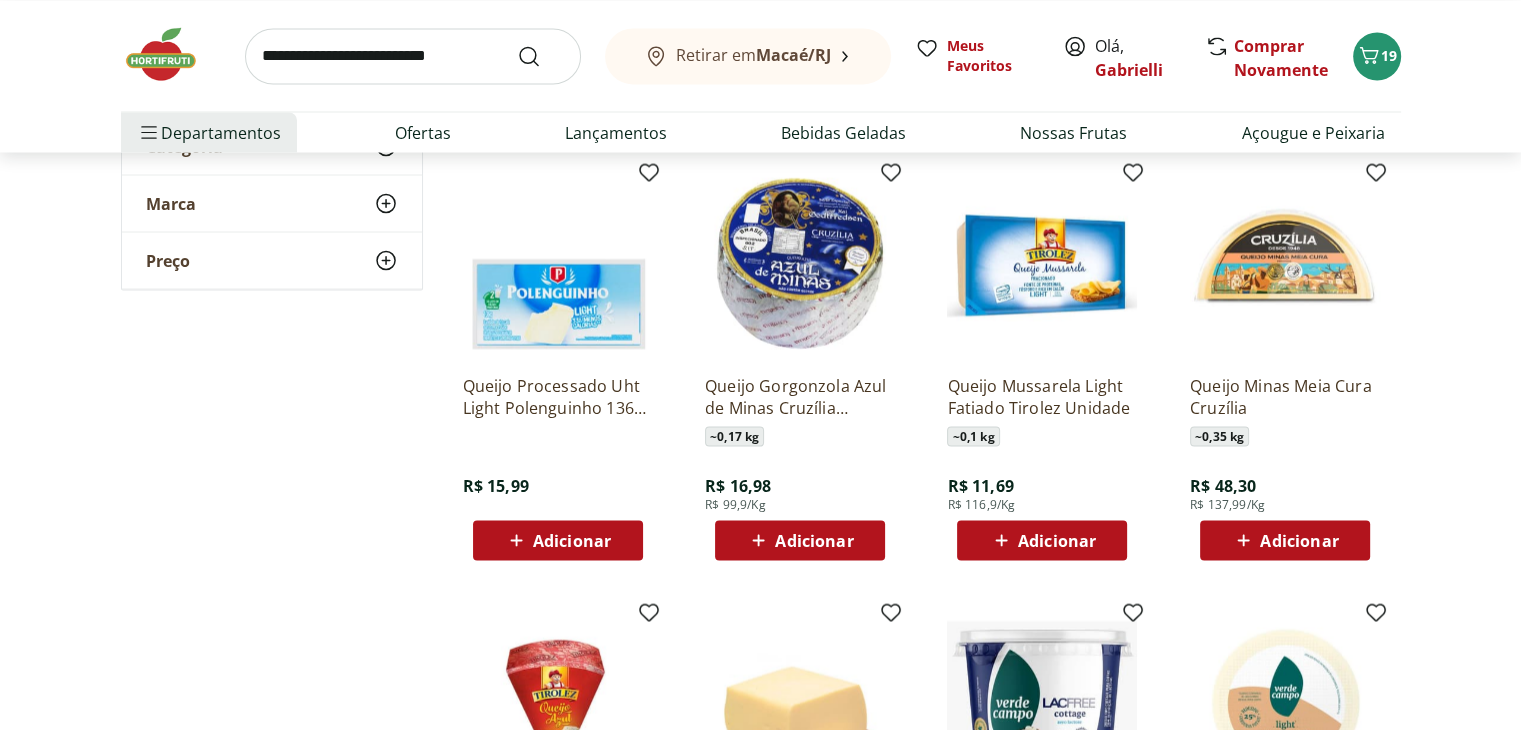 scroll, scrollTop: 3400, scrollLeft: 0, axis: vertical 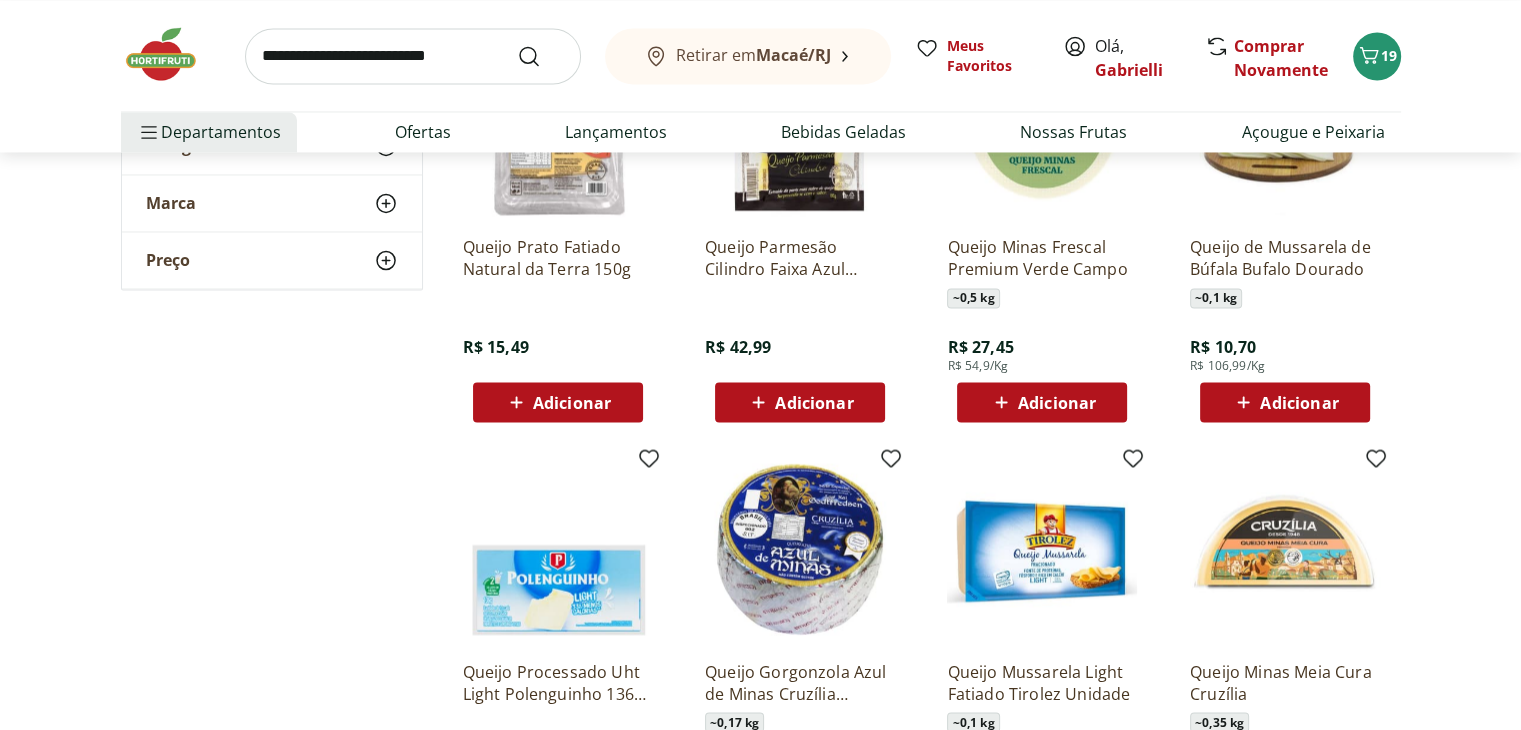 click 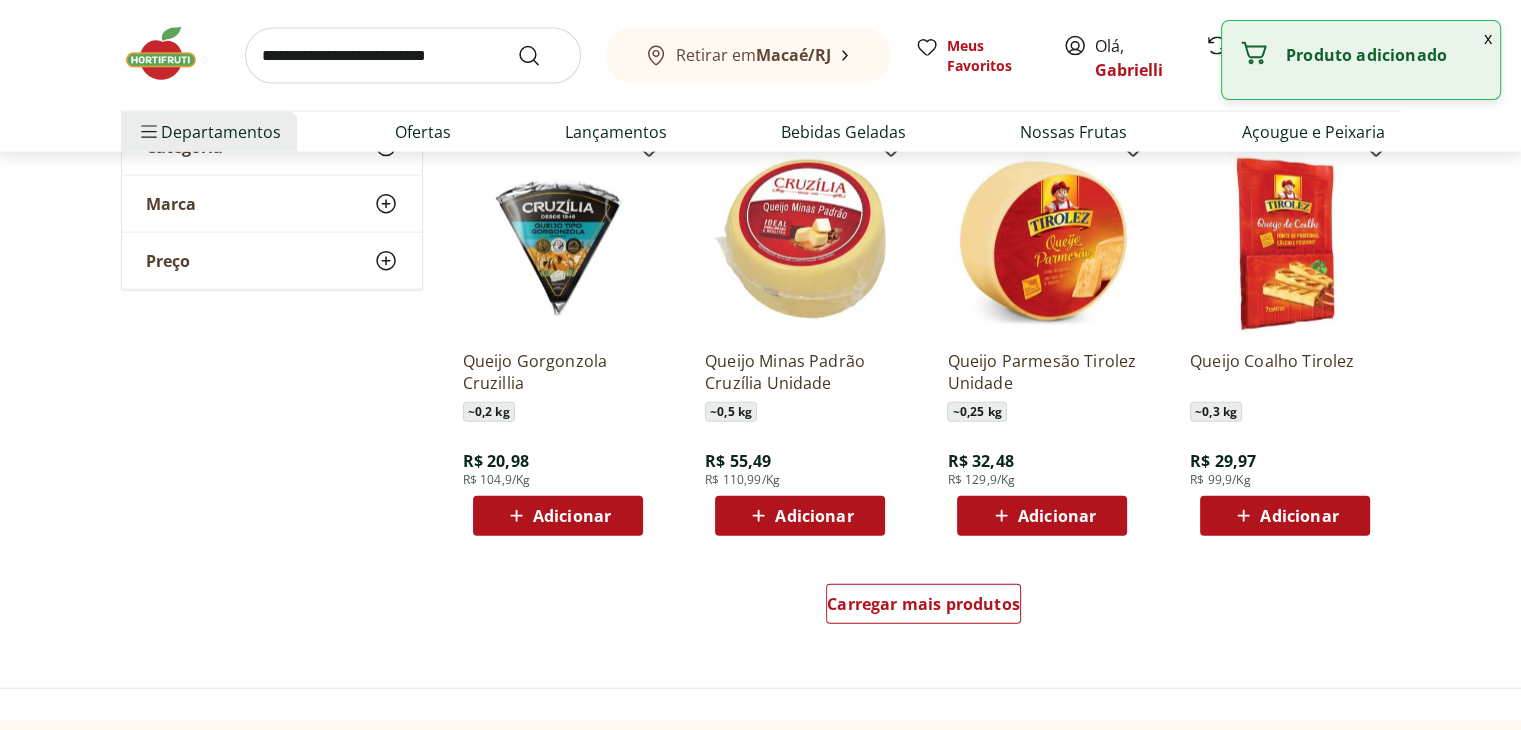 scroll, scrollTop: 4600, scrollLeft: 0, axis: vertical 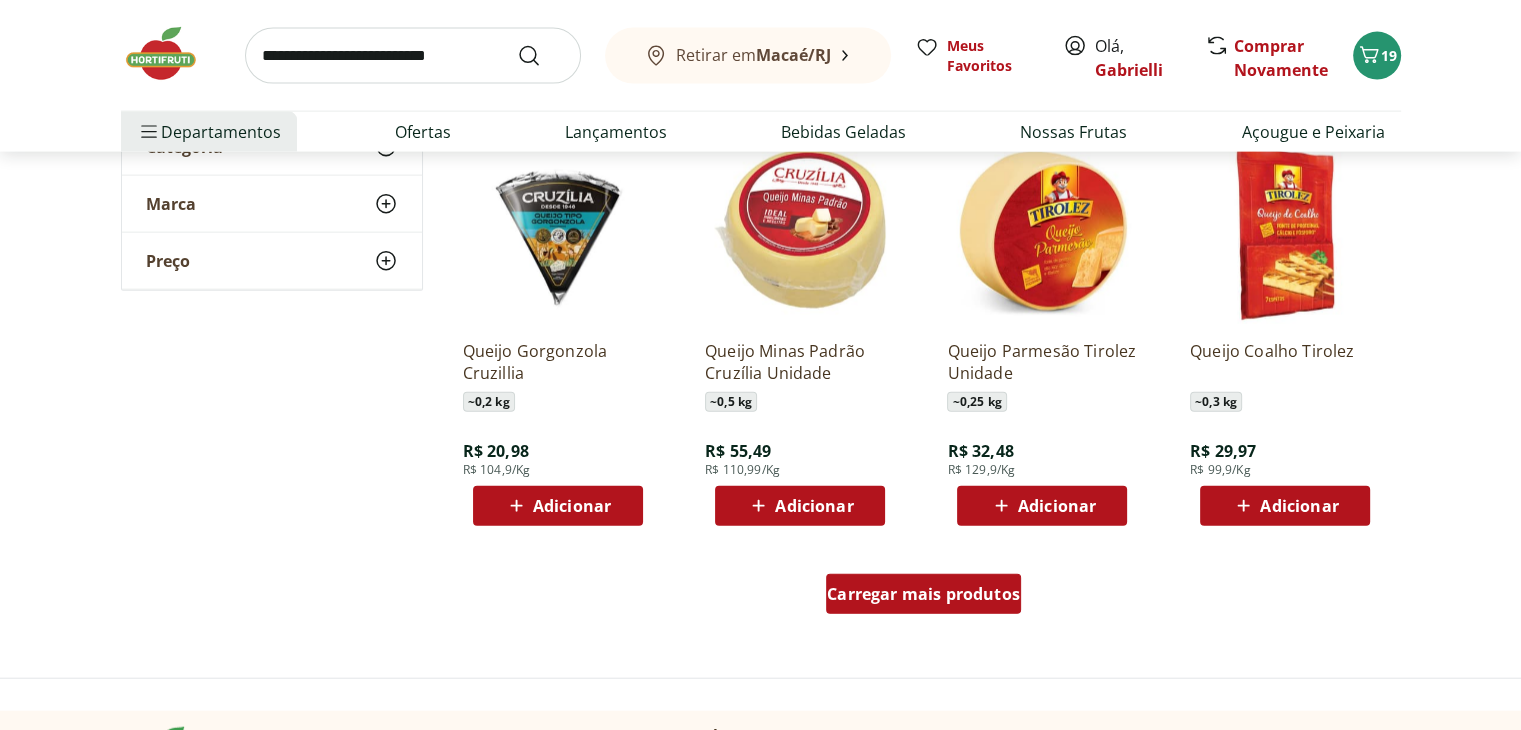 click on "Carregar mais produtos" at bounding box center (923, 594) 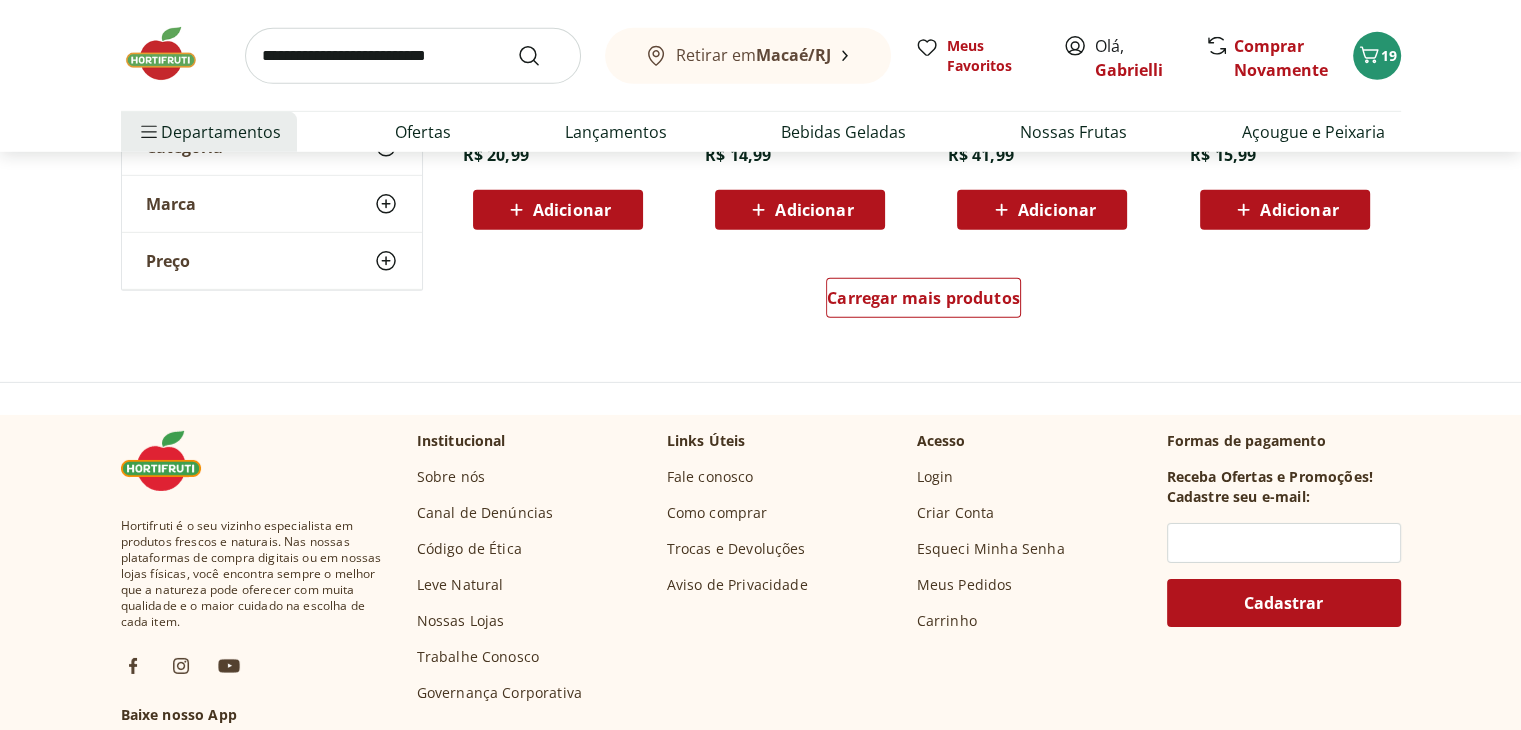 scroll, scrollTop: 5800, scrollLeft: 0, axis: vertical 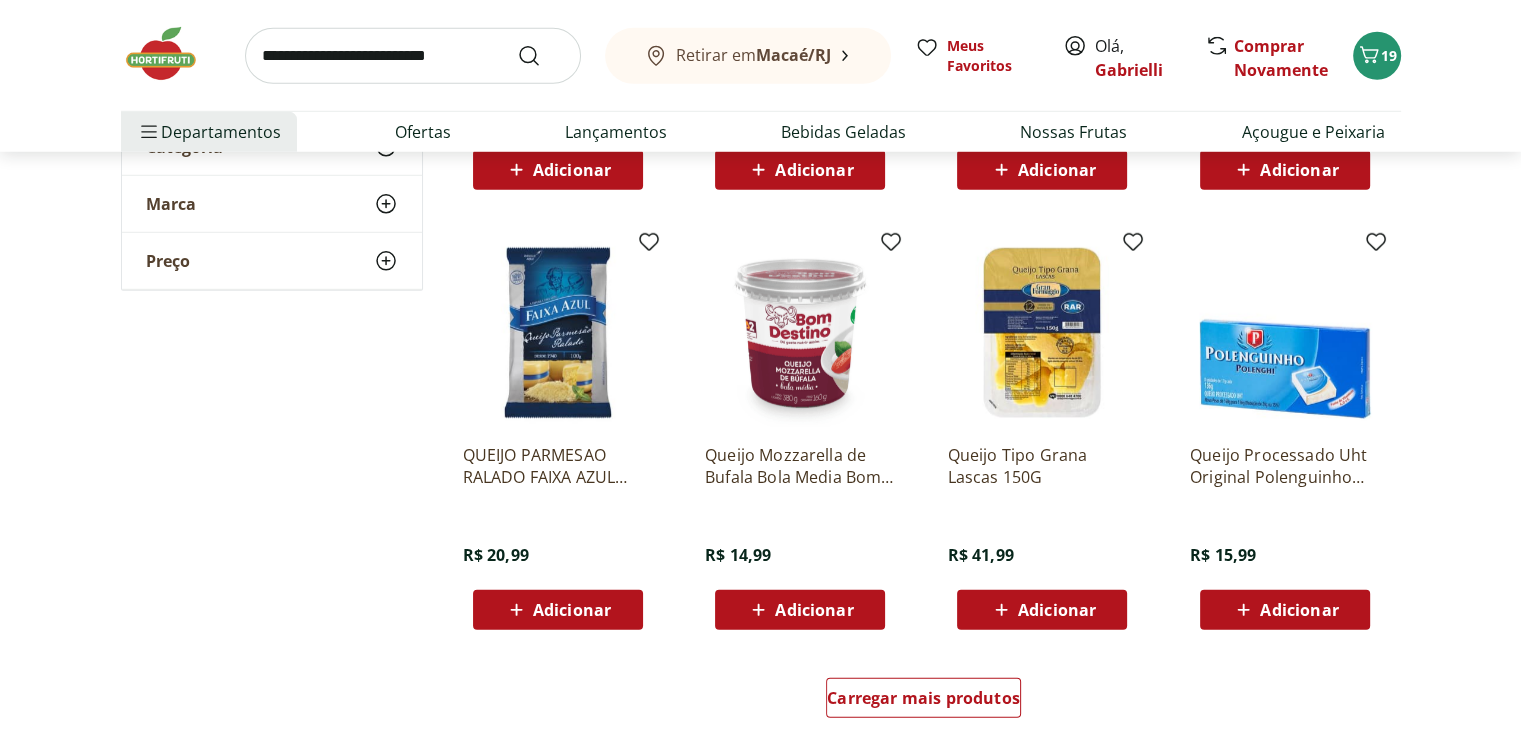 click at bounding box center [413, 56] 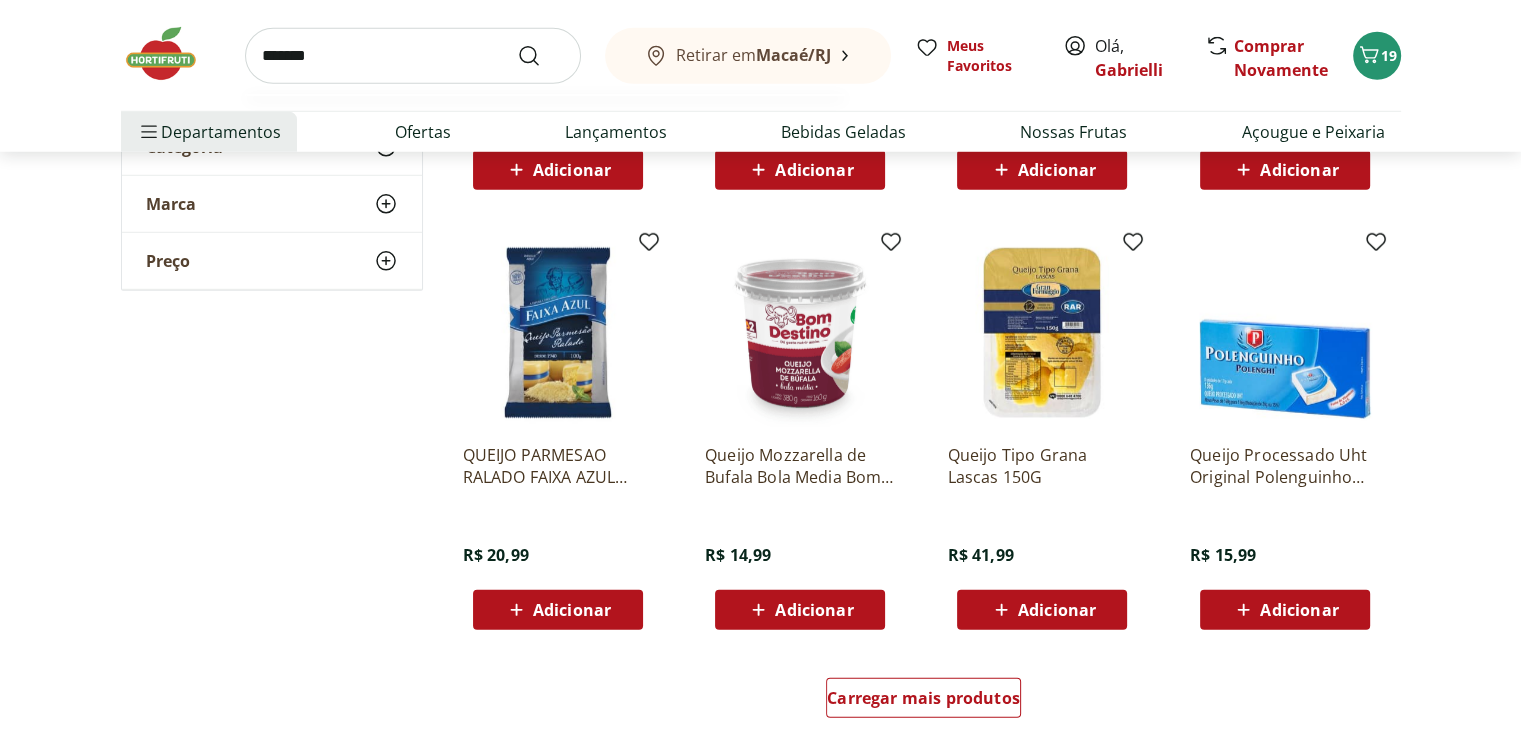 type on "*******" 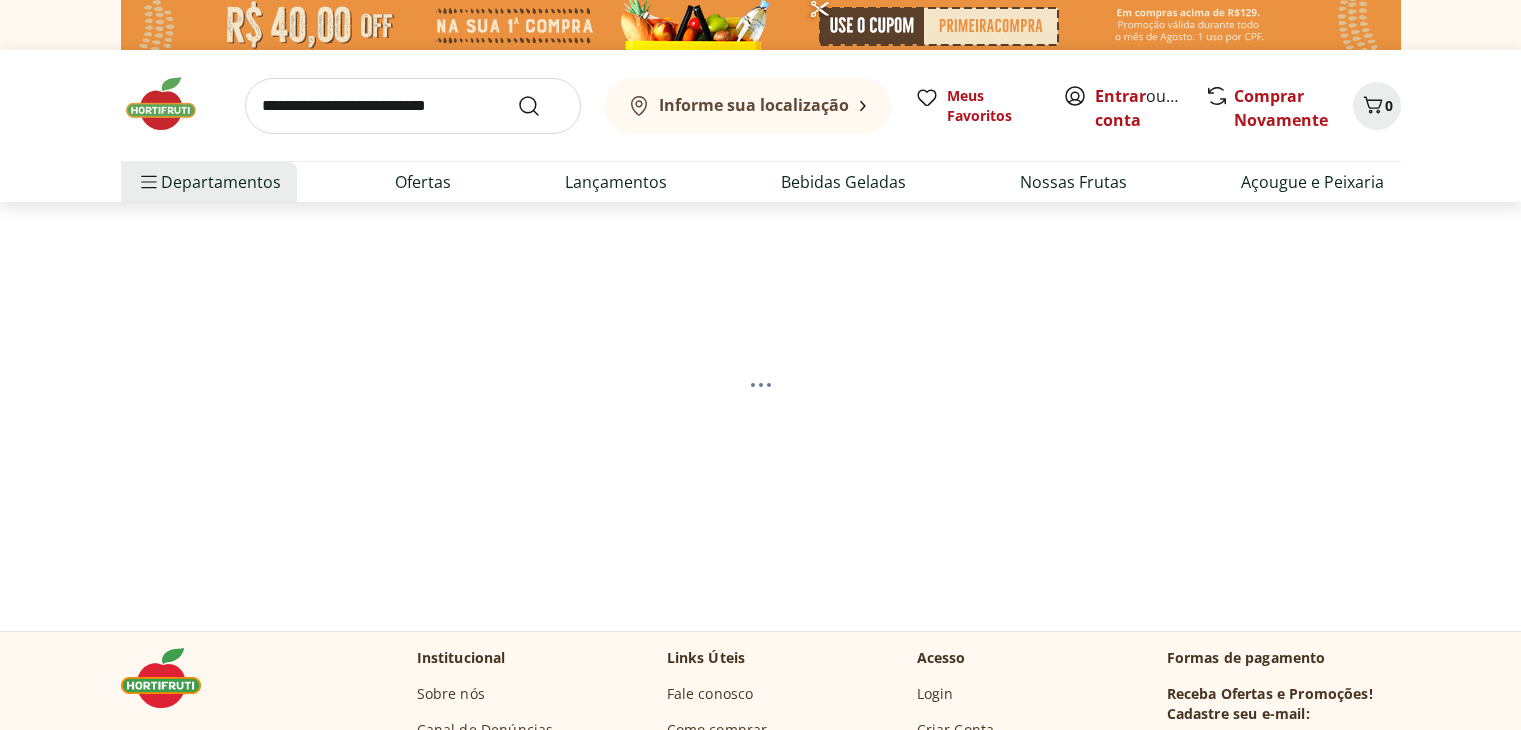 scroll, scrollTop: 0, scrollLeft: 0, axis: both 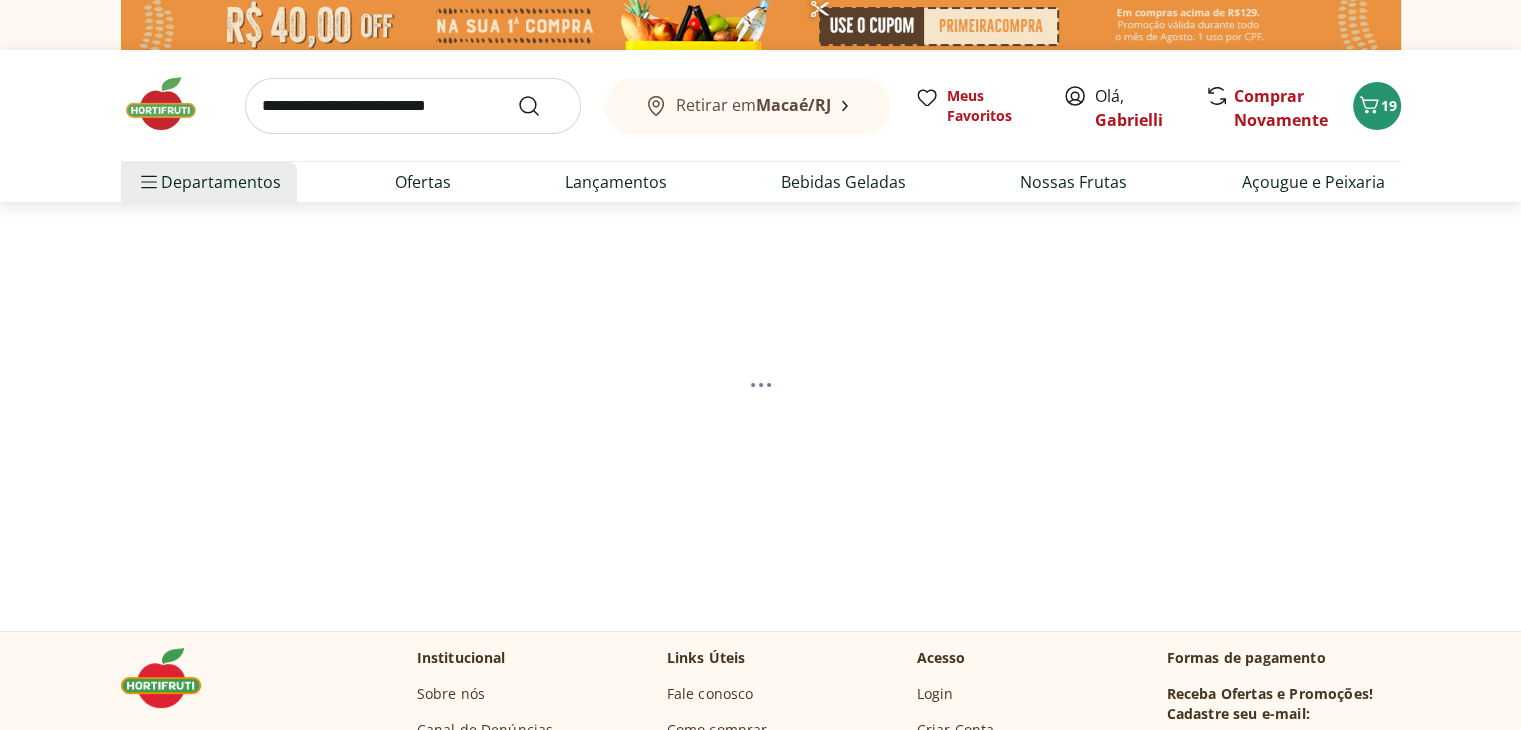 select on "**********" 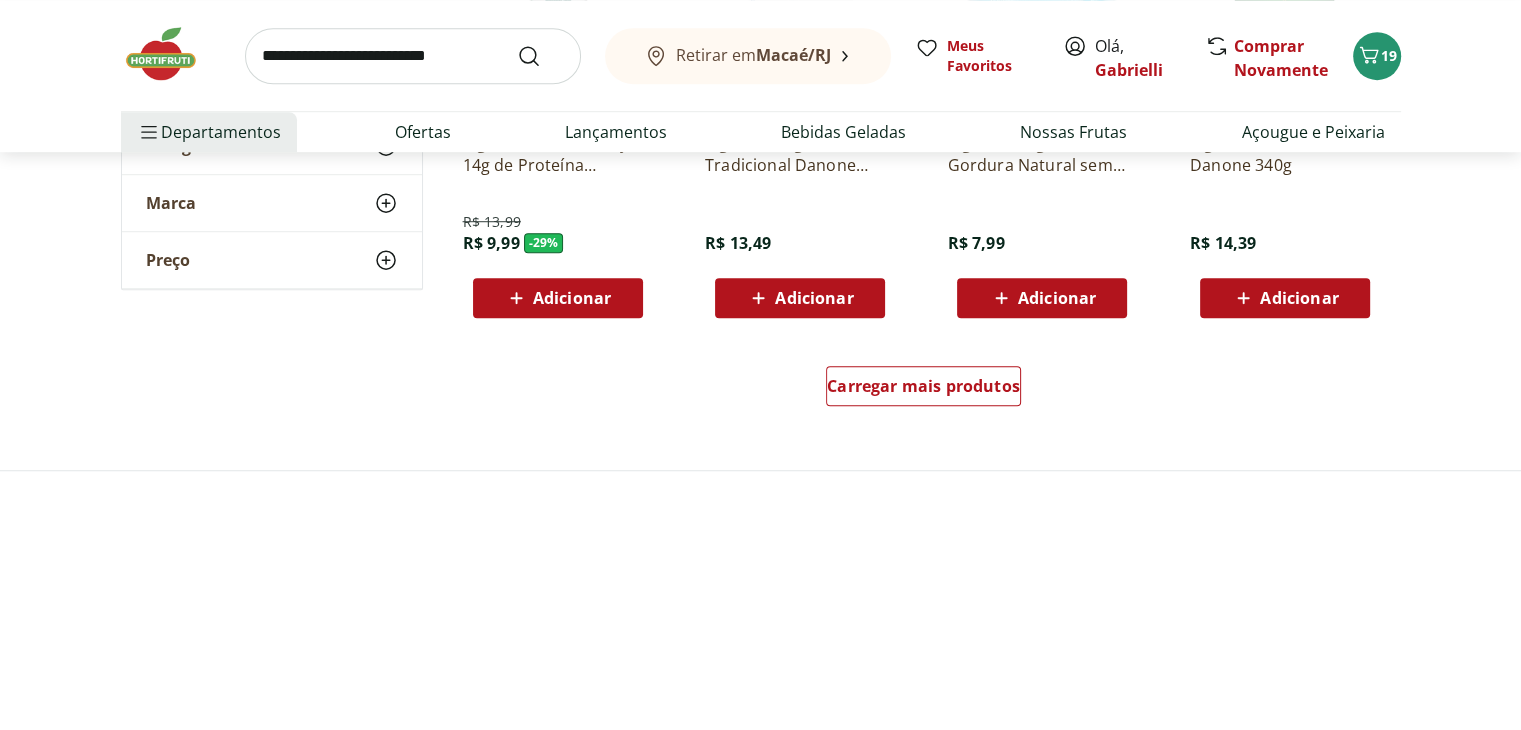 scroll, scrollTop: 1400, scrollLeft: 0, axis: vertical 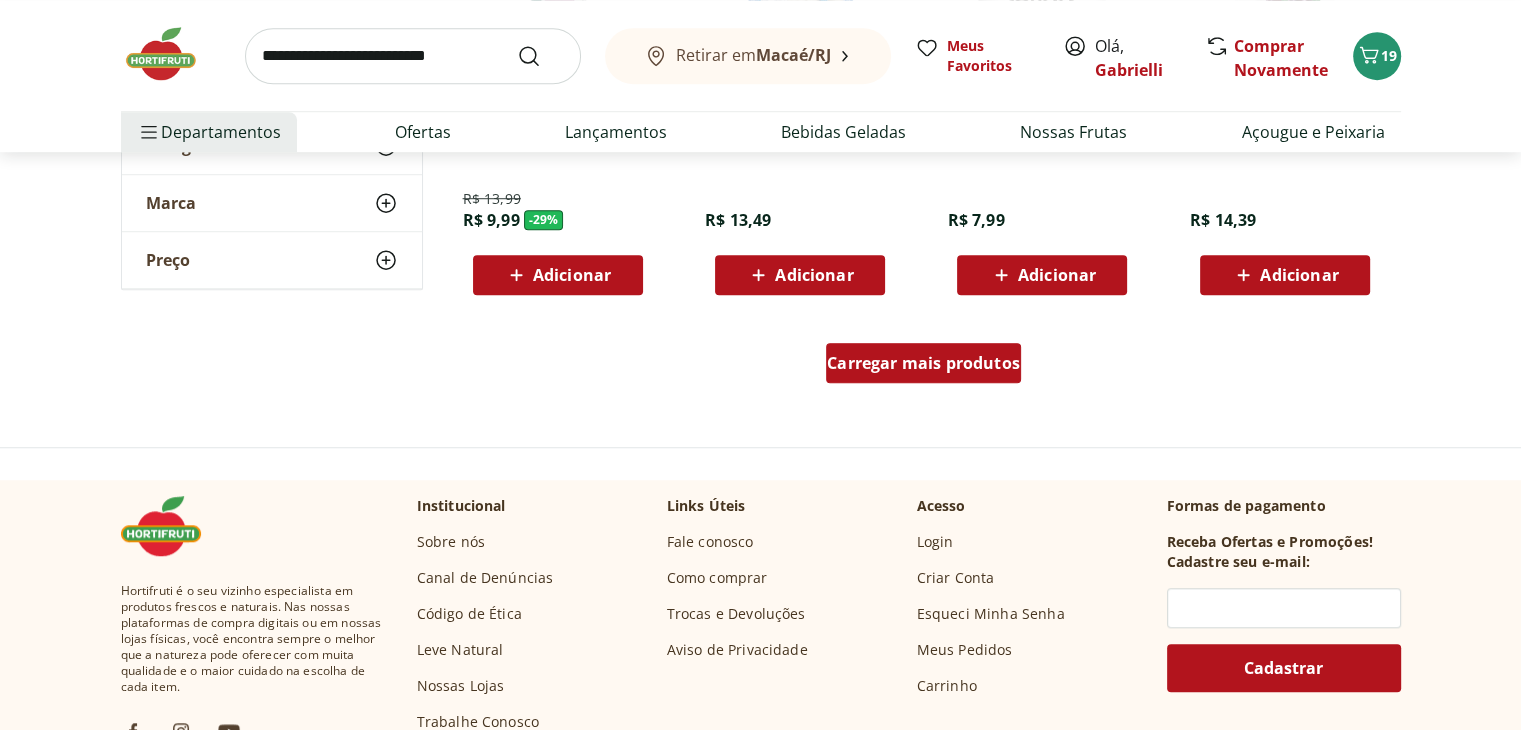 click on "Carregar mais produtos" at bounding box center [923, 363] 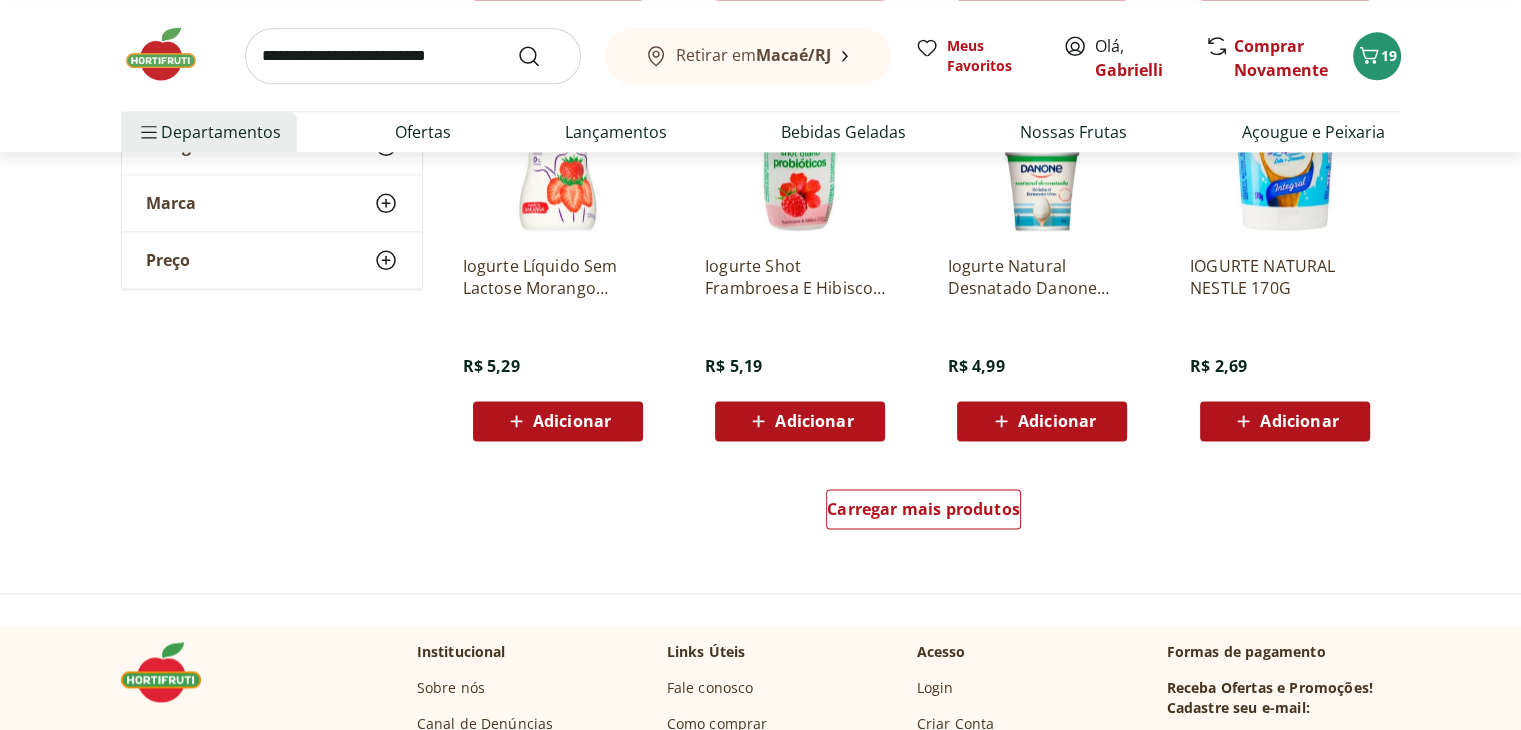 scroll, scrollTop: 2600, scrollLeft: 0, axis: vertical 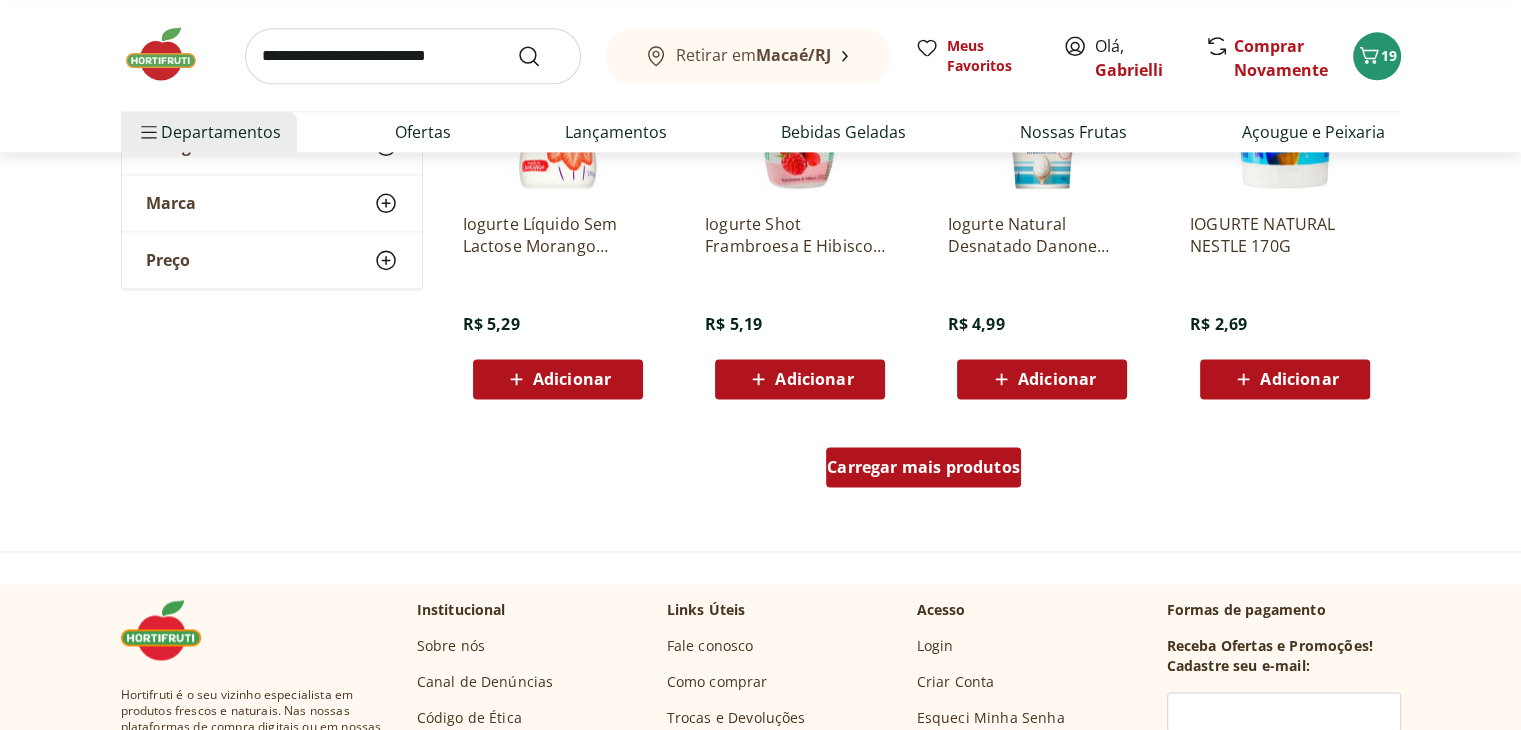 click on "Carregar mais produtos" at bounding box center [923, 467] 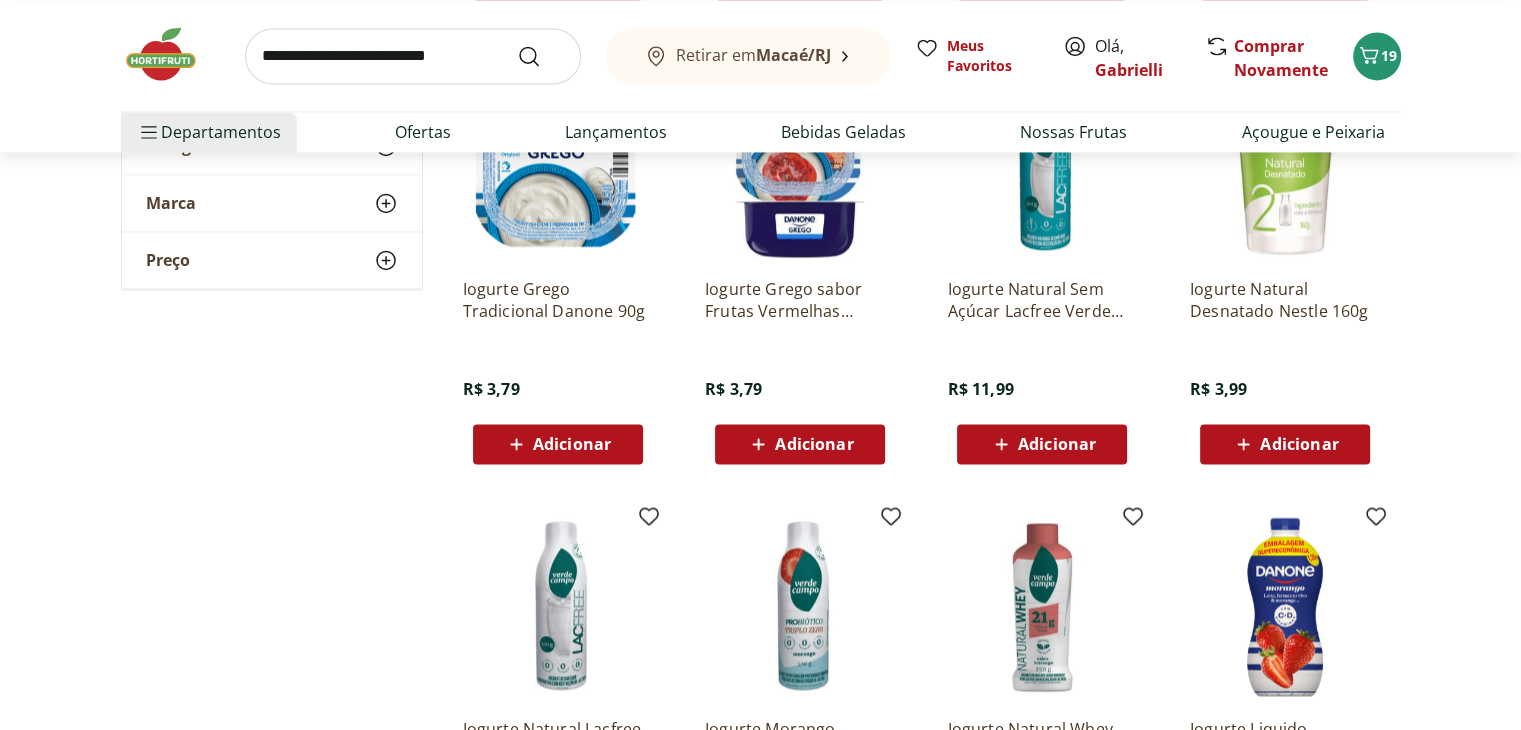 scroll, scrollTop: 3000, scrollLeft: 0, axis: vertical 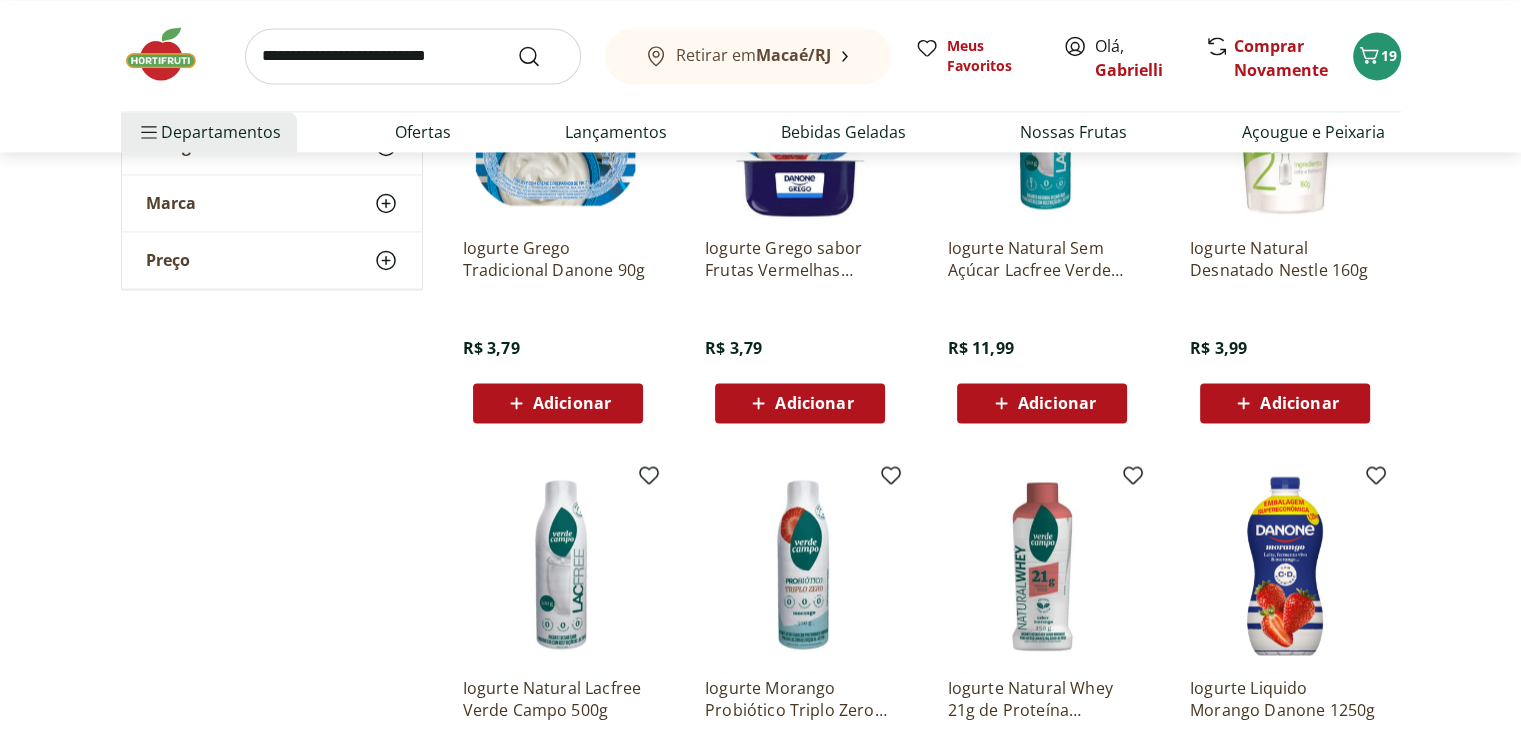 click on "Adicionar" at bounding box center [1299, 403] 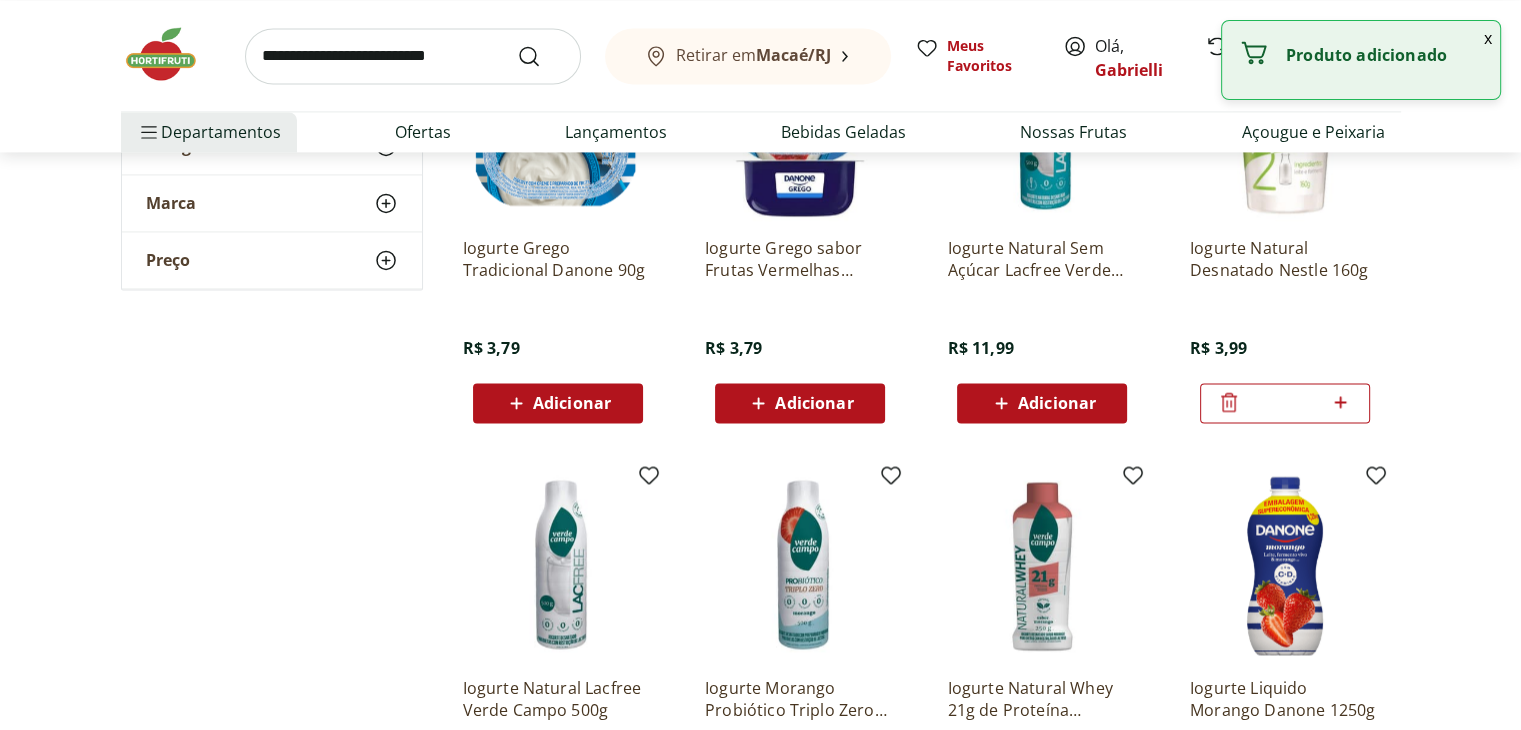 click 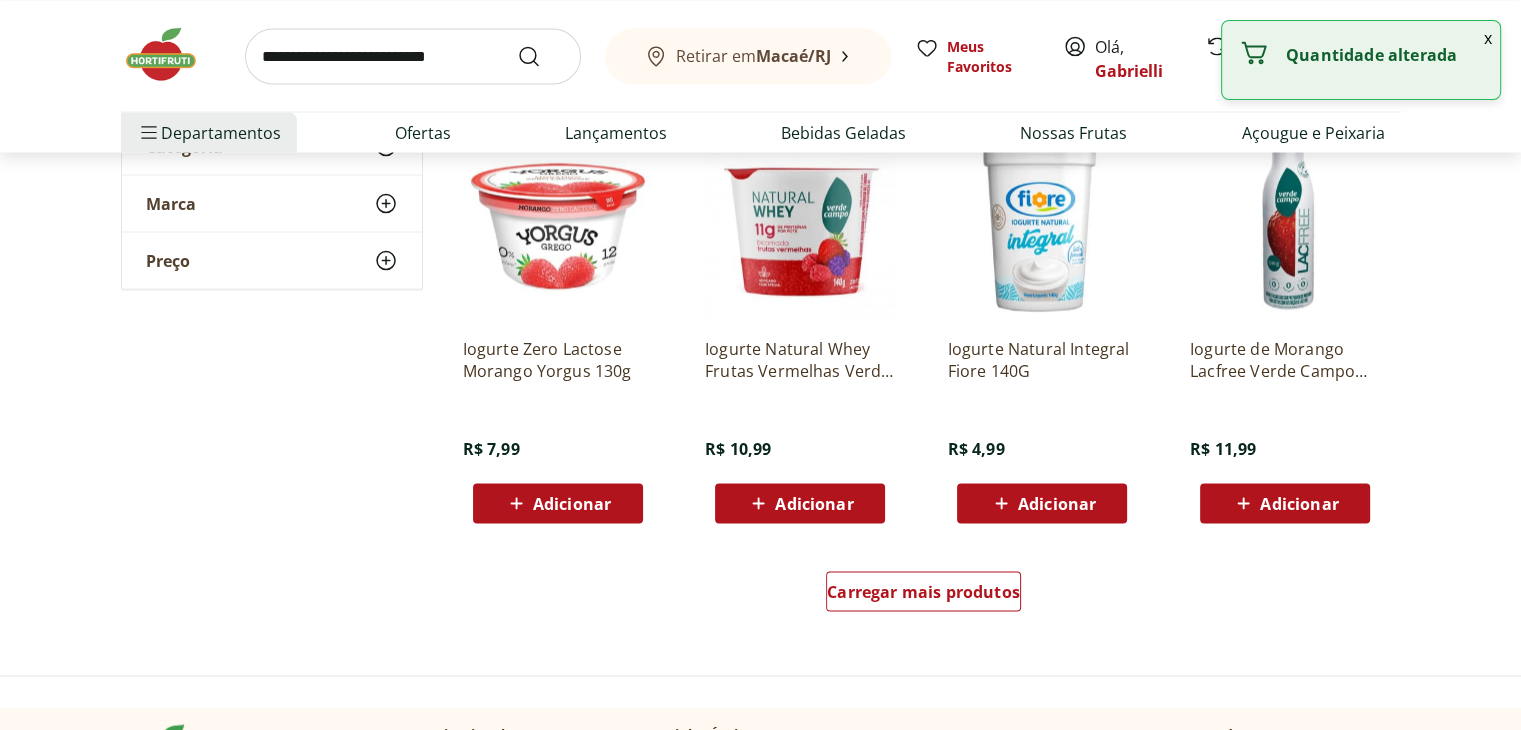 scroll, scrollTop: 4000, scrollLeft: 0, axis: vertical 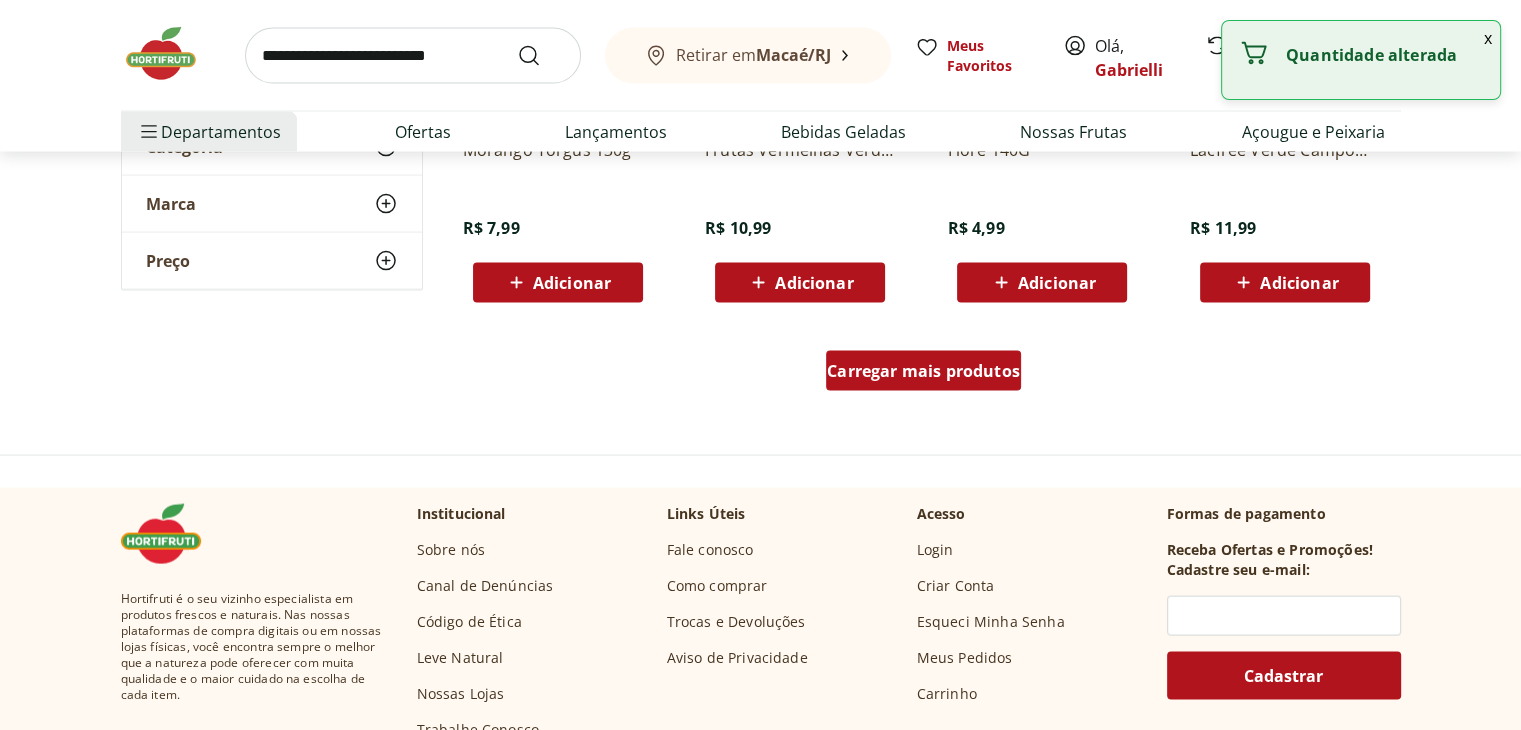 click on "Carregar mais produtos" at bounding box center [923, 371] 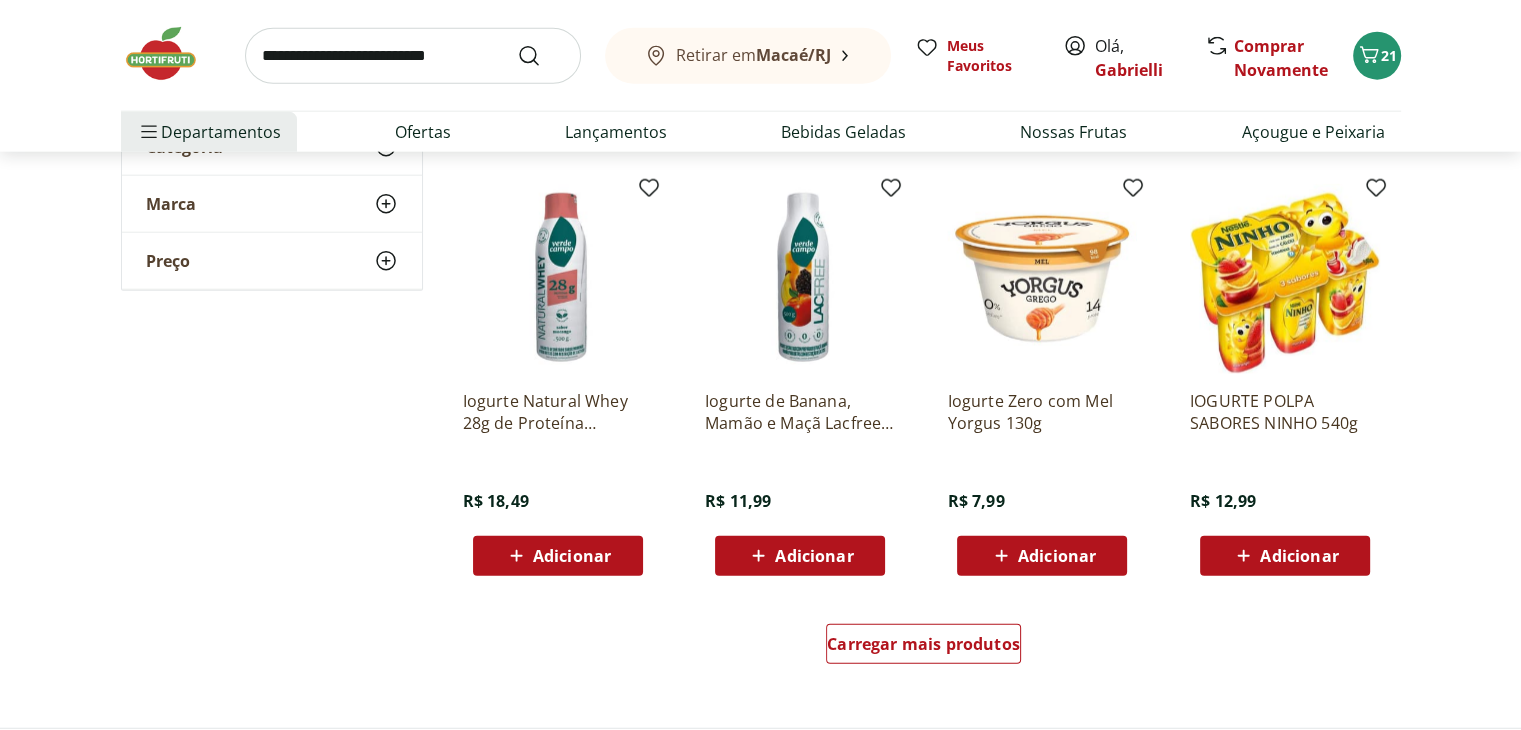 scroll, scrollTop: 5300, scrollLeft: 0, axis: vertical 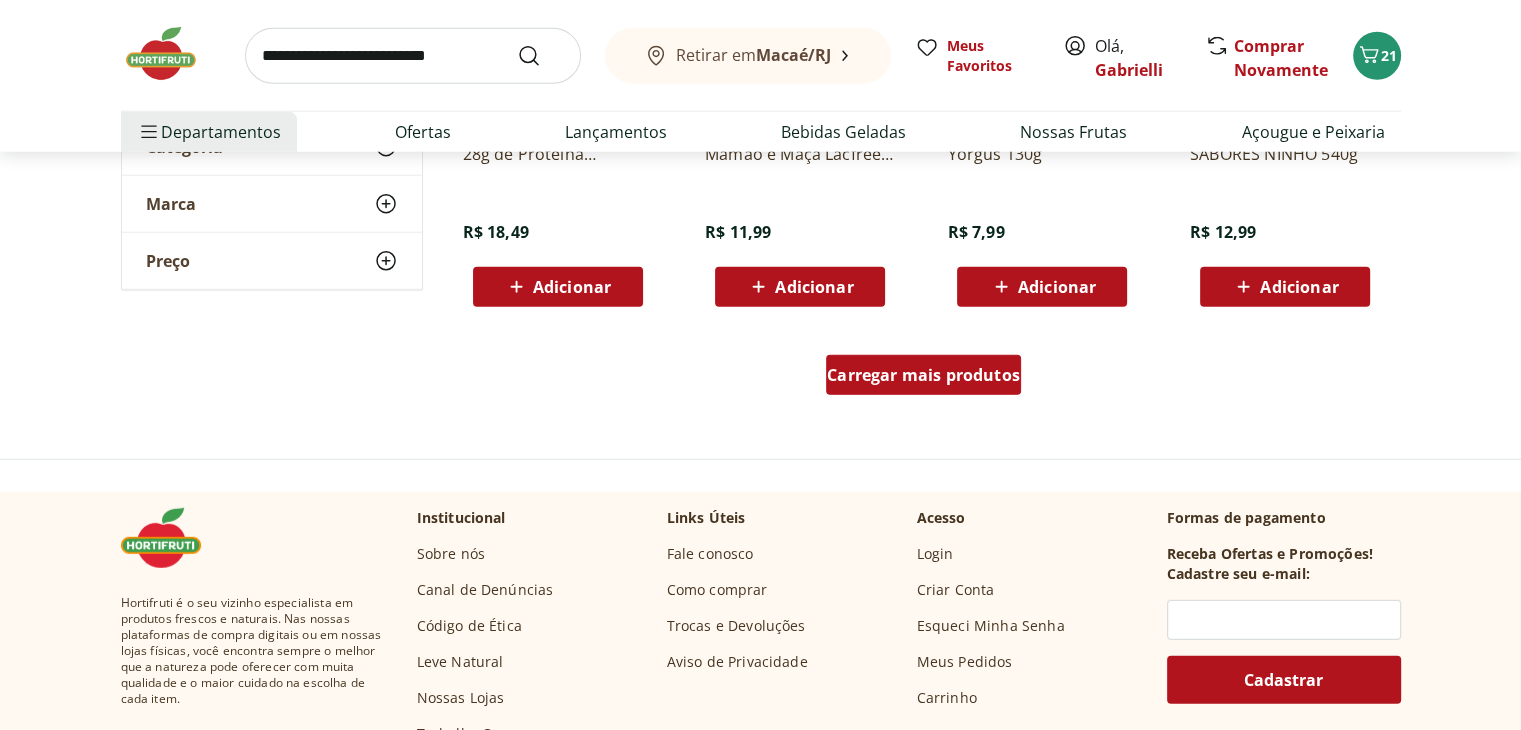 click on "Carregar mais produtos" at bounding box center (923, 375) 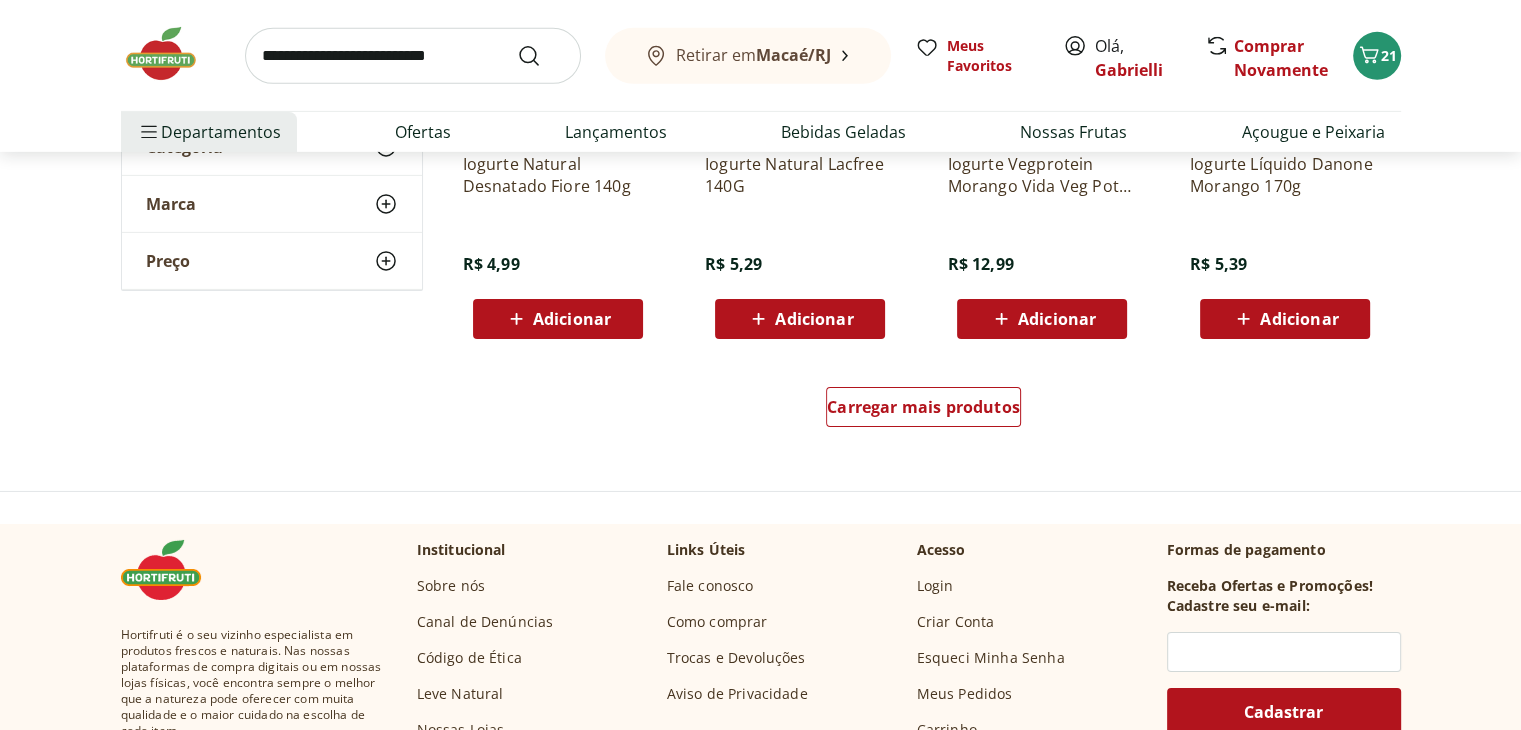 scroll, scrollTop: 6800, scrollLeft: 0, axis: vertical 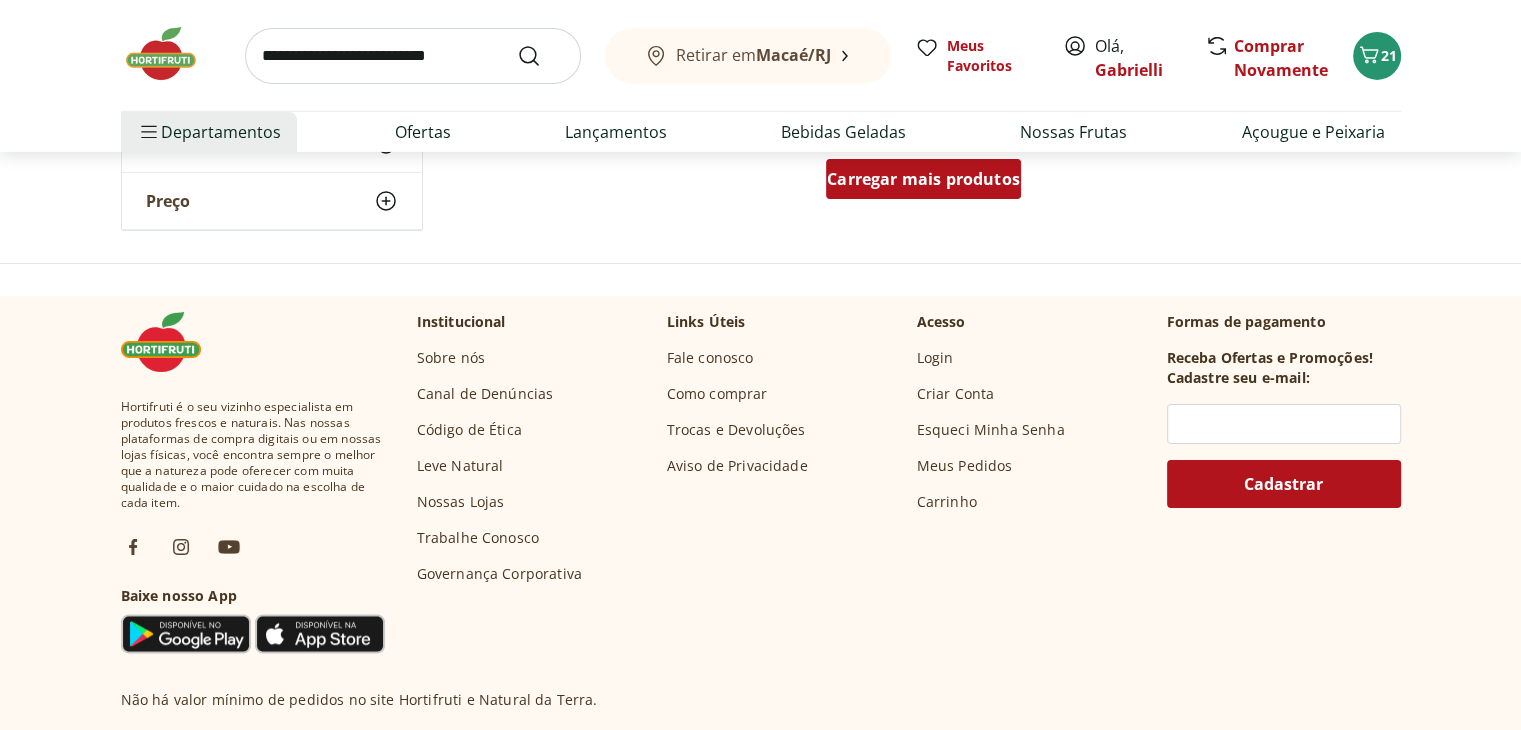 click on "Carregar mais produtos" at bounding box center [923, 179] 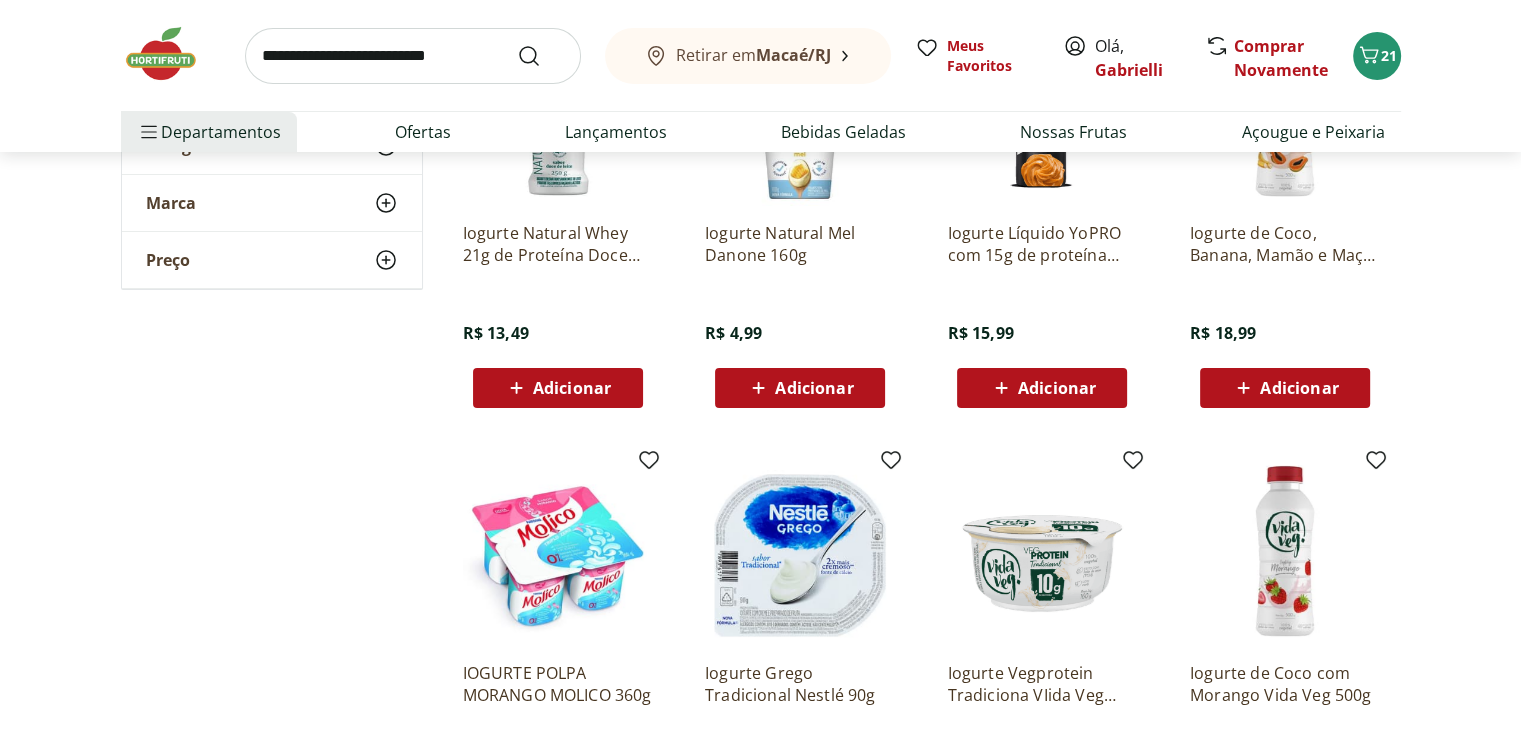 scroll, scrollTop: 7600, scrollLeft: 0, axis: vertical 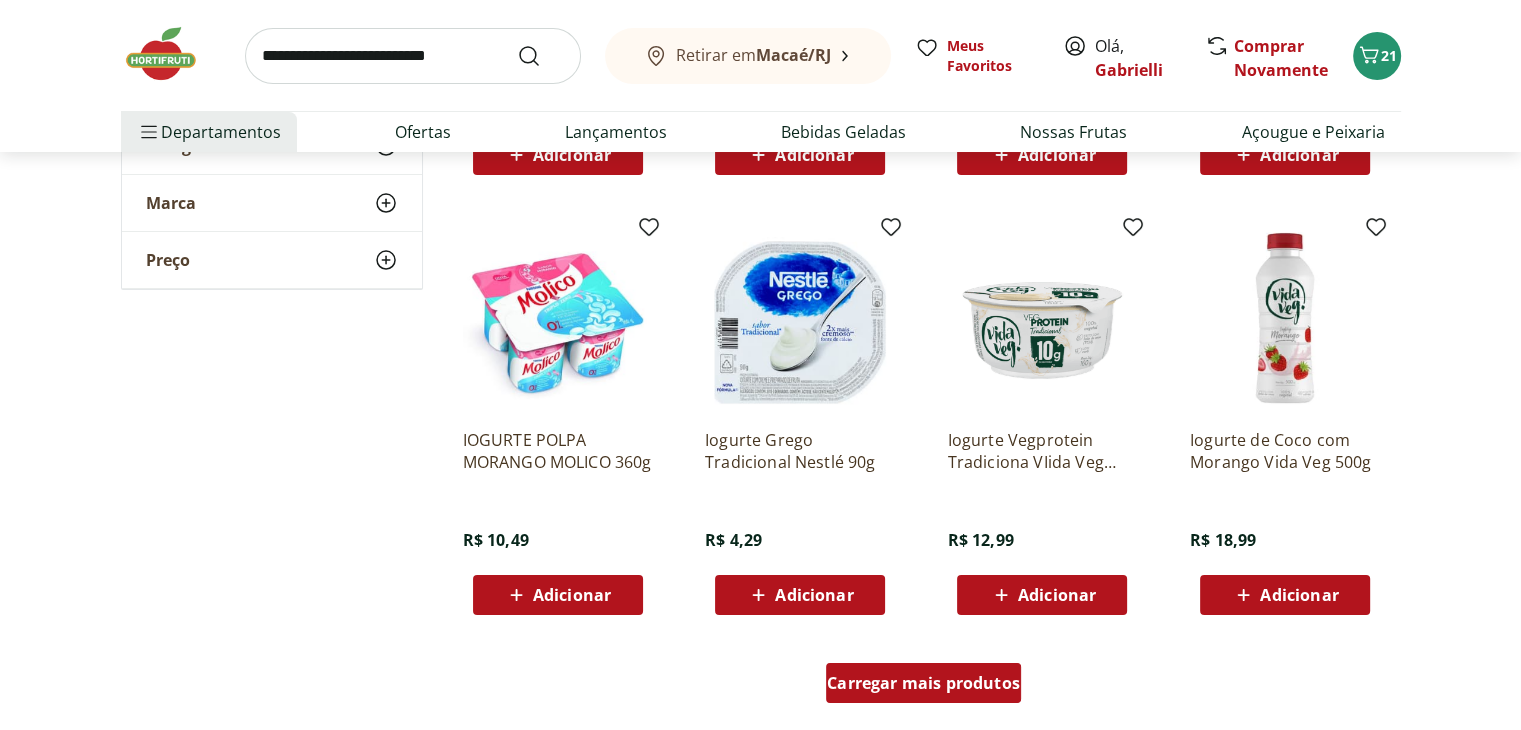 click on "Carregar mais produtos" at bounding box center (923, 683) 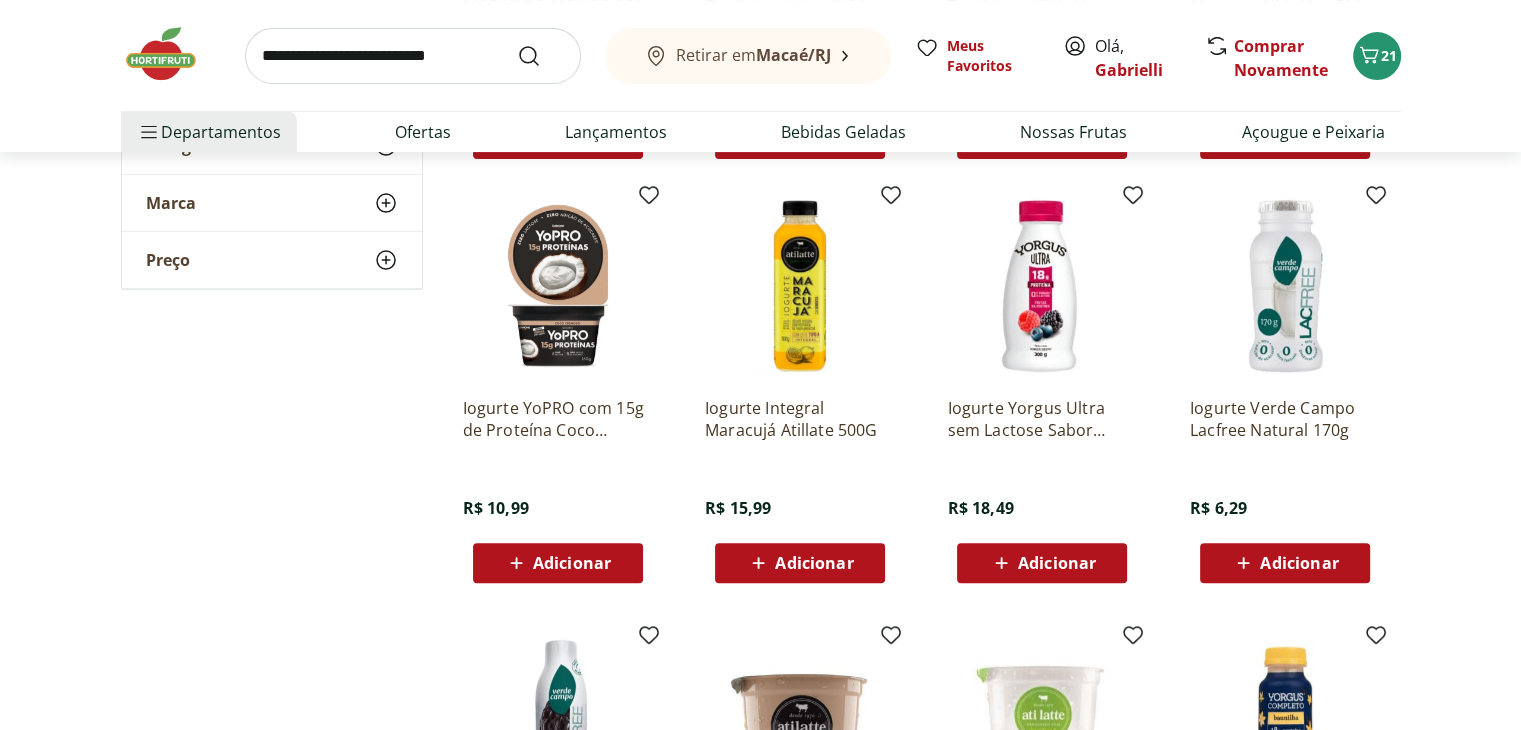 scroll, scrollTop: 8200, scrollLeft: 0, axis: vertical 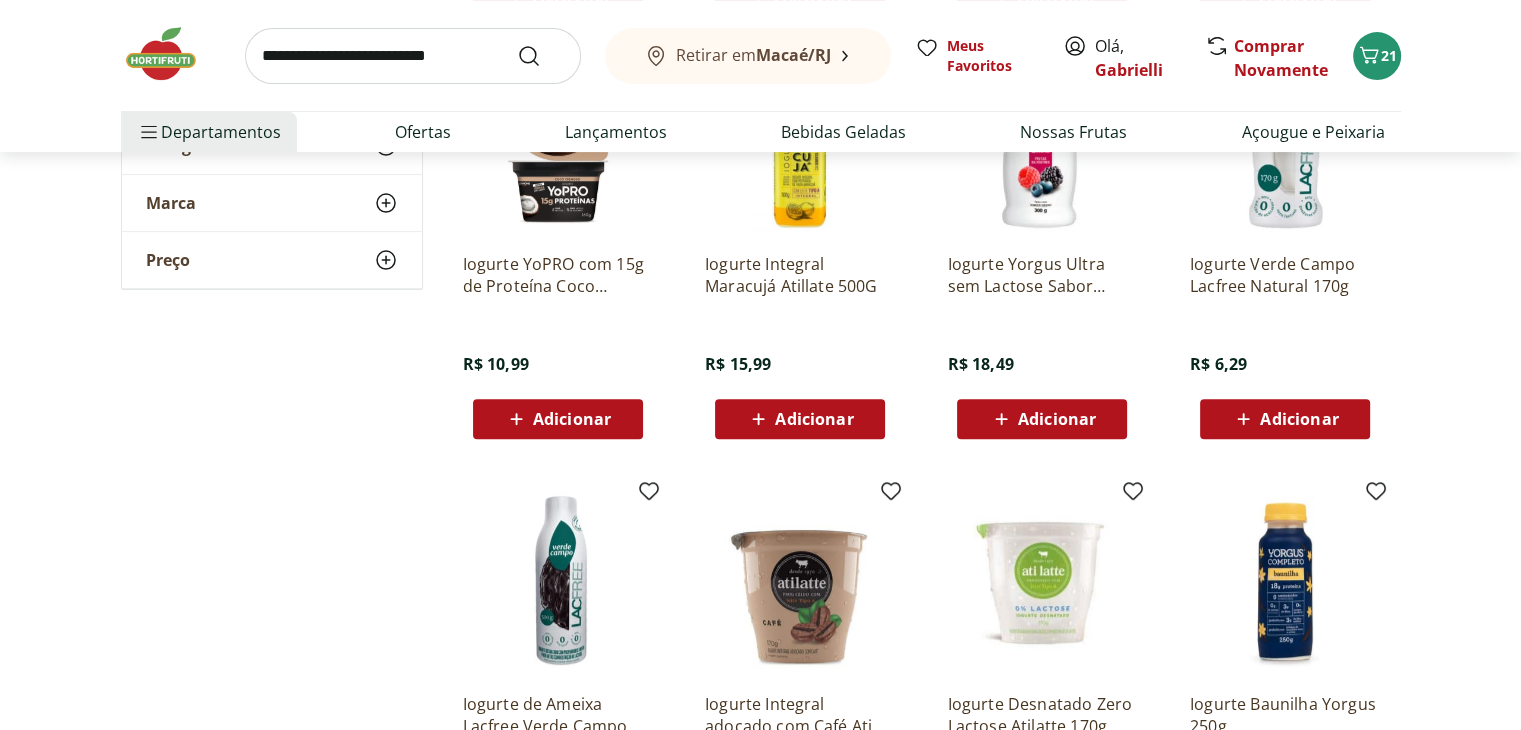 click on "Adicionar" at bounding box center (557, 419) 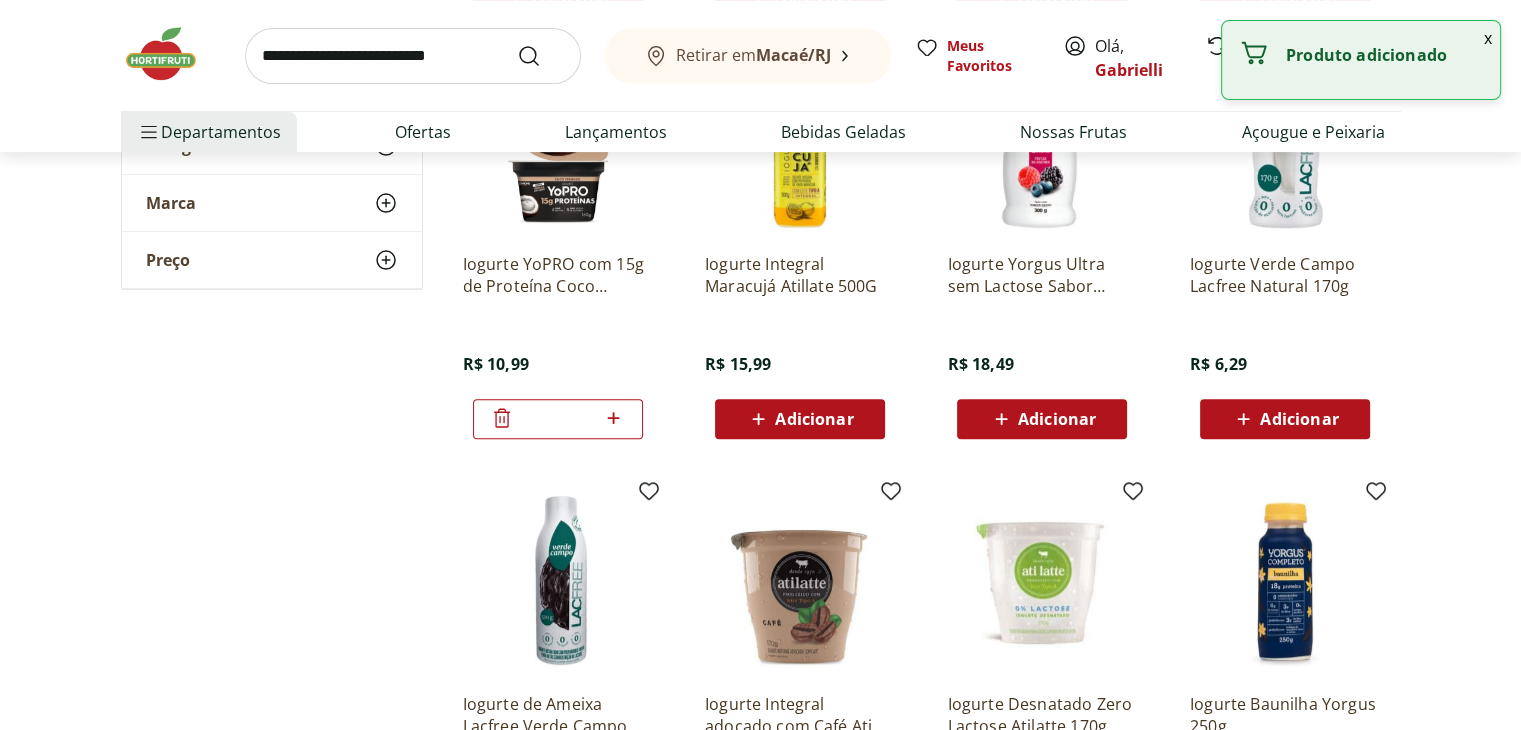 drag, startPoint x: 632, startPoint y: 421, endPoint x: 620, endPoint y: 419, distance: 12.165525 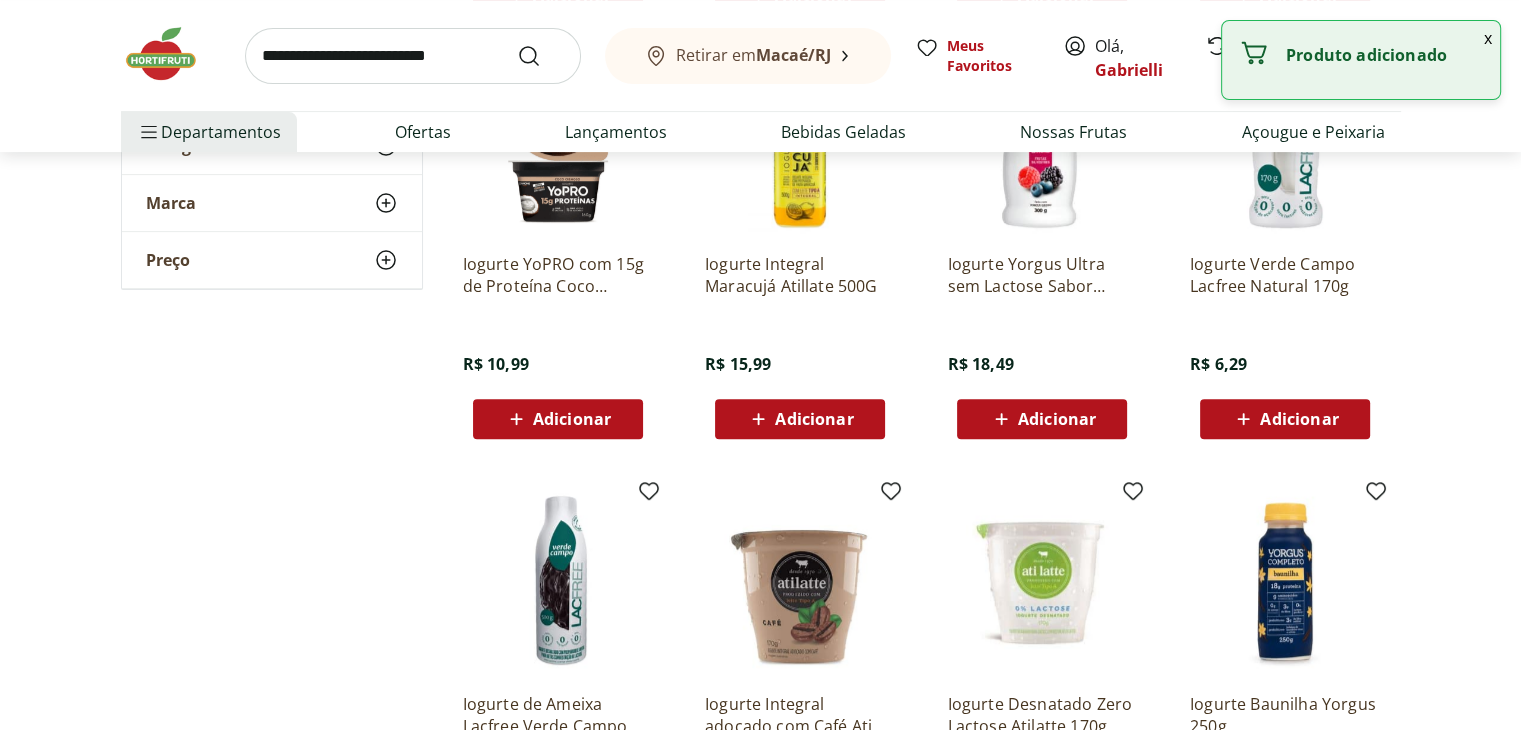 click on "Adicionar" at bounding box center (558, 419) 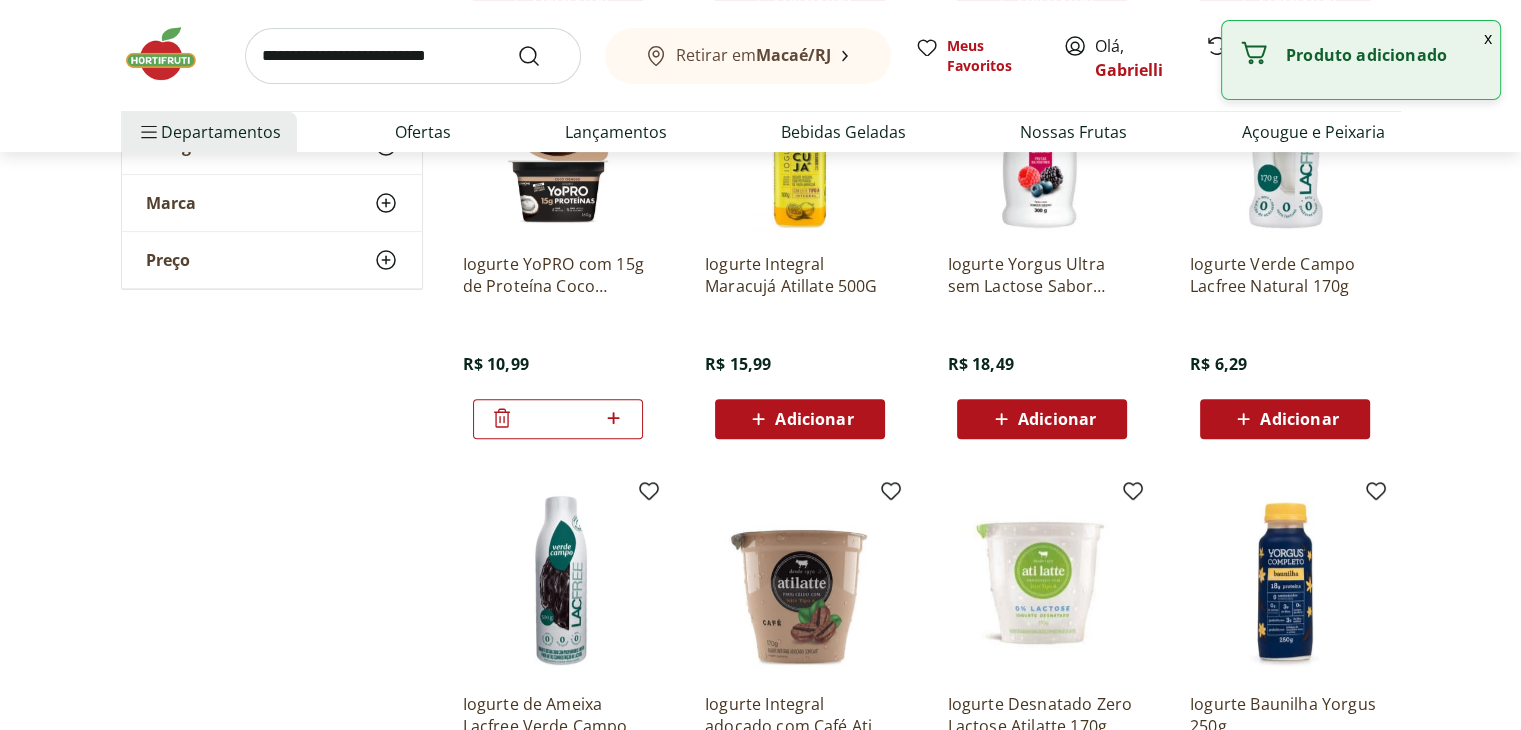 click 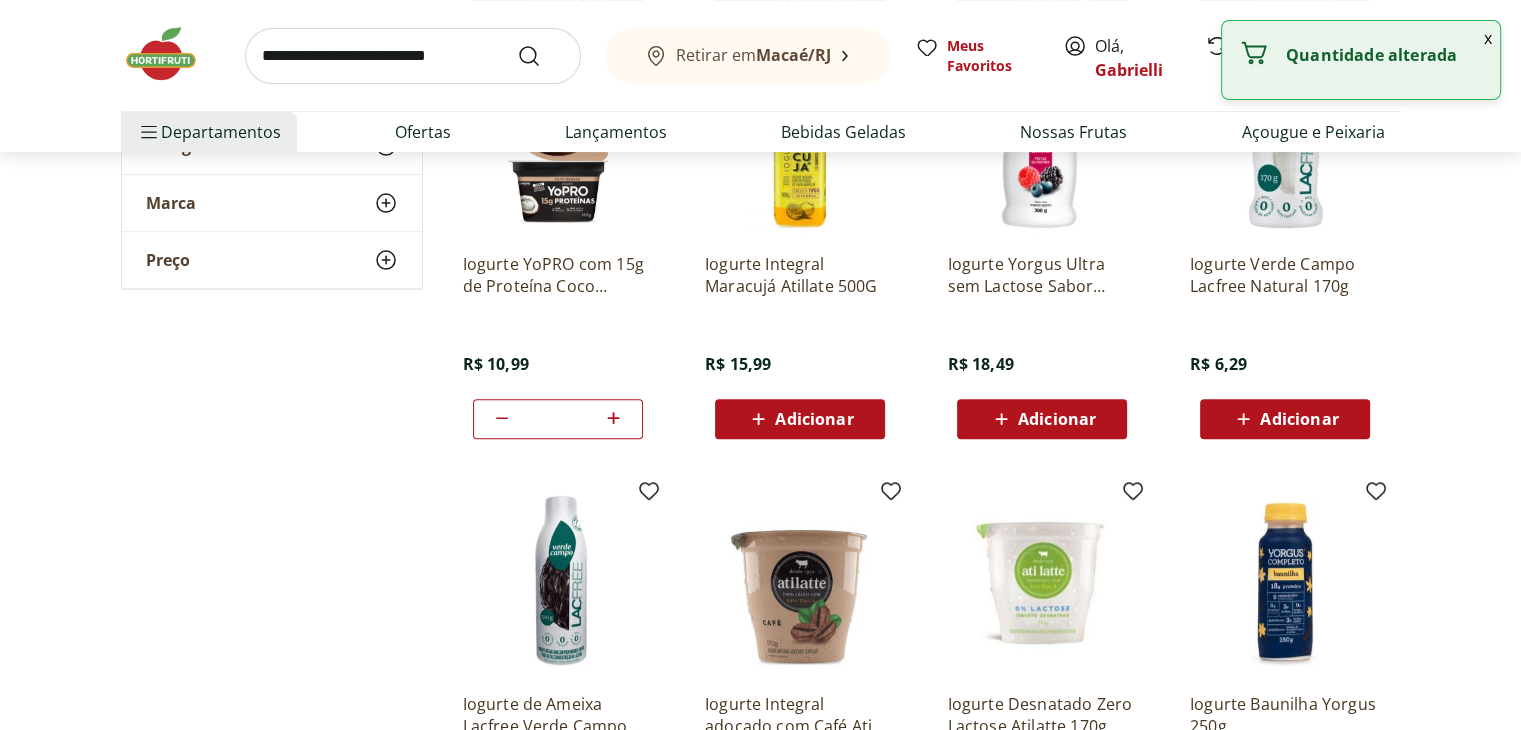click 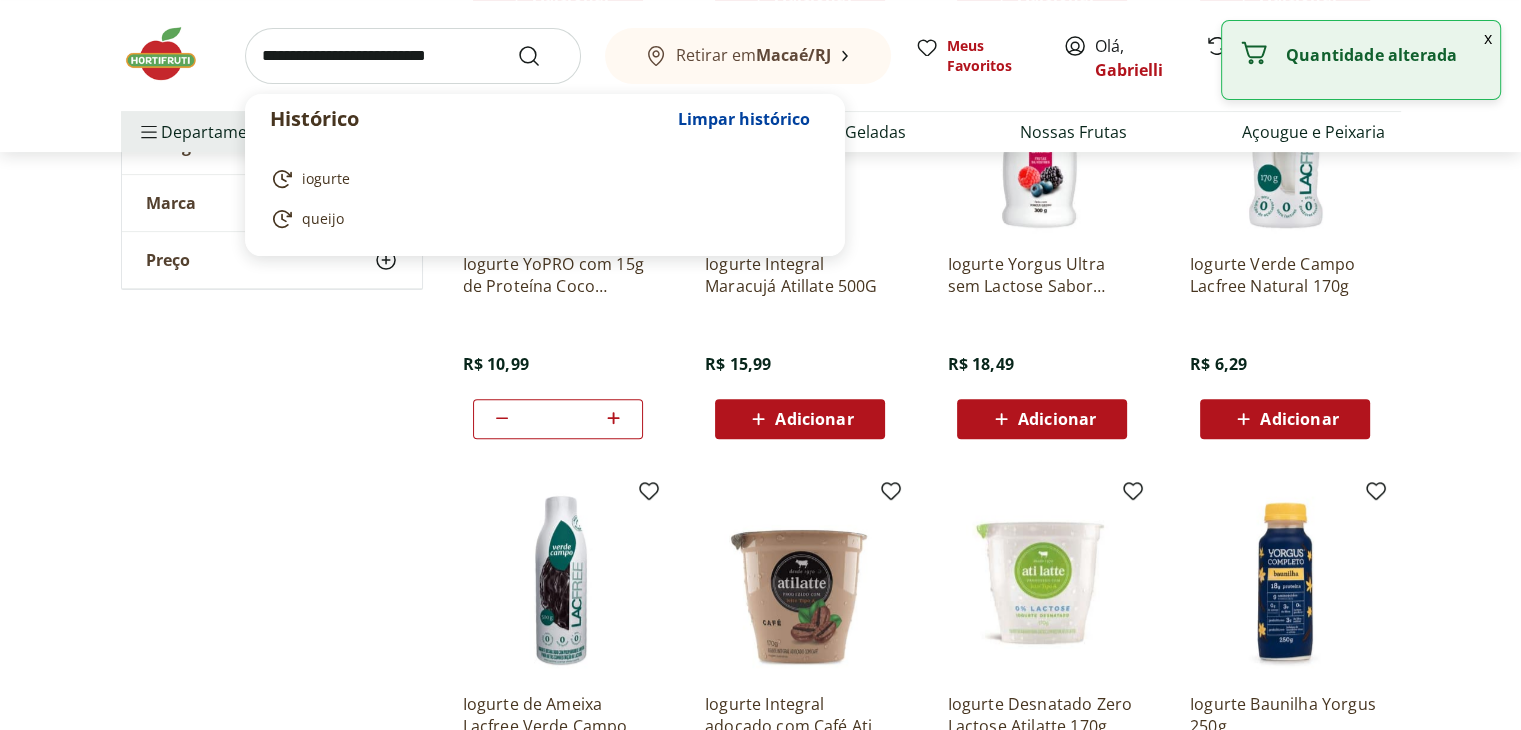 click at bounding box center [413, 56] 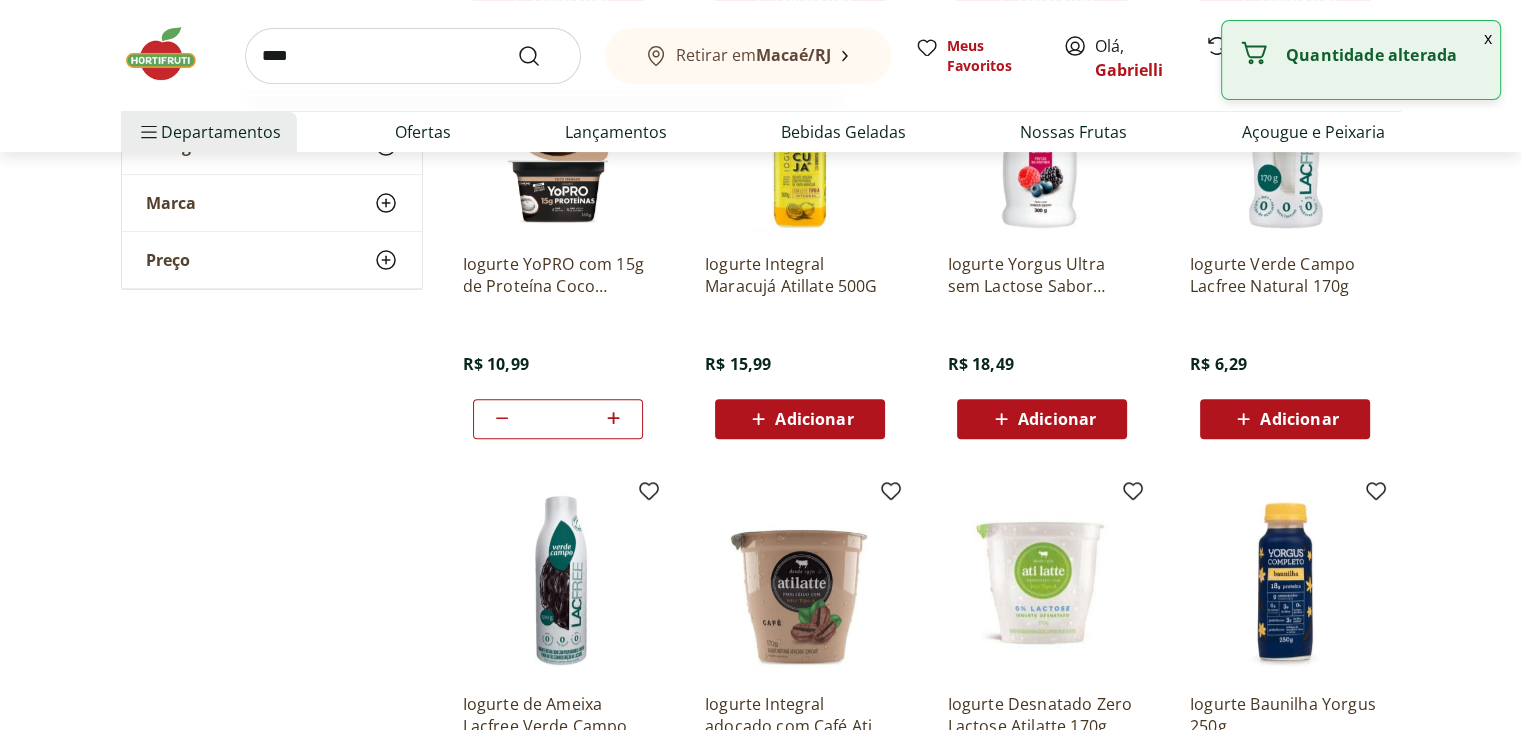 type on "*****" 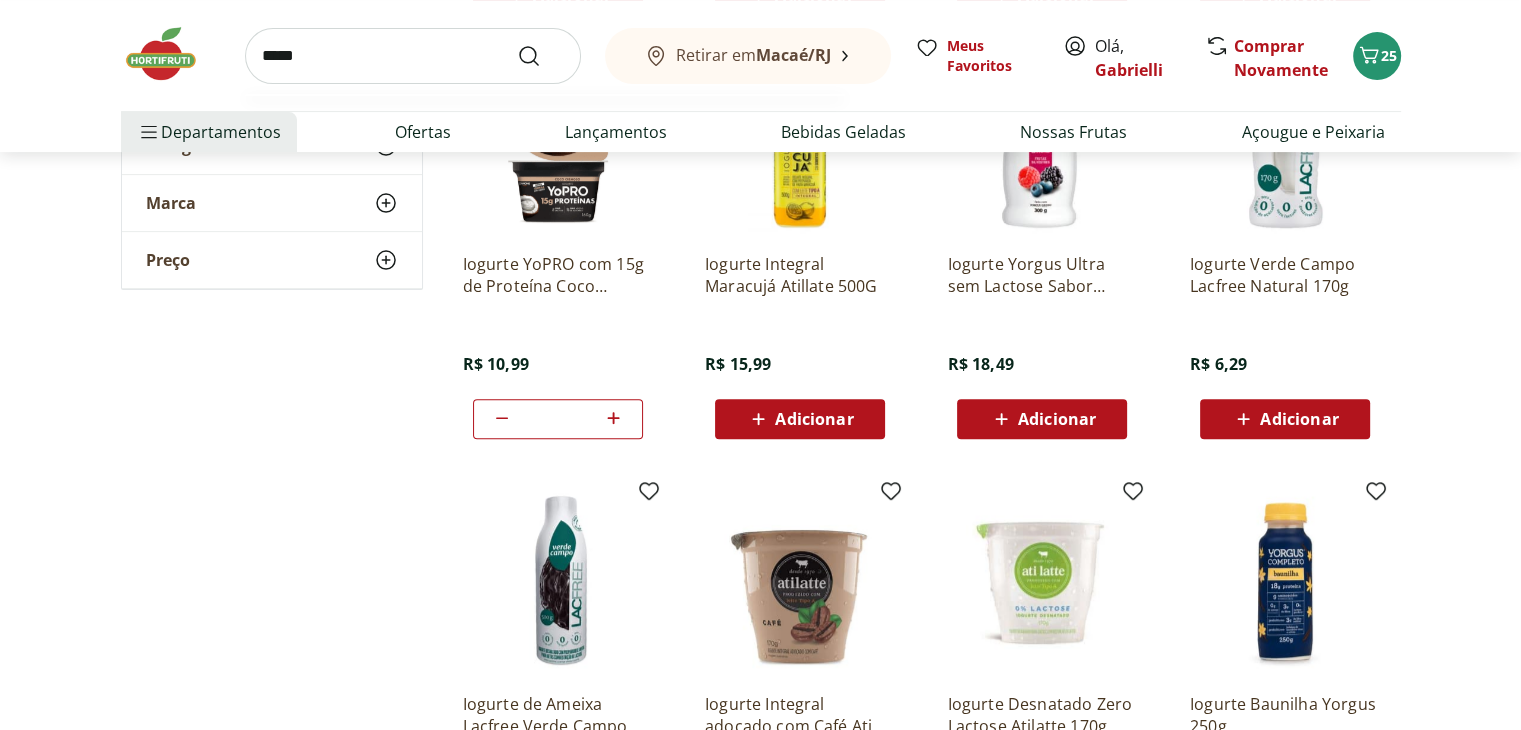 type on "*" 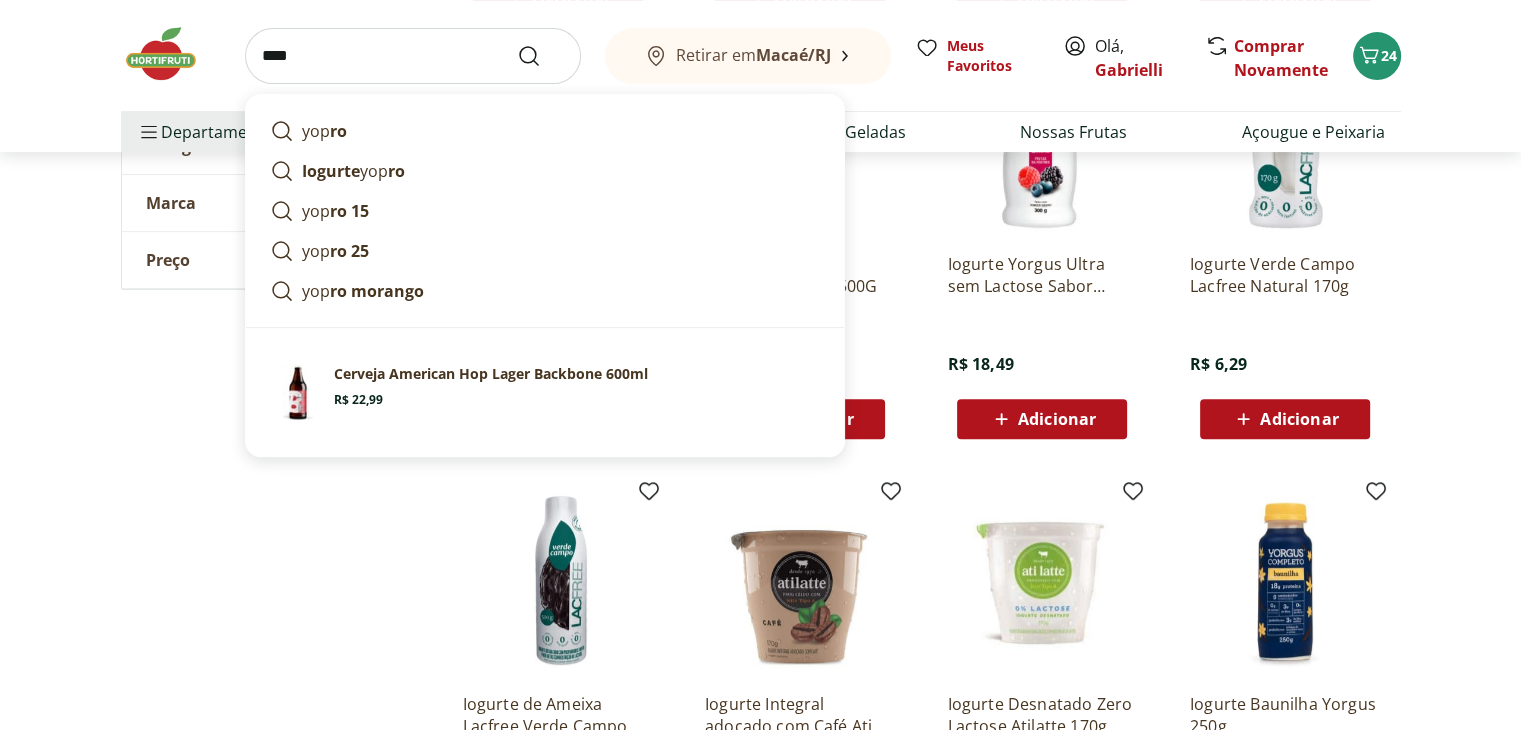 type on "*****" 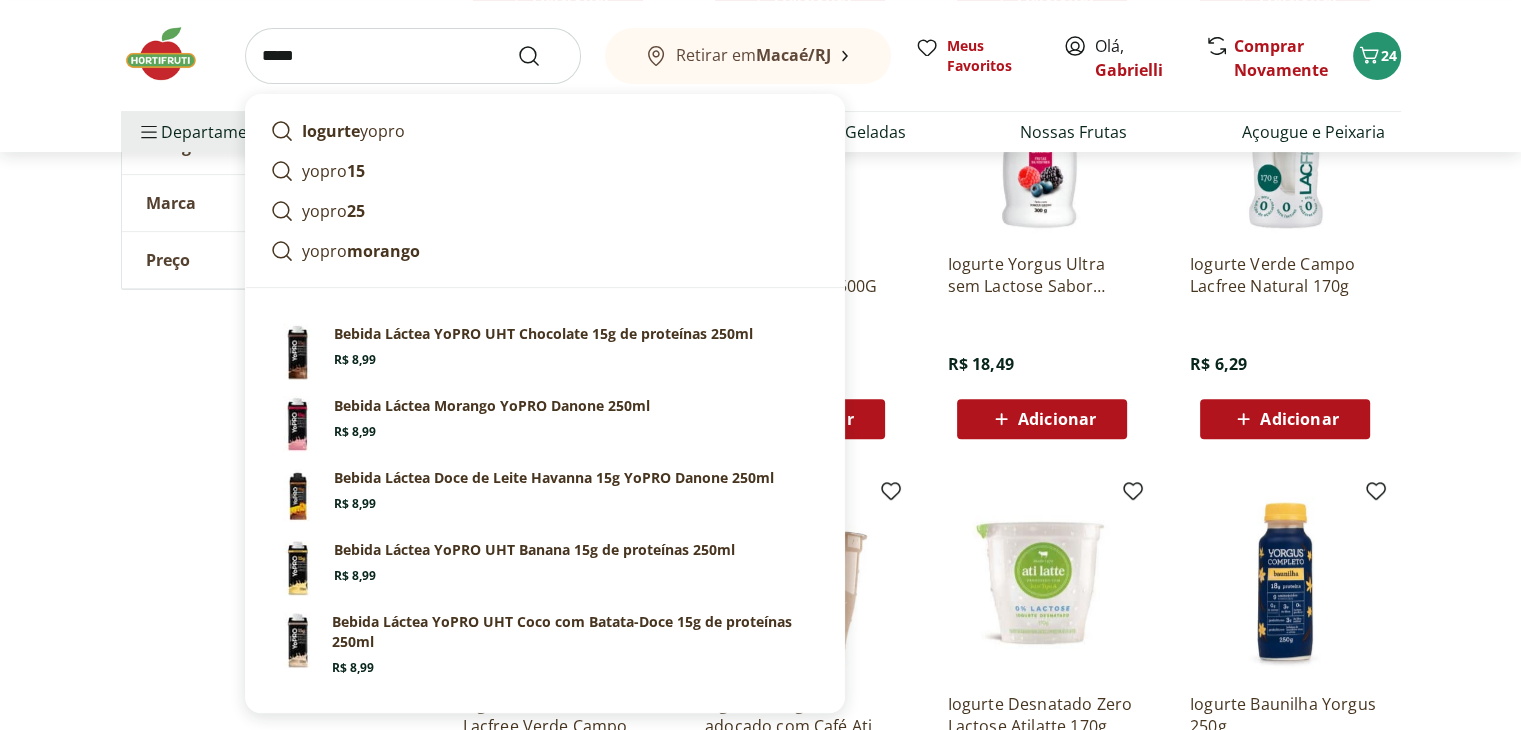click at bounding box center [541, 56] 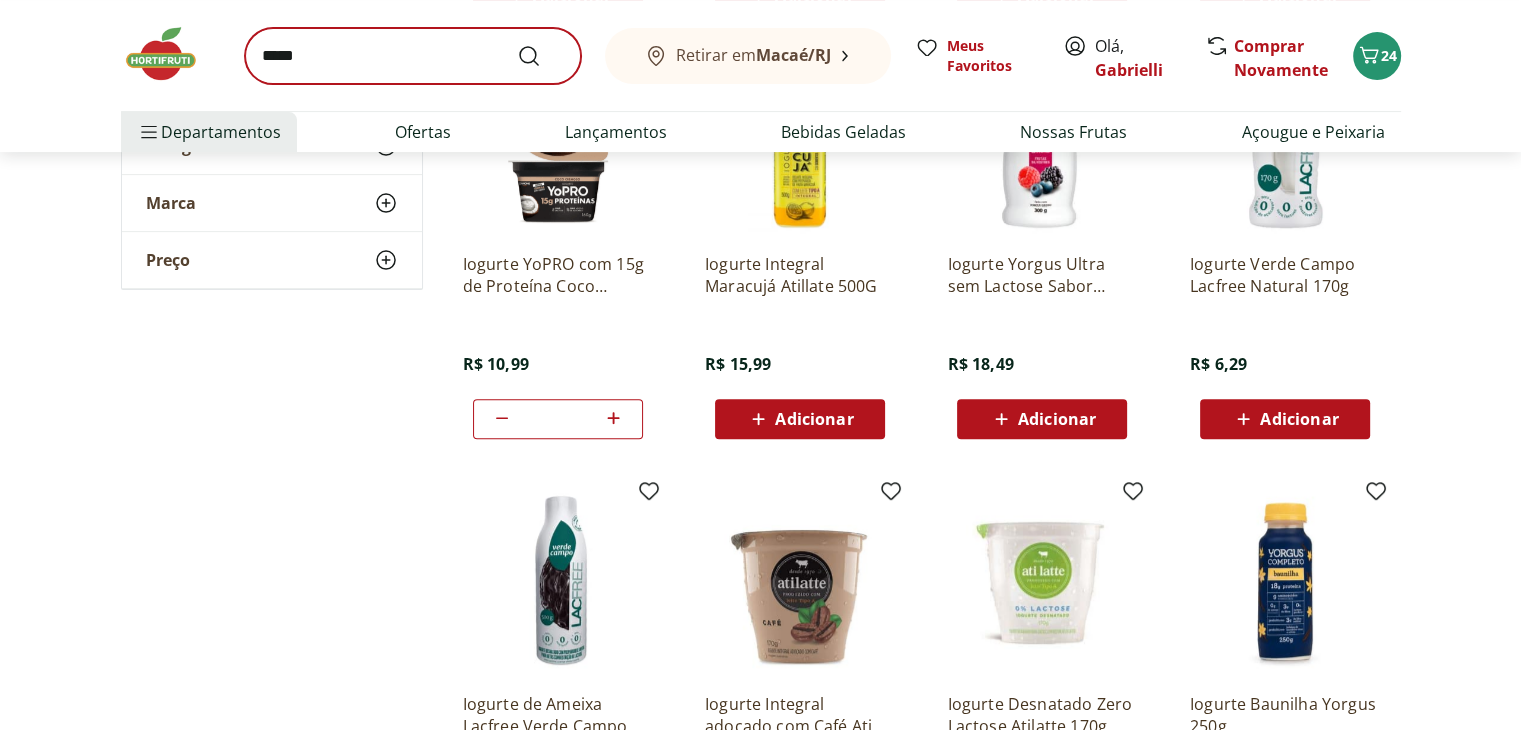 scroll, scrollTop: 0, scrollLeft: 0, axis: both 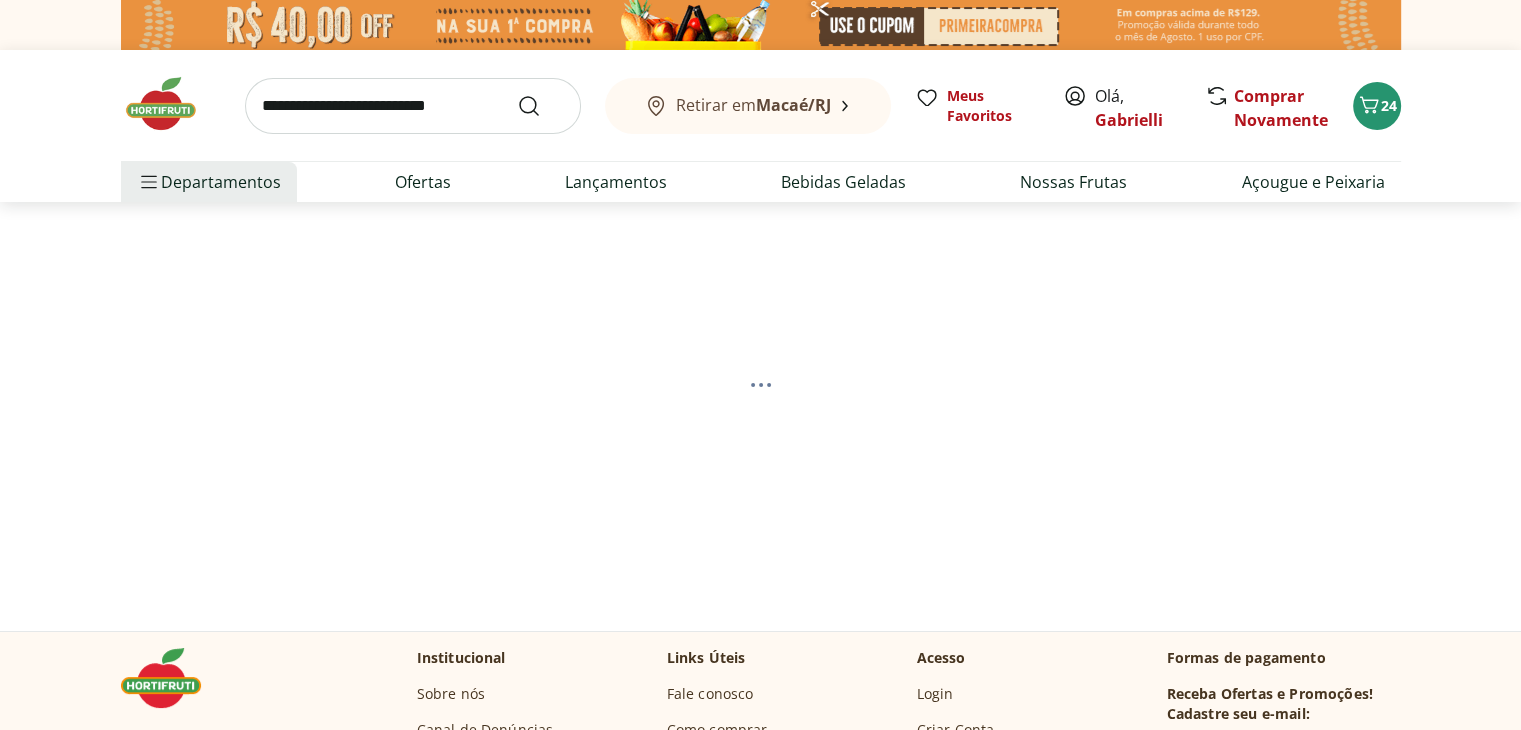select on "**********" 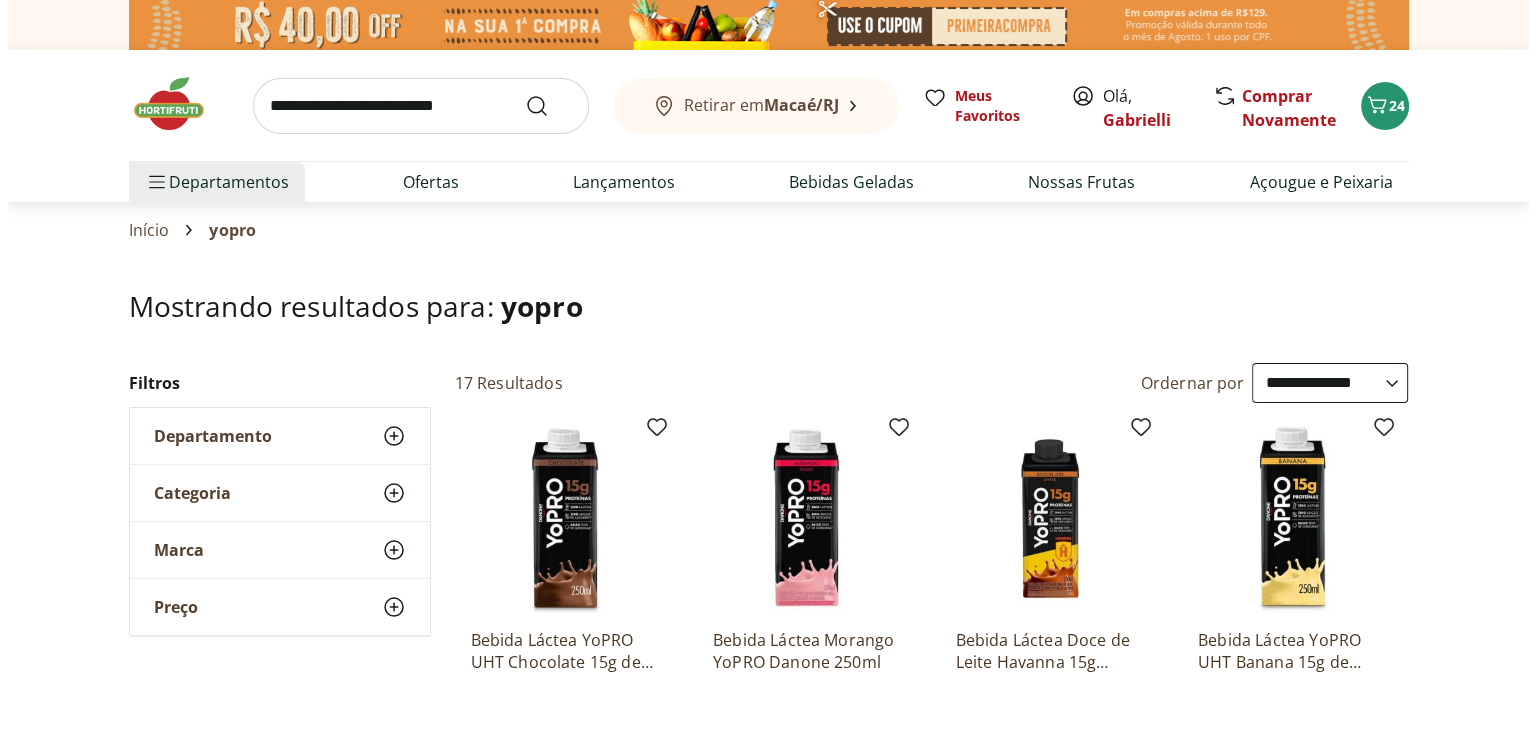 scroll, scrollTop: 200, scrollLeft: 0, axis: vertical 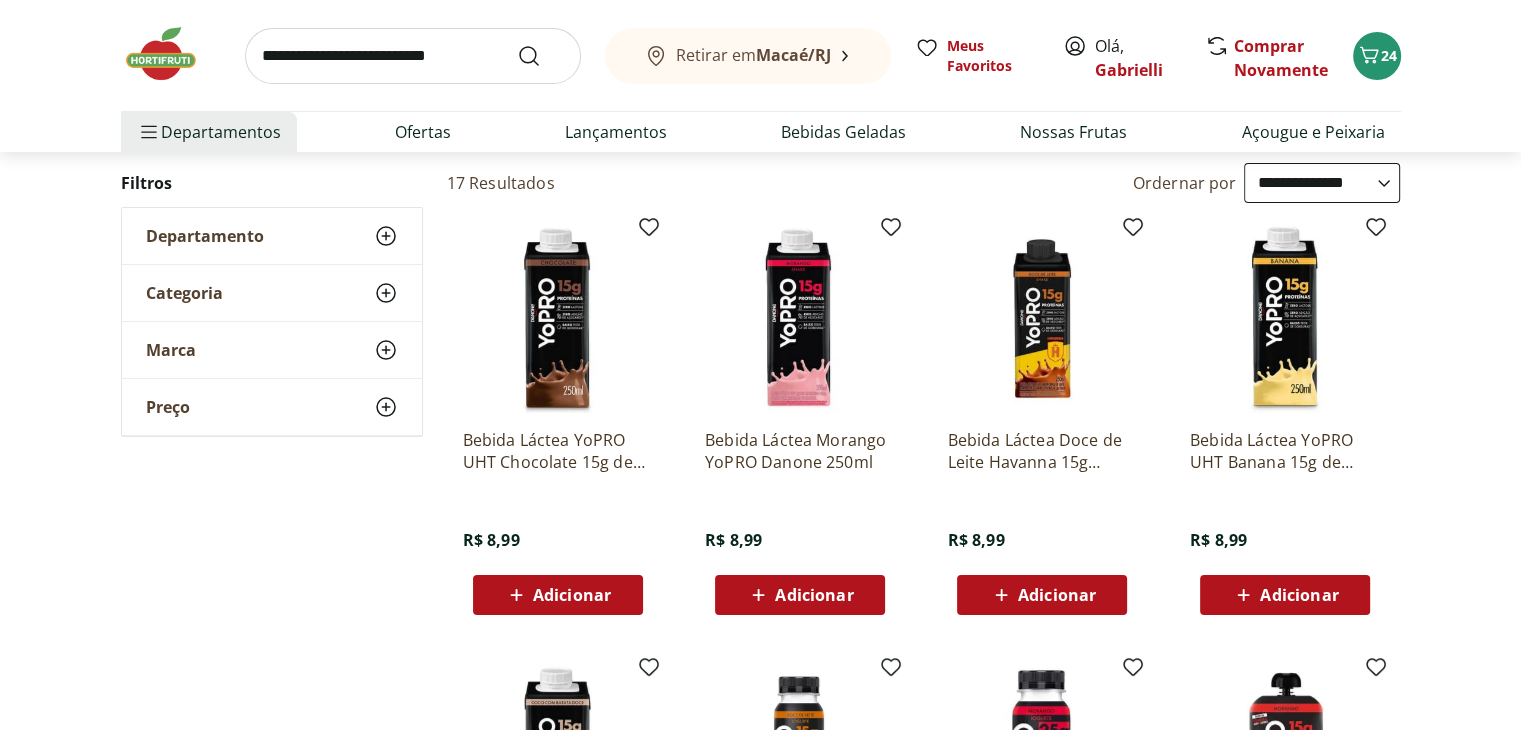click on "Adicionar" at bounding box center (572, 595) 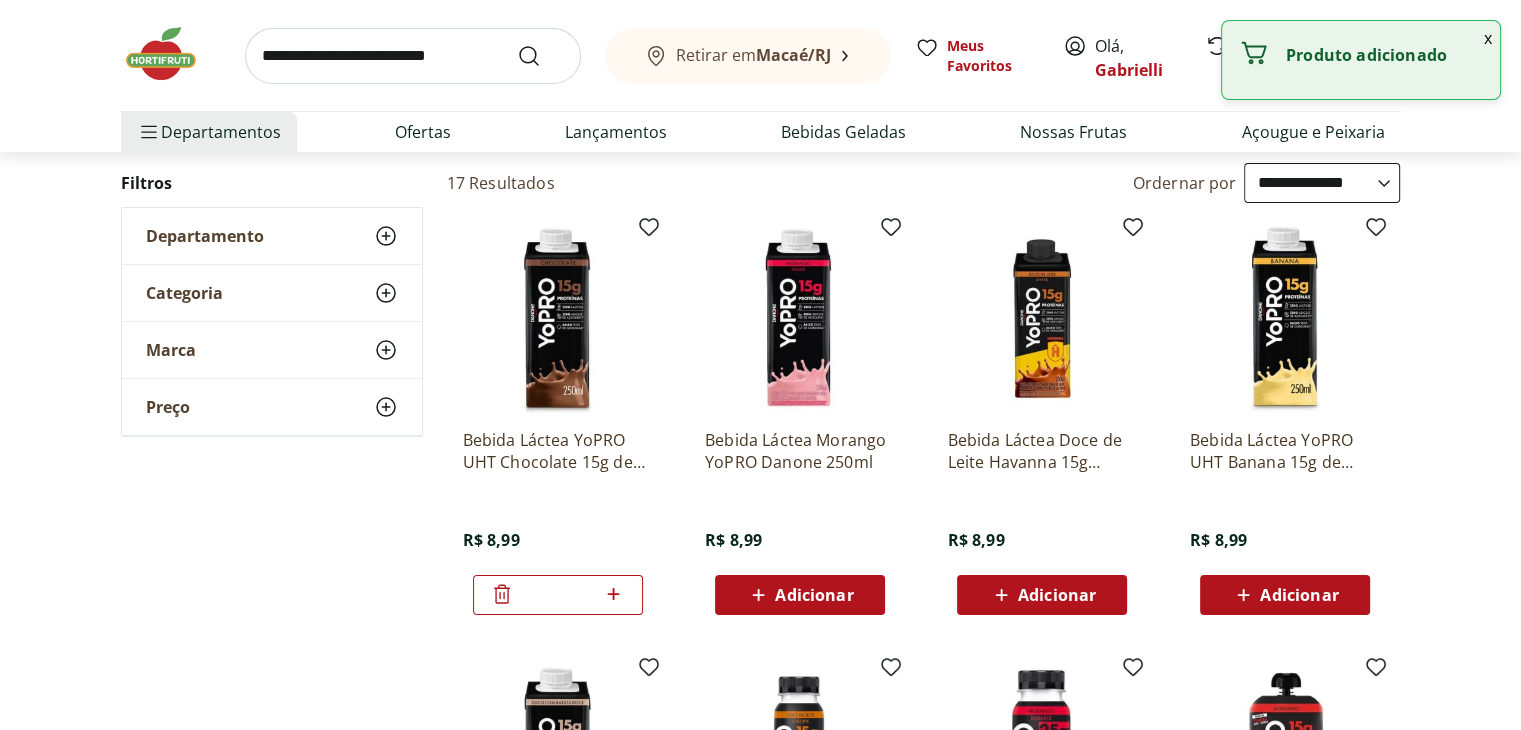 click 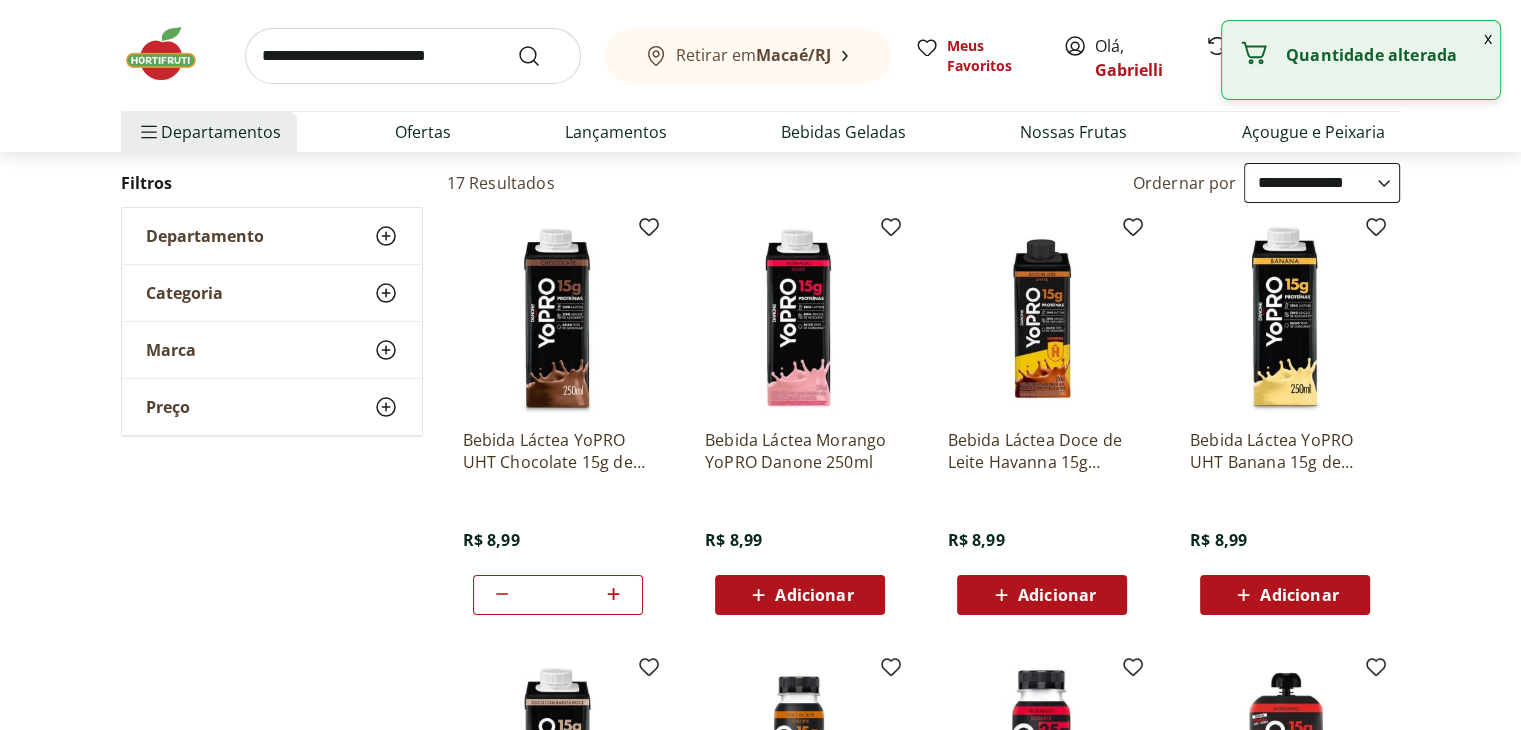 click 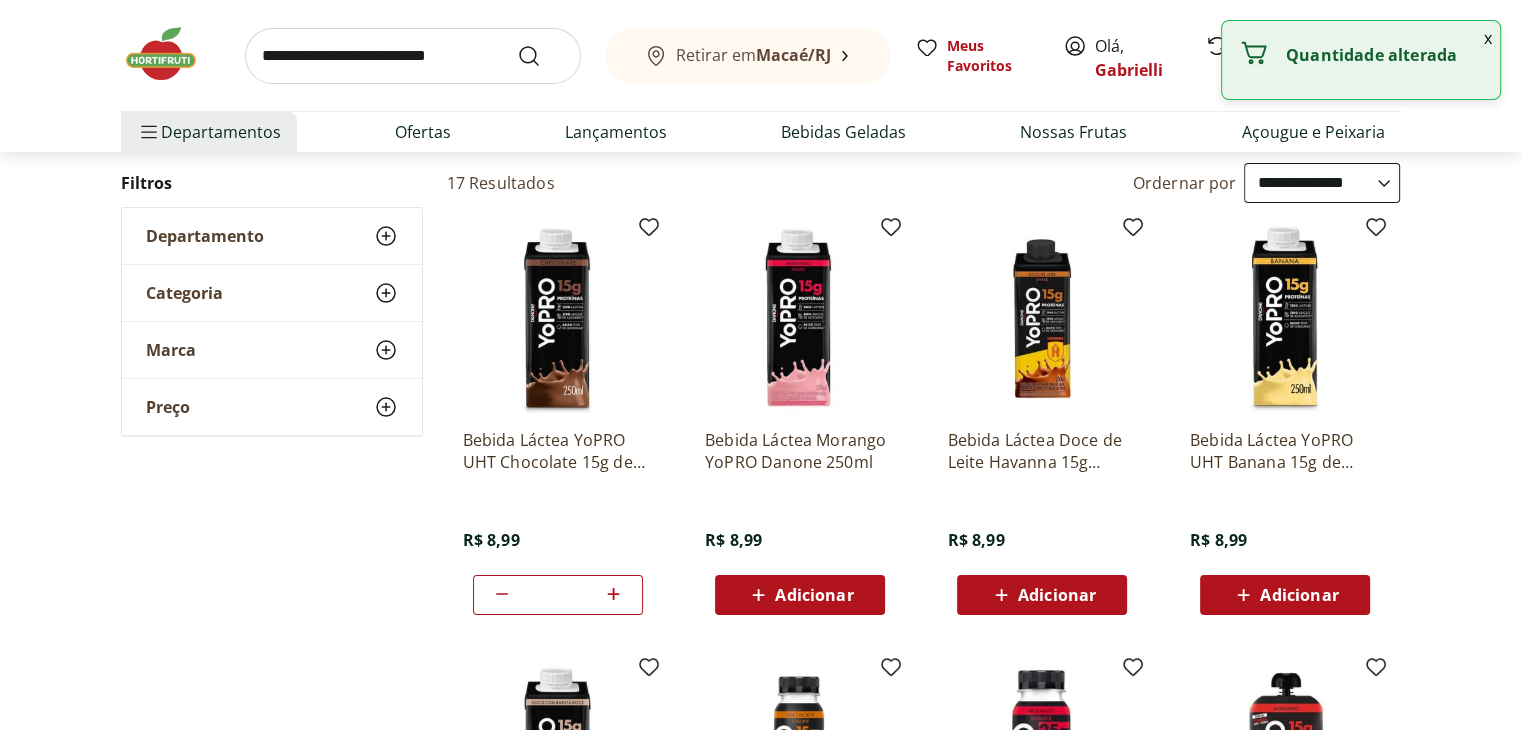 click 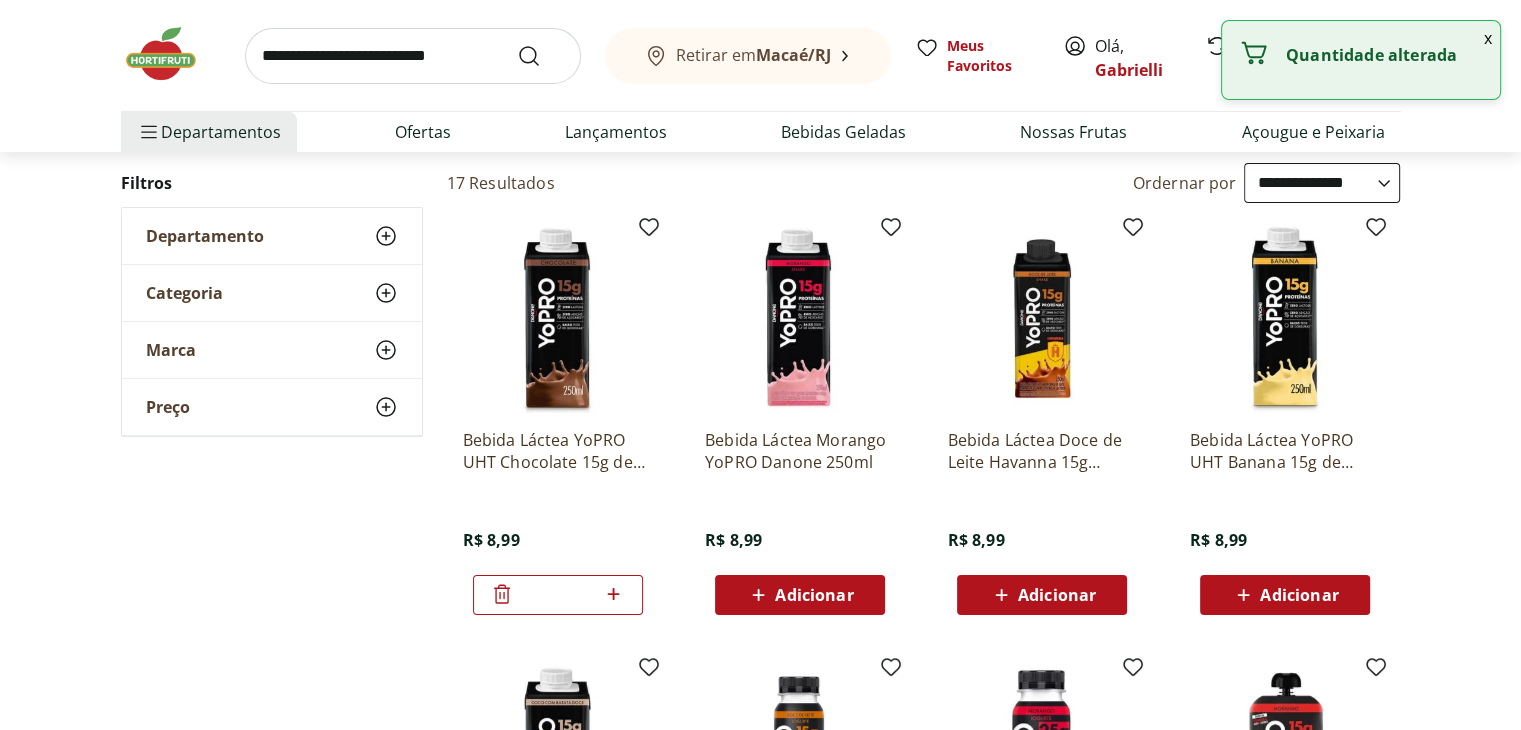 click on "**********" at bounding box center [760, 852] 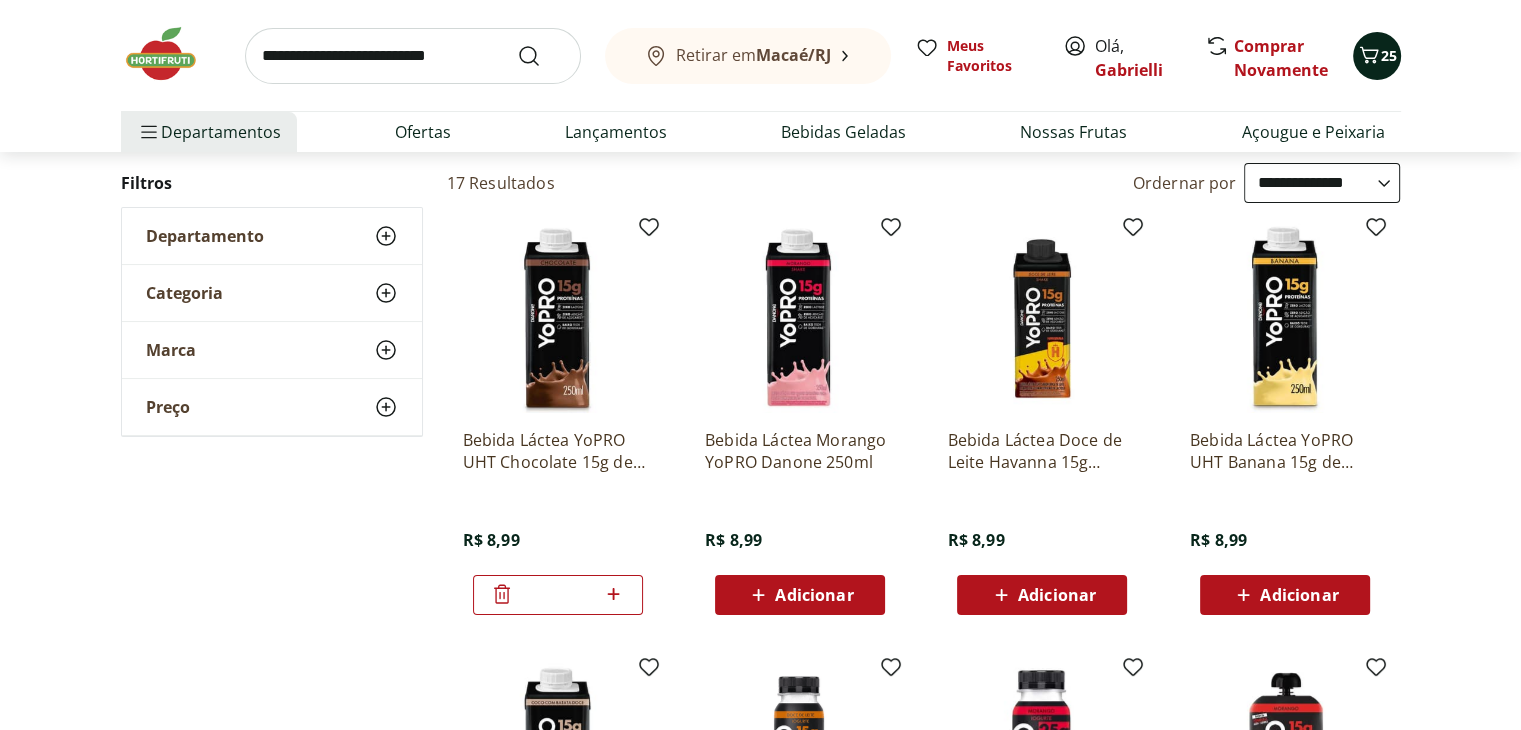 click 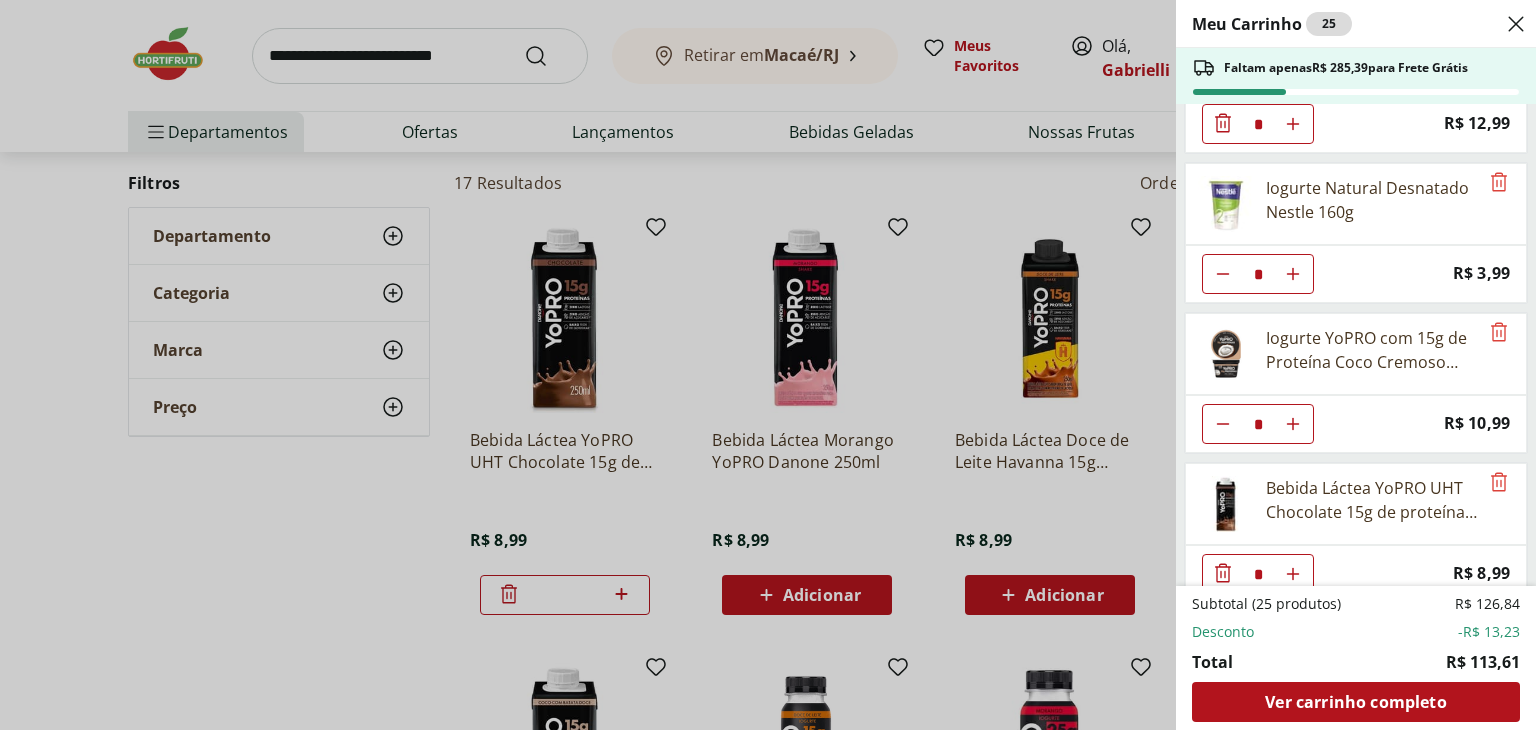 scroll, scrollTop: 1312, scrollLeft: 0, axis: vertical 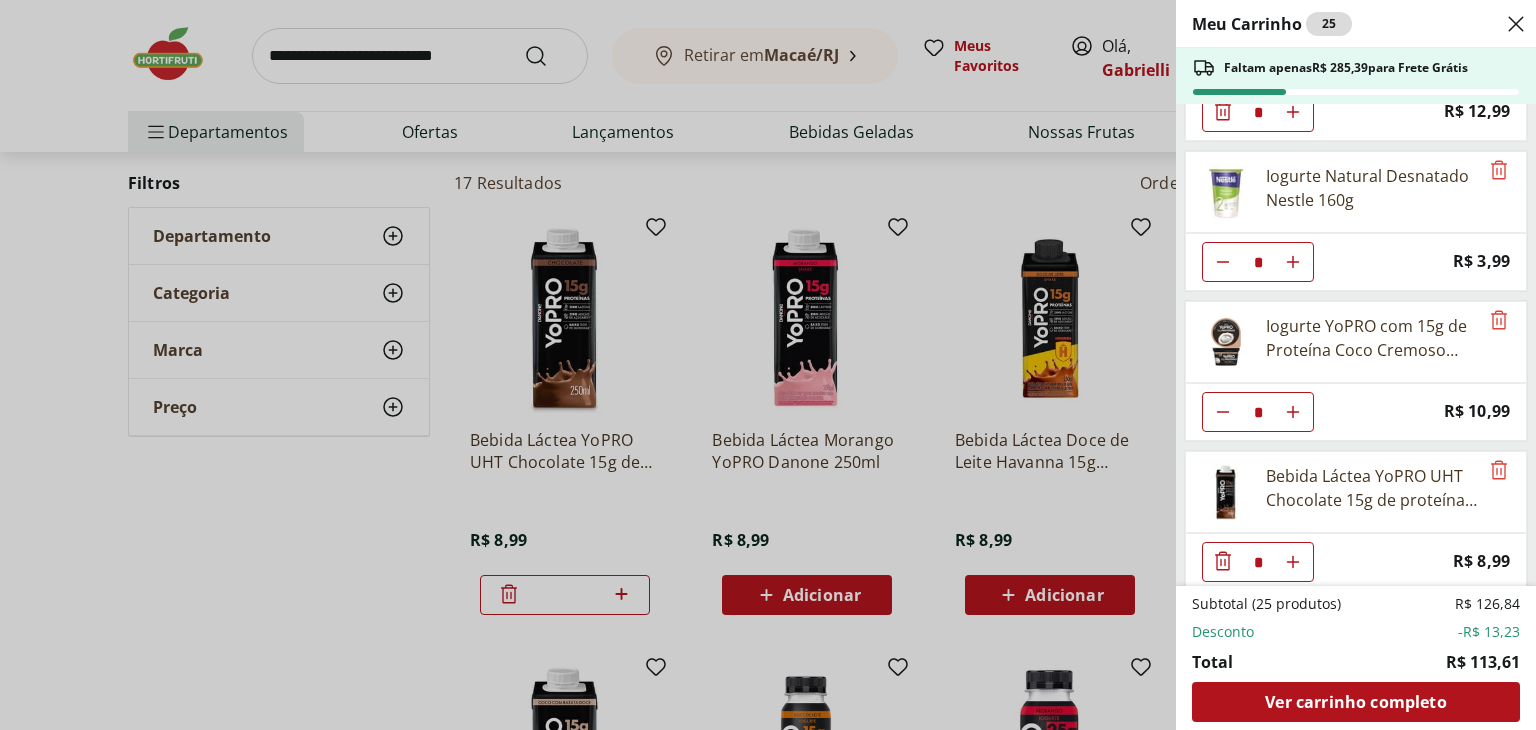 click at bounding box center (1293, -1088) 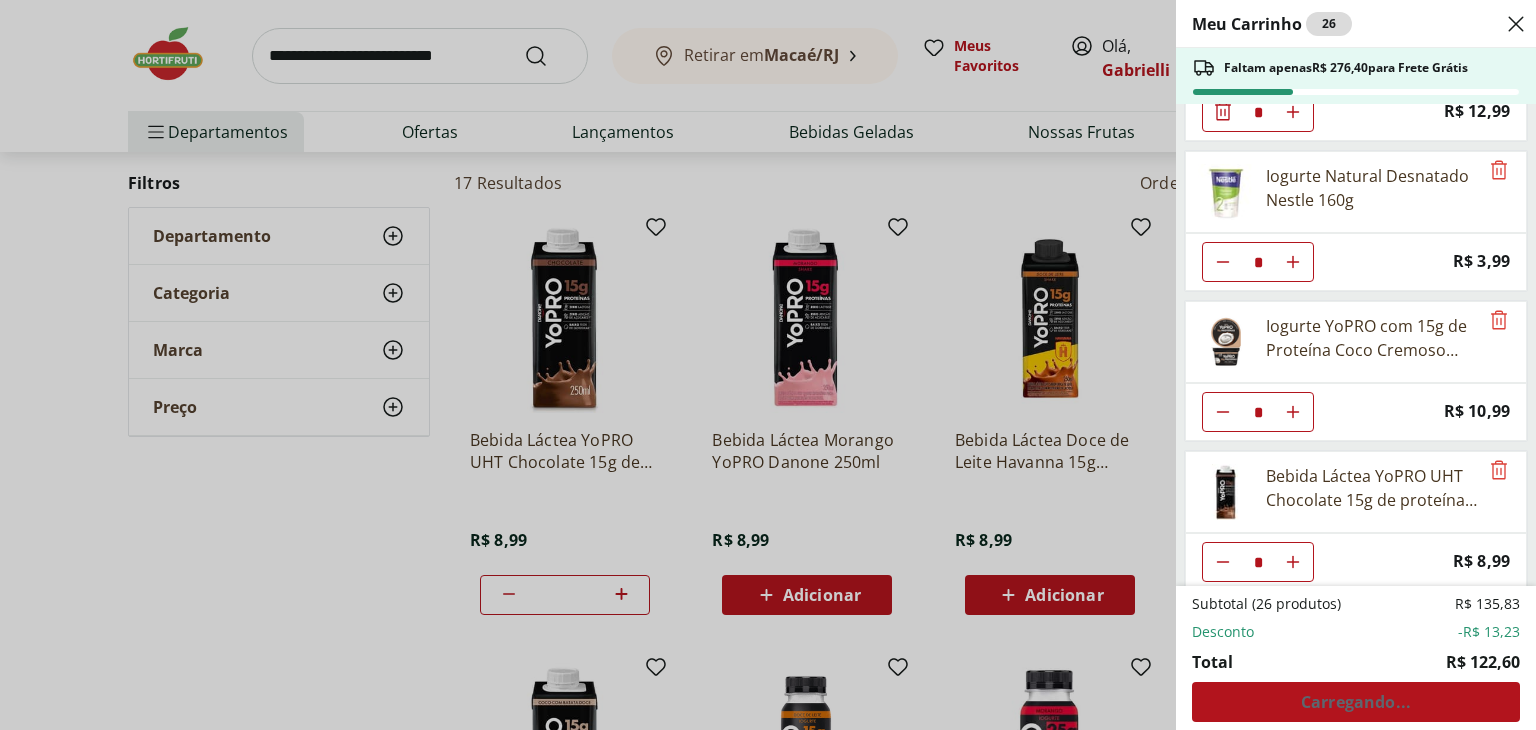 click at bounding box center [1293, -1088] 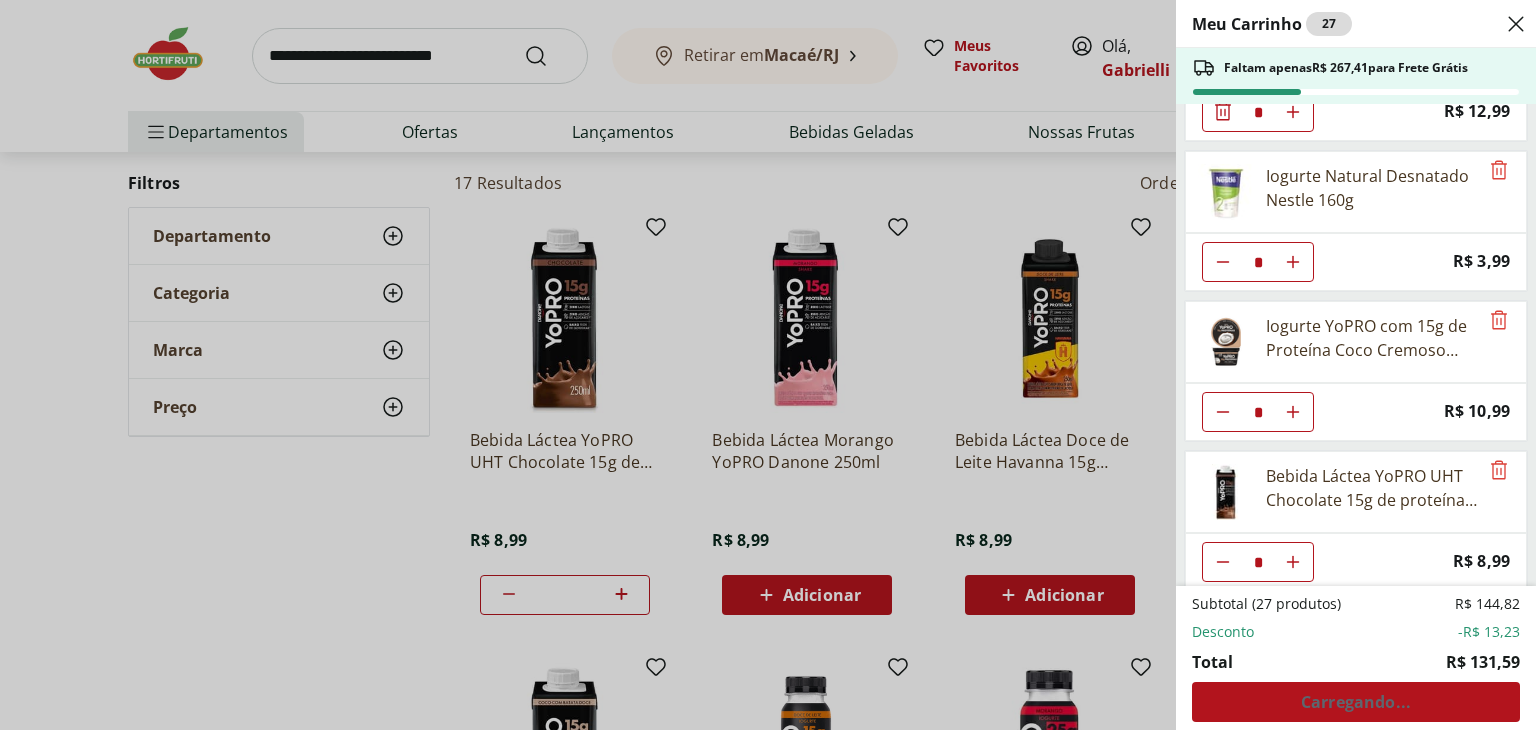 click at bounding box center [1293, -1088] 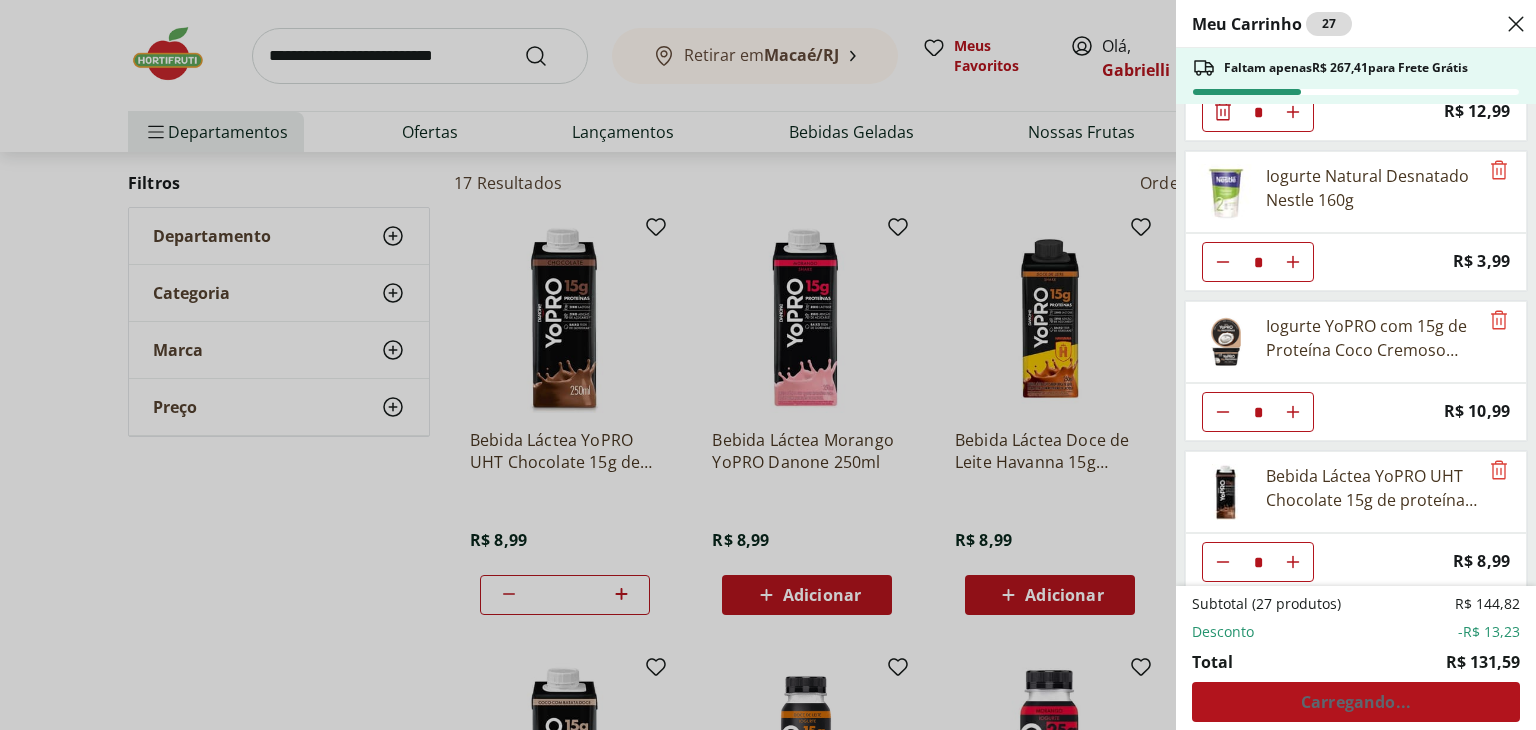 type on "*" 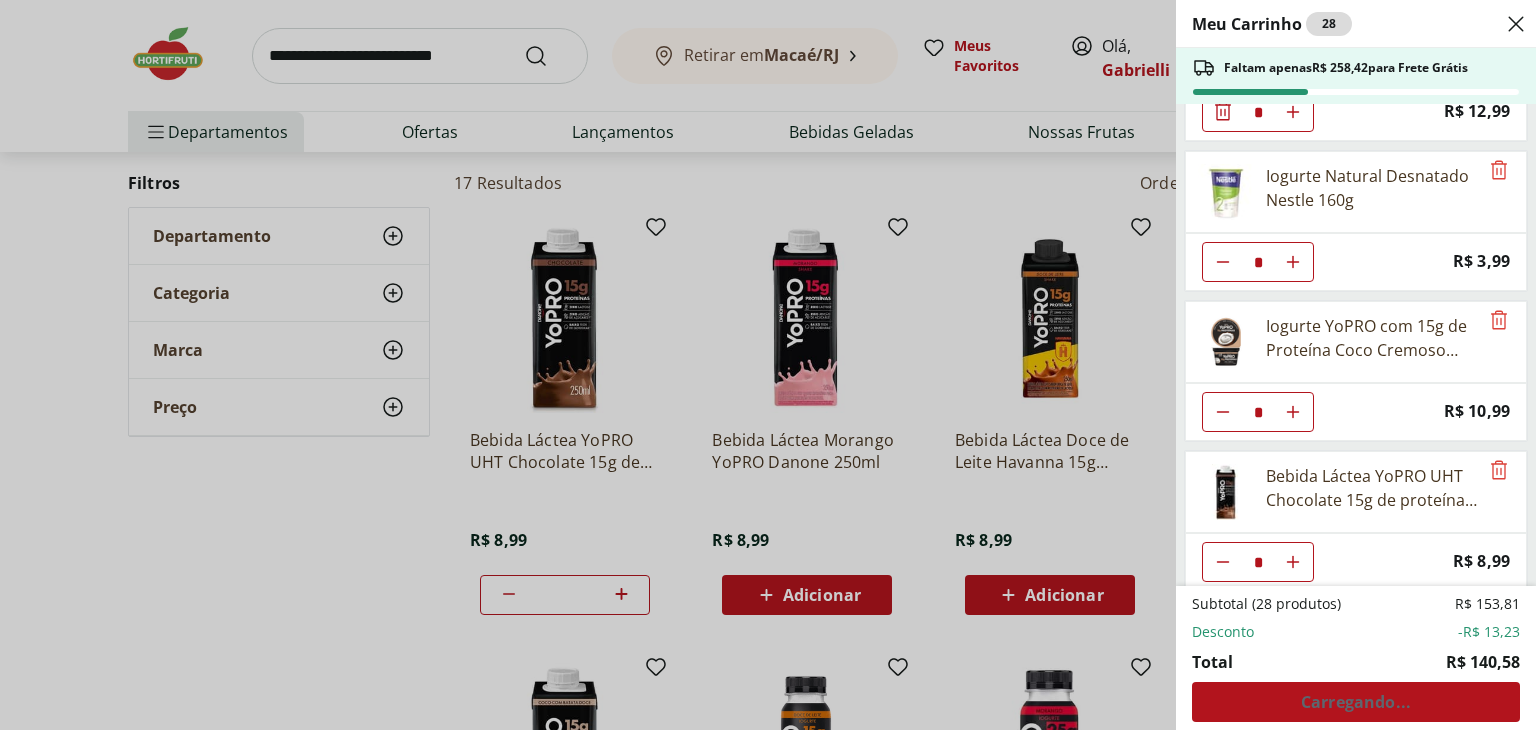 click at bounding box center (1293, -1088) 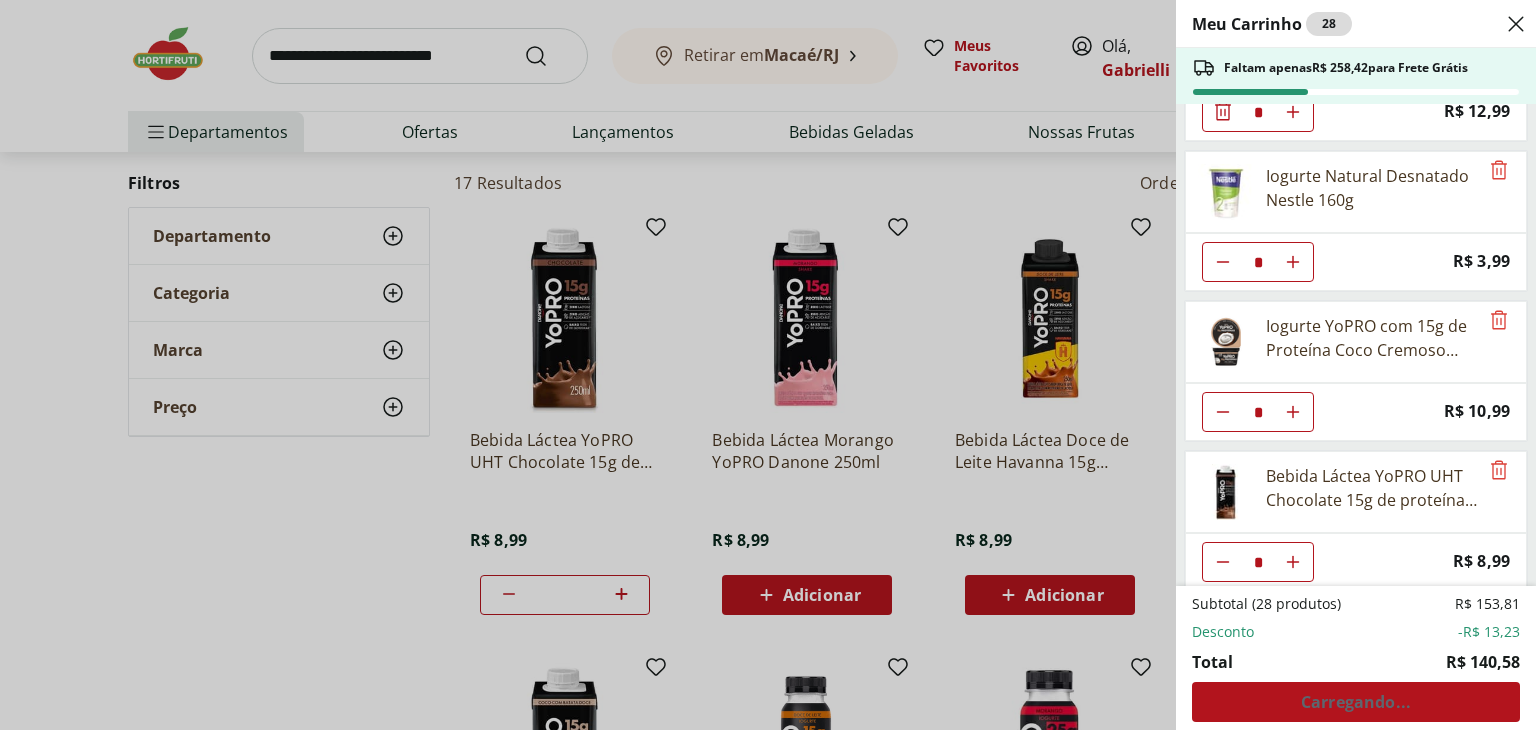 type on "*" 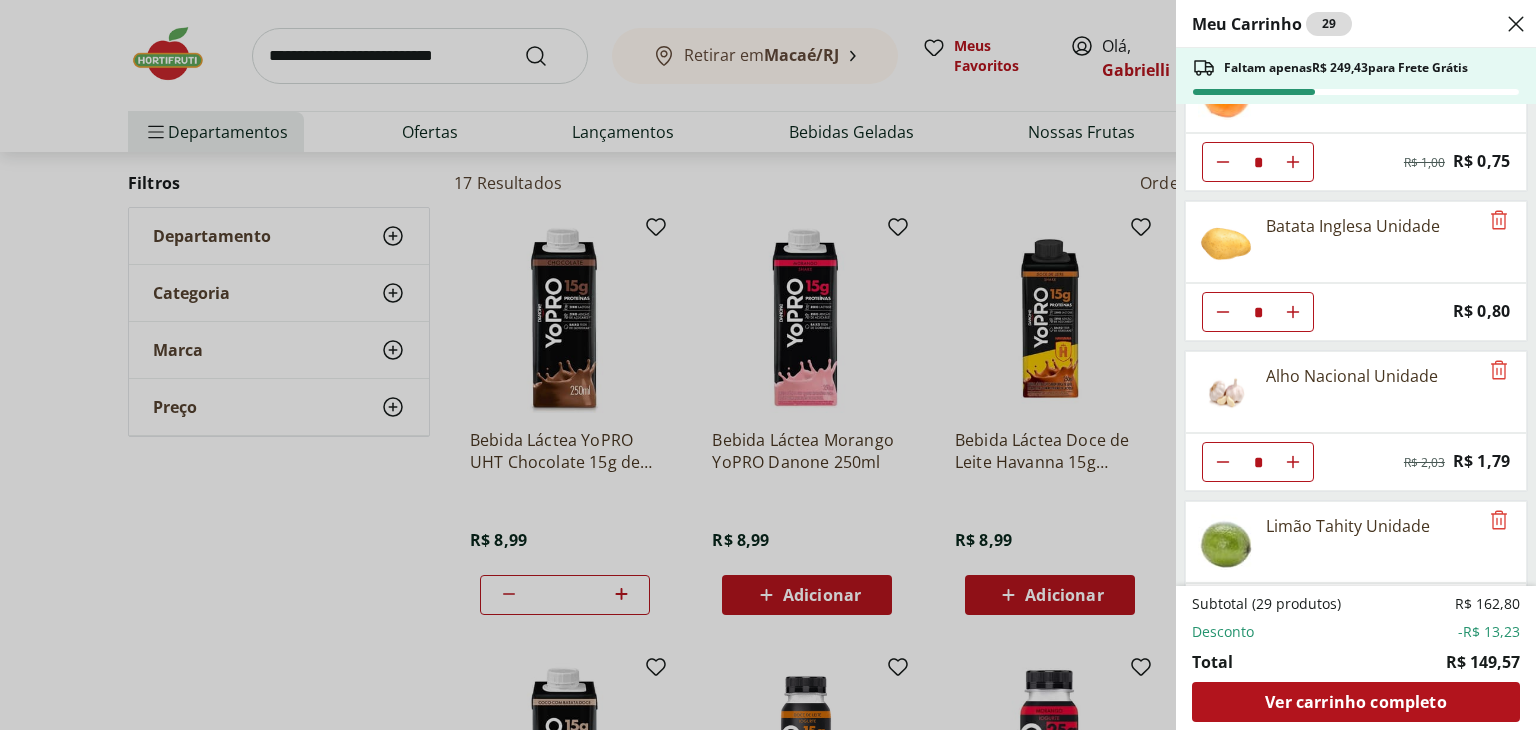 scroll, scrollTop: 0, scrollLeft: 0, axis: both 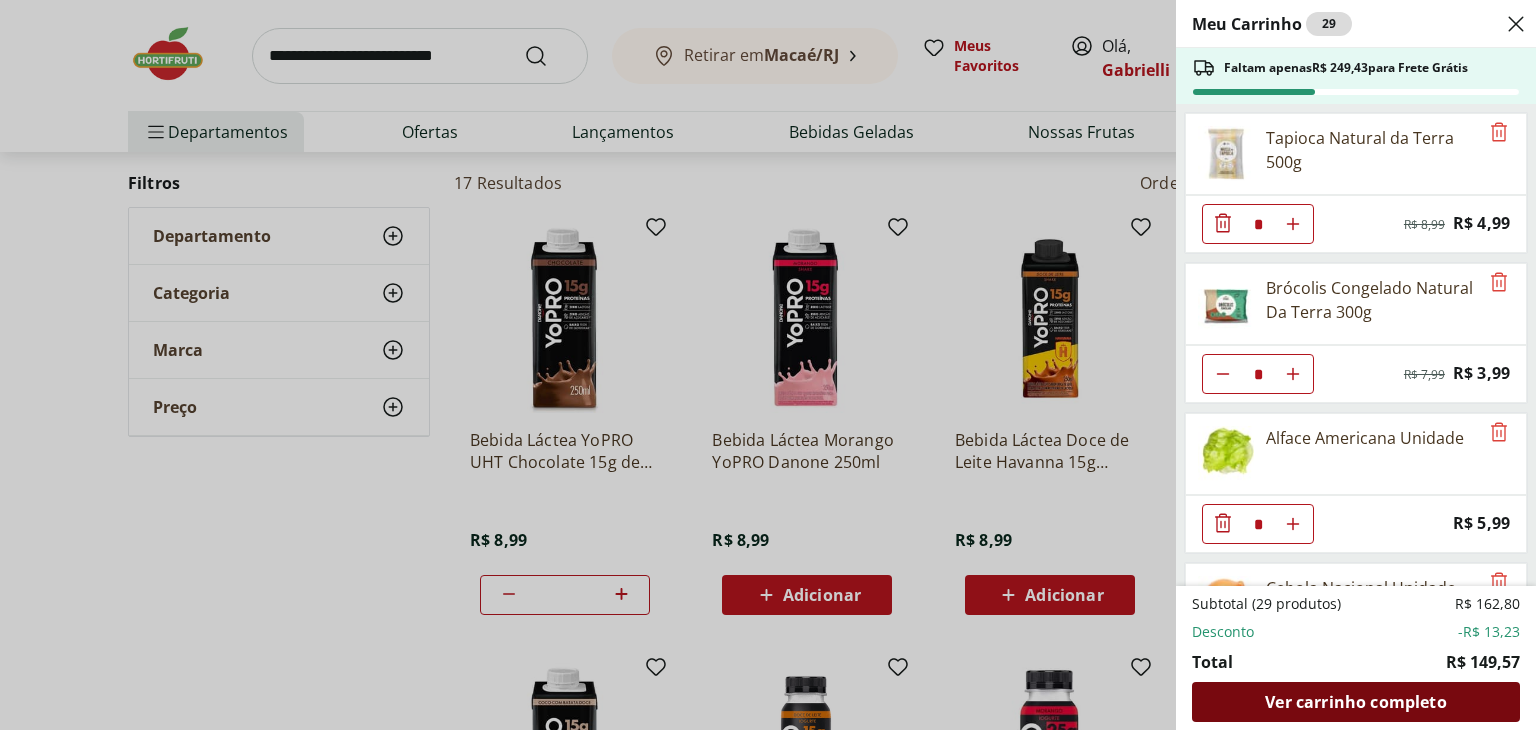 click on "Ver carrinho completo" at bounding box center (1355, 702) 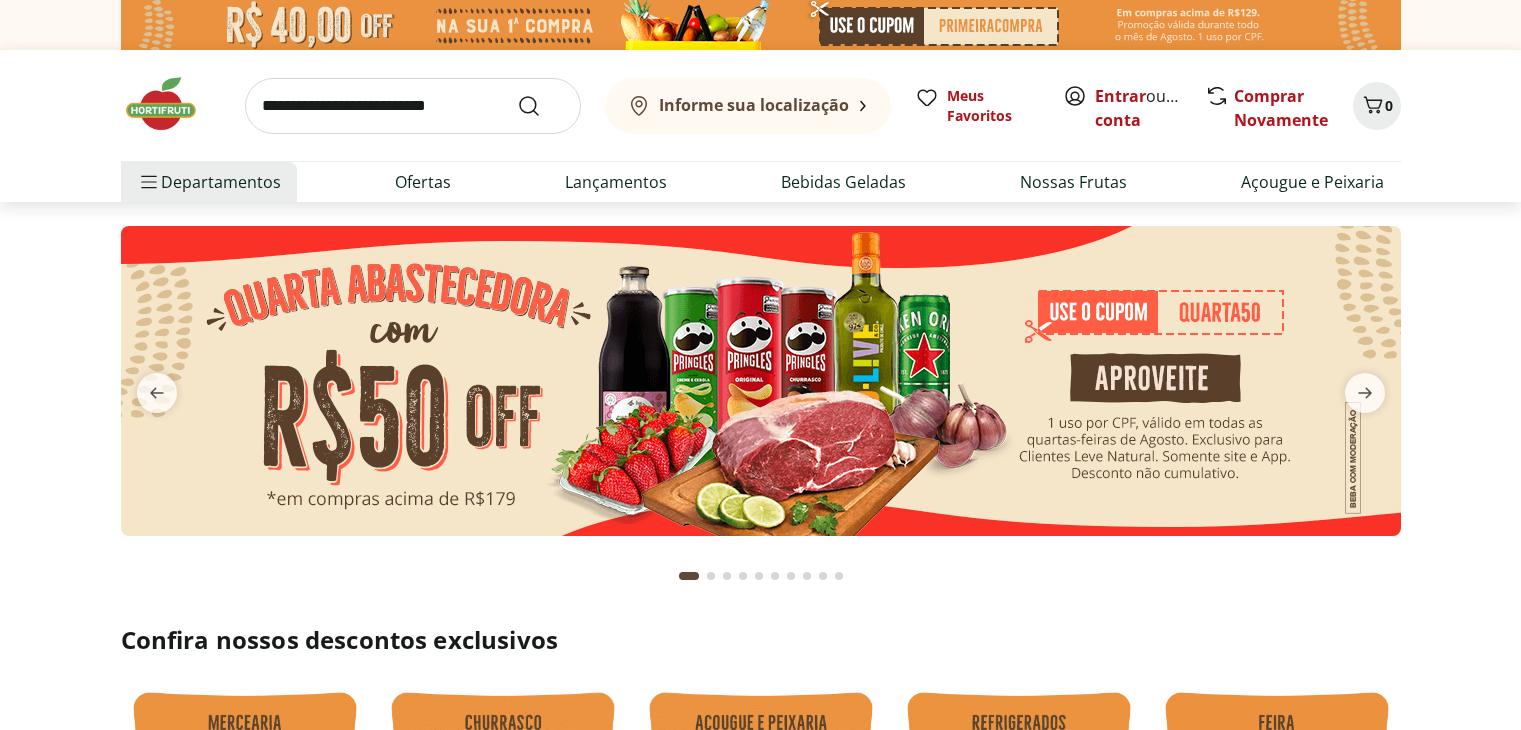 scroll, scrollTop: 0, scrollLeft: 0, axis: both 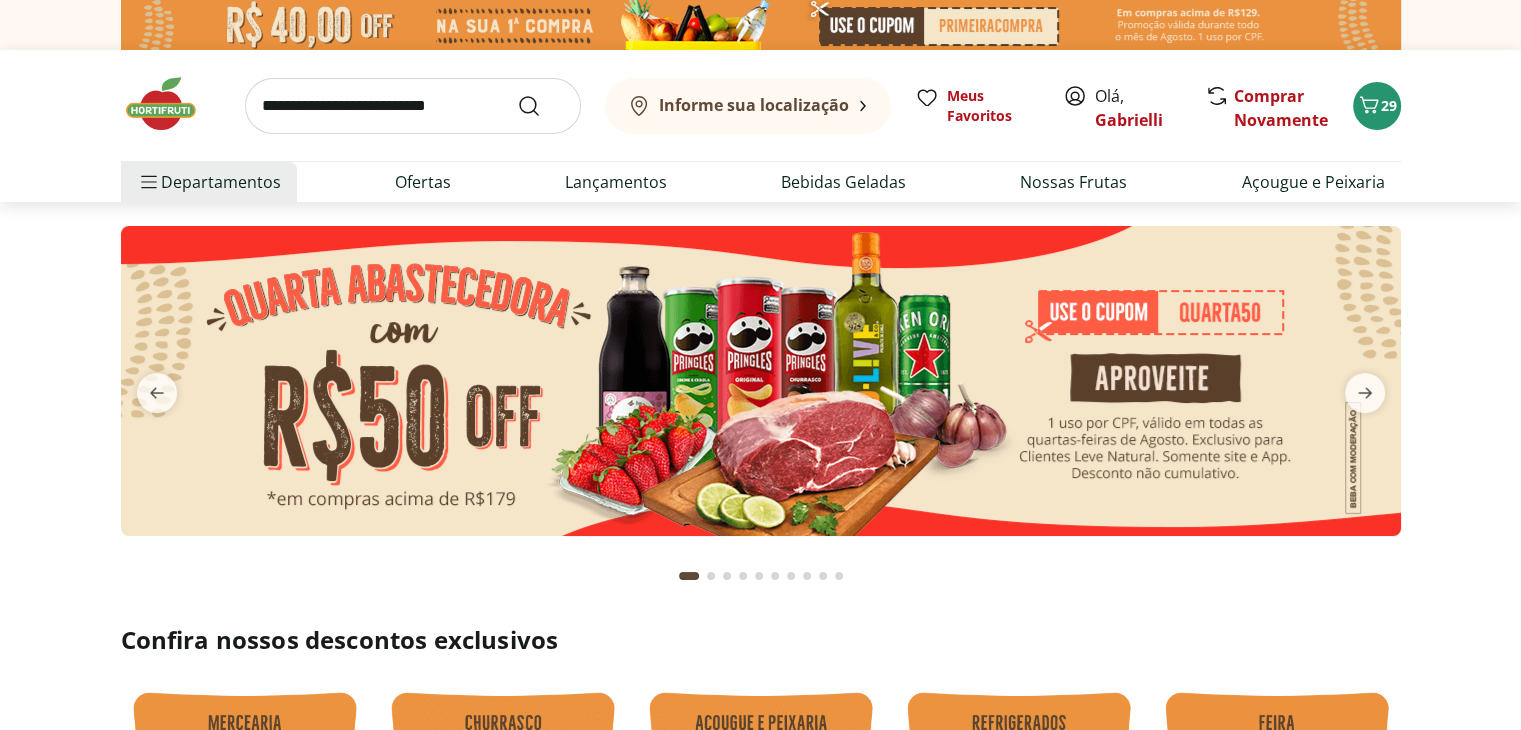 click at bounding box center (413, 106) 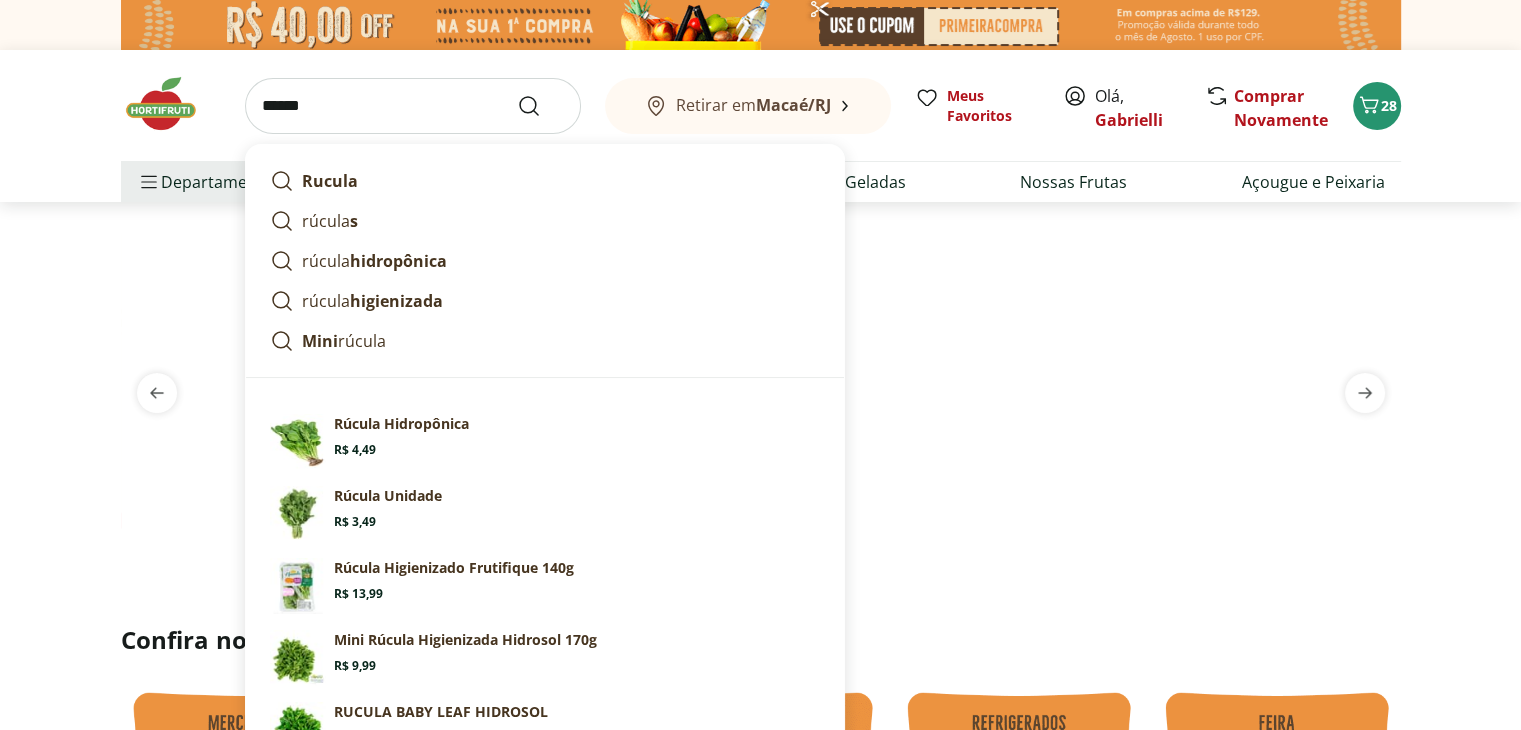 type on "******" 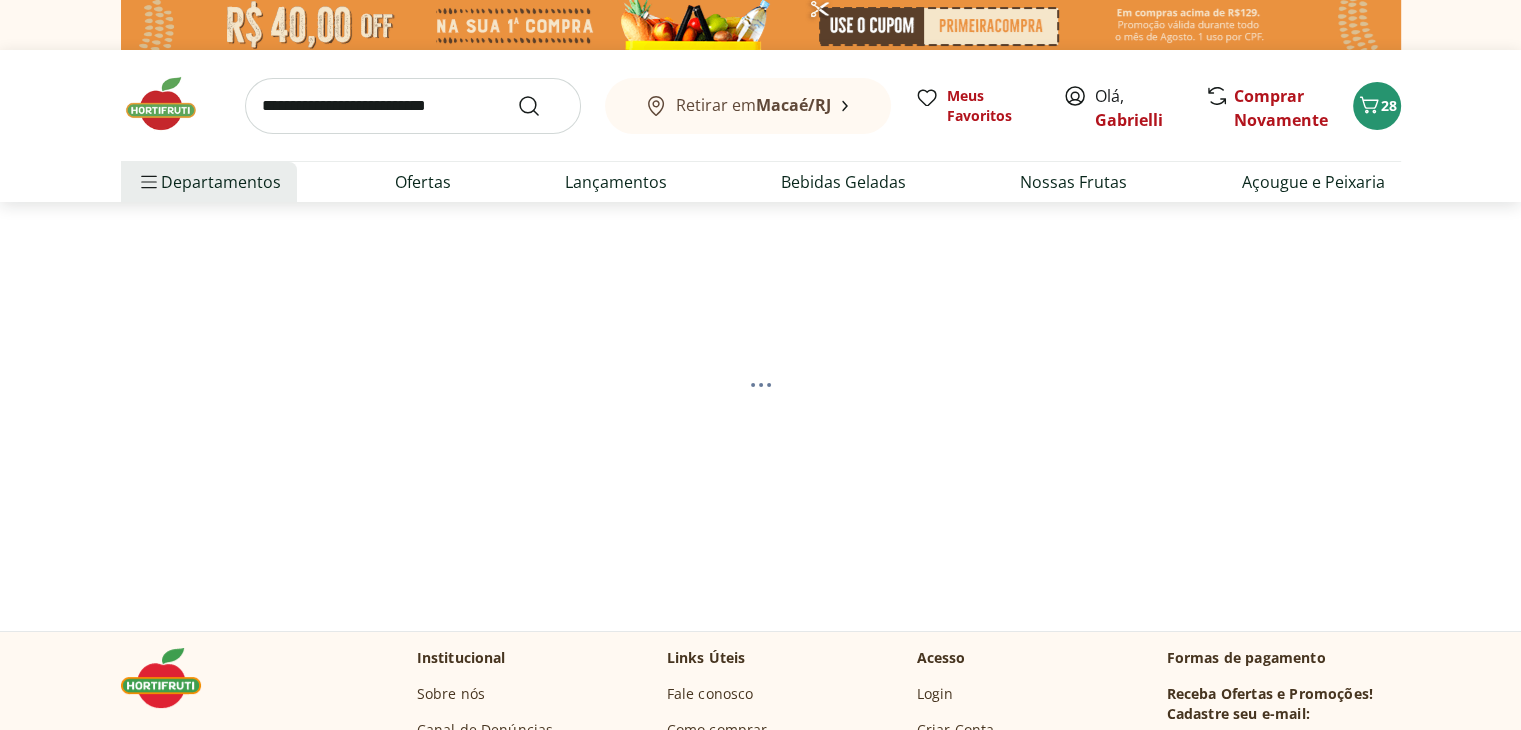 select on "**********" 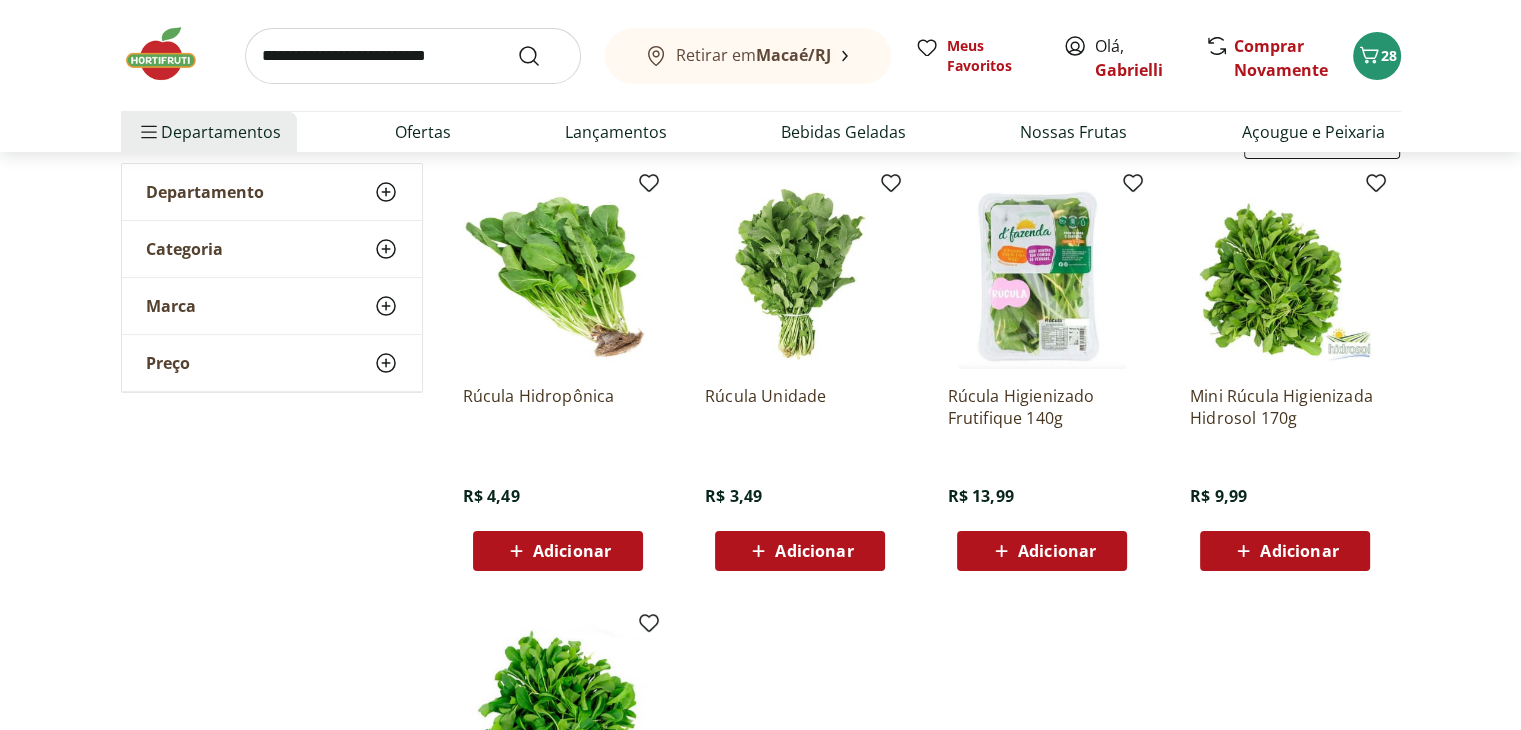 scroll, scrollTop: 200, scrollLeft: 0, axis: vertical 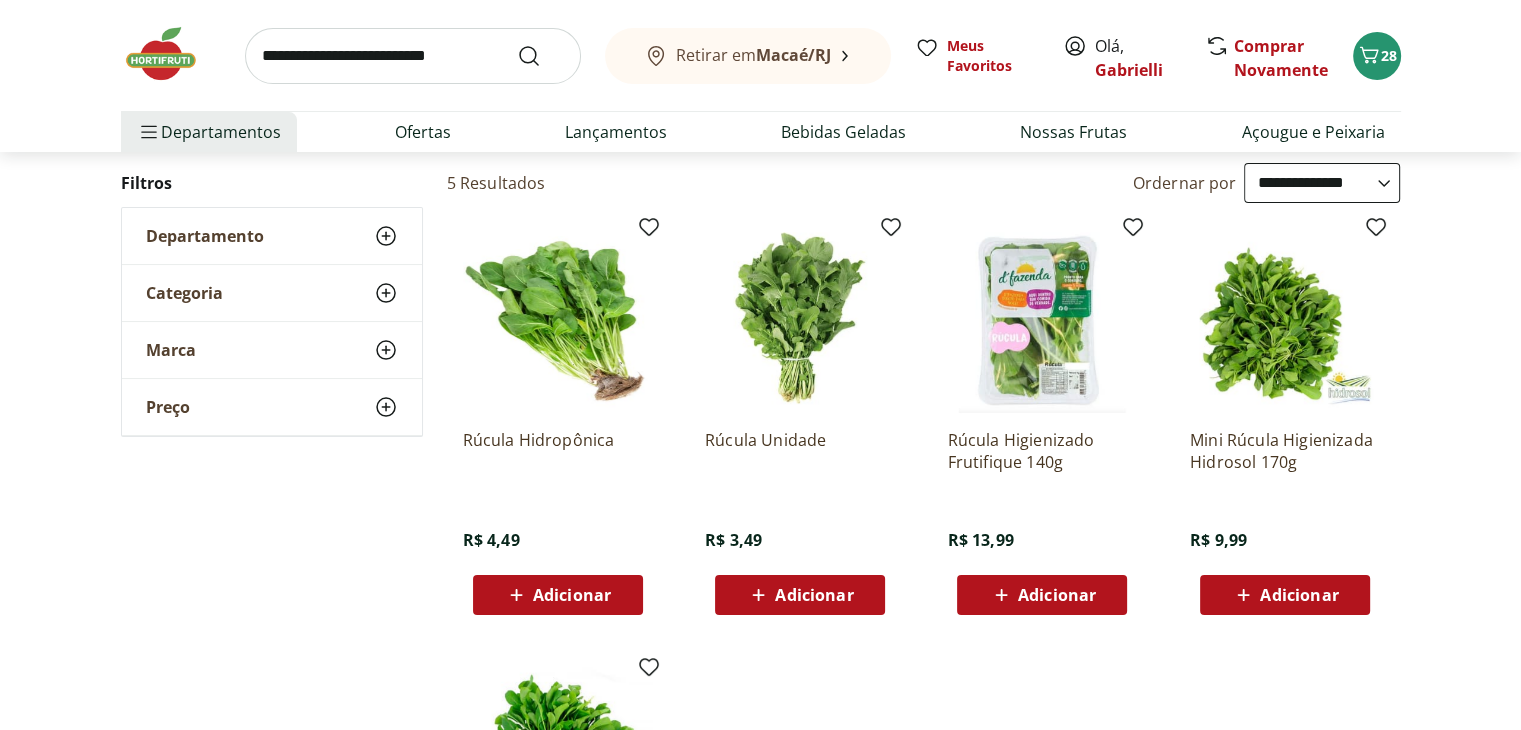 click 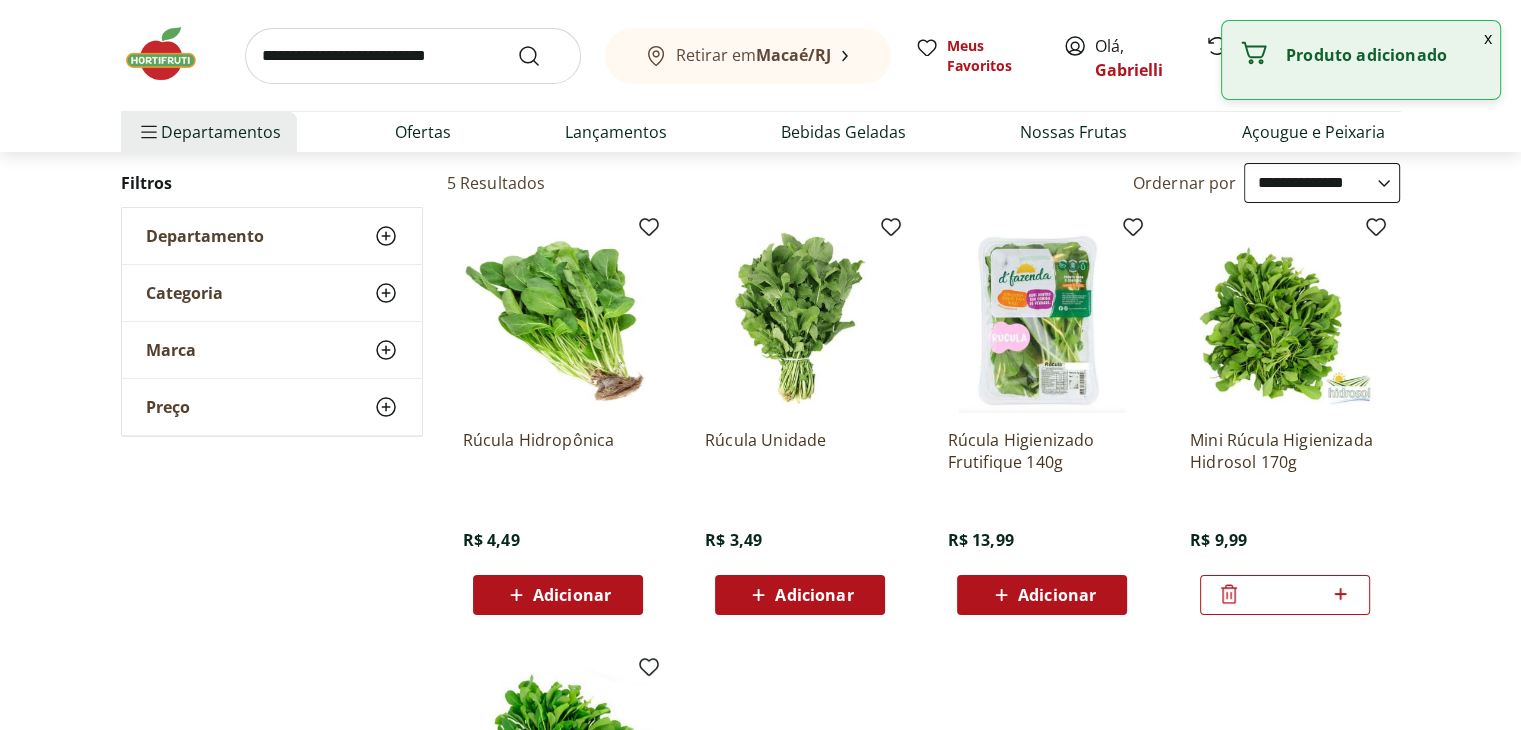scroll, scrollTop: 0, scrollLeft: 0, axis: both 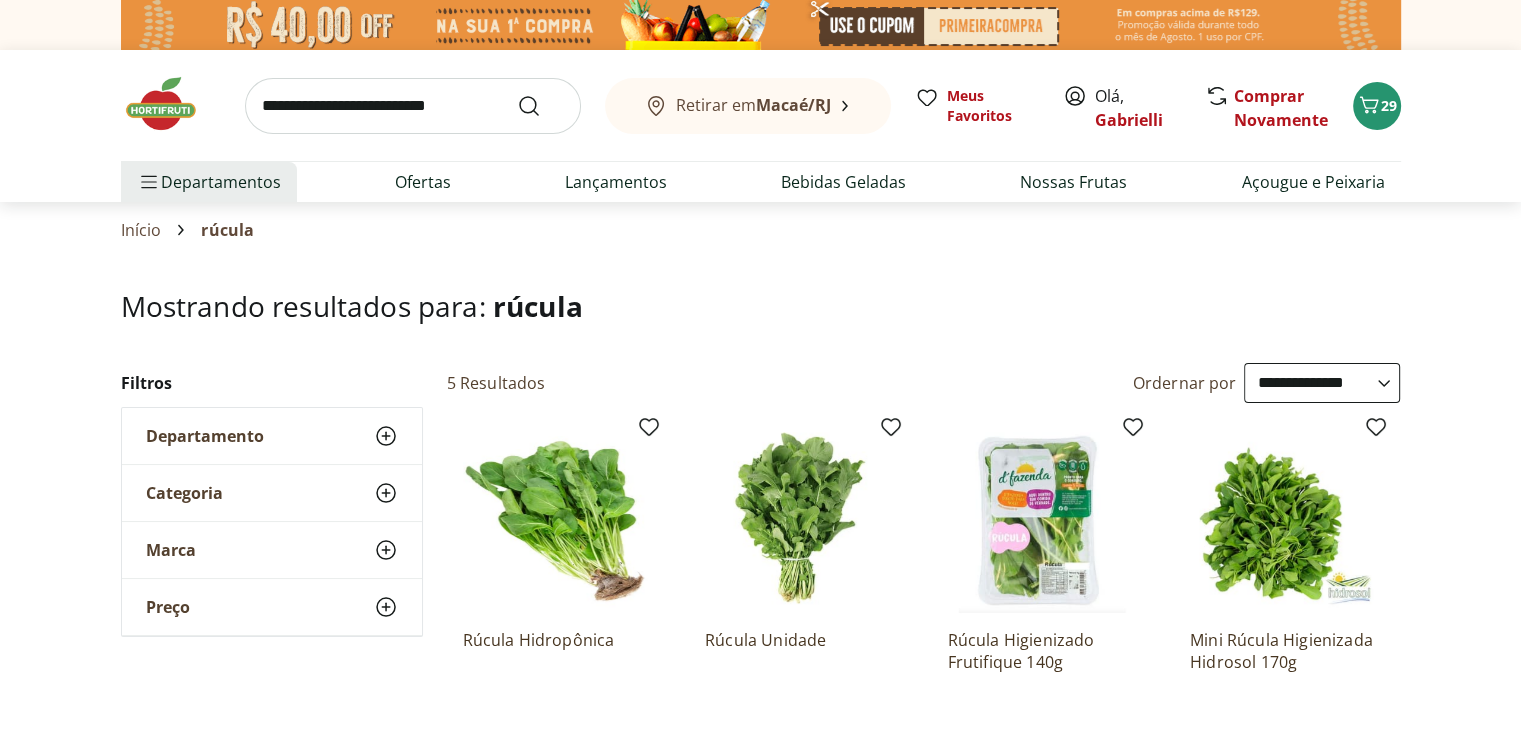 click at bounding box center [413, 106] 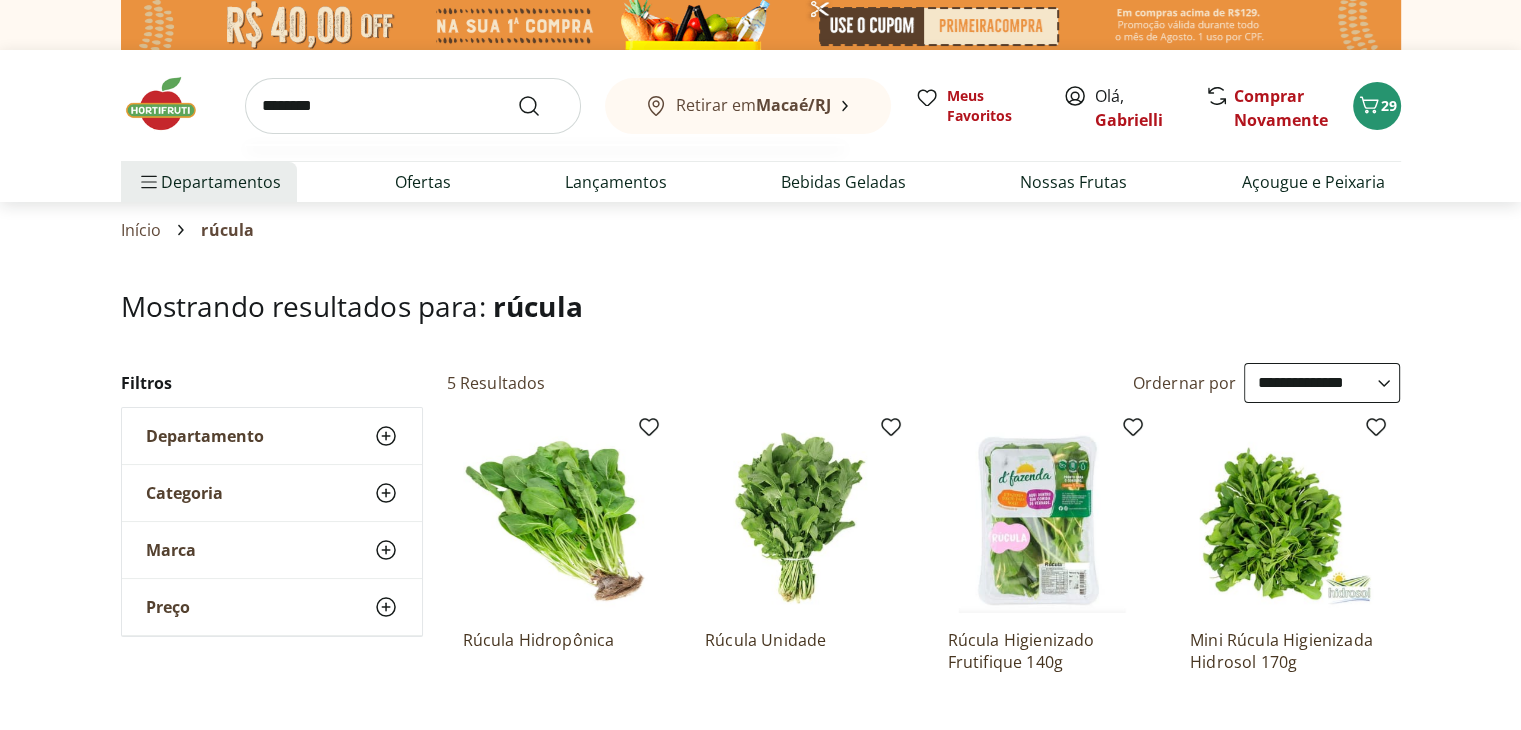 type on "*********" 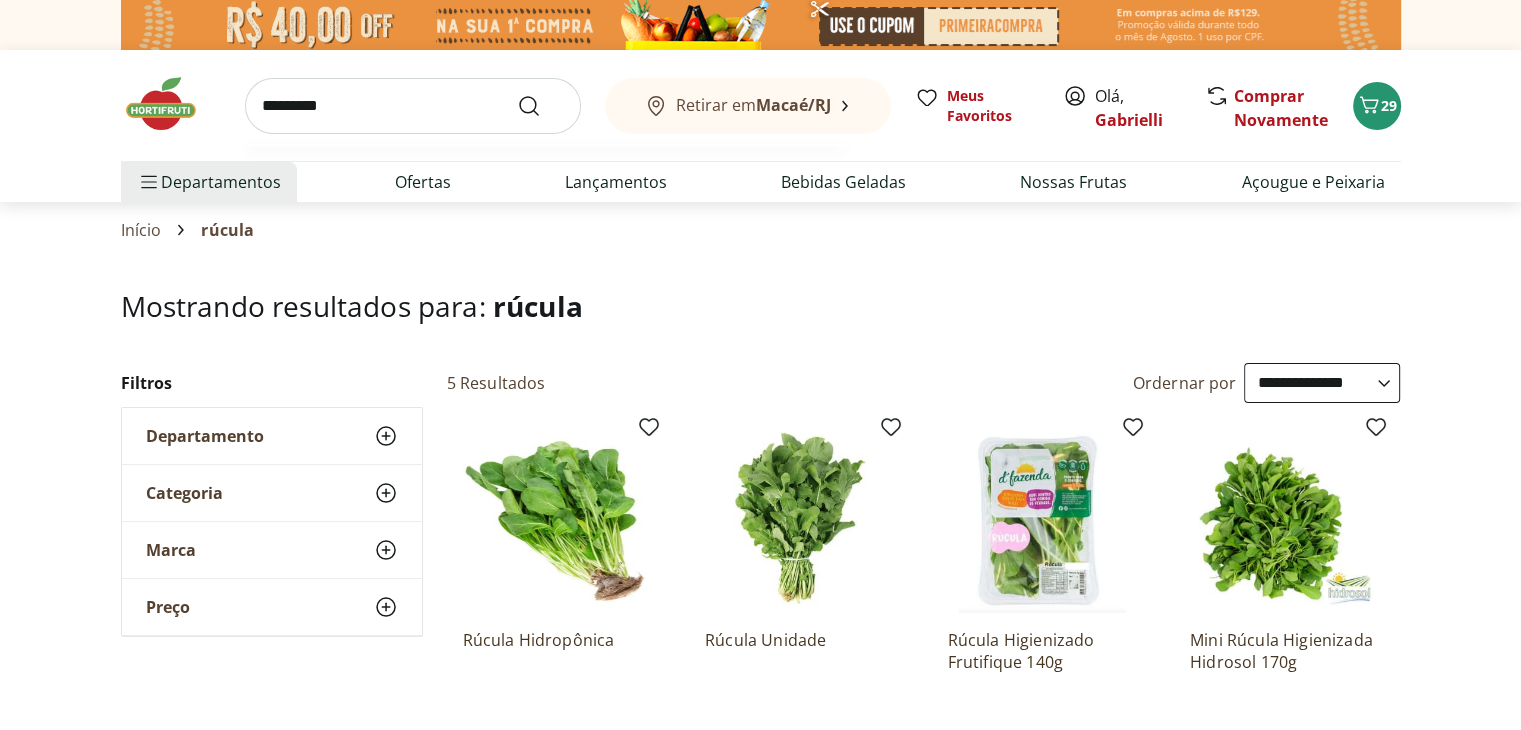click at bounding box center [541, 106] 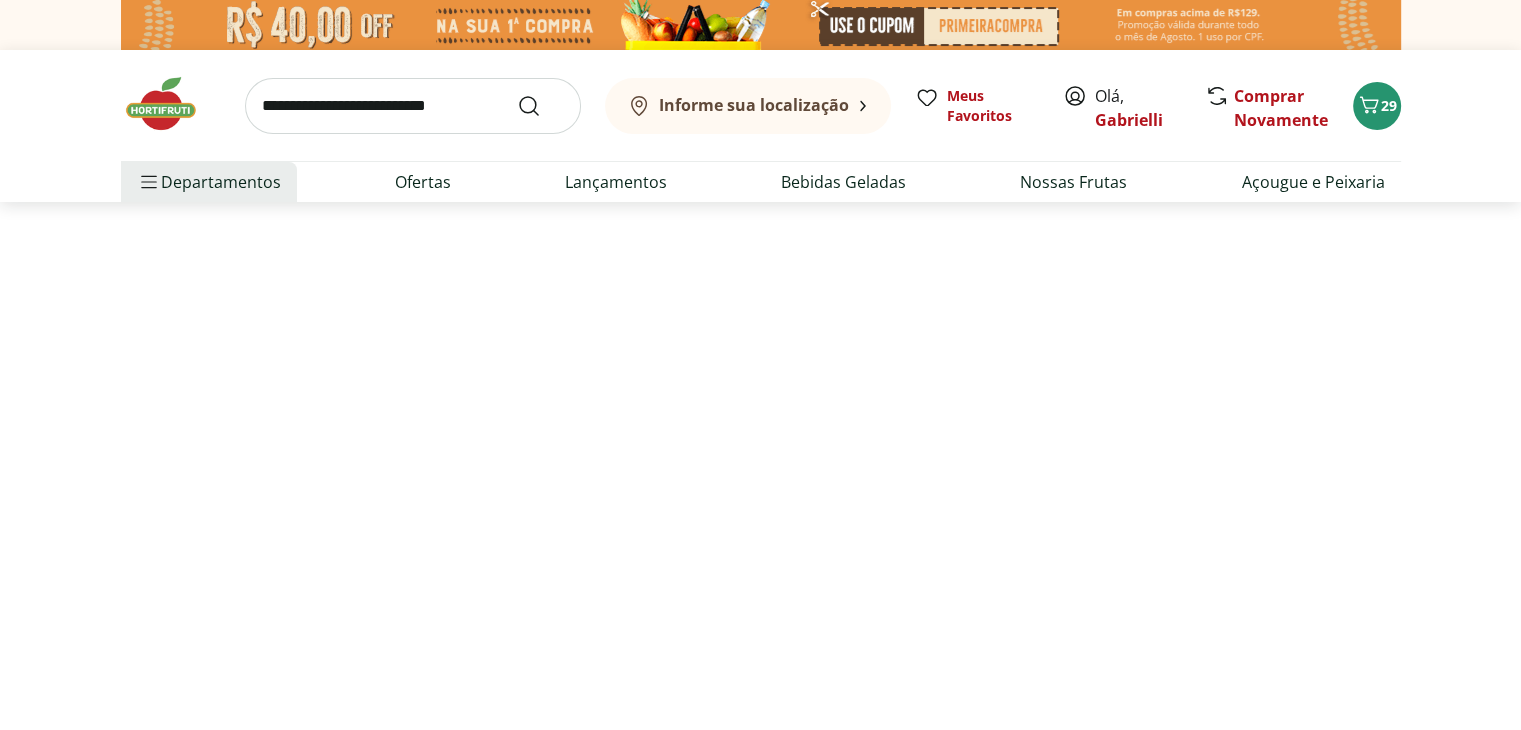 select on "**********" 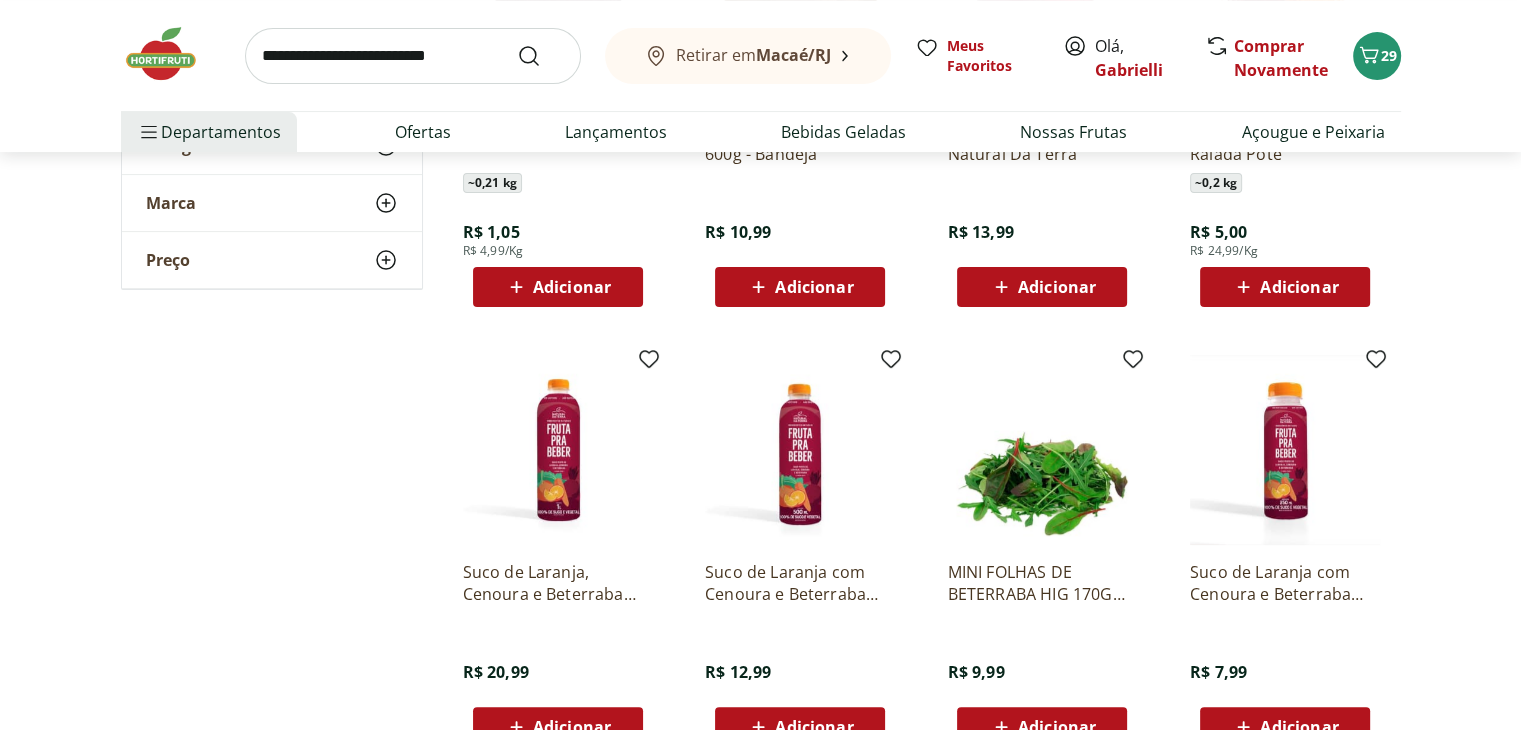 scroll, scrollTop: 600, scrollLeft: 0, axis: vertical 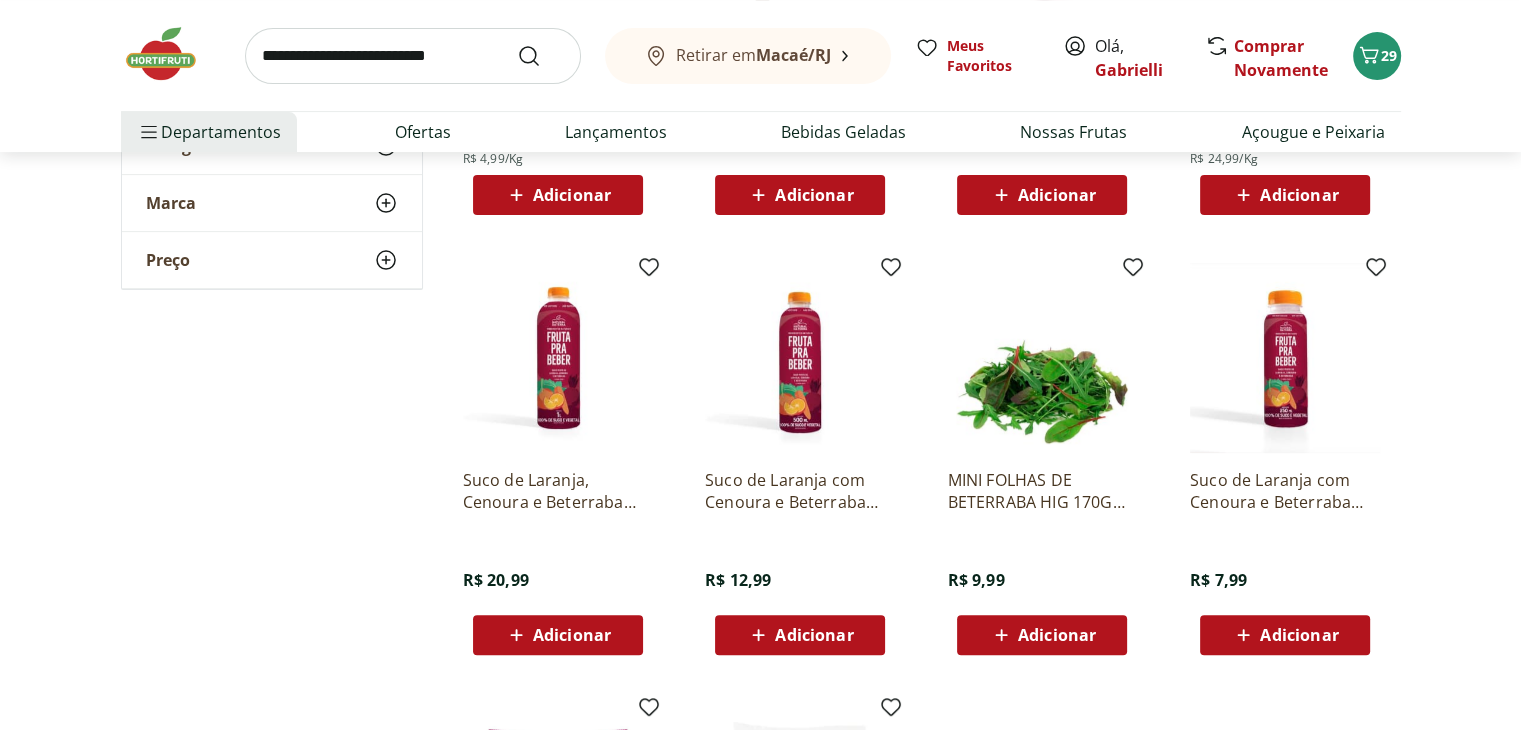 click on "Adicionar" at bounding box center (1057, 635) 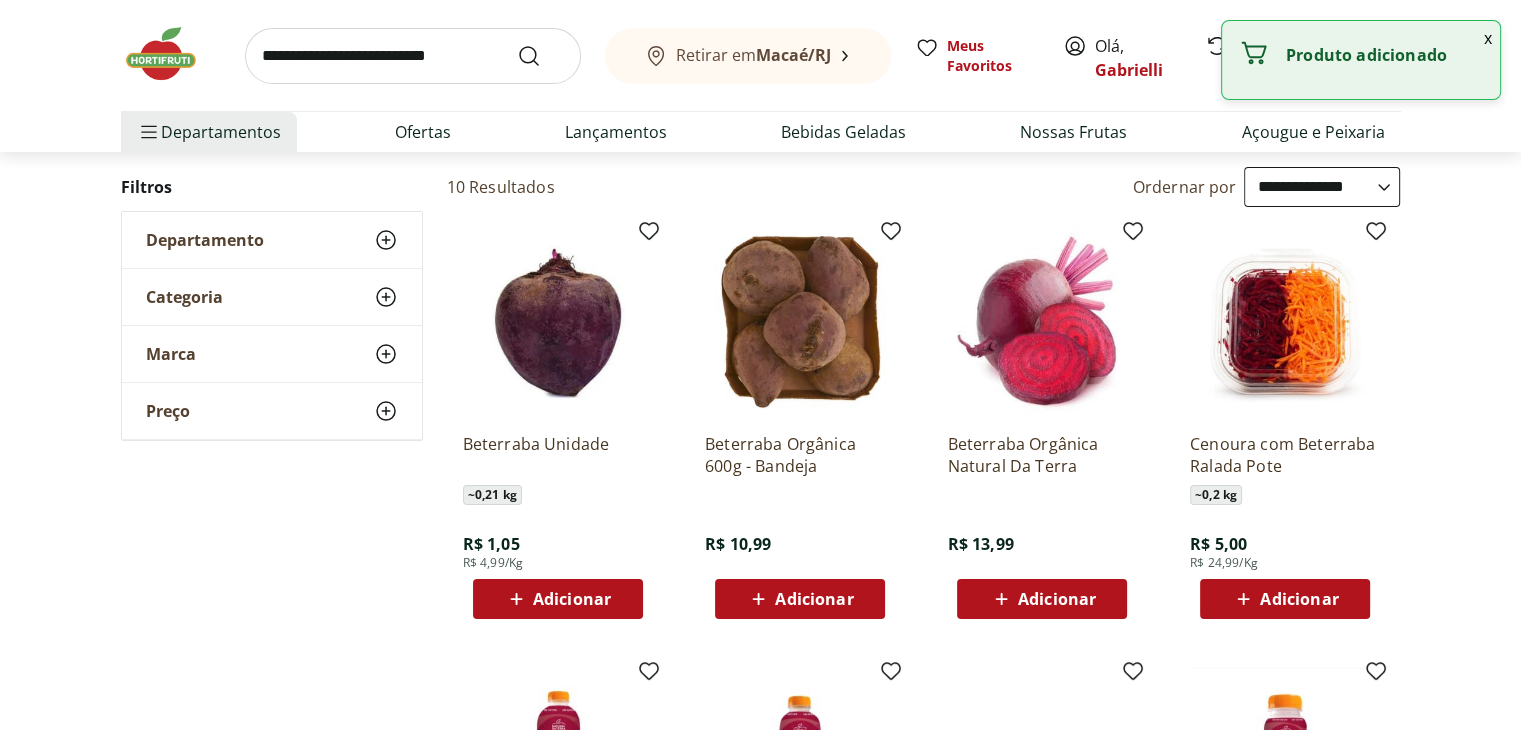scroll, scrollTop: 0, scrollLeft: 0, axis: both 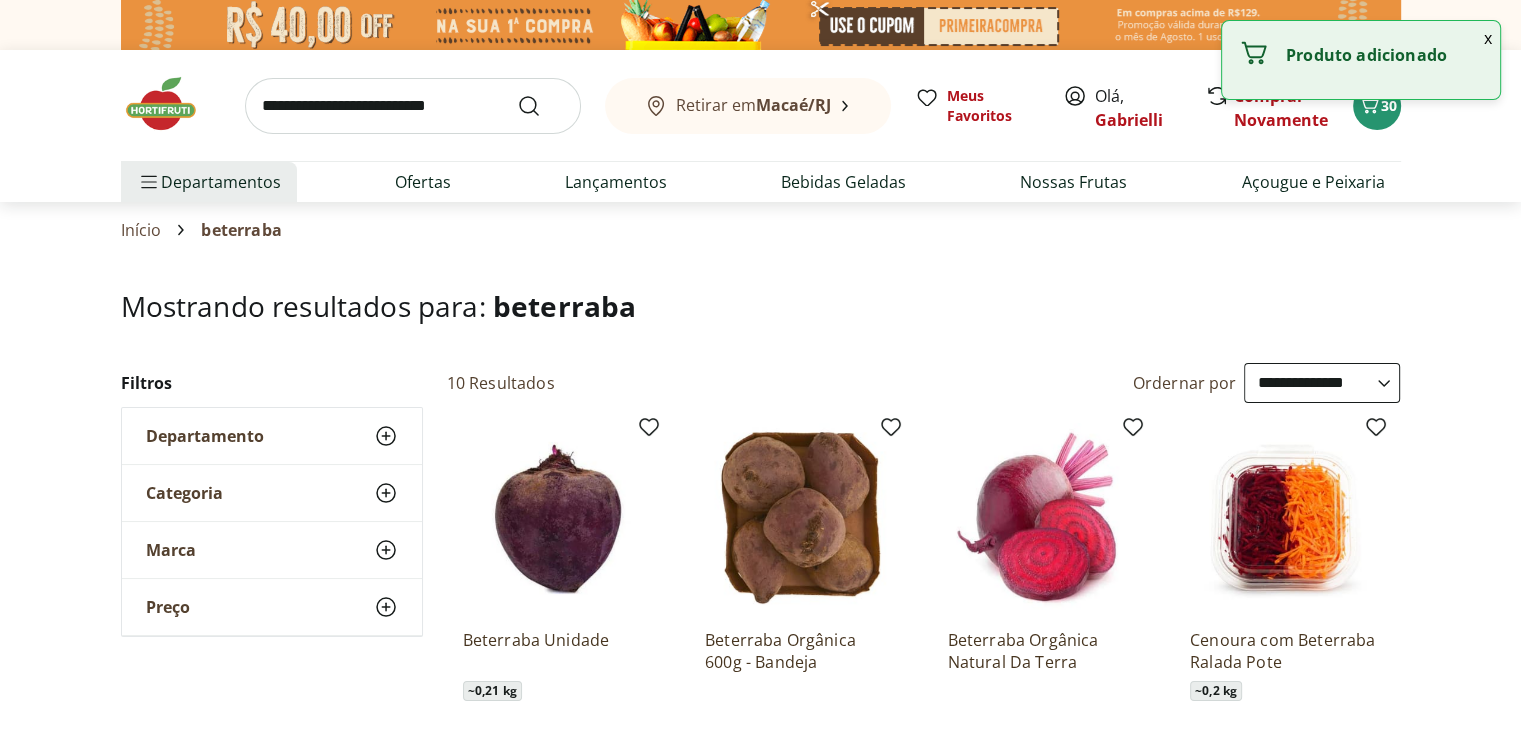 click at bounding box center [413, 106] 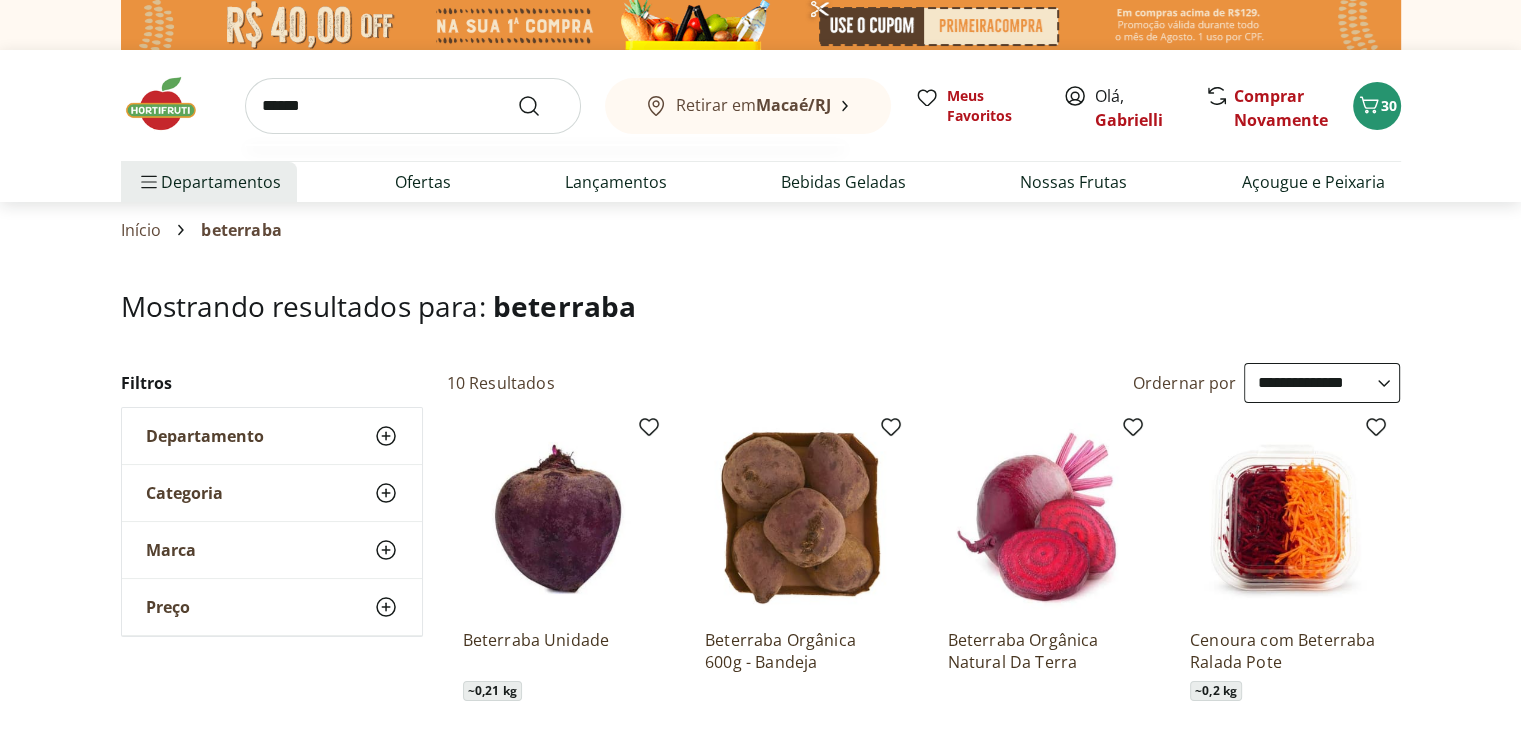 type on "******" 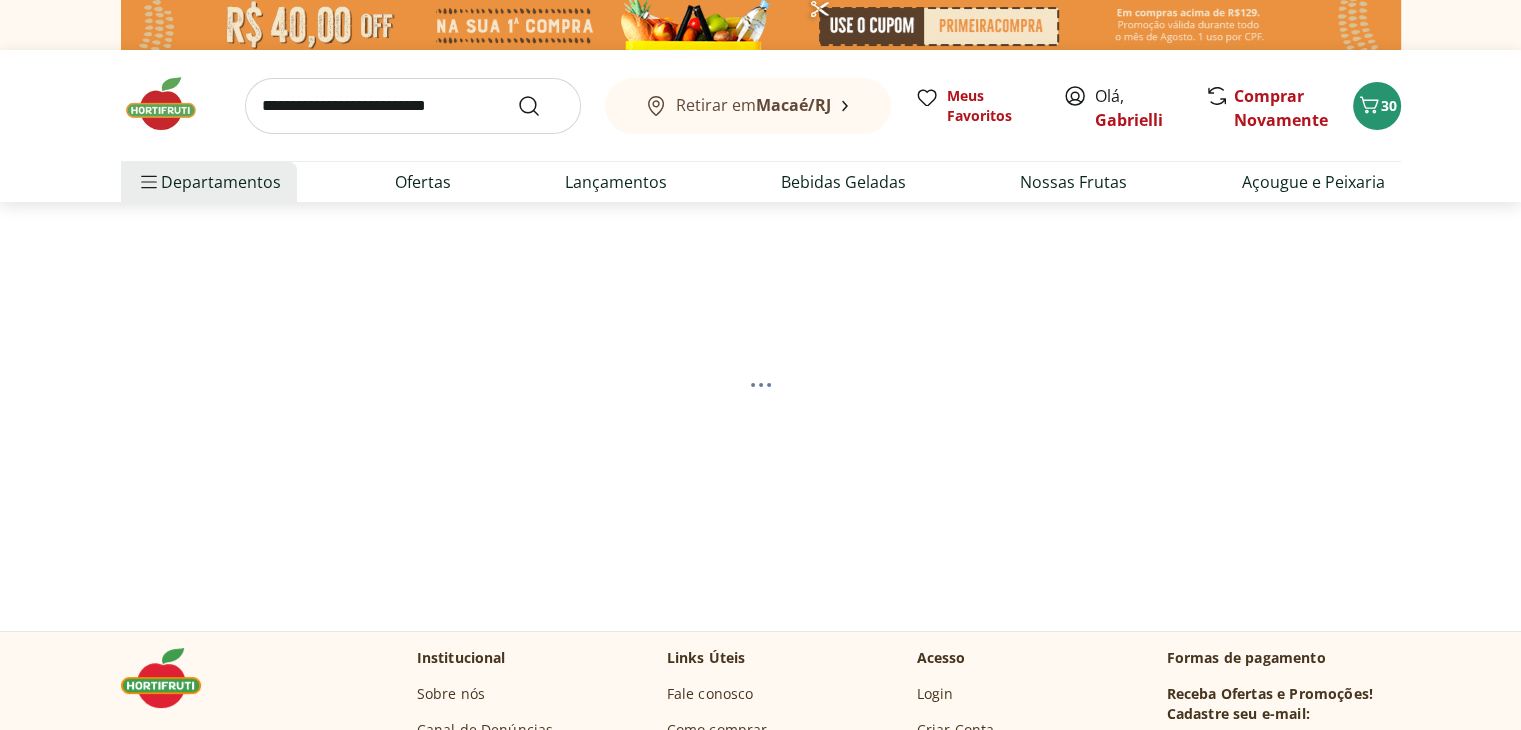 select on "**********" 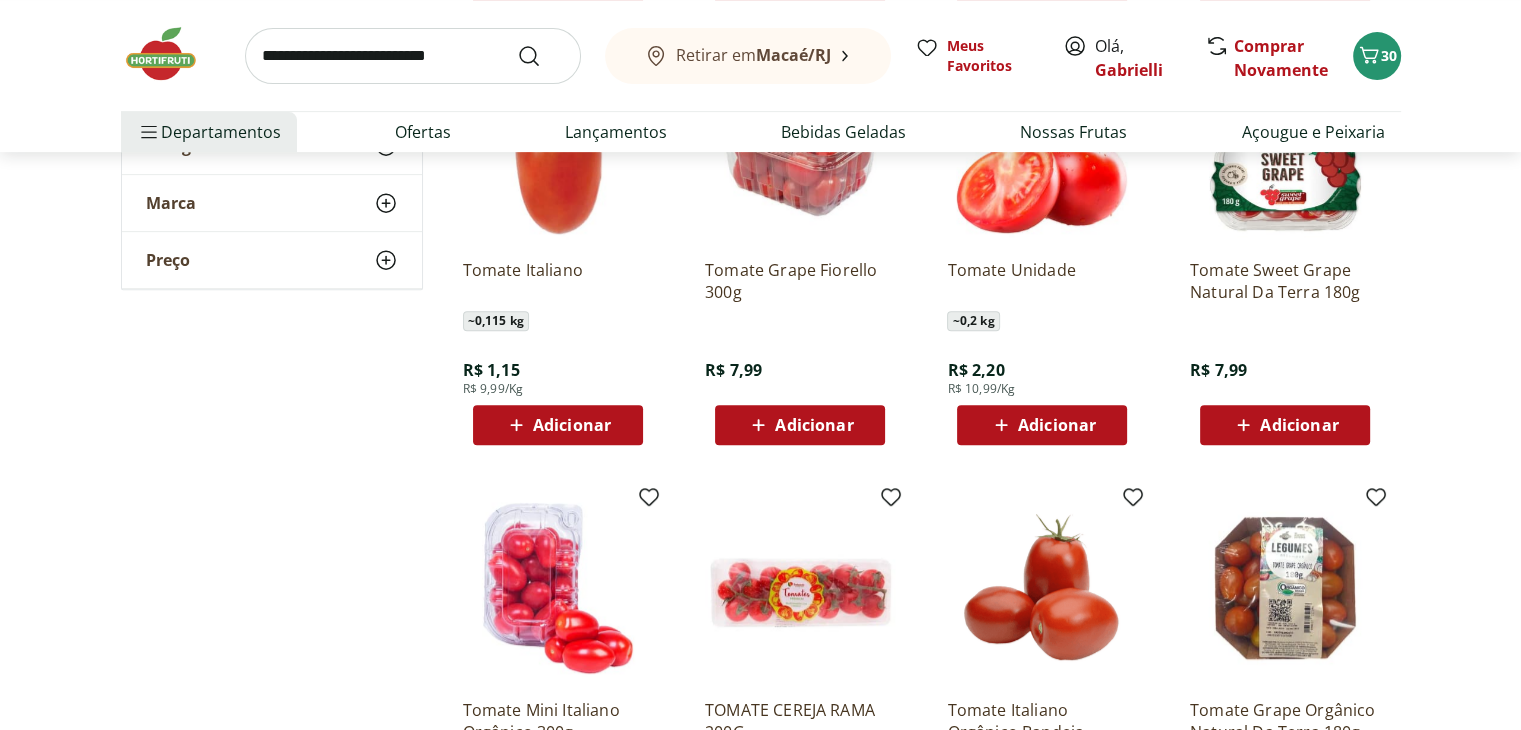 scroll, scrollTop: 900, scrollLeft: 0, axis: vertical 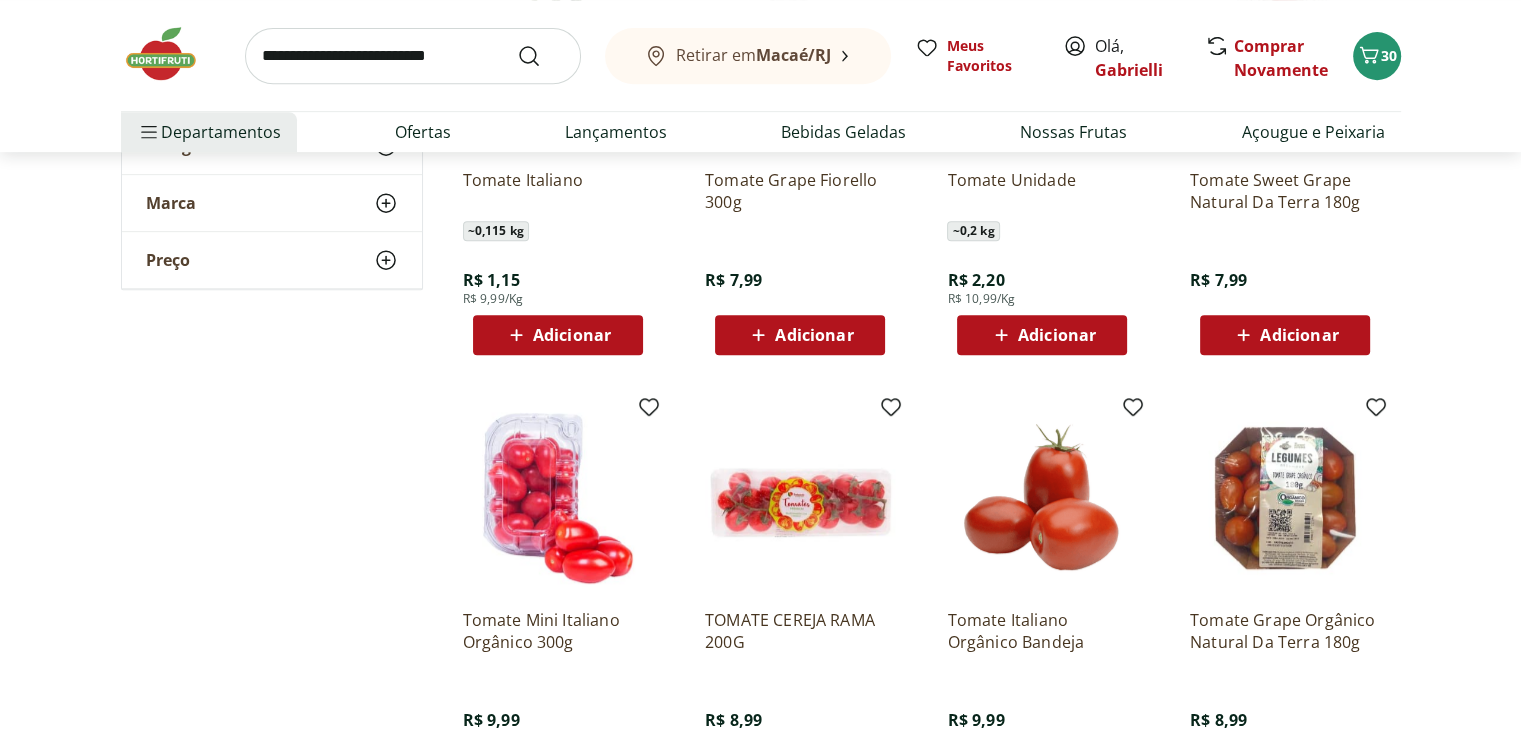 click on "Adicionar" at bounding box center (814, 335) 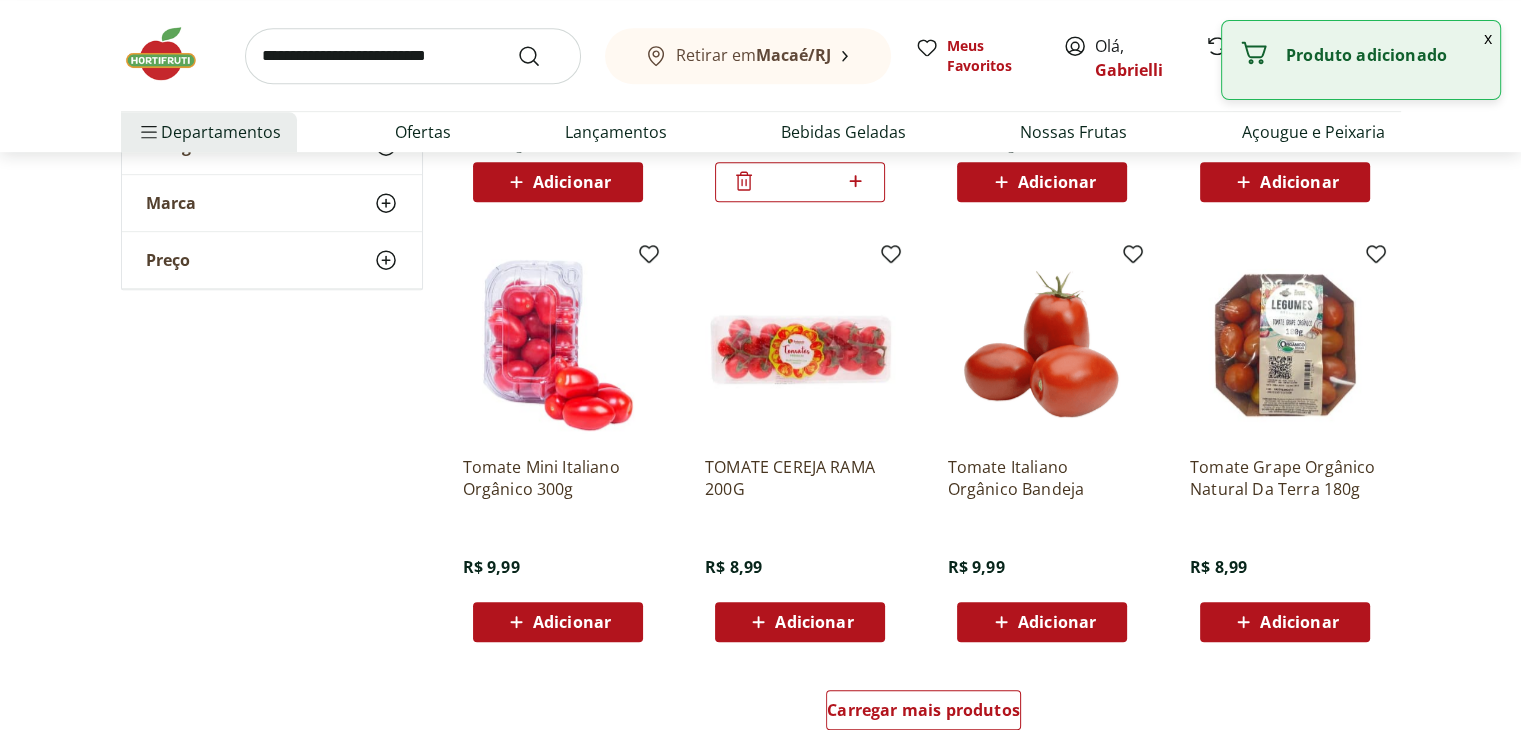 scroll, scrollTop: 1300, scrollLeft: 0, axis: vertical 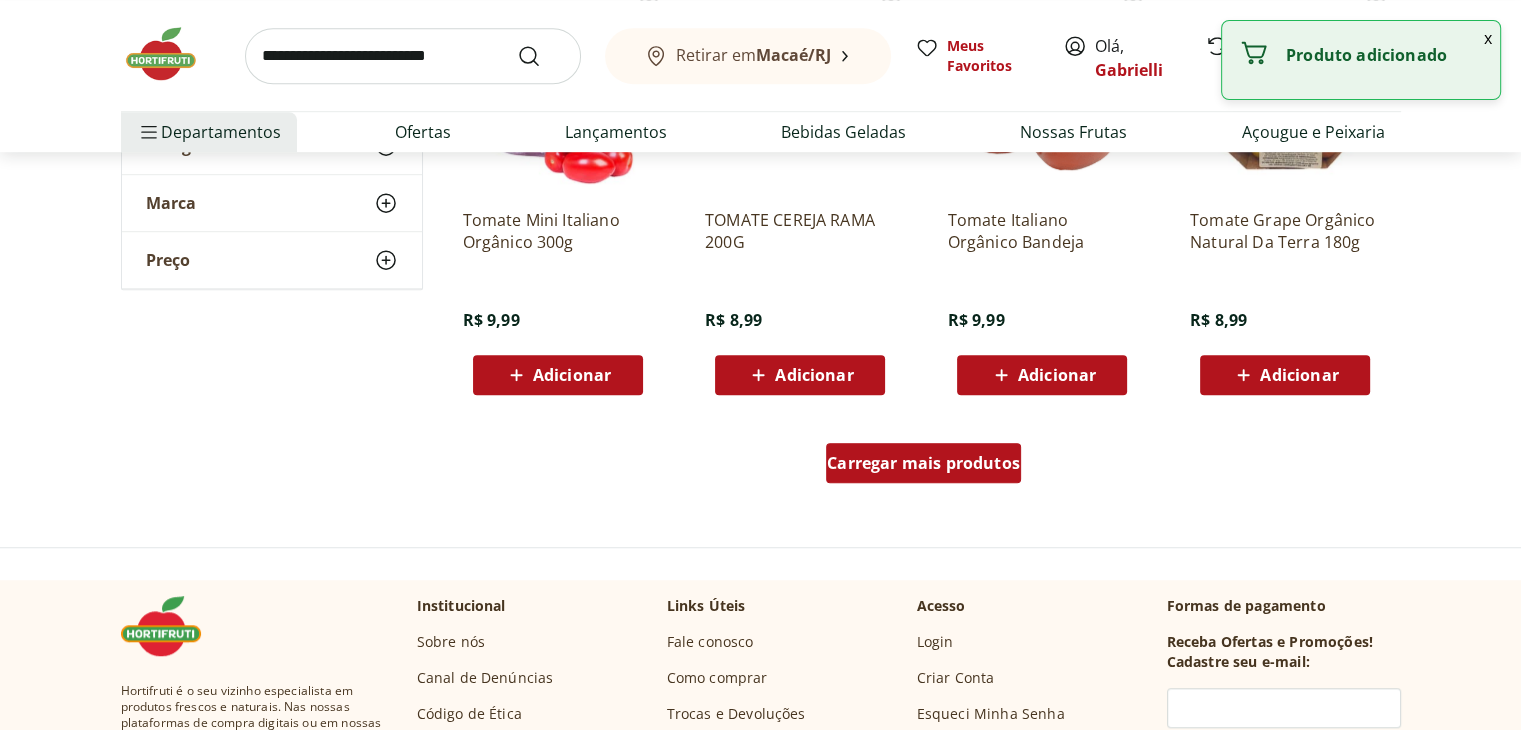 click on "Carregar mais produtos" at bounding box center [923, 463] 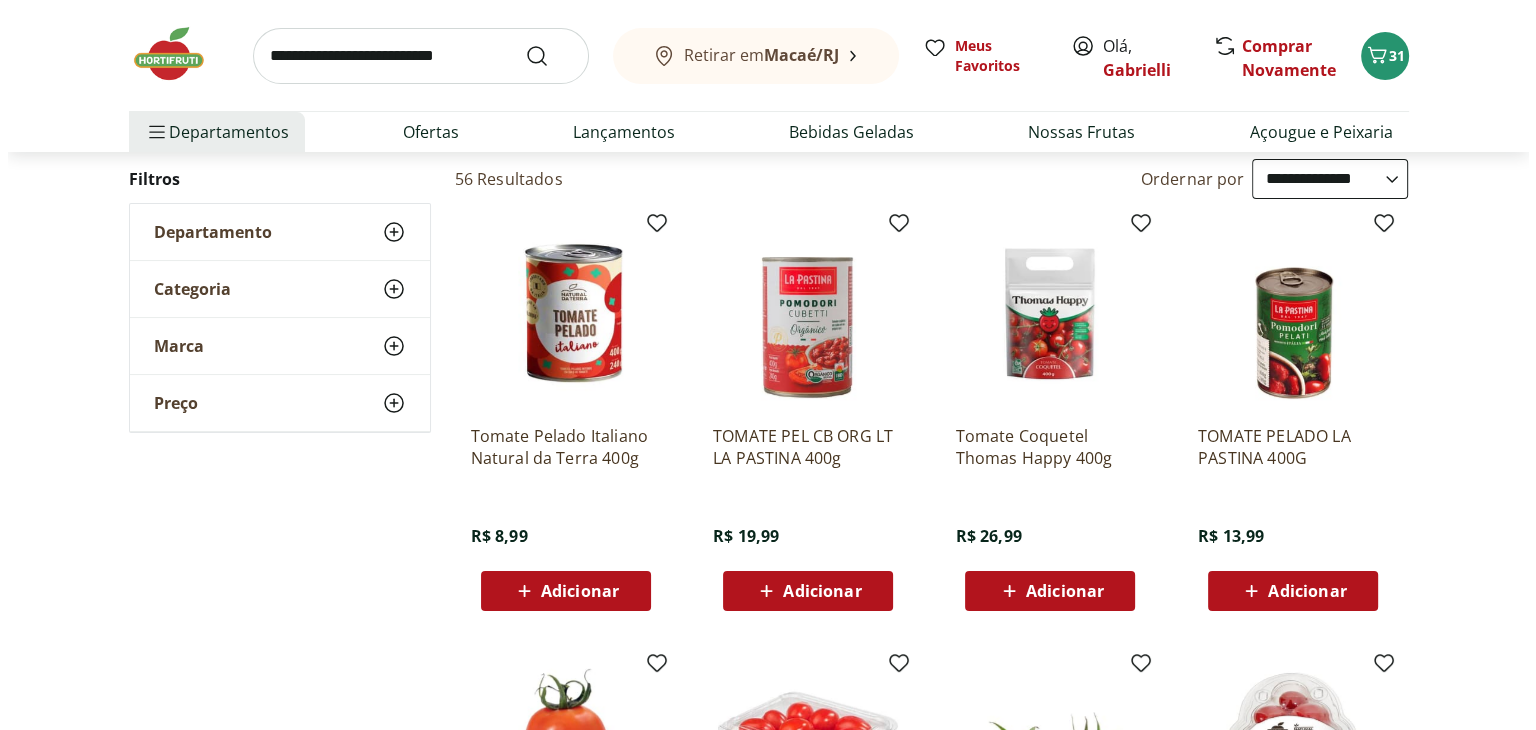 scroll, scrollTop: 0, scrollLeft: 0, axis: both 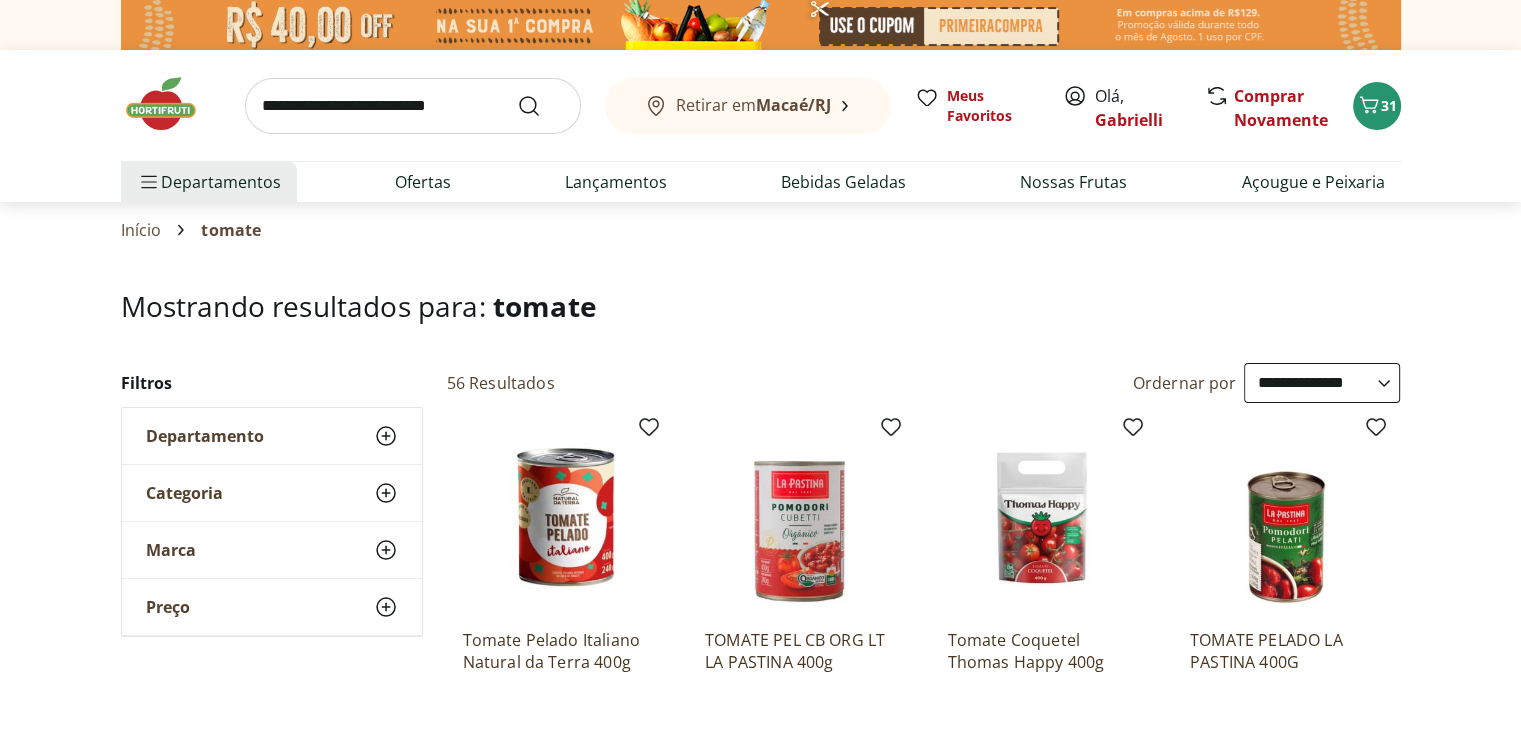 click at bounding box center [413, 106] 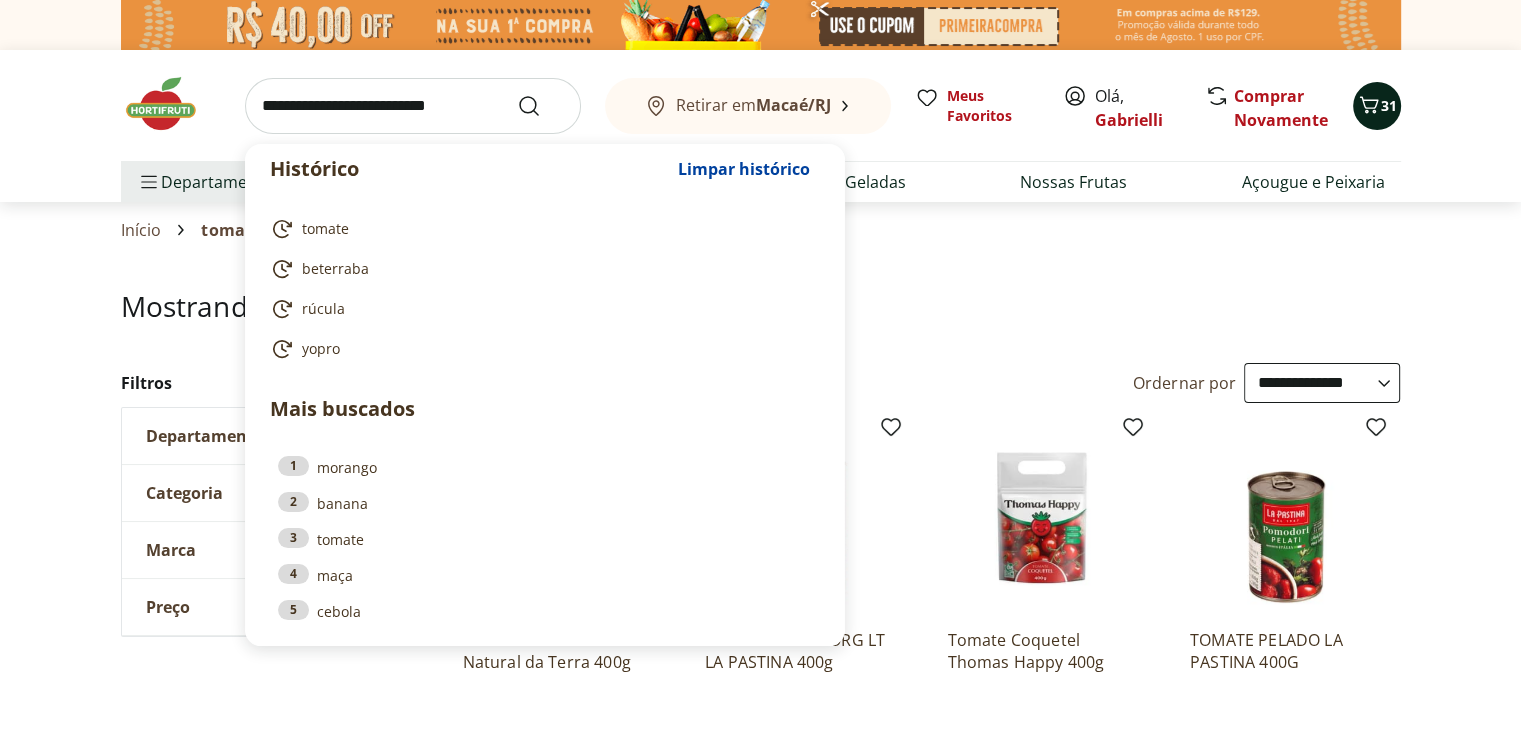 click on "31" at bounding box center [1377, 106] 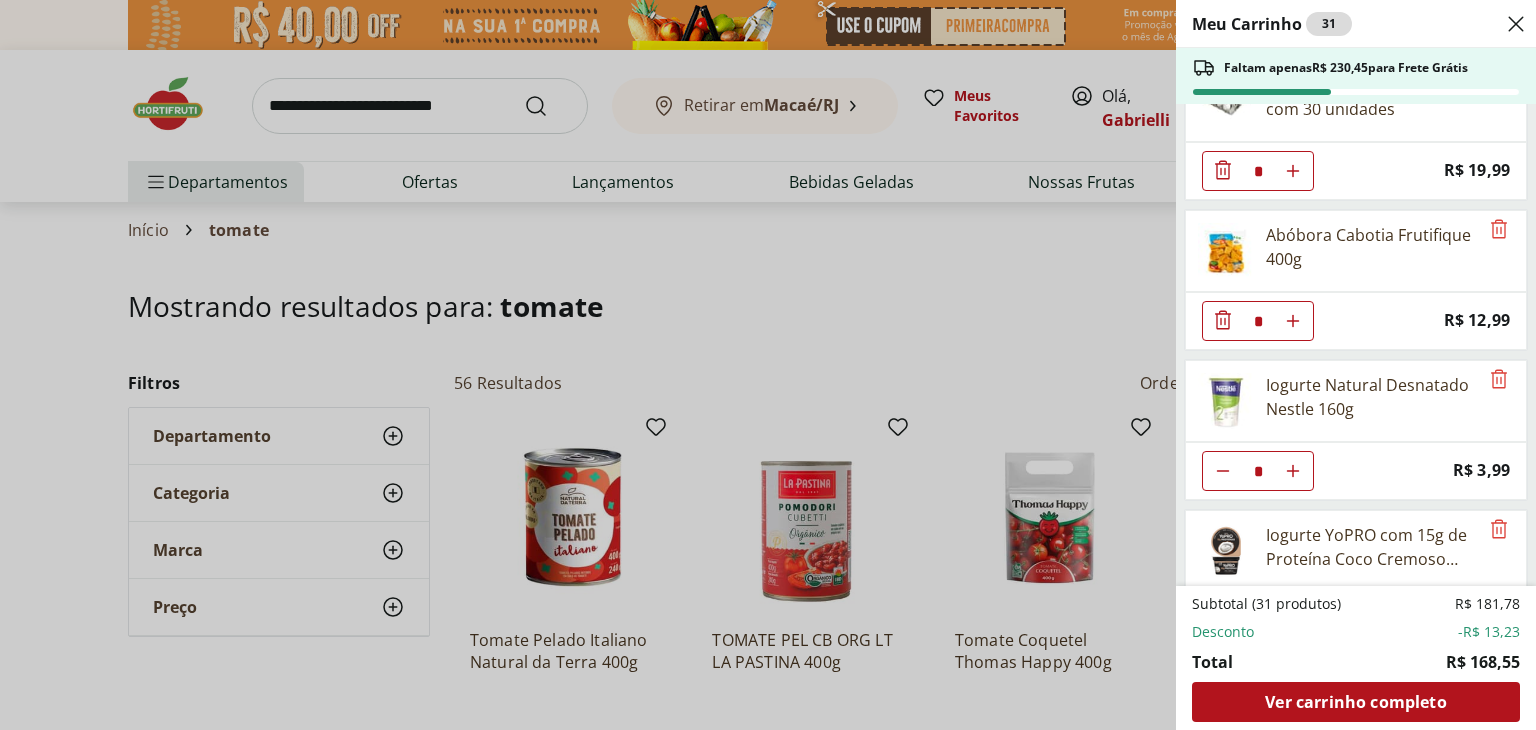 scroll, scrollTop: 1400, scrollLeft: 0, axis: vertical 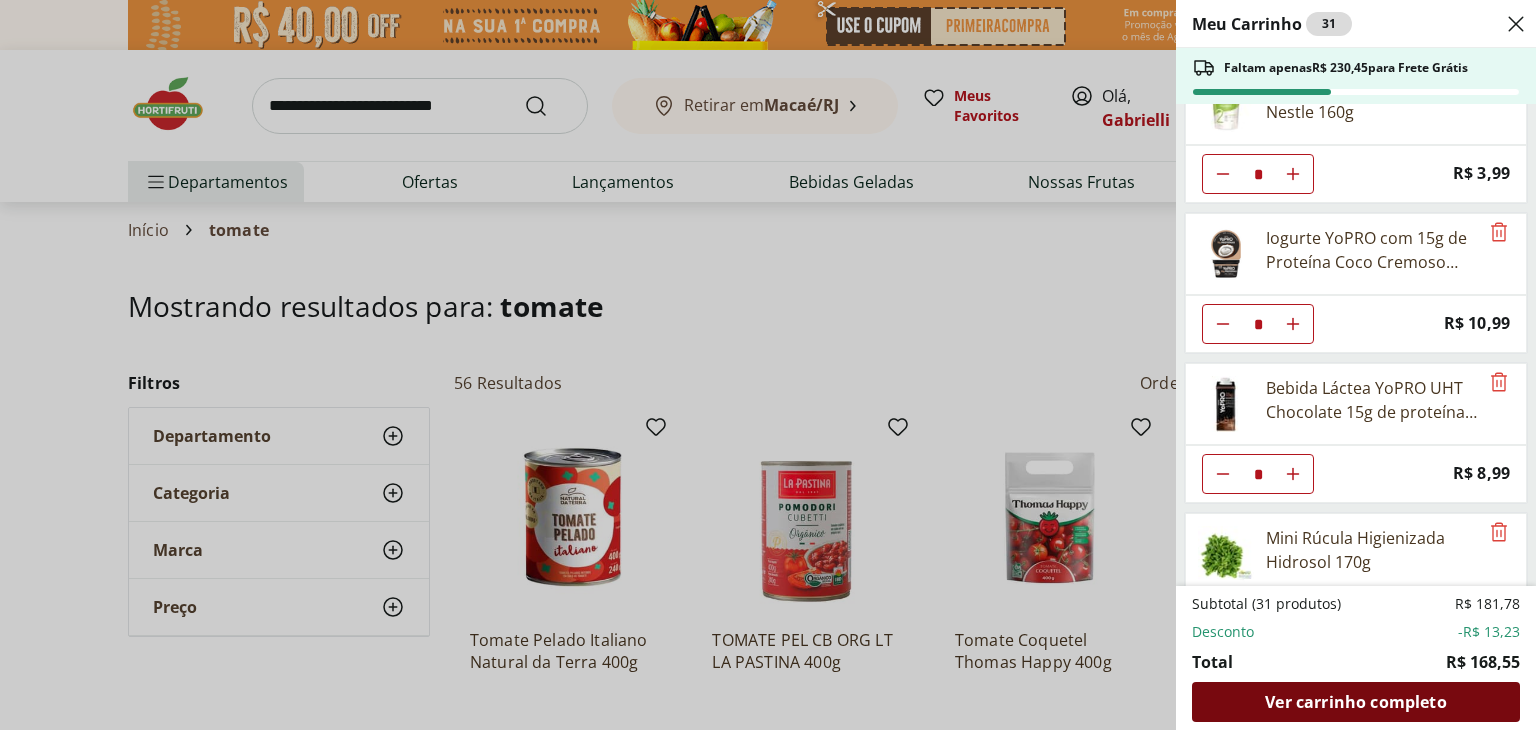 click on "Ver carrinho completo" at bounding box center (1355, 702) 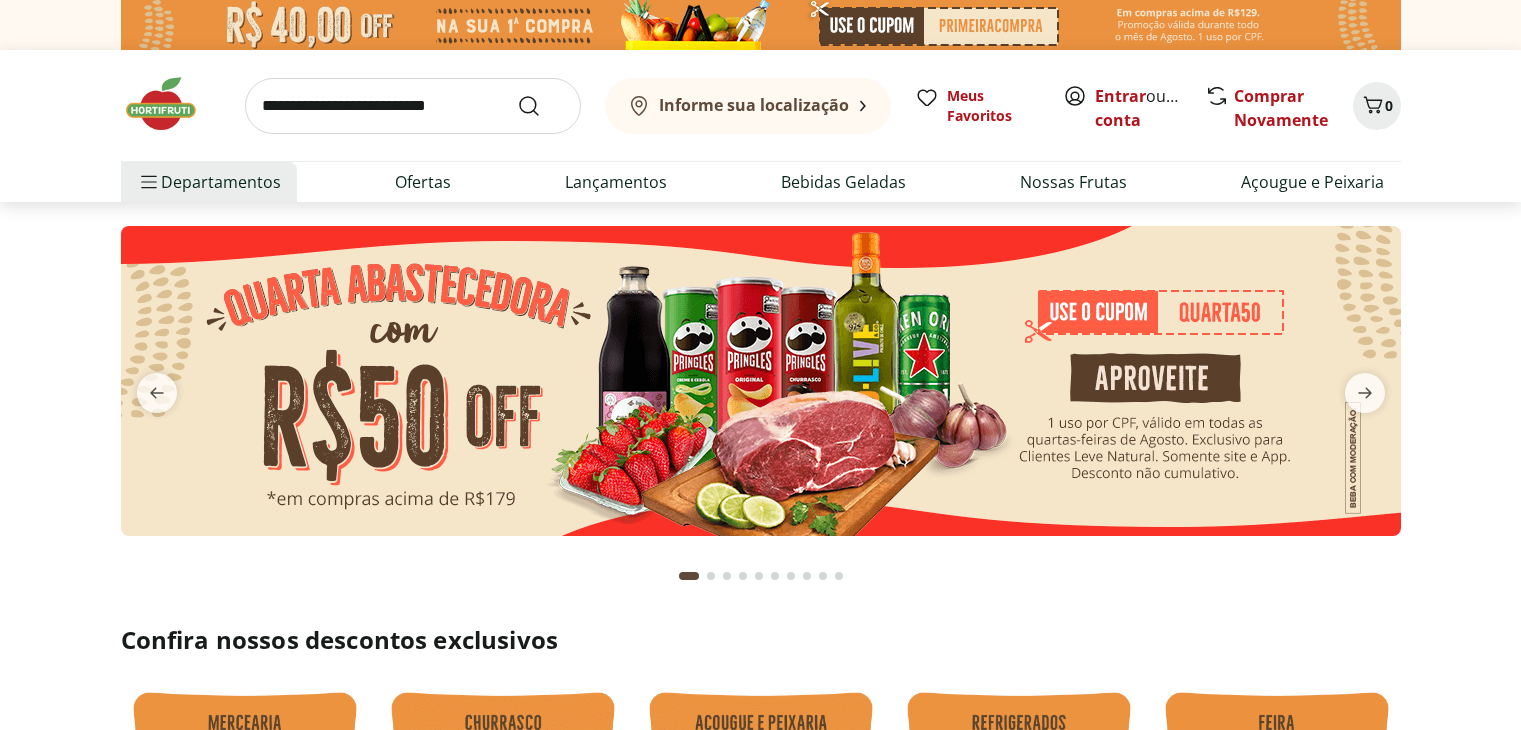 scroll, scrollTop: 0, scrollLeft: 0, axis: both 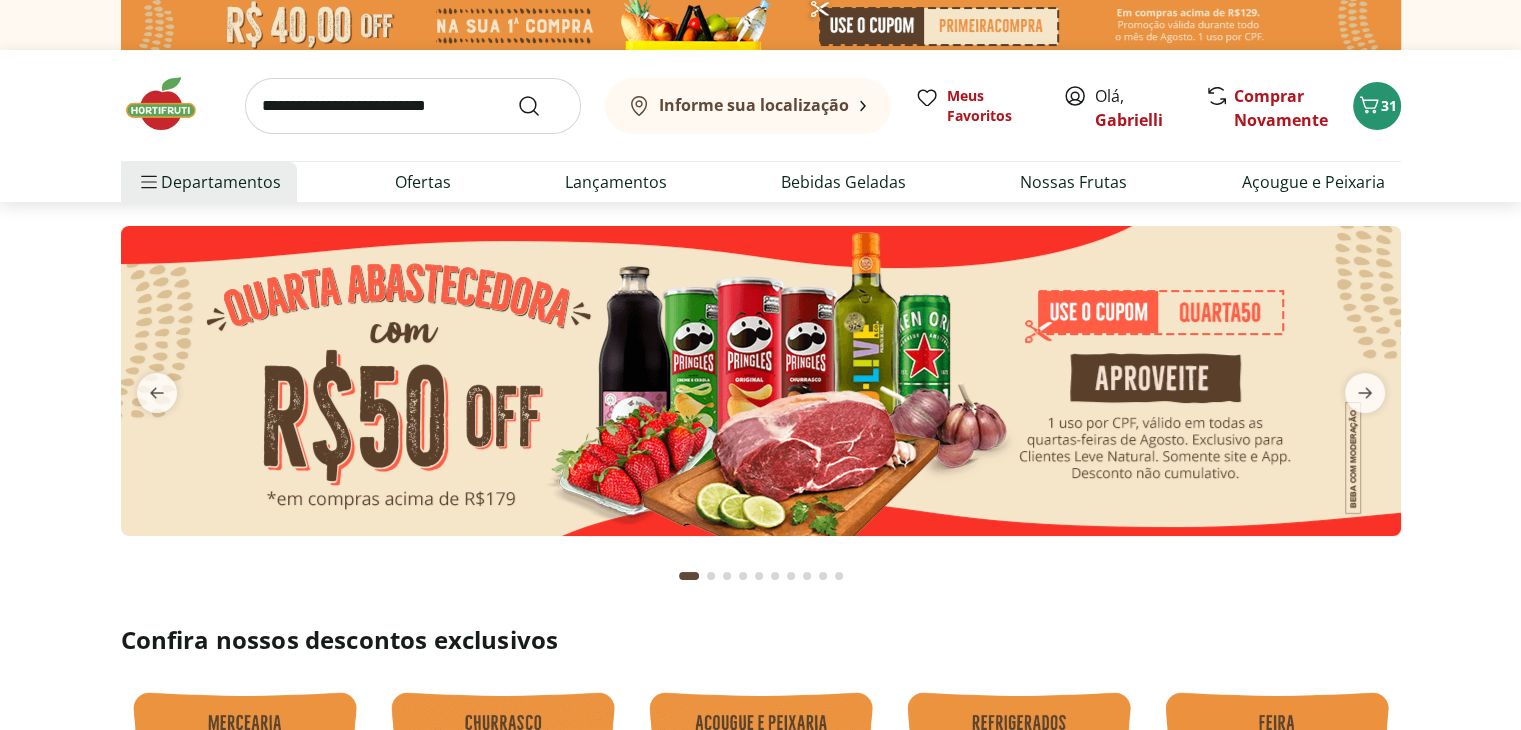 click at bounding box center [413, 106] 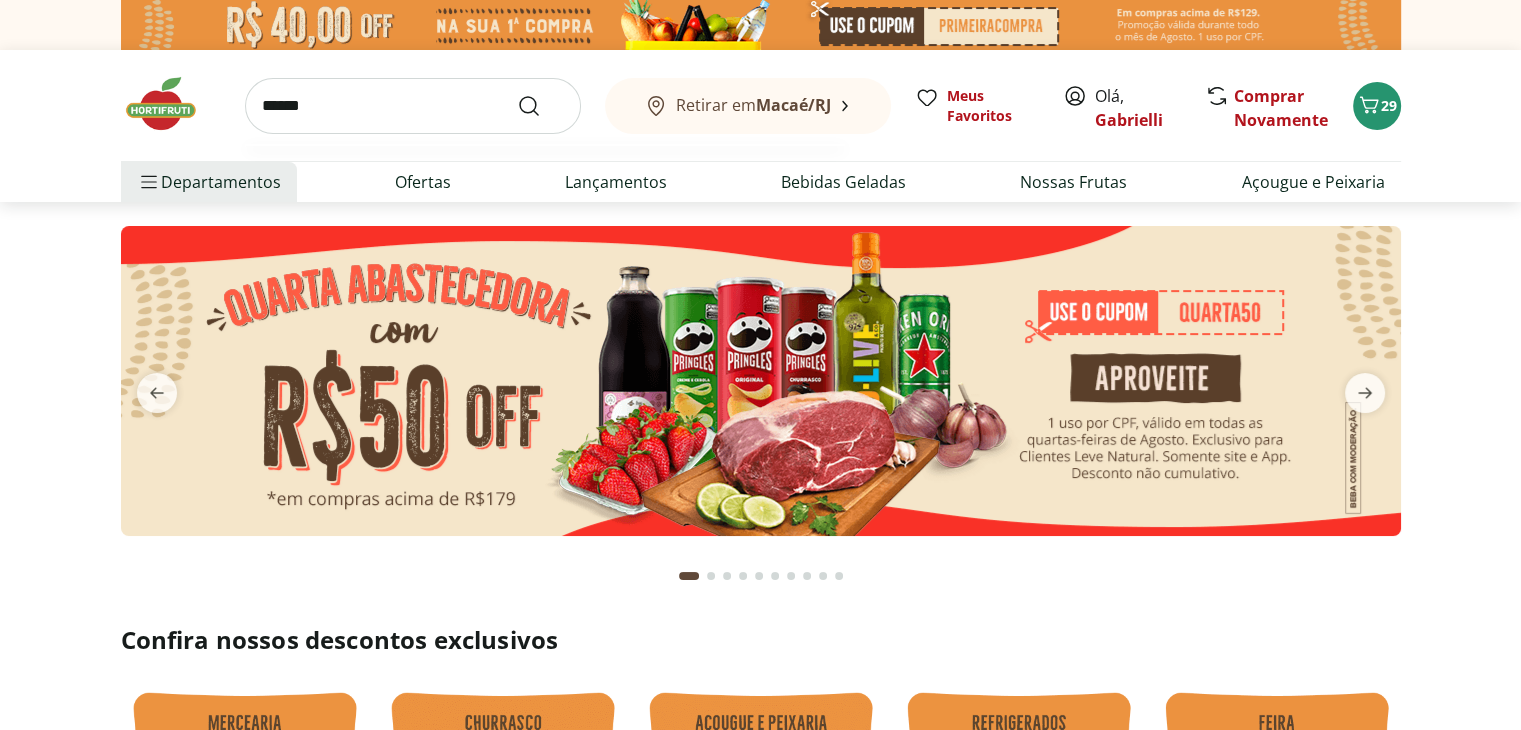 type on "******" 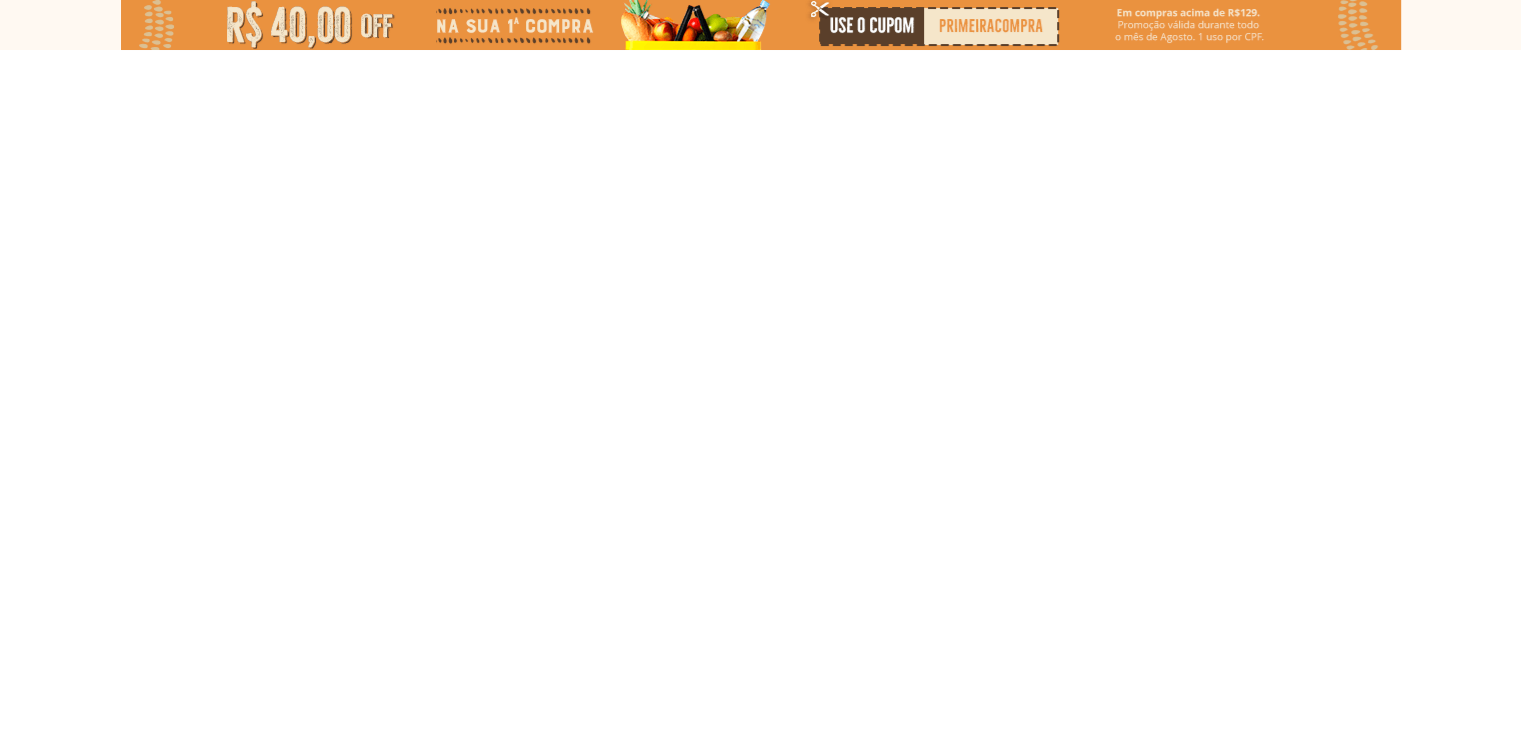 select on "**********" 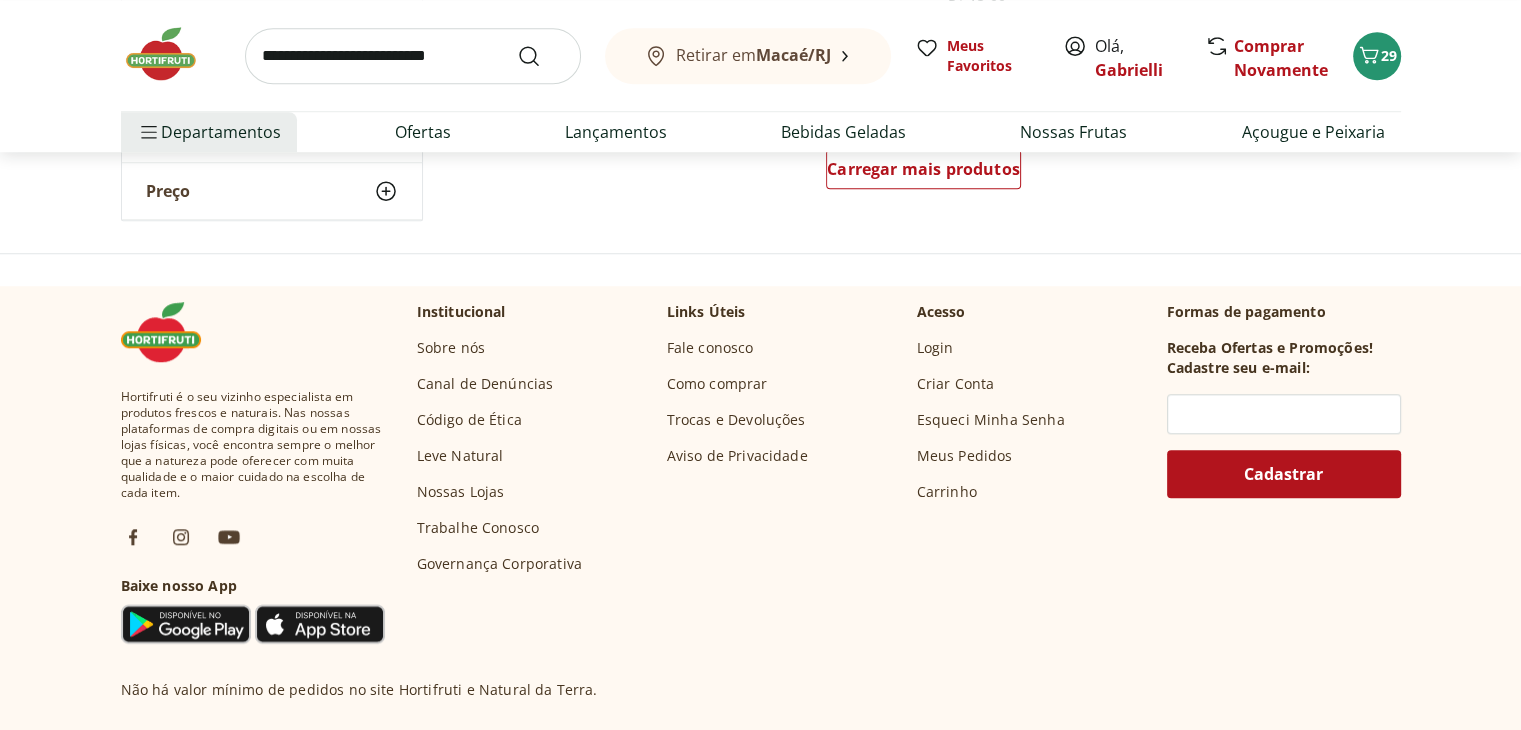 scroll, scrollTop: 1500, scrollLeft: 0, axis: vertical 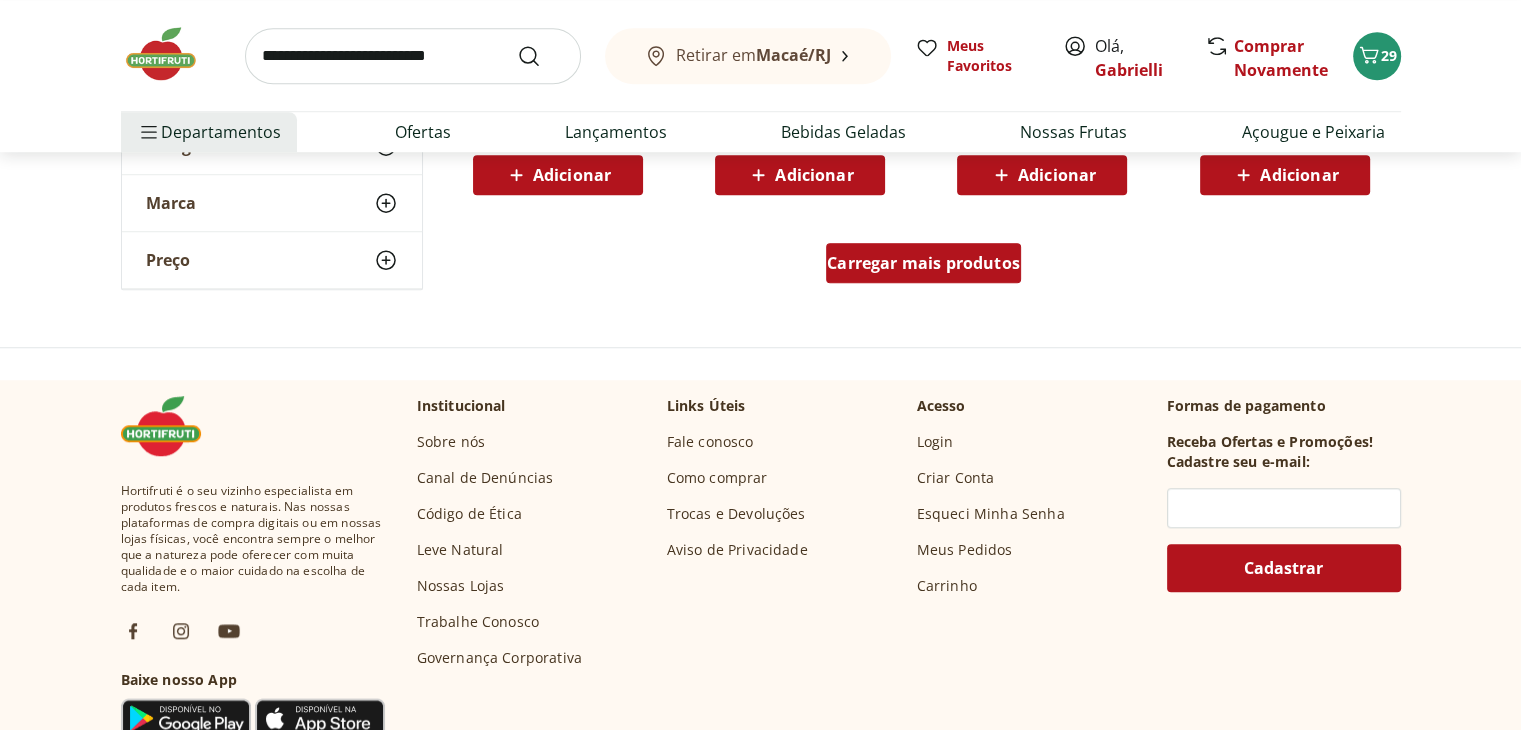 click on "Carregar mais produtos" at bounding box center [923, 263] 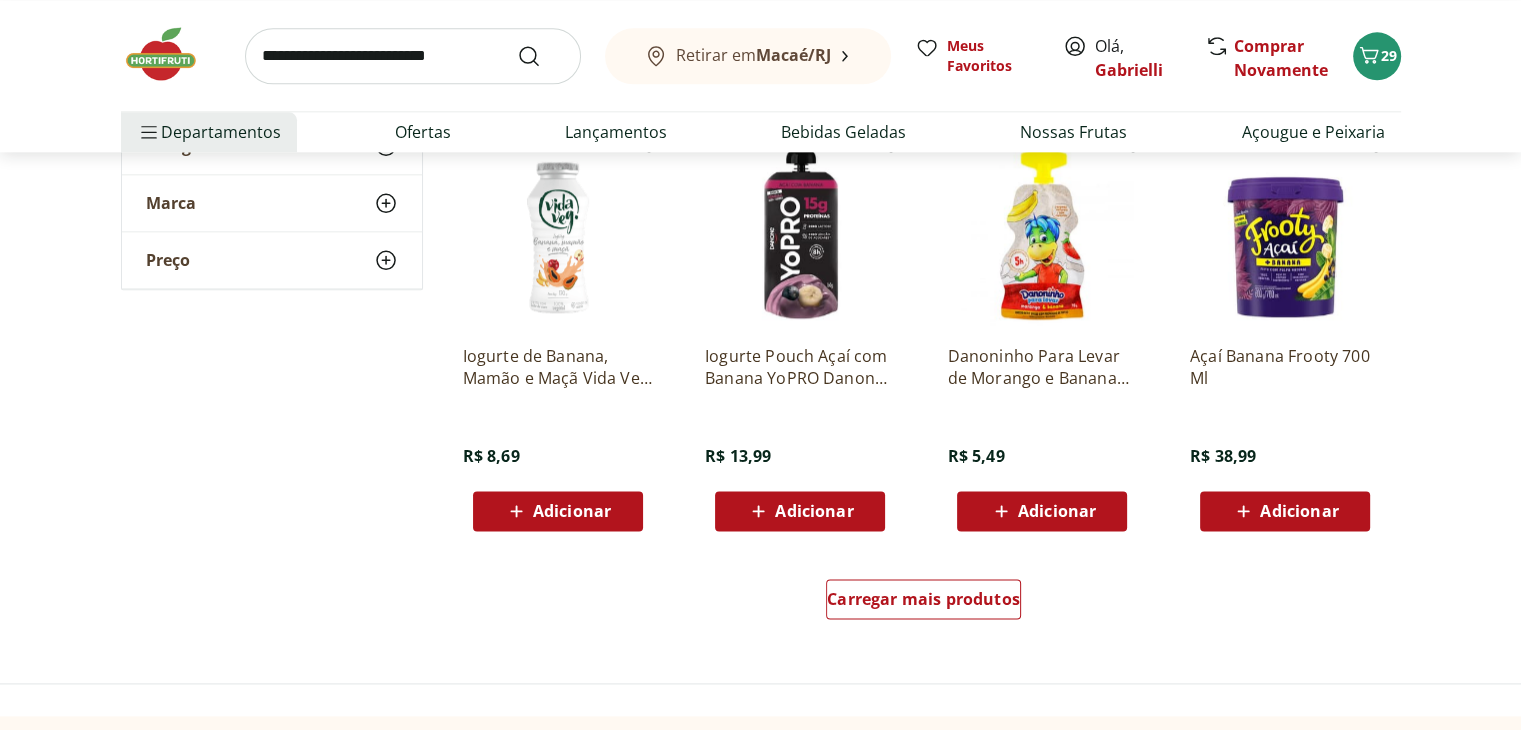 scroll, scrollTop: 2700, scrollLeft: 0, axis: vertical 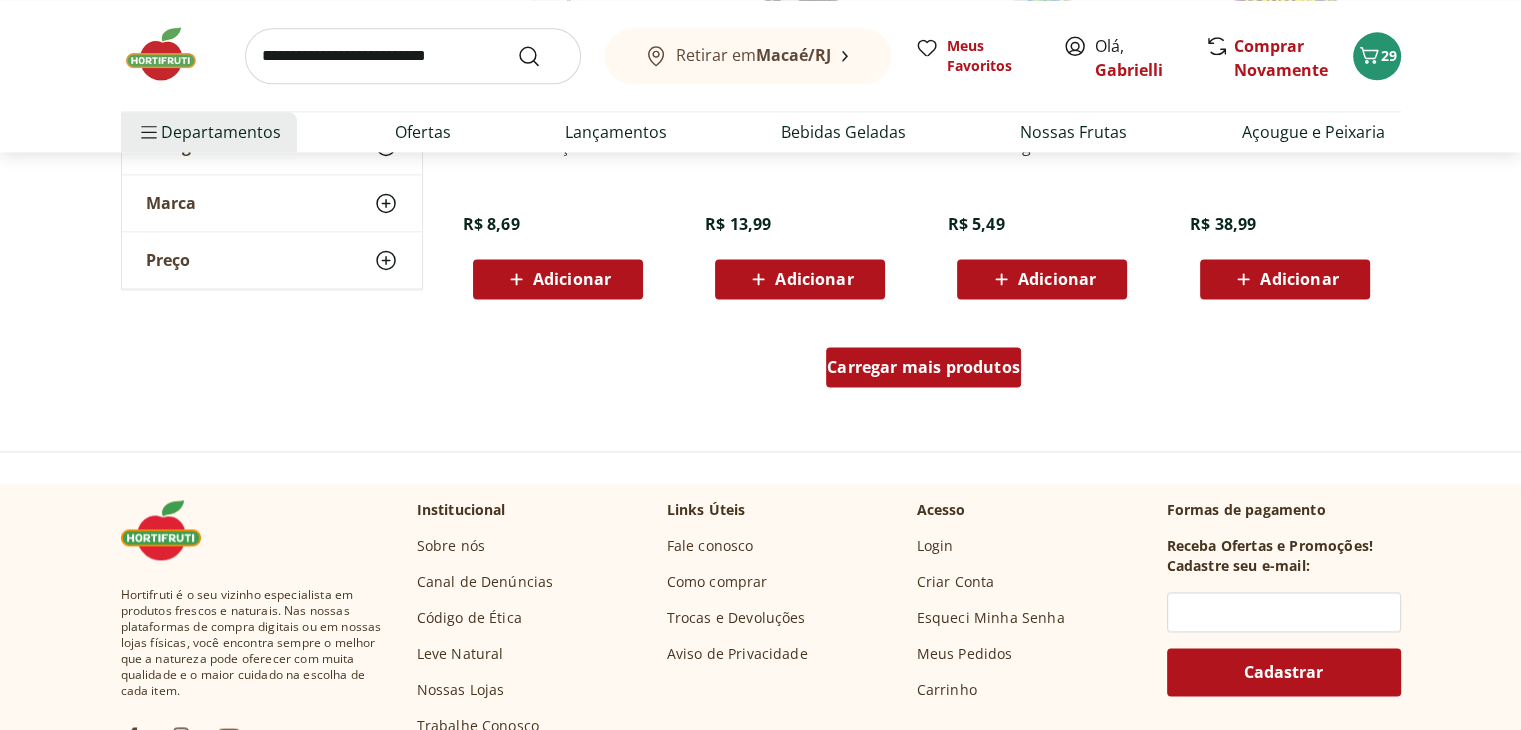 click on "Carregar mais produtos" at bounding box center [923, 367] 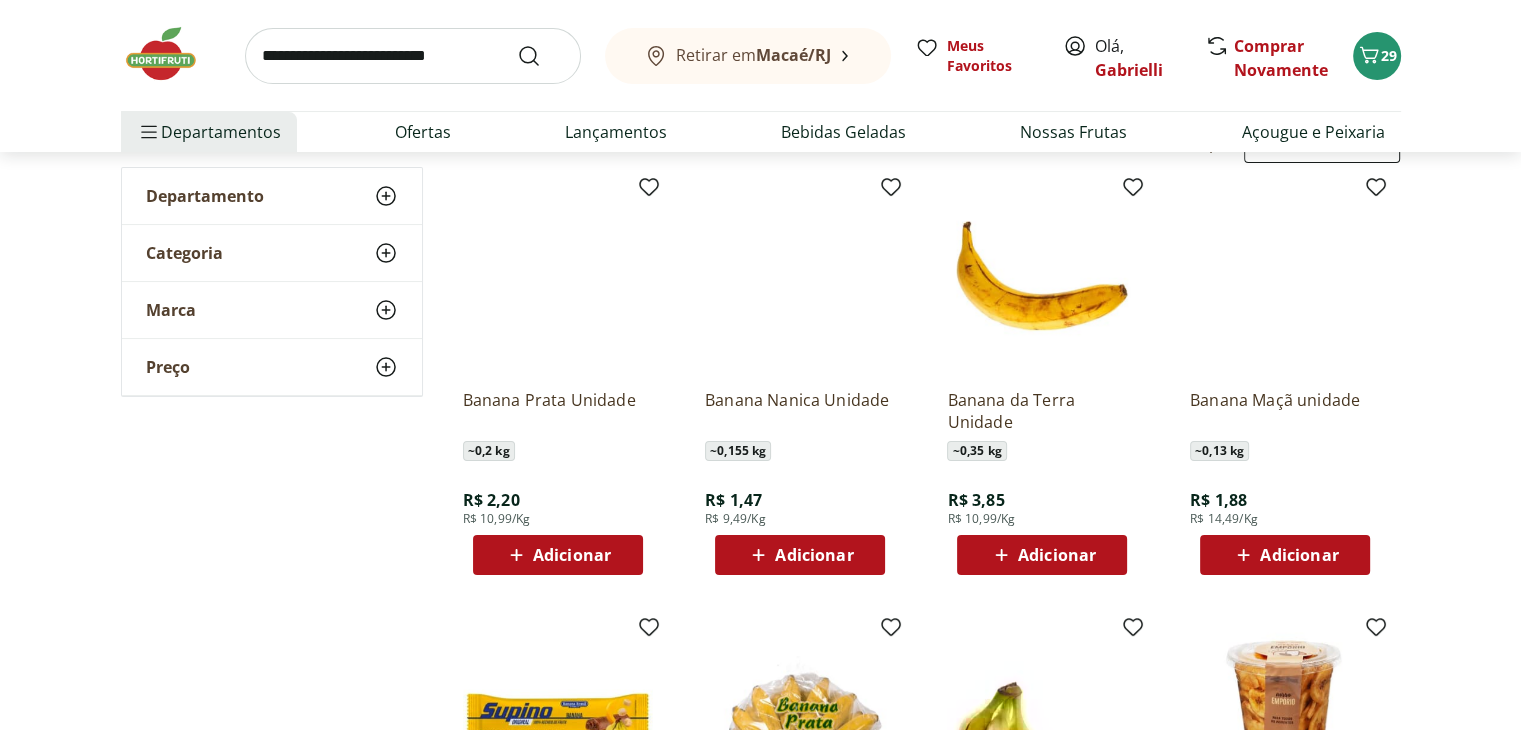 scroll, scrollTop: 300, scrollLeft: 0, axis: vertical 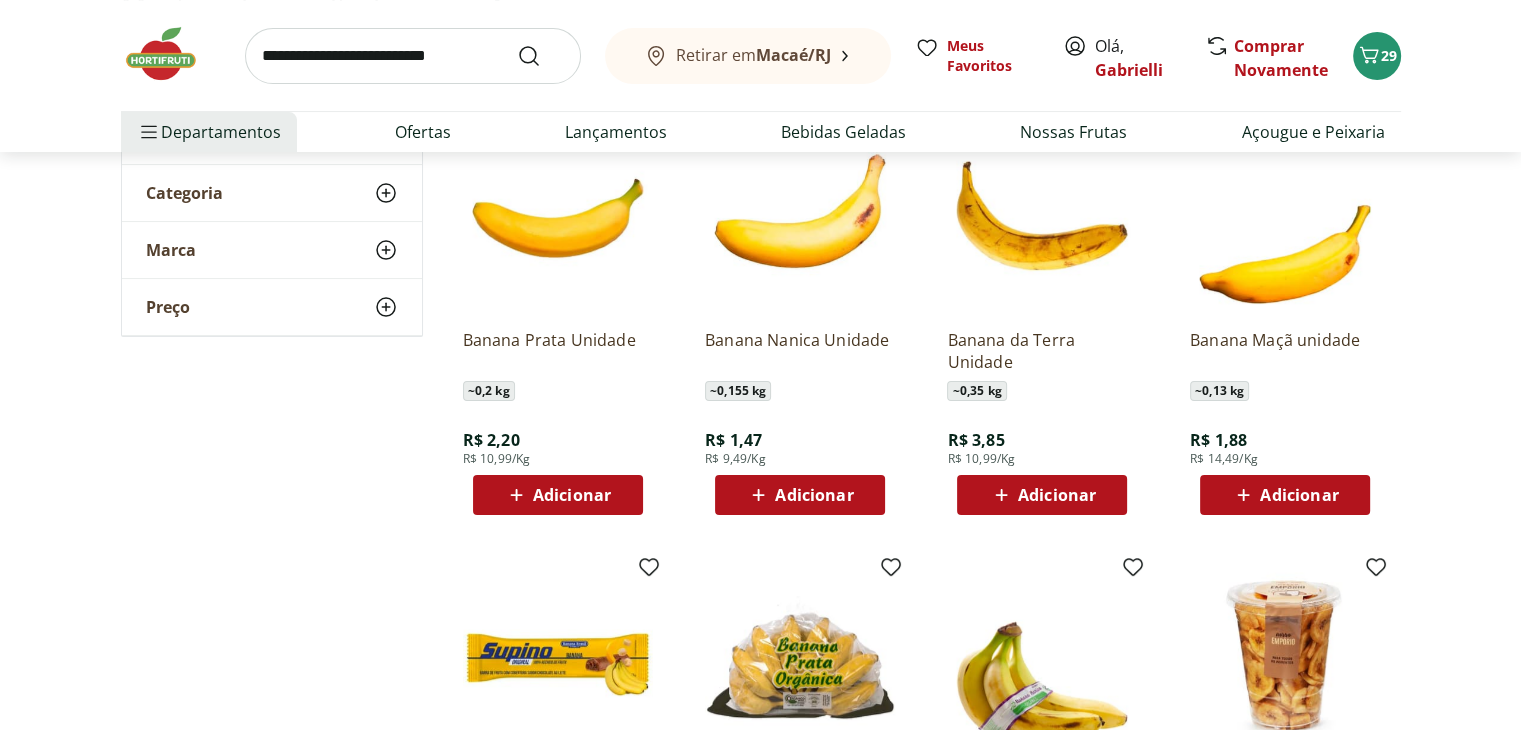 click on "Adicionar" at bounding box center (558, 495) 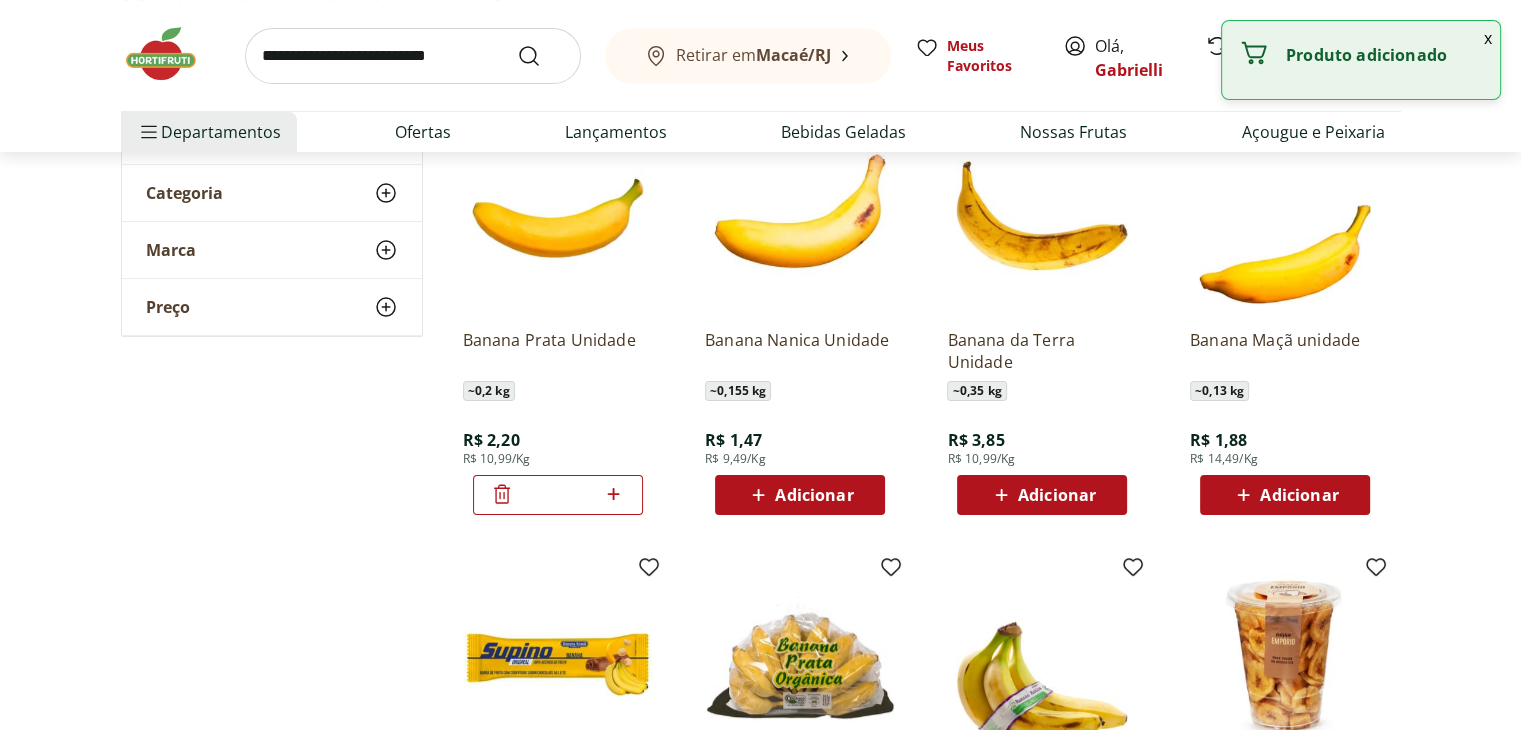 click 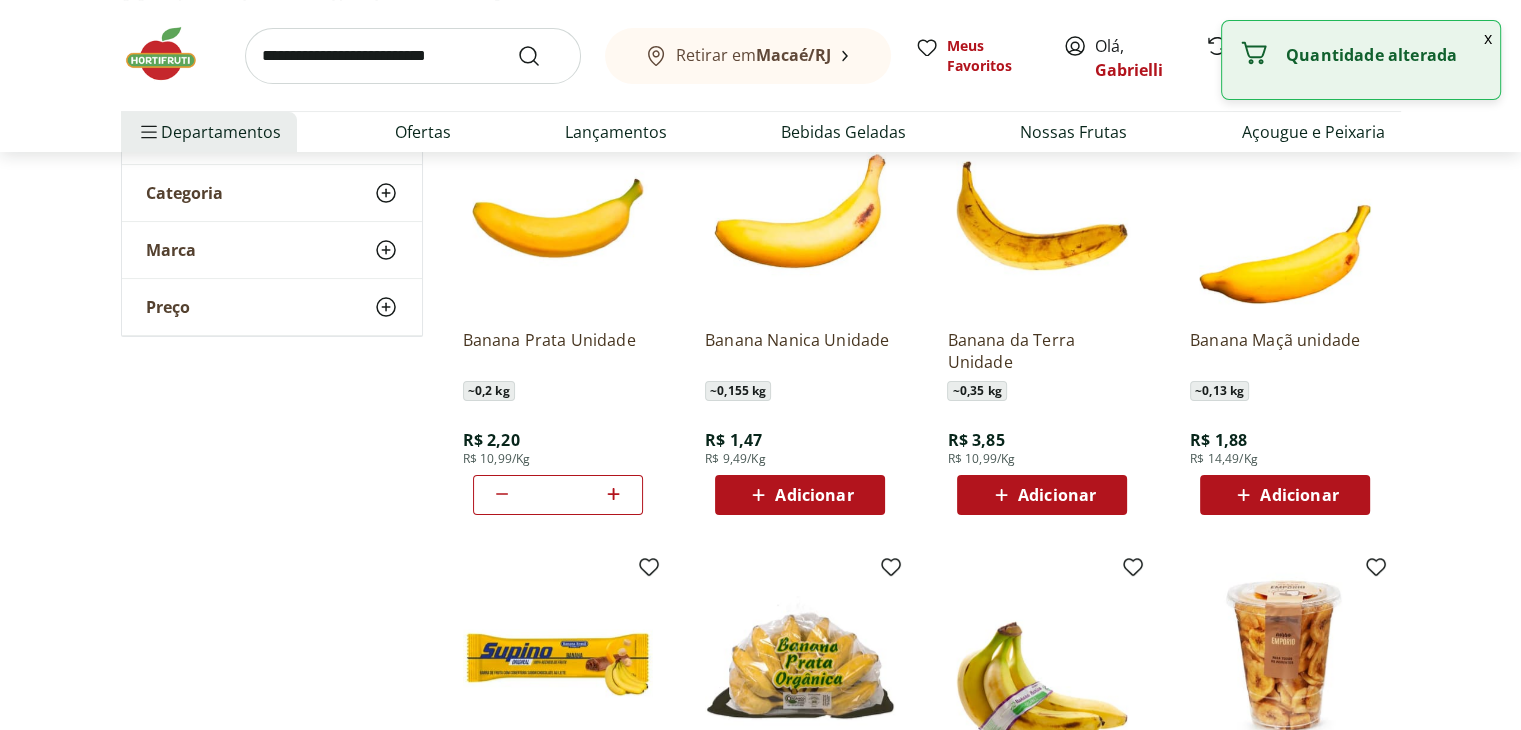 click 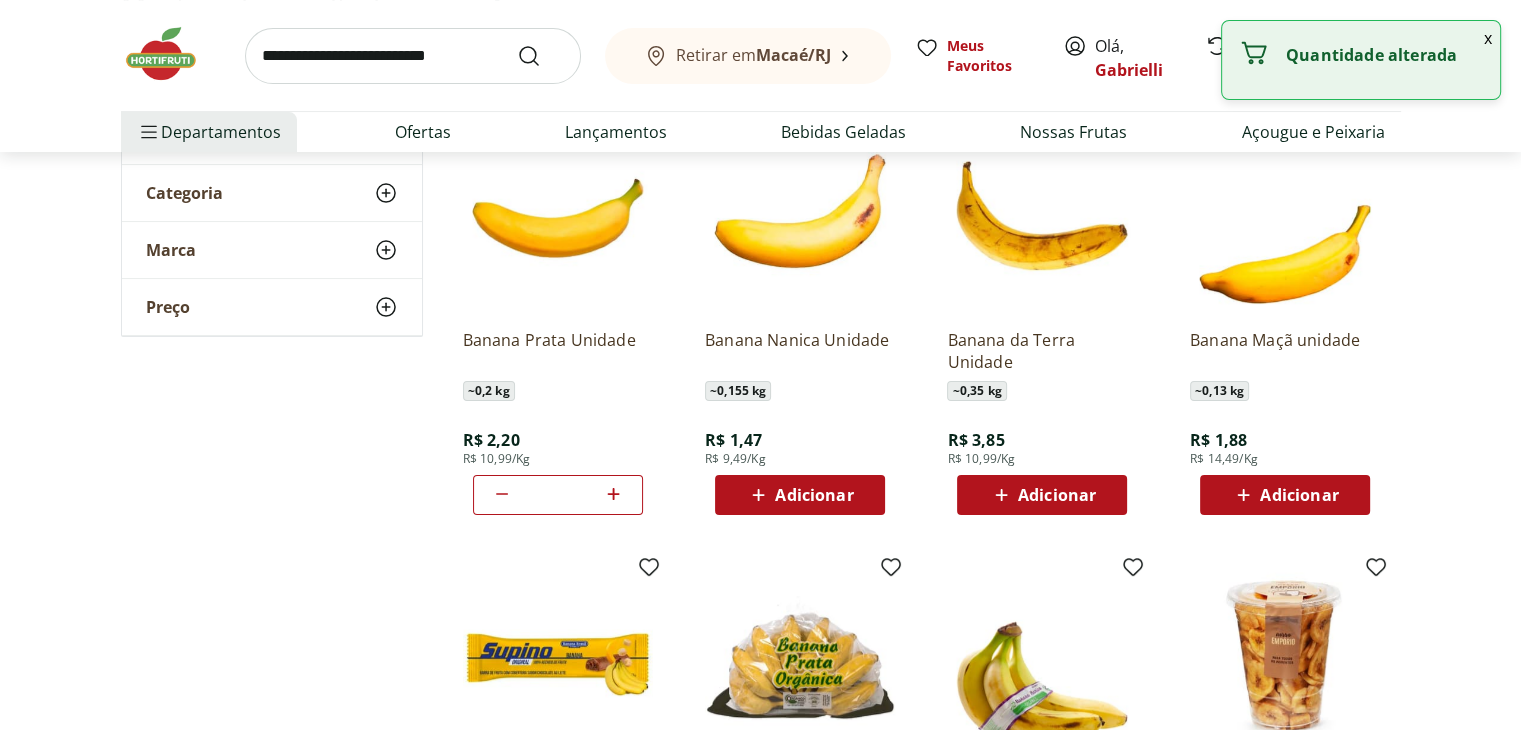 click 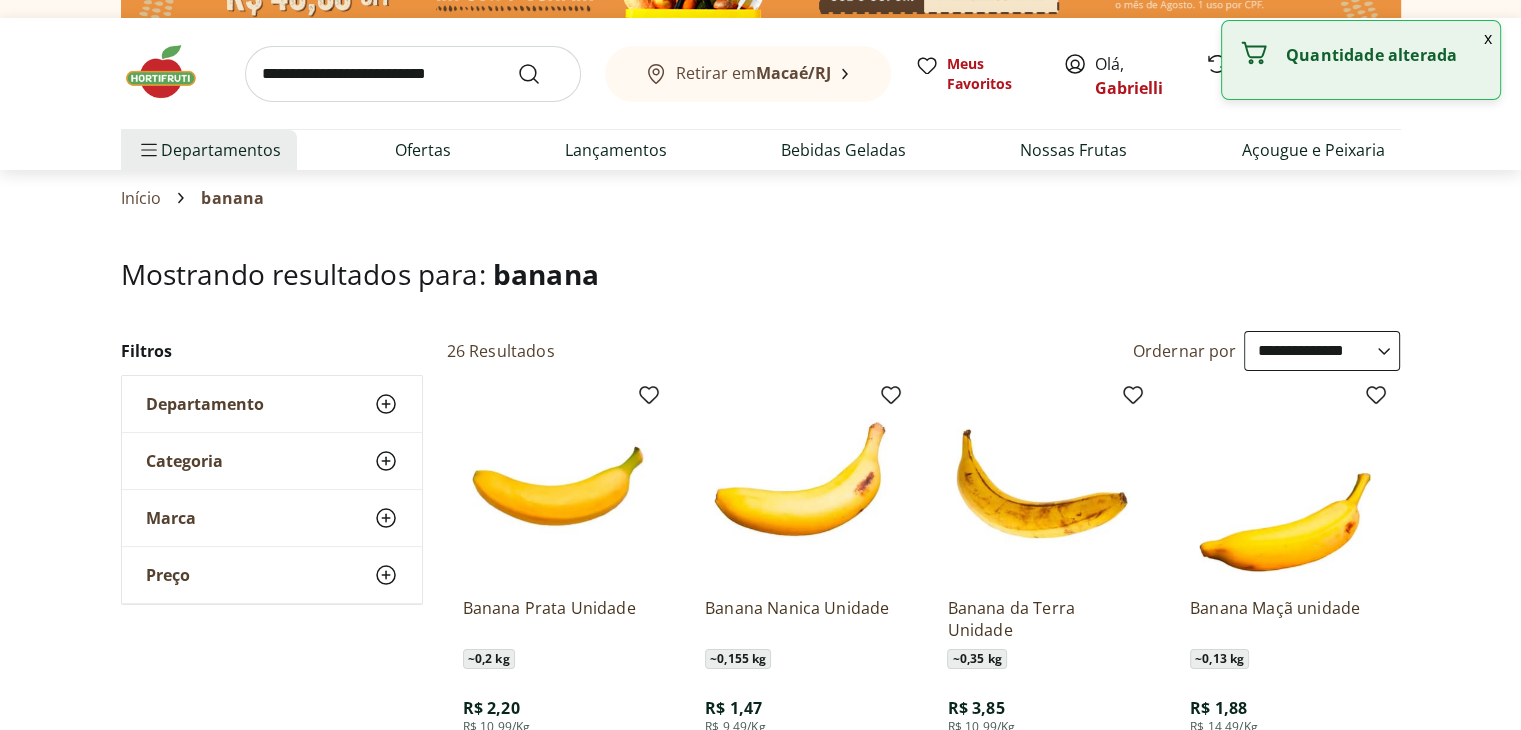scroll, scrollTop: 0, scrollLeft: 0, axis: both 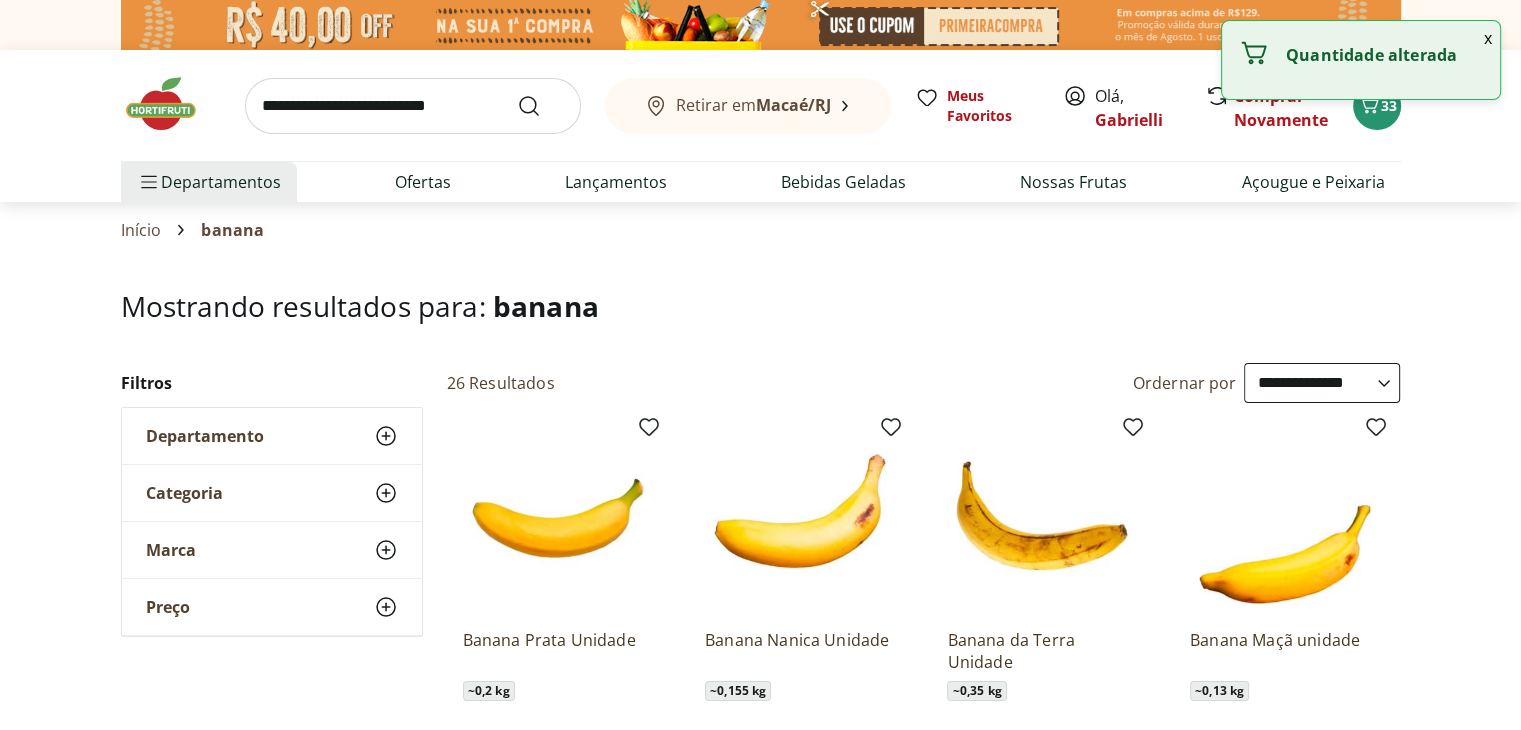 click at bounding box center (413, 106) 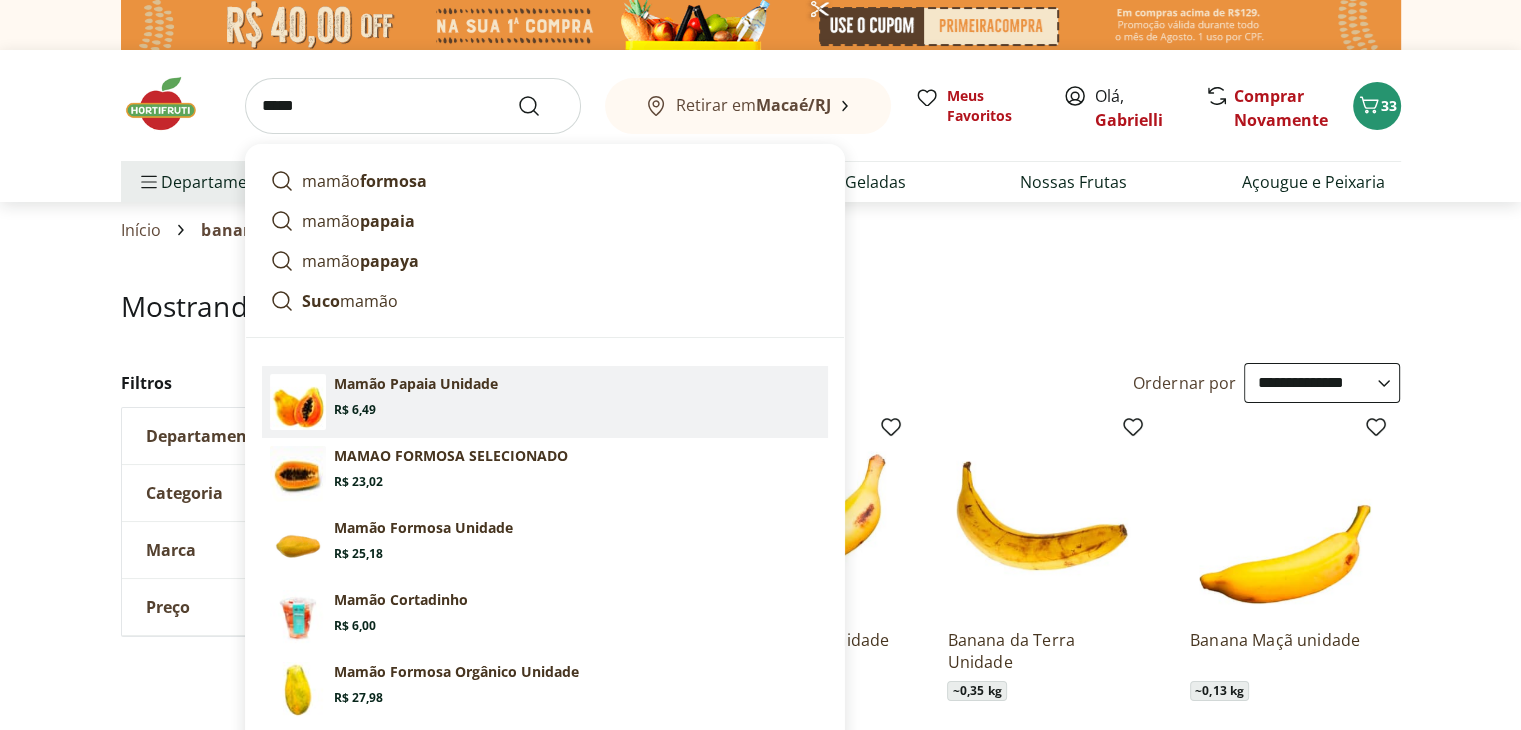 click on "Mamão Papaia Unidade" at bounding box center (416, 384) 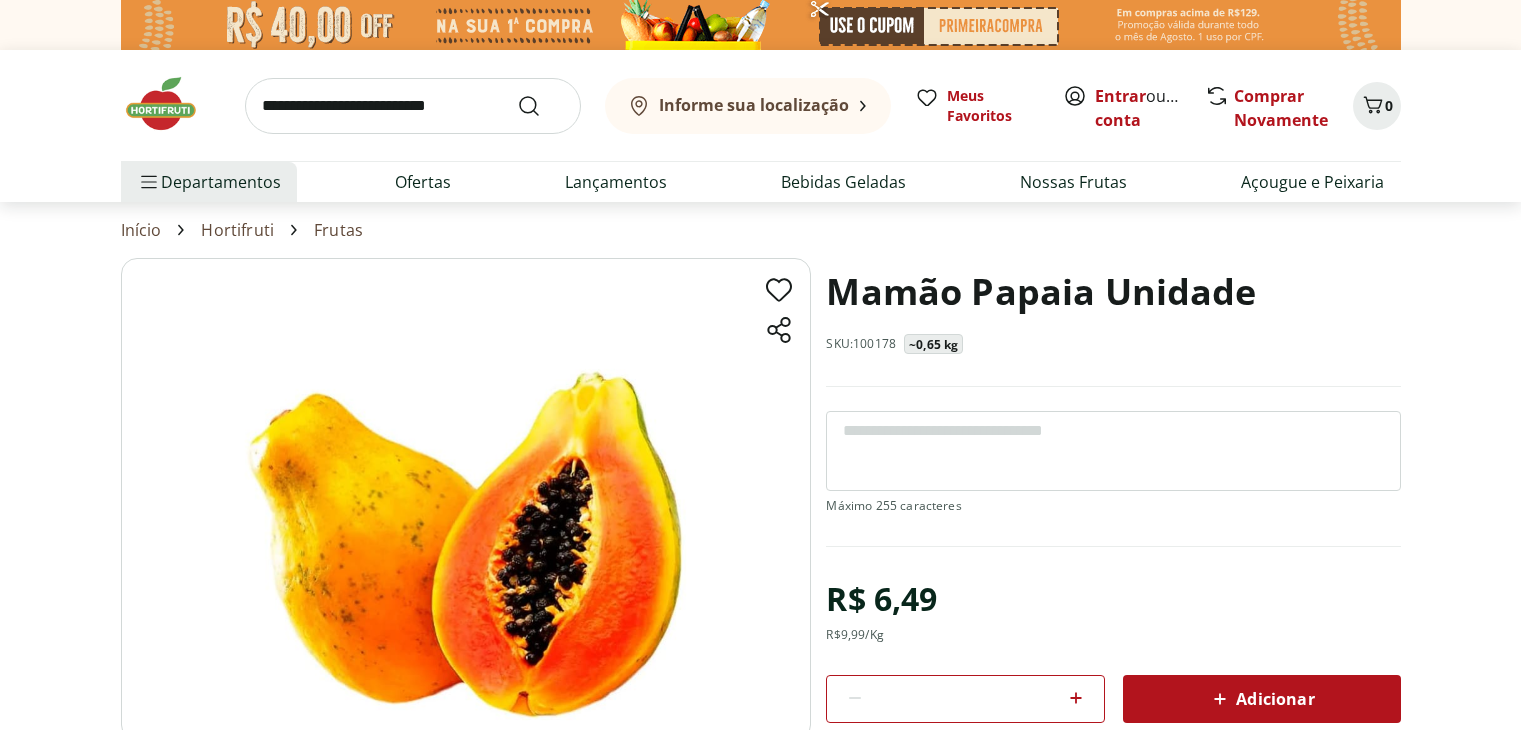 scroll, scrollTop: 0, scrollLeft: 0, axis: both 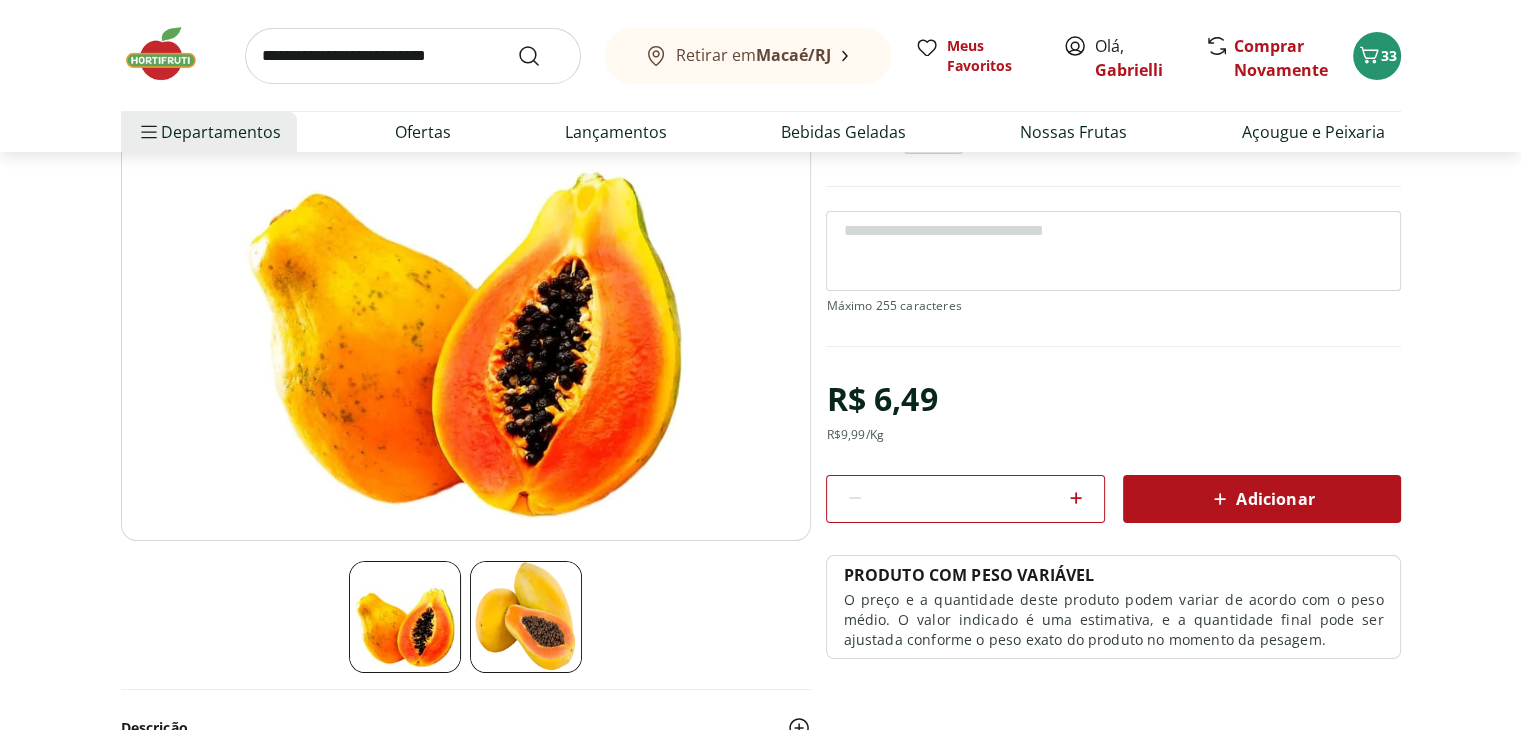 click on "Adicionar" at bounding box center (1262, 499) 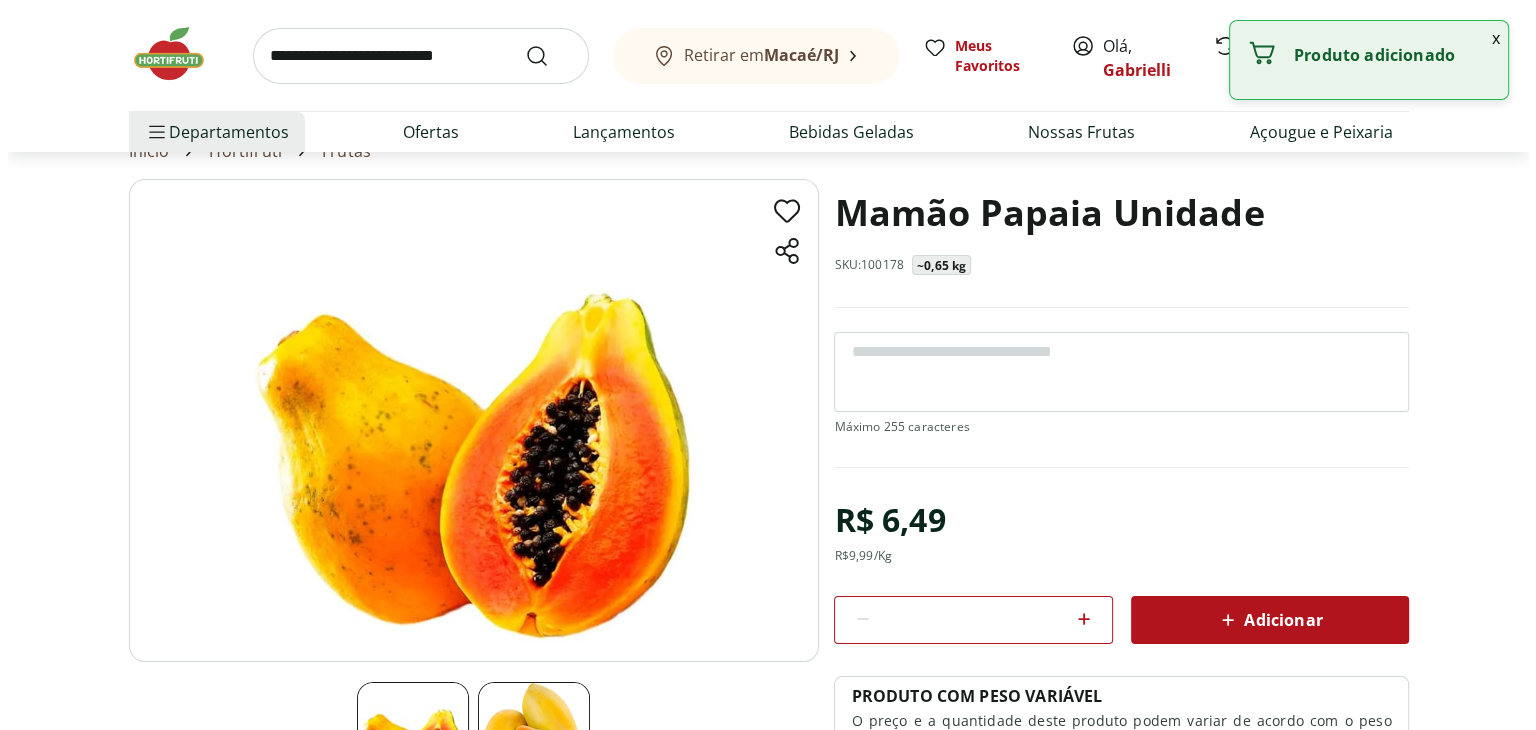 scroll, scrollTop: 0, scrollLeft: 0, axis: both 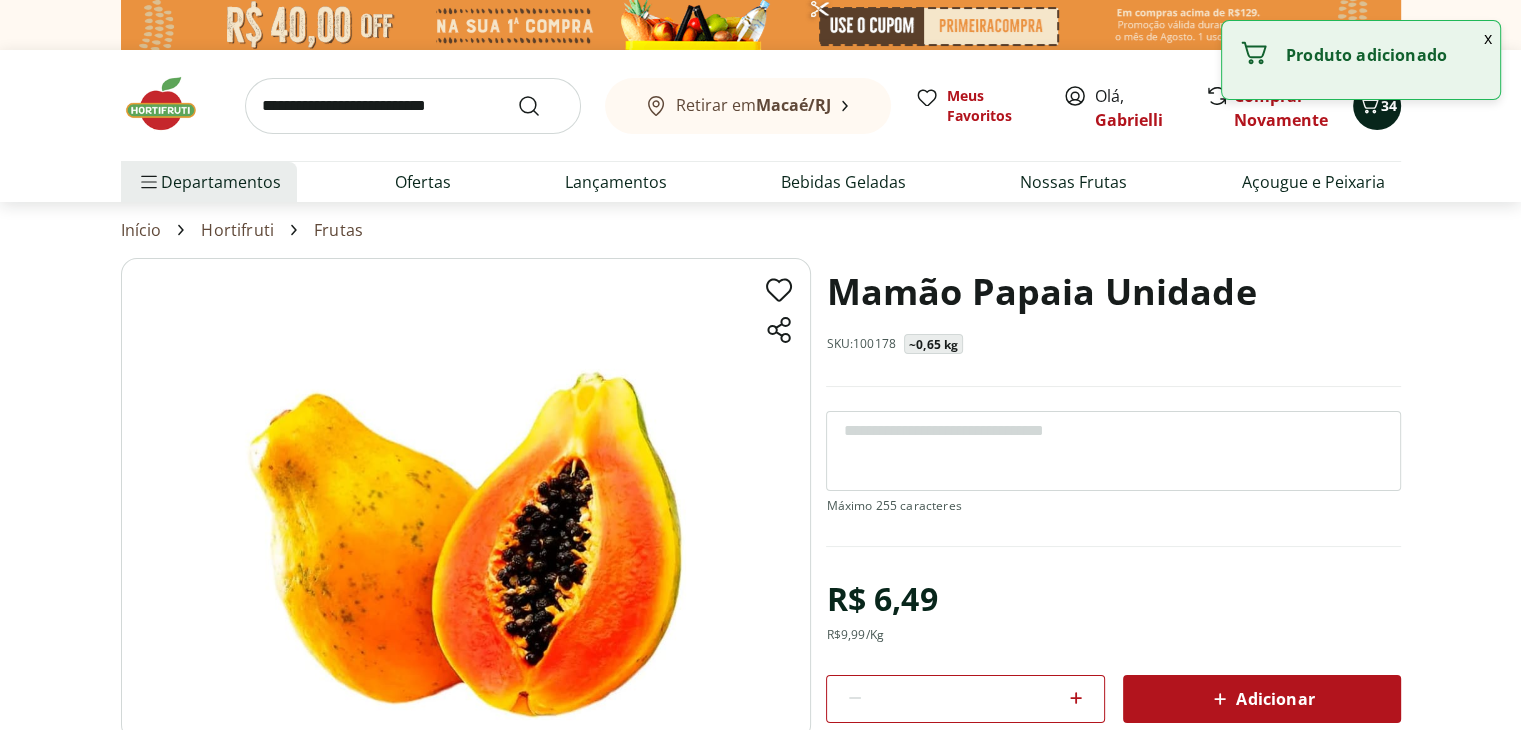 click on "34" at bounding box center [1389, 105] 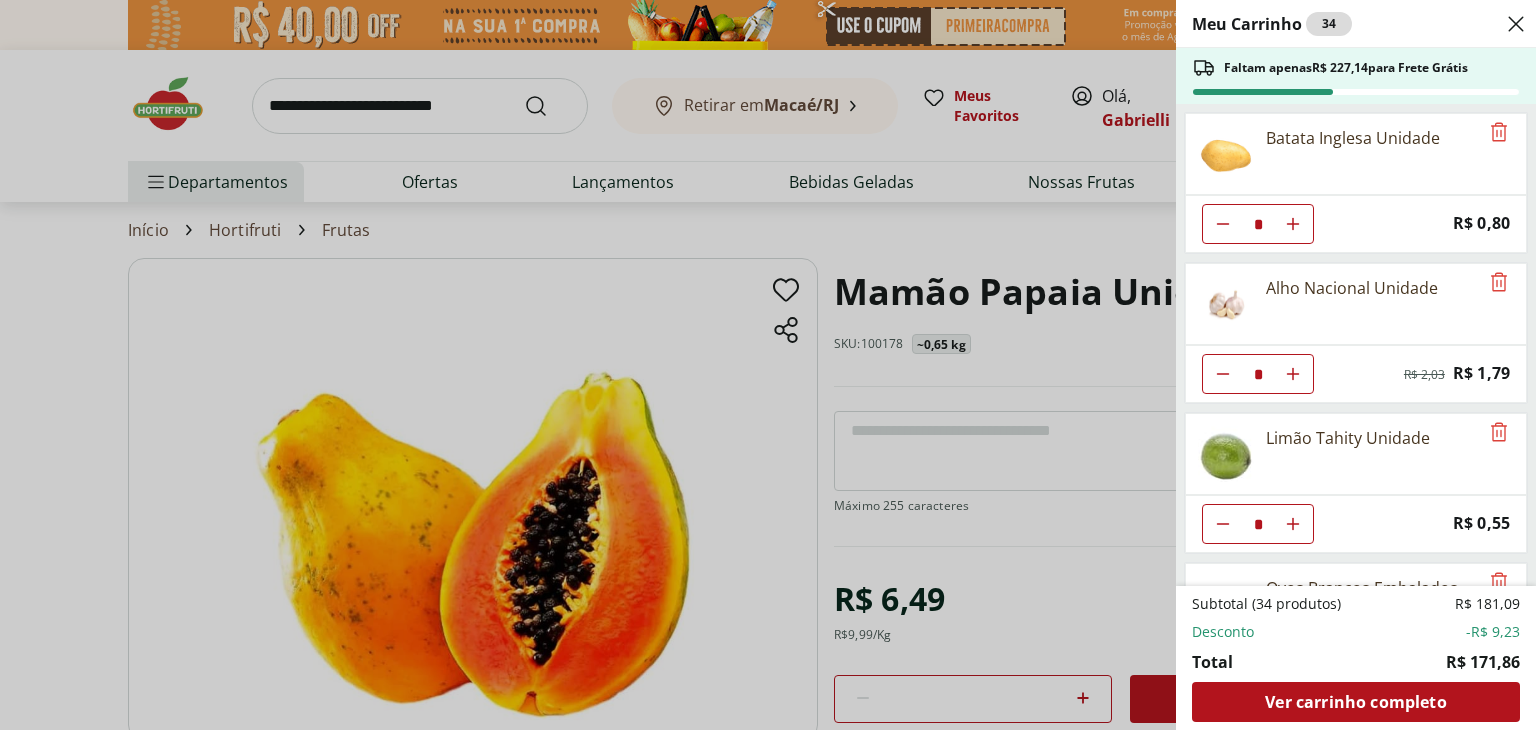 scroll, scrollTop: 500, scrollLeft: 0, axis: vertical 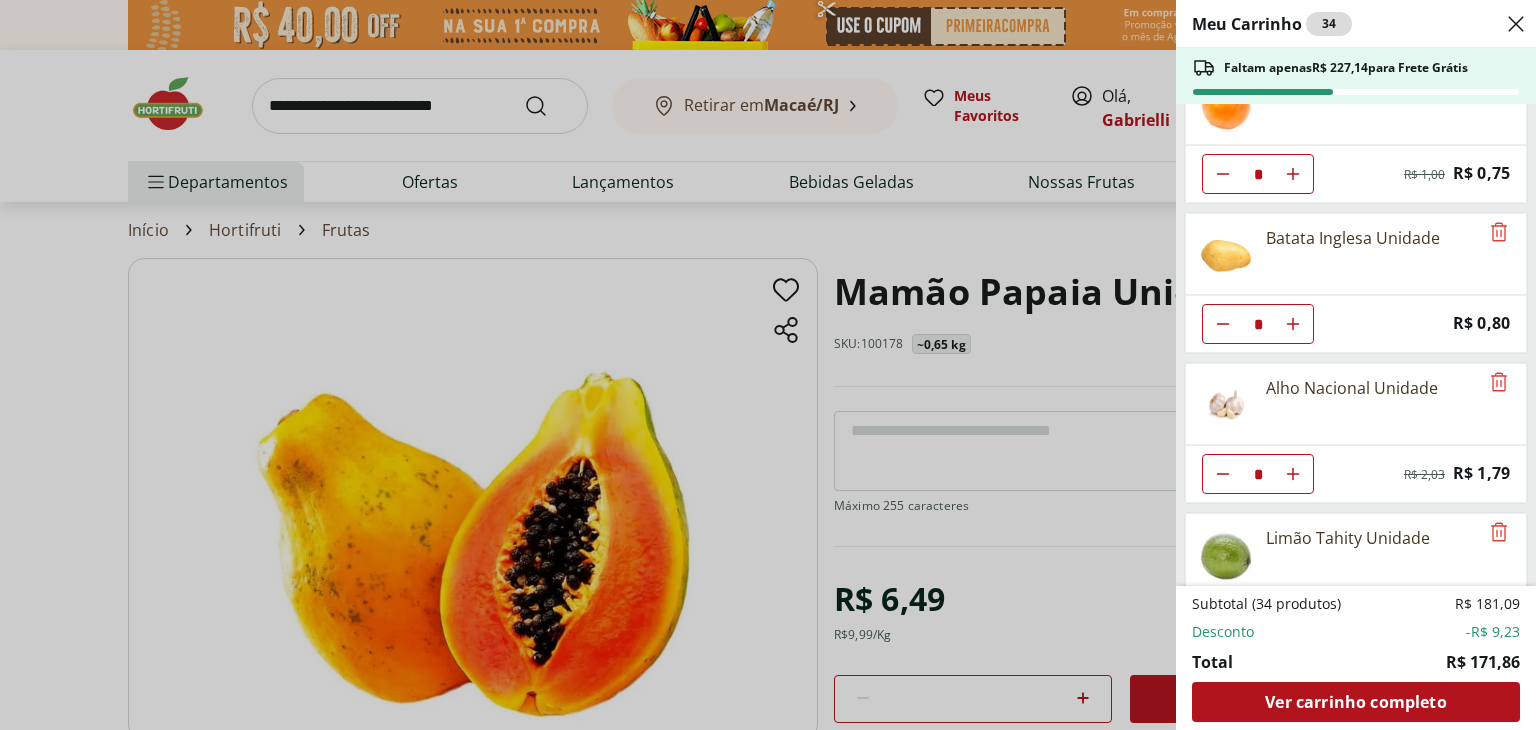 click 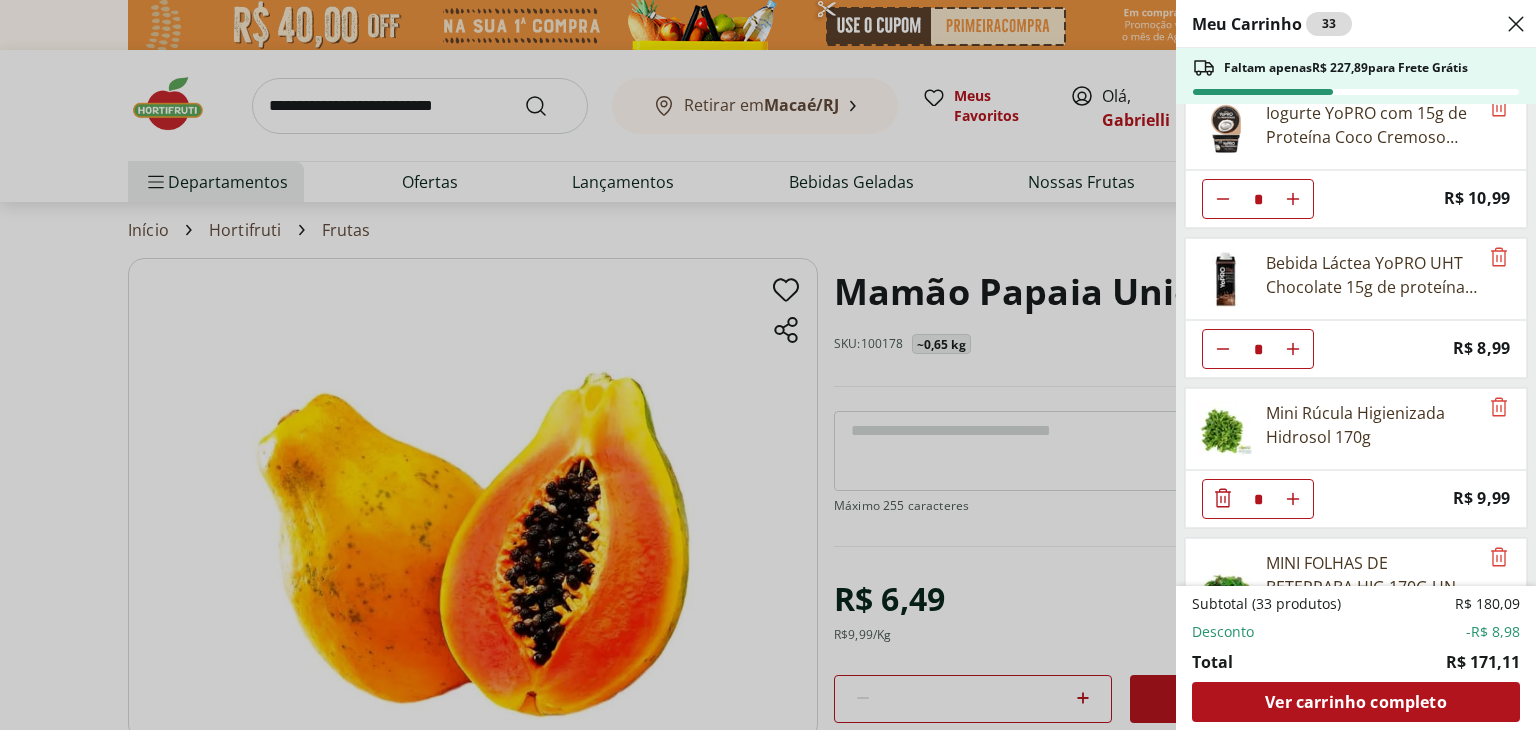scroll, scrollTop: 1507, scrollLeft: 0, axis: vertical 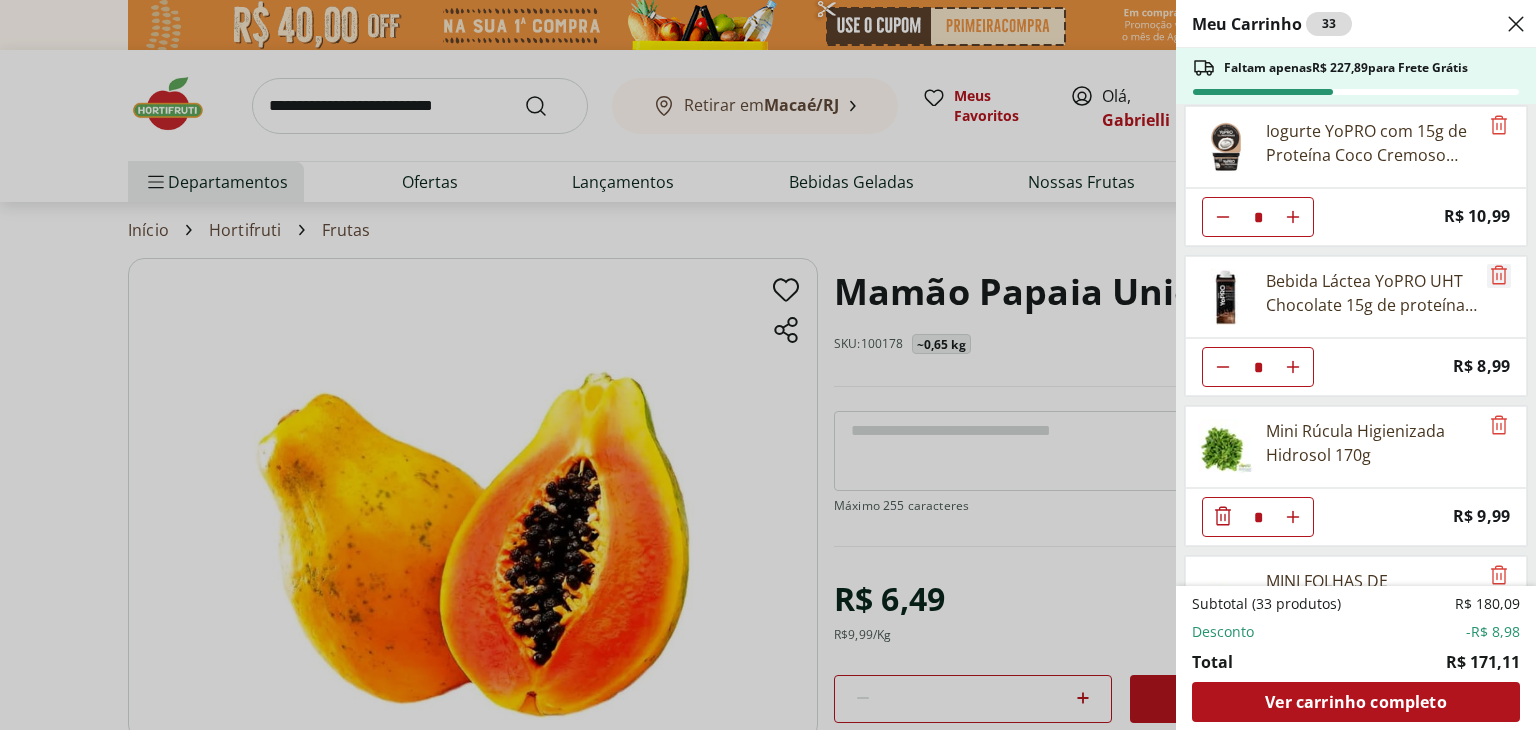 click 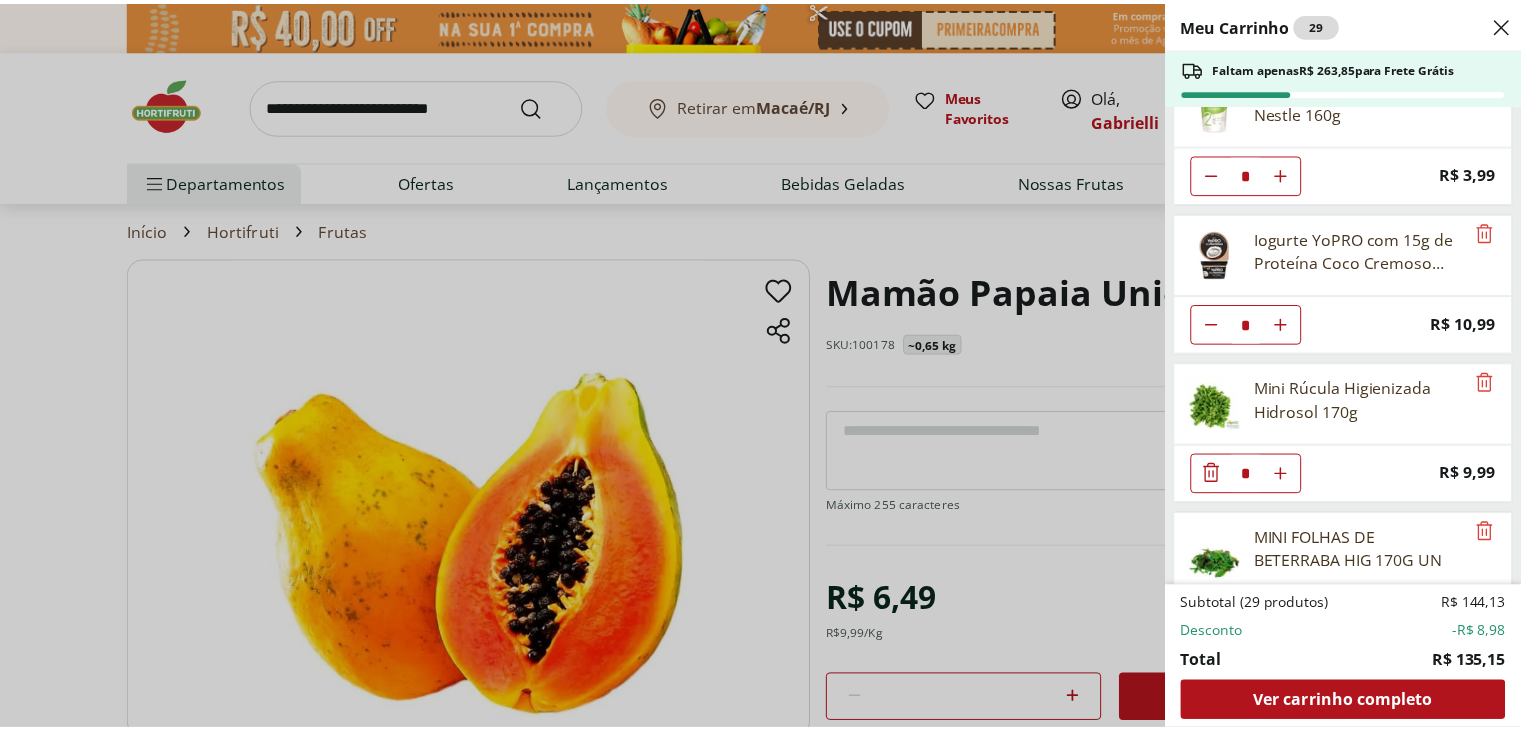 scroll, scrollTop: 1758, scrollLeft: 0, axis: vertical 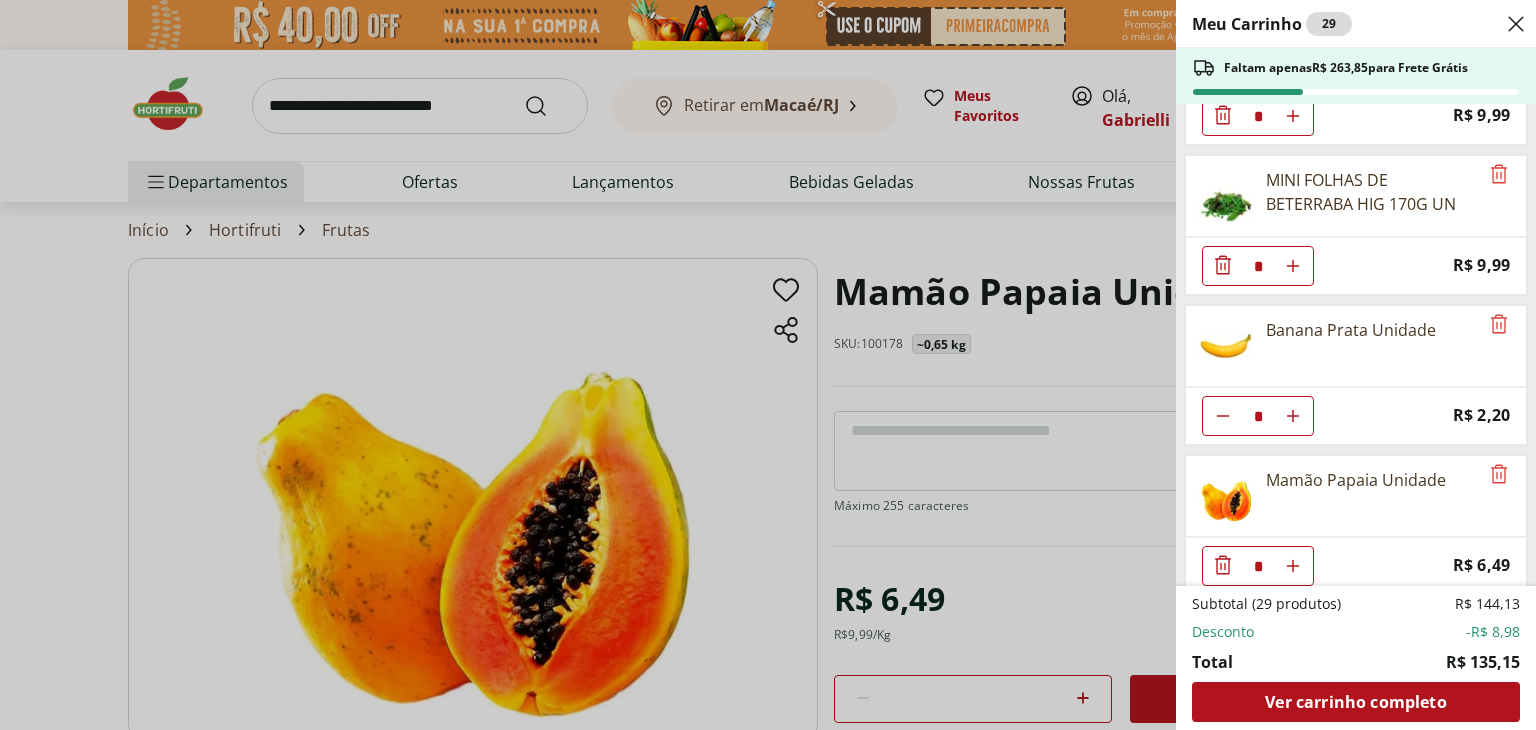 click on "Meu Carrinho 29 Faltam apenas  R$ 263,85  para Frete Grátis Tapioca Natural da Terra 500g * Original price: R$ 8,99 Price: R$ 4,99 Brócolis Congelado Natural Da Terra 300g * Original price: R$ 7,99 Price: R$ 3,99 Alface Americana Unidade * Price: R$ 5,99 Cebola Nacional Unidade * Original price: R$ 1,00 Price: R$ 0,75 Batata Inglesa Unidade * Price: R$ 0,80 Alho Nacional Unidade * Original price: R$ 2,03 Price: R$ 1,79 Limão Tahity Unidade * Price: R$ 0,55 Ovos Brancos Embalados com 30 unidades * Price: R$ 19,99 Abóbora Cabotia Frutifique 400g * Price: R$ 12,99 Iogurte Natural Desnatado Nestle 160g * Price: R$ 3,99 Iogurte YoPRO com 15g de Proteína Coco Cremoso 160g * Price: R$ 10,99 Mini Rúcula Higienizada Hidrosol 170g * Price: R$ 9,99 MINI FOLHAS DE BETERRABA HIG 170G UN * Price: R$ 9,99 Banana Prata Unidade * Price: R$ 2,20 Mamão Papaia Unidade * Price: R$ 6,49 Subtotal (29 produtos) R$ 144,13 Desconto -R$ 8,98 Total R$ 135,15 Ver carrinho completo" at bounding box center [768, 365] 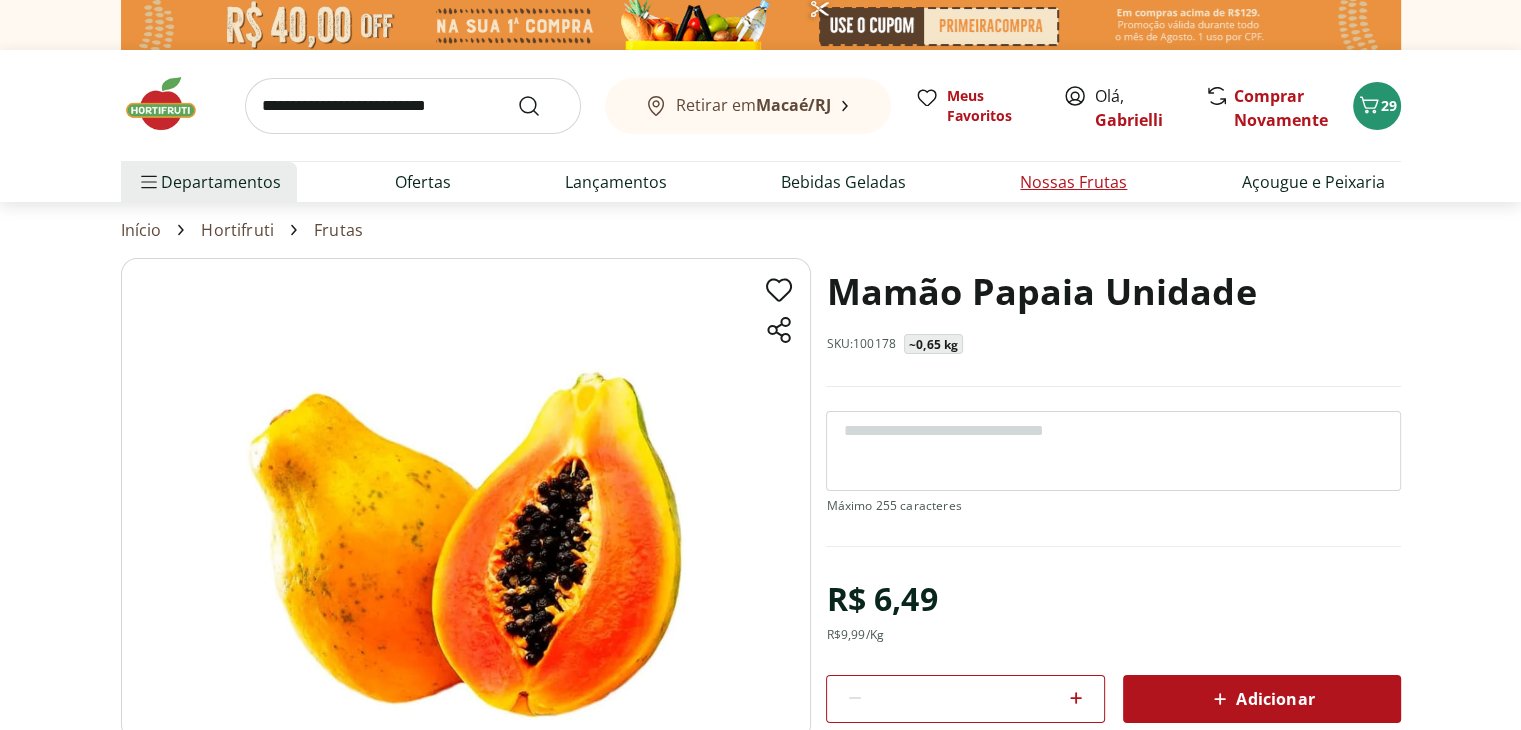 click on "Nossas Frutas" at bounding box center [1073, 182] 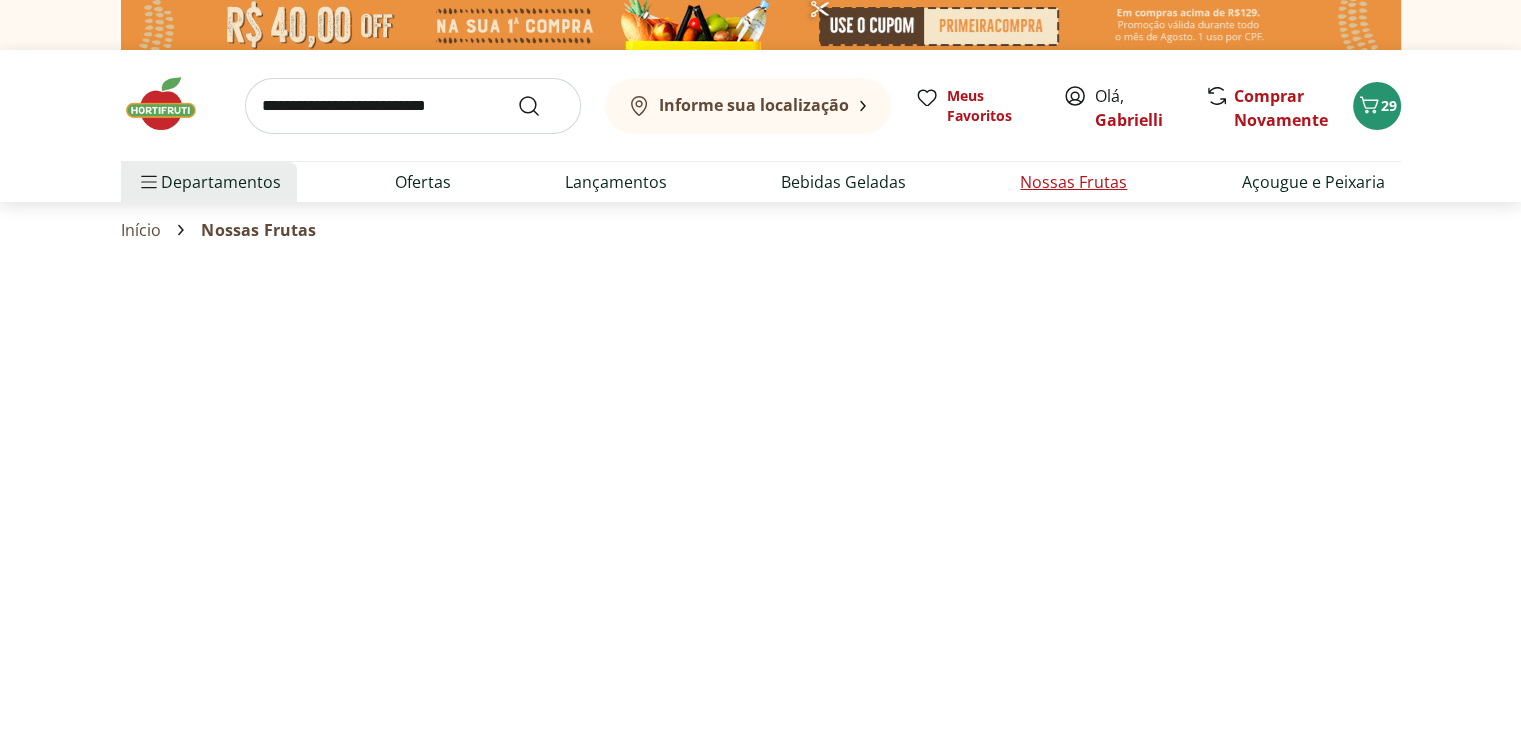 select on "**********" 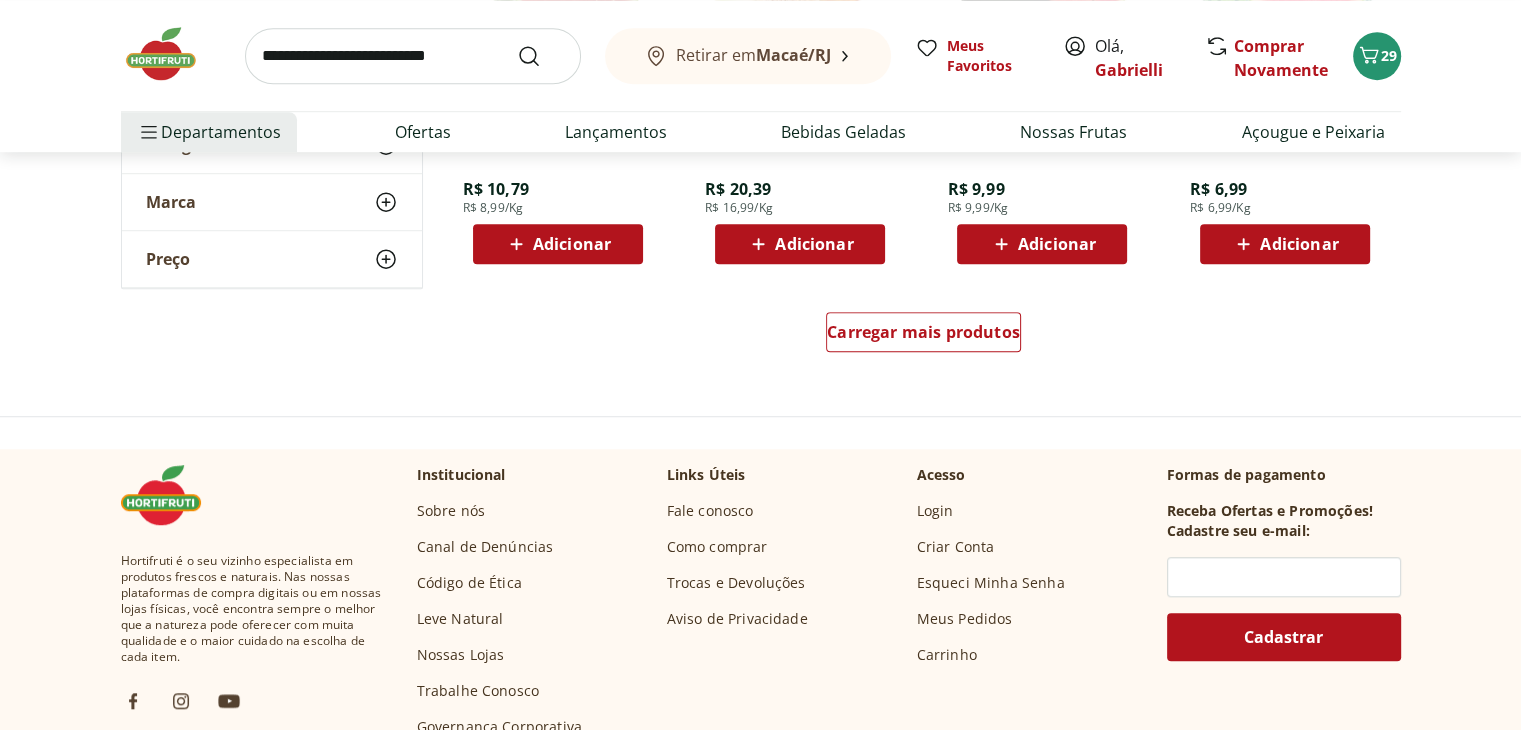 scroll, scrollTop: 1300, scrollLeft: 0, axis: vertical 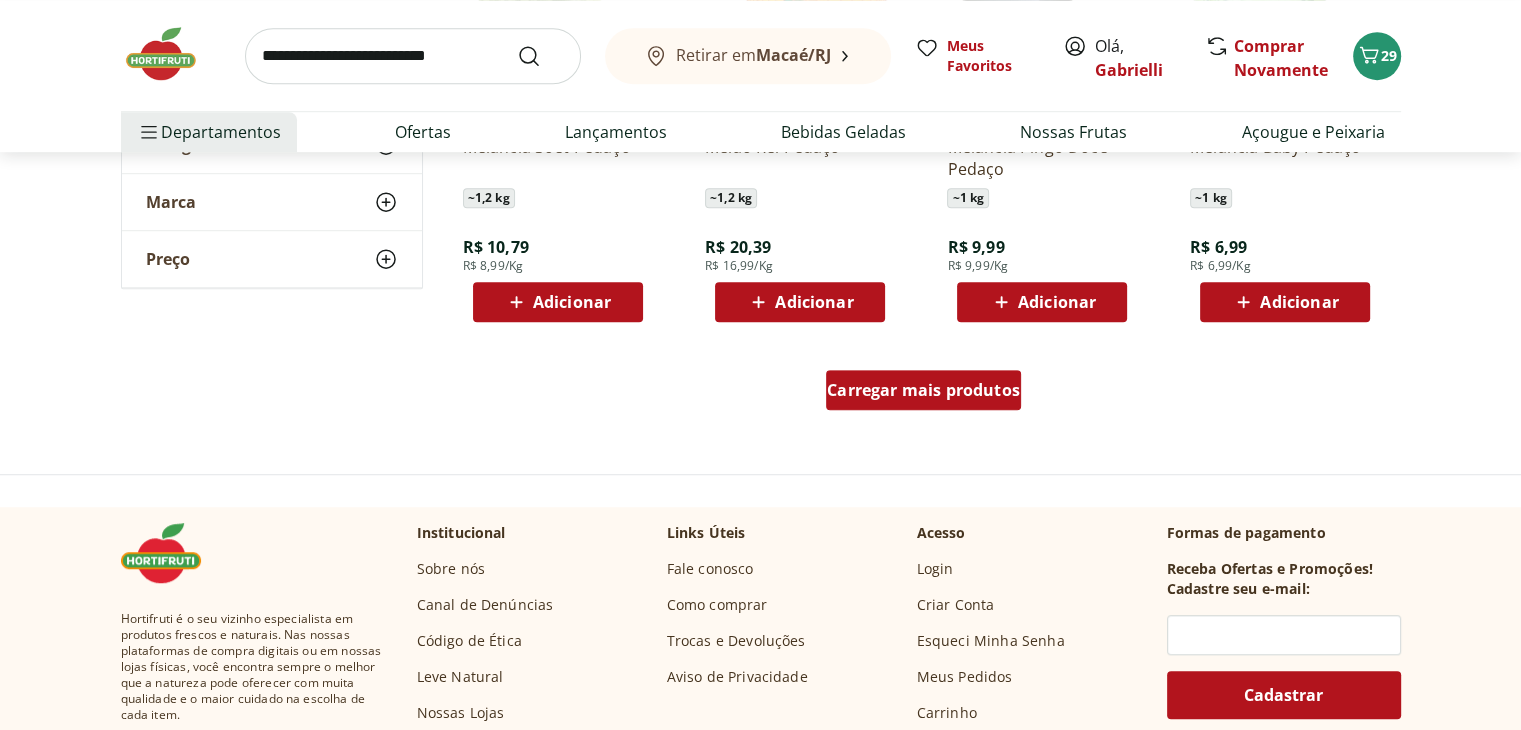 click on "Carregar mais produtos" at bounding box center (923, 394) 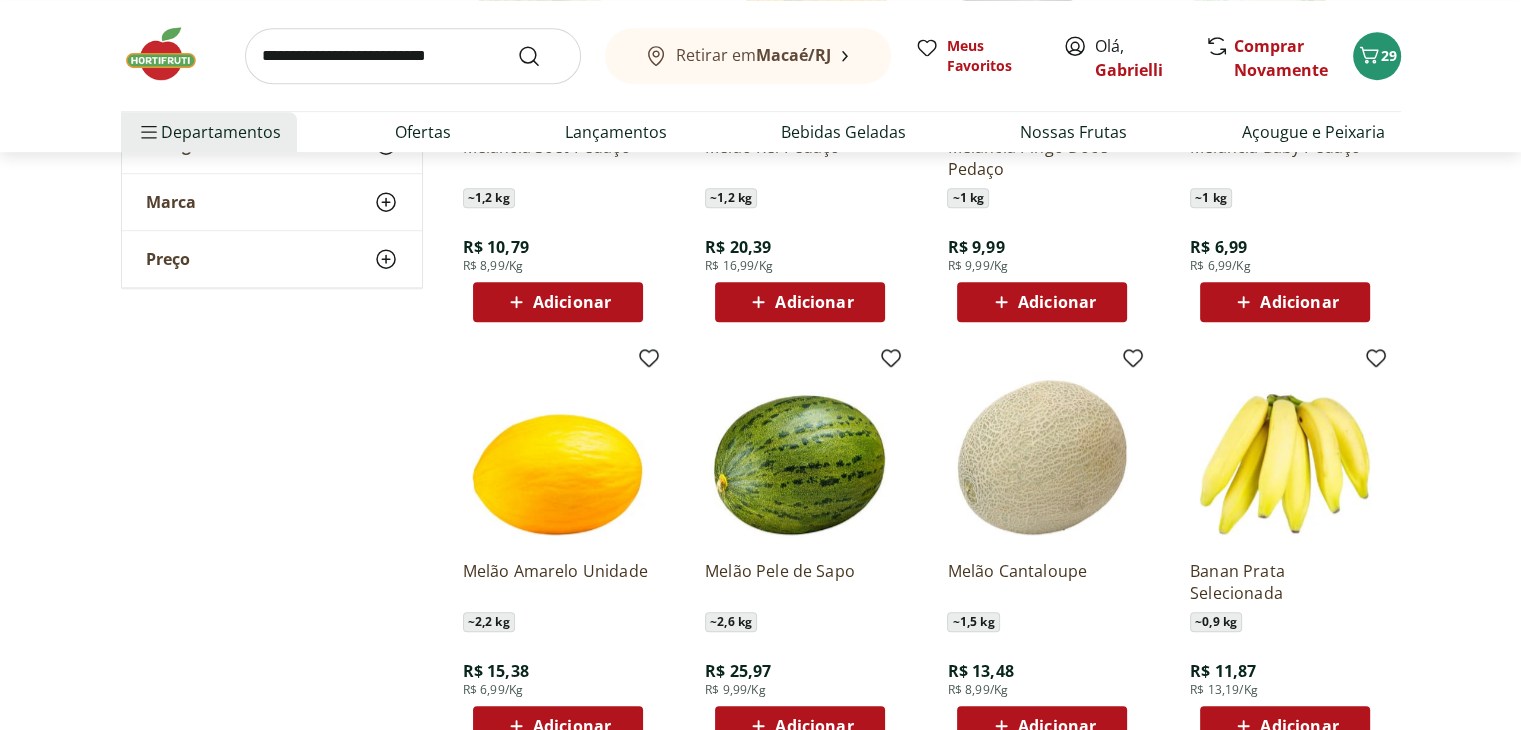 click at bounding box center (413, 56) 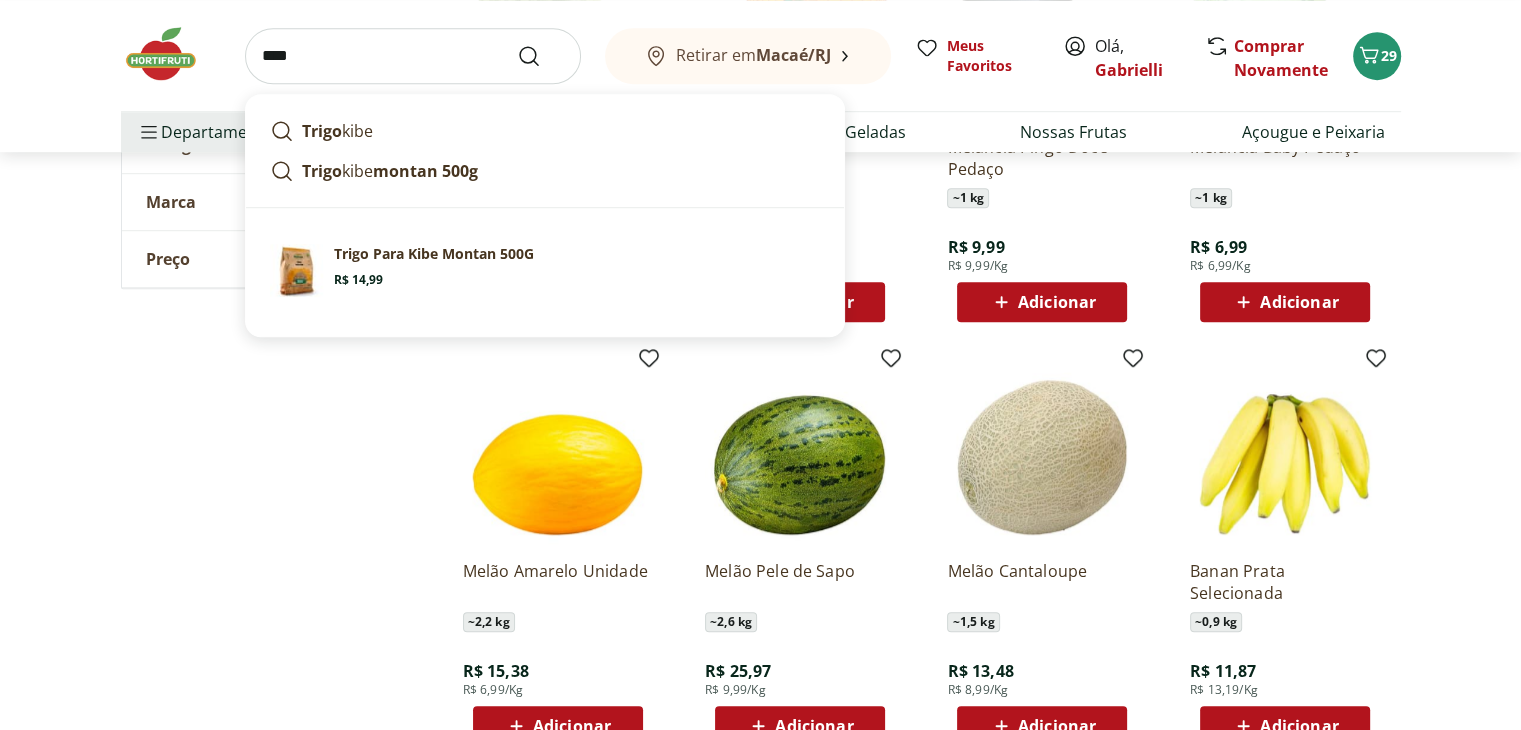 type on "****" 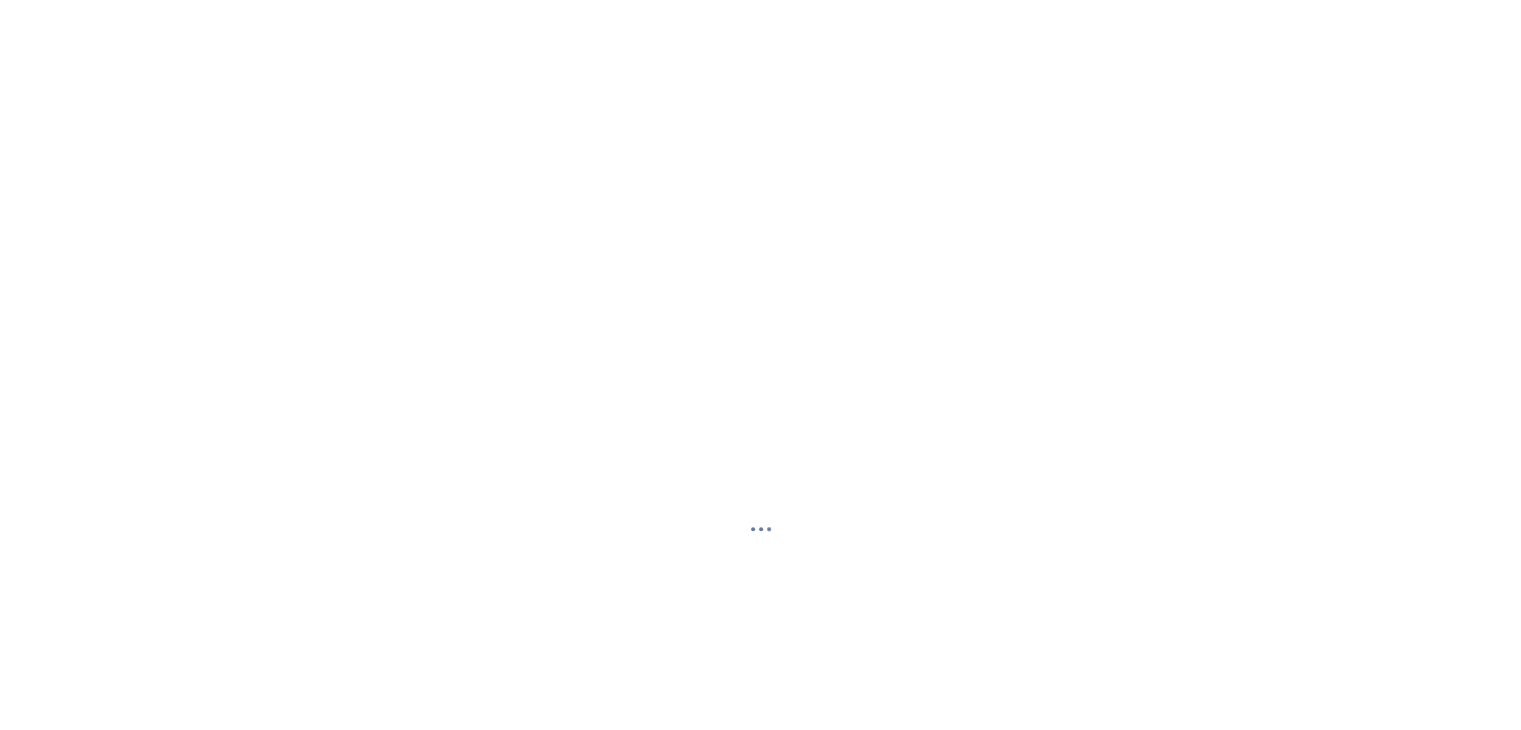 scroll, scrollTop: 0, scrollLeft: 0, axis: both 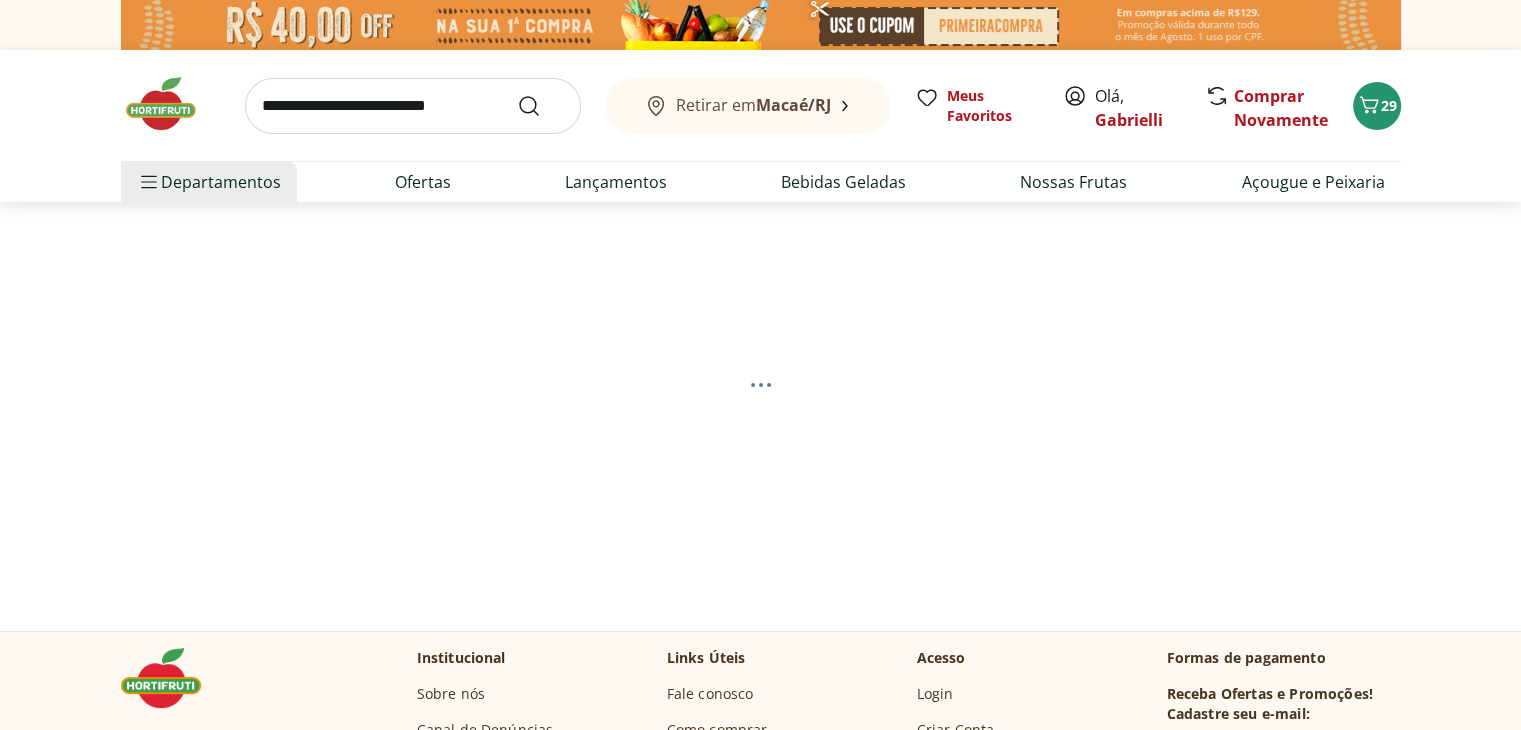 select on "**********" 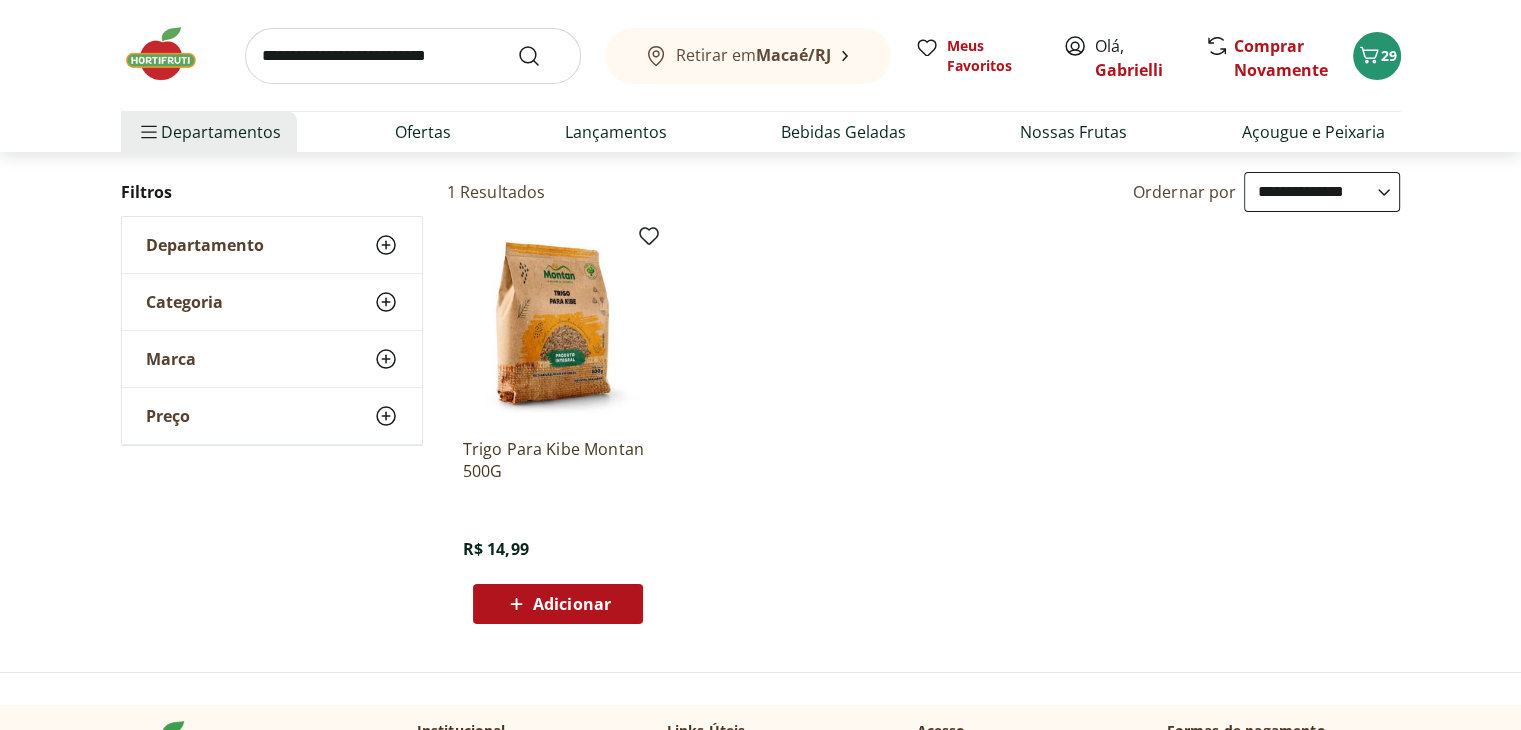scroll, scrollTop: 300, scrollLeft: 0, axis: vertical 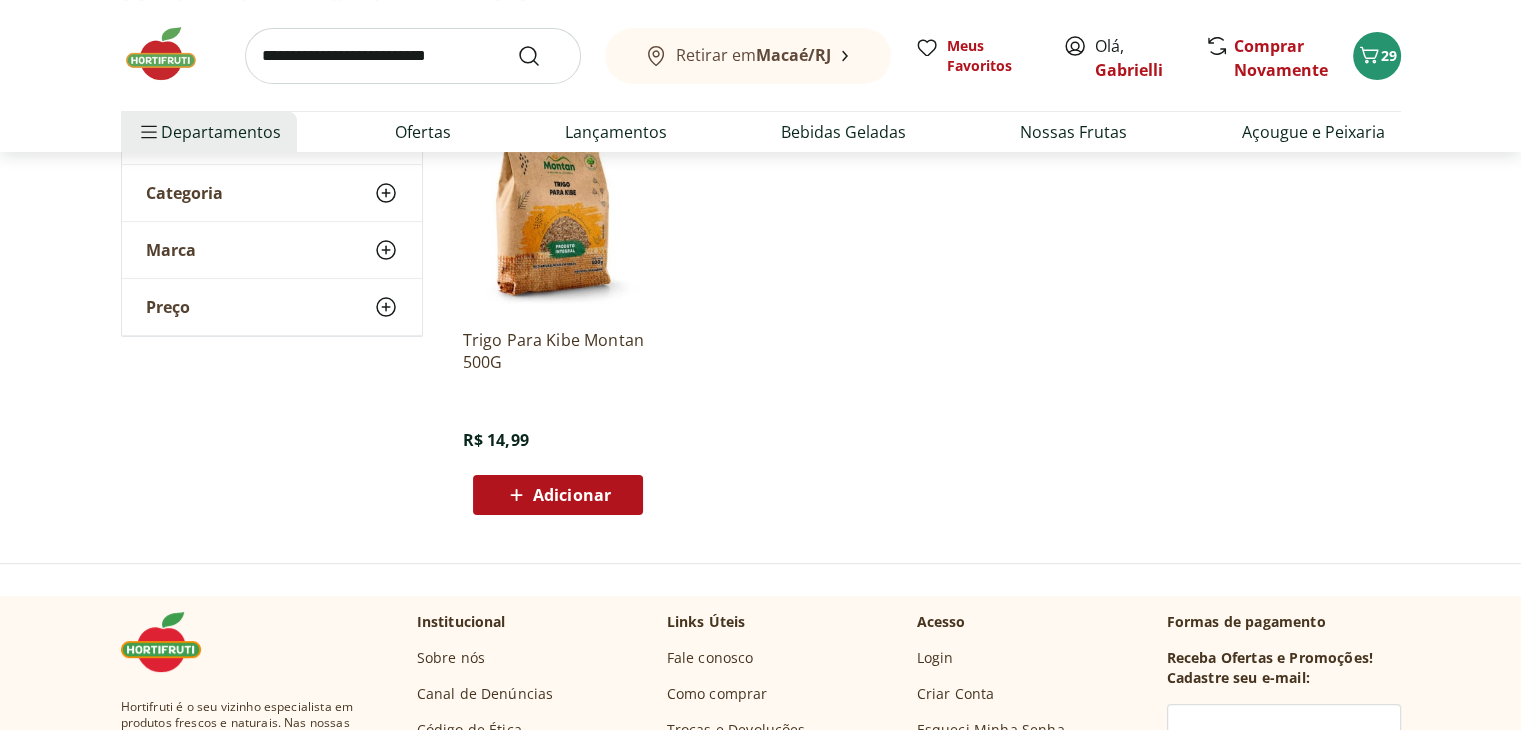 click on "Adicionar" at bounding box center (558, 495) 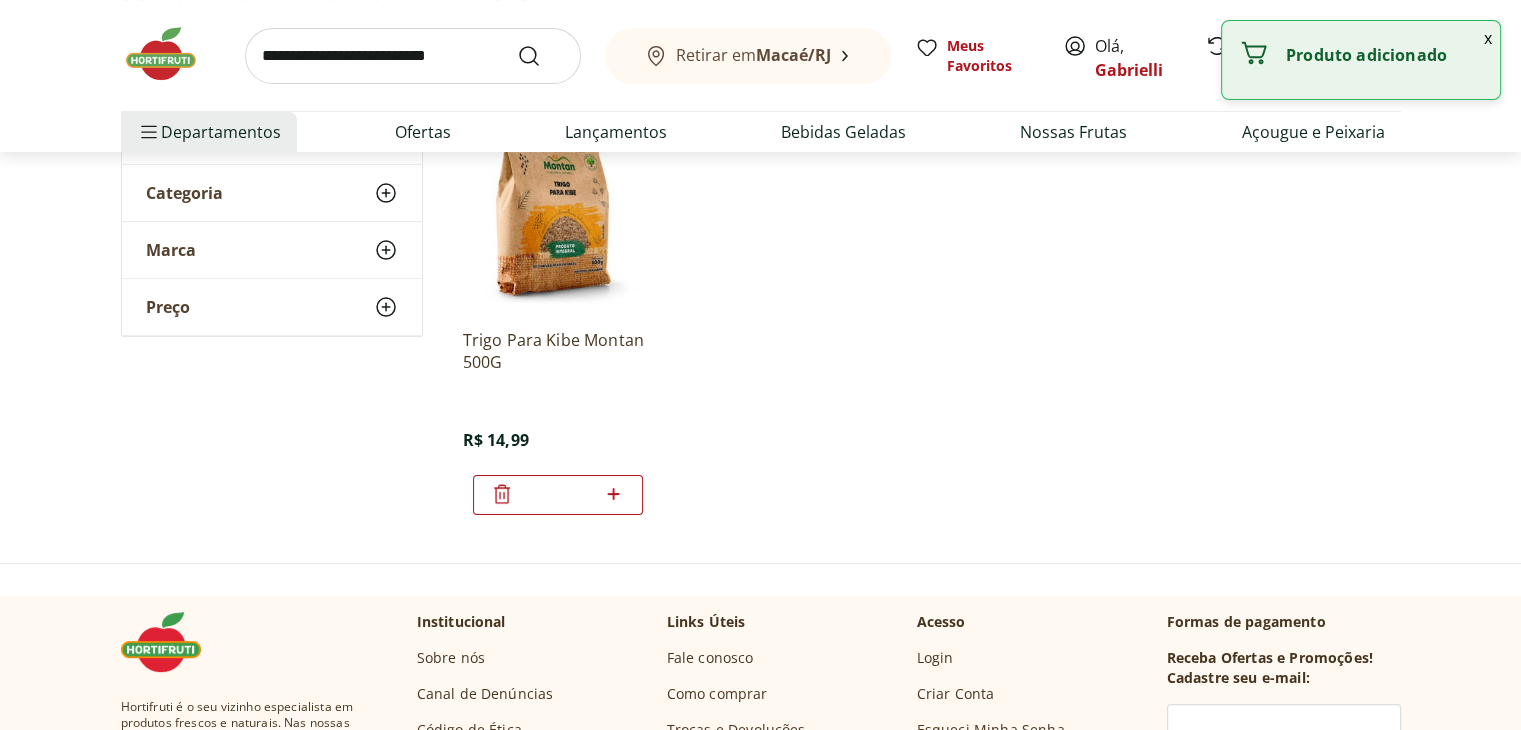 click on "Trigo Para Kibe Montan 500G R$ 14,99 *" at bounding box center [924, 319] 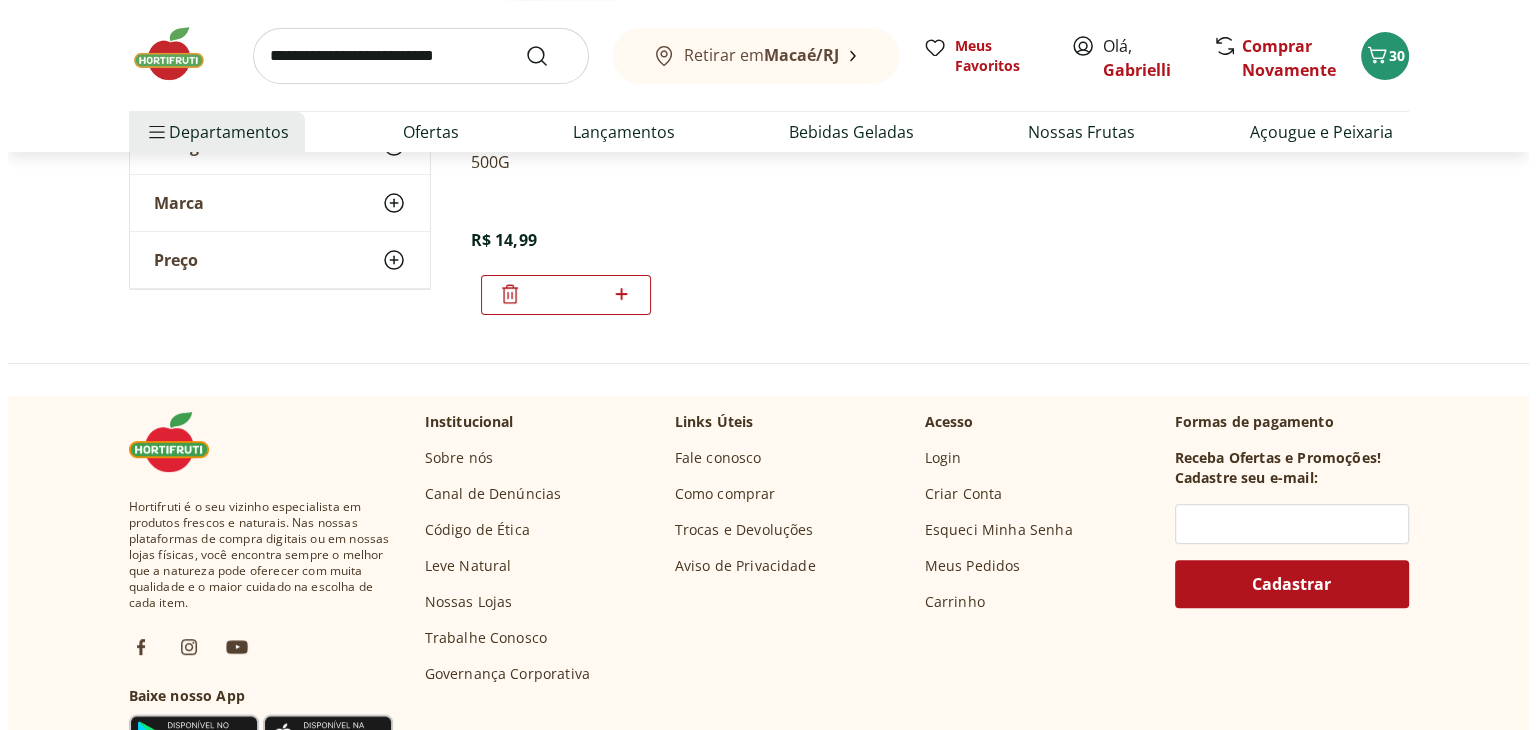 scroll, scrollTop: 0, scrollLeft: 0, axis: both 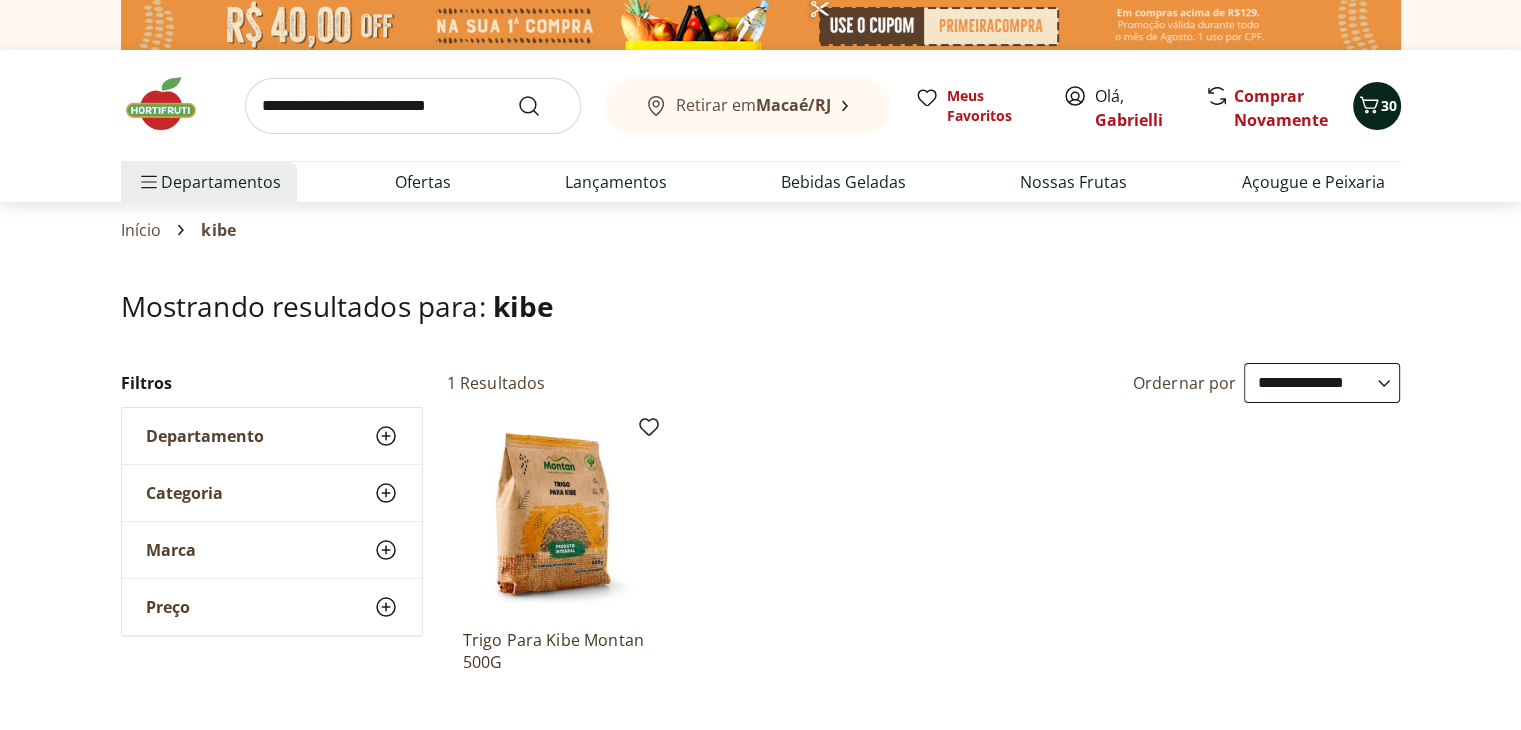 click 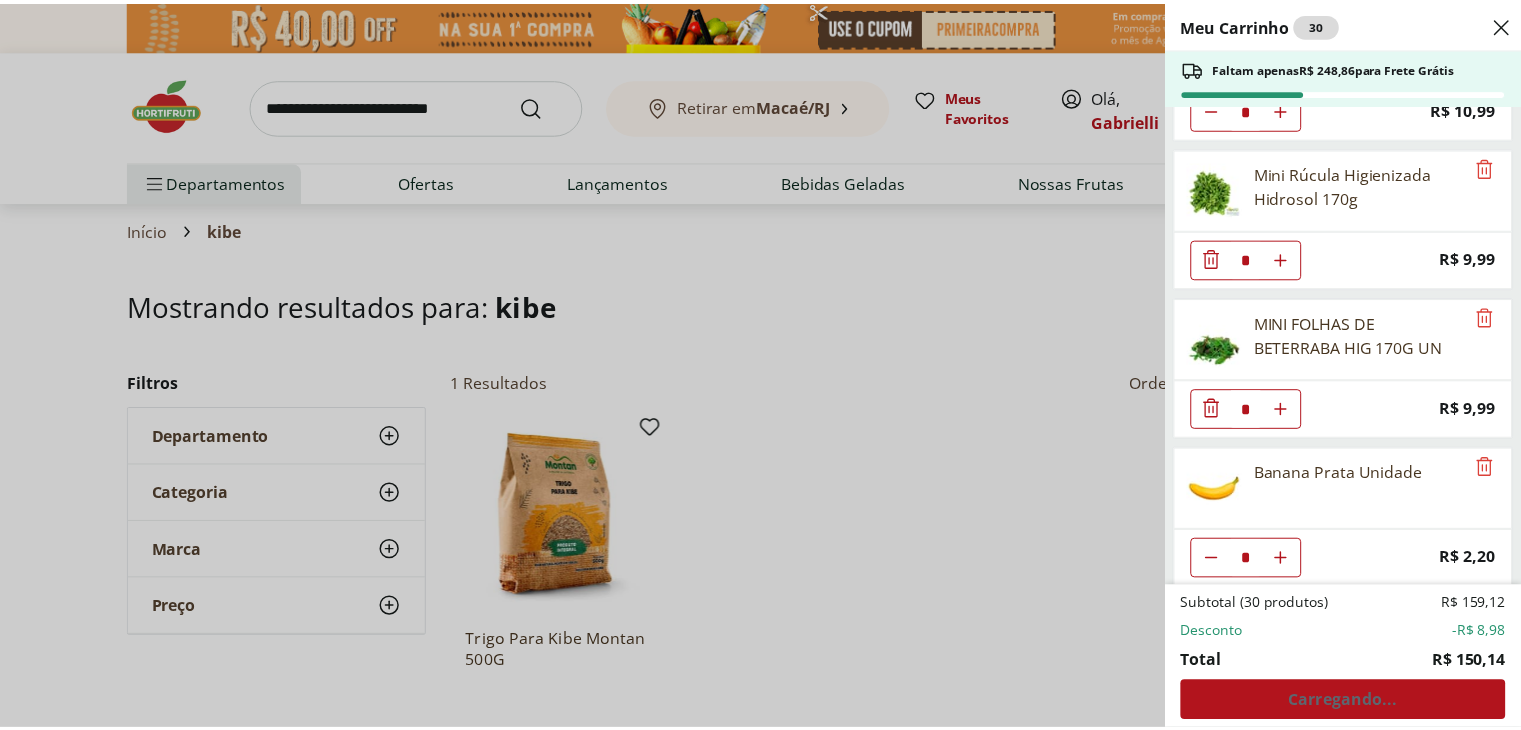 scroll, scrollTop: 1907, scrollLeft: 0, axis: vertical 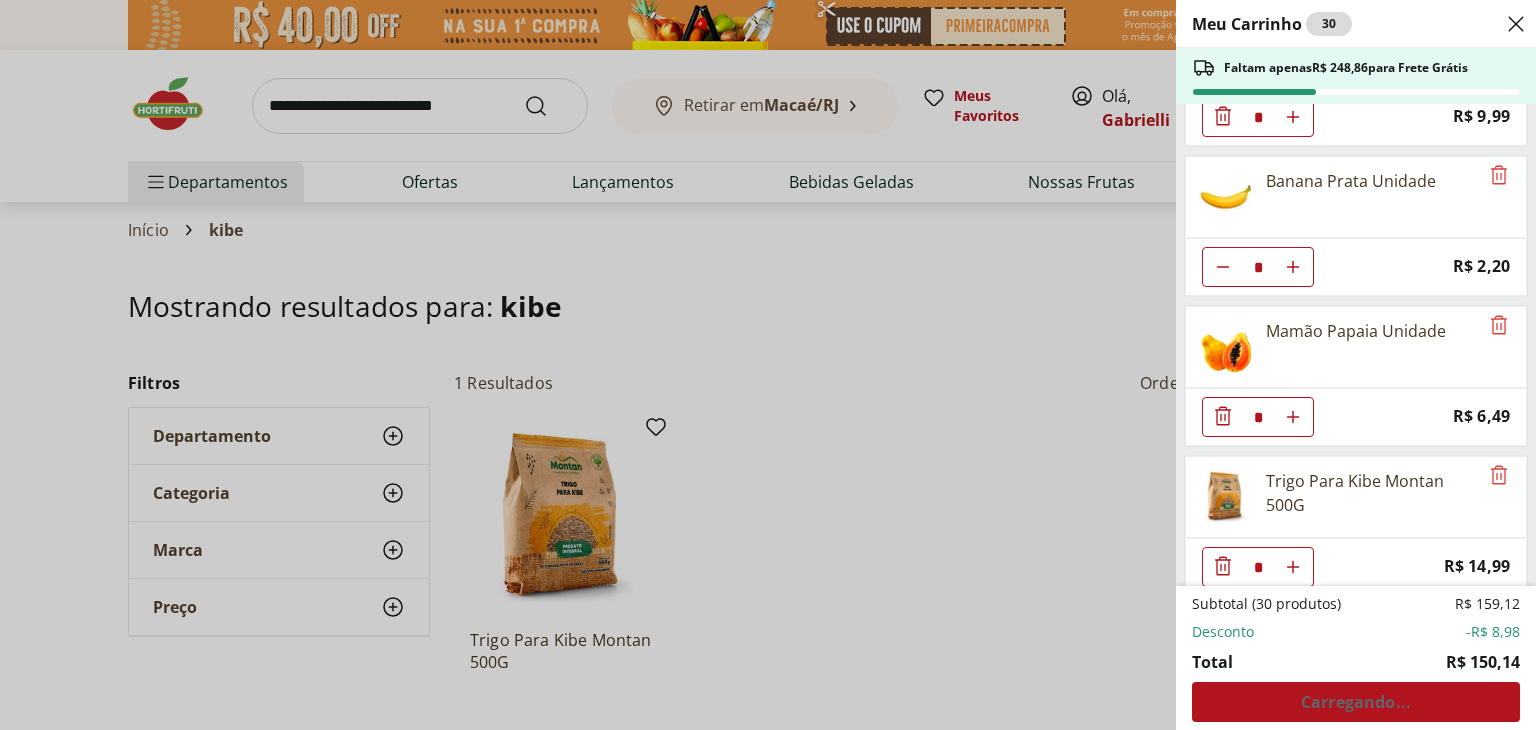 click on "Meu Carrinho 30 Faltam apenas  R$ 248,86  para Frete Grátis Tapioca Natural da Terra 500g * Original price: R$ 8,99 Price: R$ 4,99 Brócolis Congelado Natural Da Terra 300g * Original price: R$ 7,99 Price: R$ 3,99 Alface Americana Unidade * Price: R$ 5,99 Cebola Nacional Unidade * Original price: R$ 1,00 Price: R$ 0,75 Batata Inglesa Unidade * Price: R$ 0,80 Alho Nacional Unidade * Original price: R$ 2,03 Price: R$ 1,79 Limão Tahity Unidade * Price: R$ 0,55 Ovos Brancos Embalados com 30 unidades * Price: R$ 19,99 Abóbora Cabotia Frutifique 400g * Price: R$ 12,99 Iogurte Natural Desnatado Nestle 160g * Price: R$ 3,99 Iogurte YoPRO com 15g de Proteína Coco Cremoso 160g * Price: R$ 10,99 Mini Rúcula Higienizada Hidrosol 170g * Price: R$ 9,99 MINI FOLHAS DE BETERRABA HIG 170G UN * Price: R$ 9,99 Banana Prata Unidade * Price: R$ 2,20 Mamão Papaia Unidade * Price: R$ 6,49 Trigo Para Kibe Montan 500G * Price: R$ 14,99 Subtotal (30 produtos) R$ 159,12 Desconto -R$ 8,98 Total R$ 150,14" at bounding box center (768, 365) 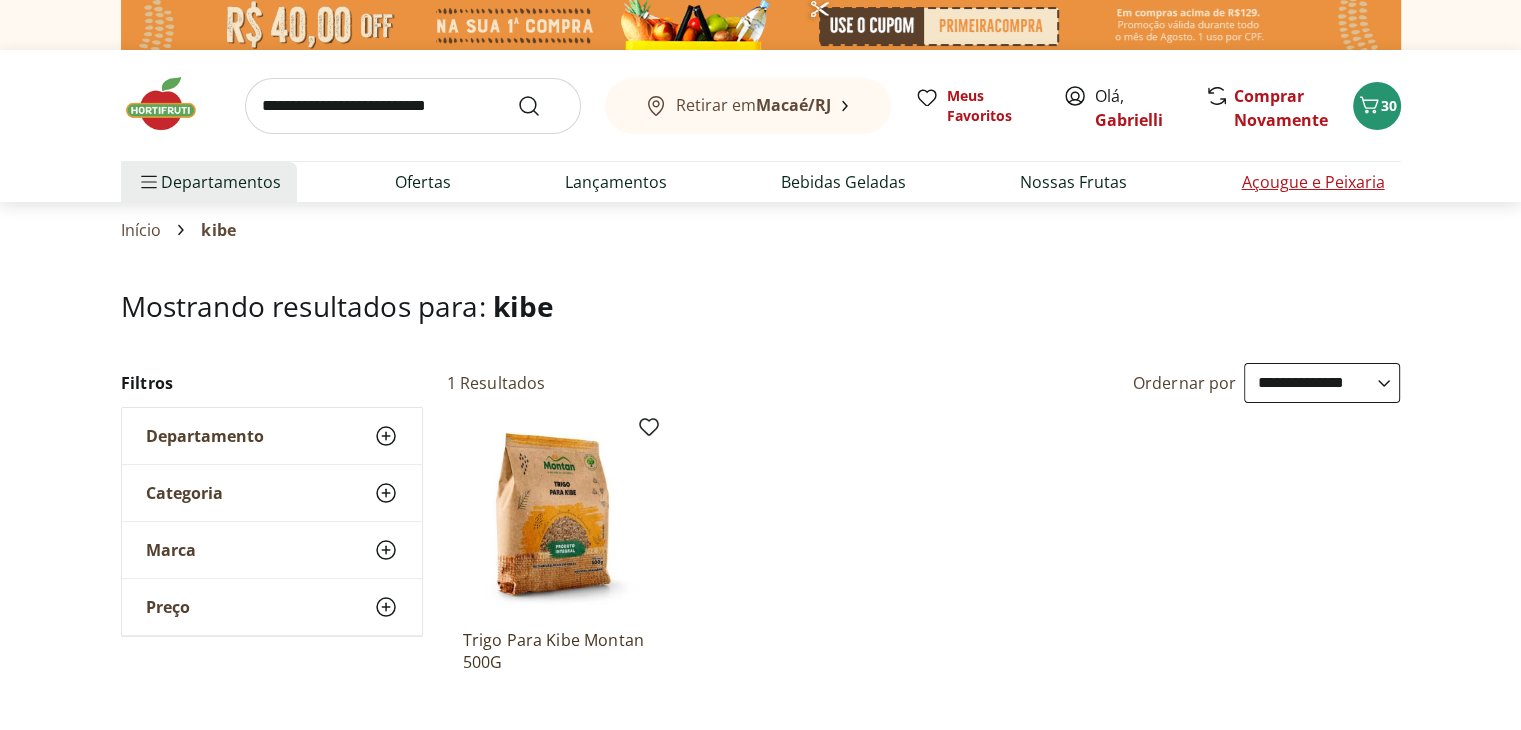 click on "Açougue e Peixaria" at bounding box center [1312, 182] 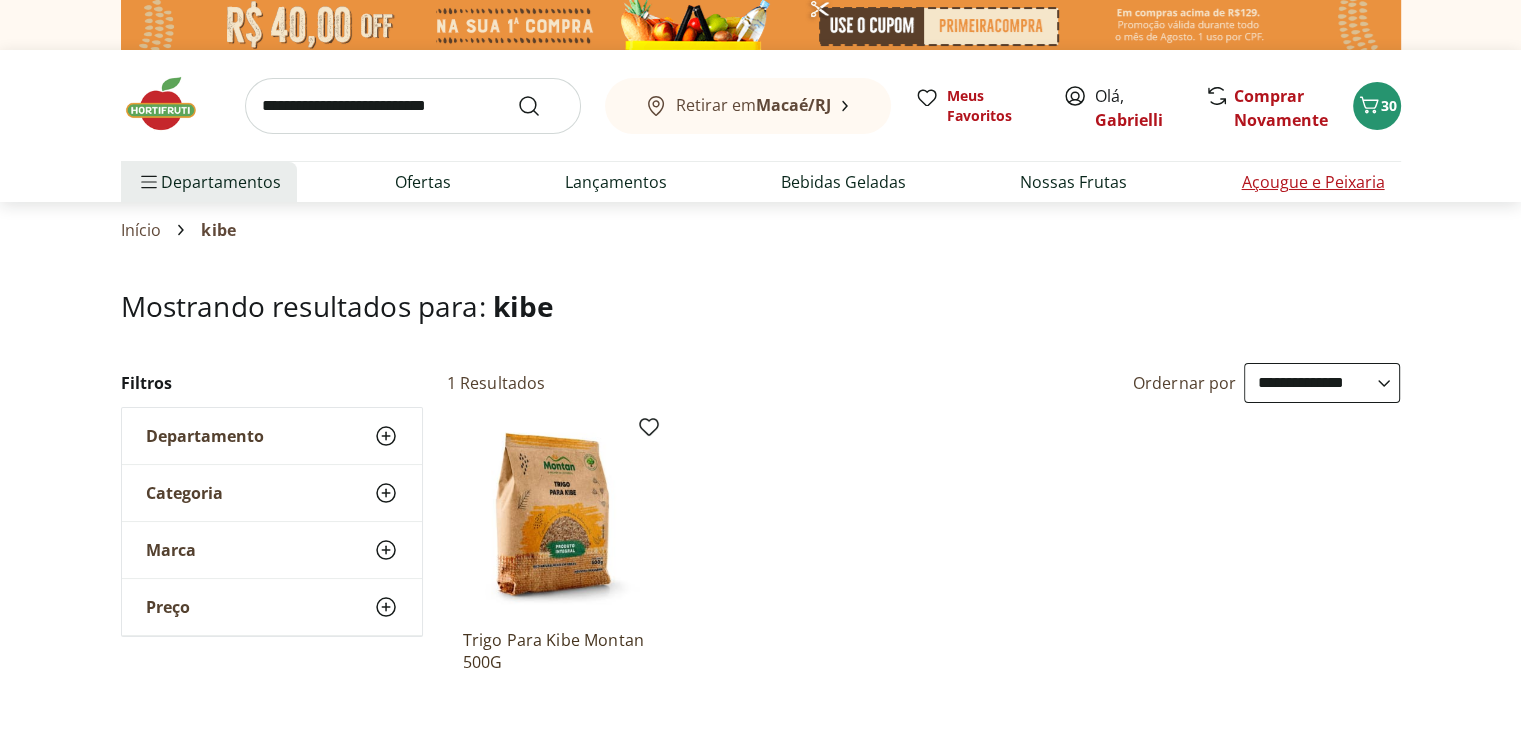 click on "Açougue e Peixaria" at bounding box center [1312, 182] 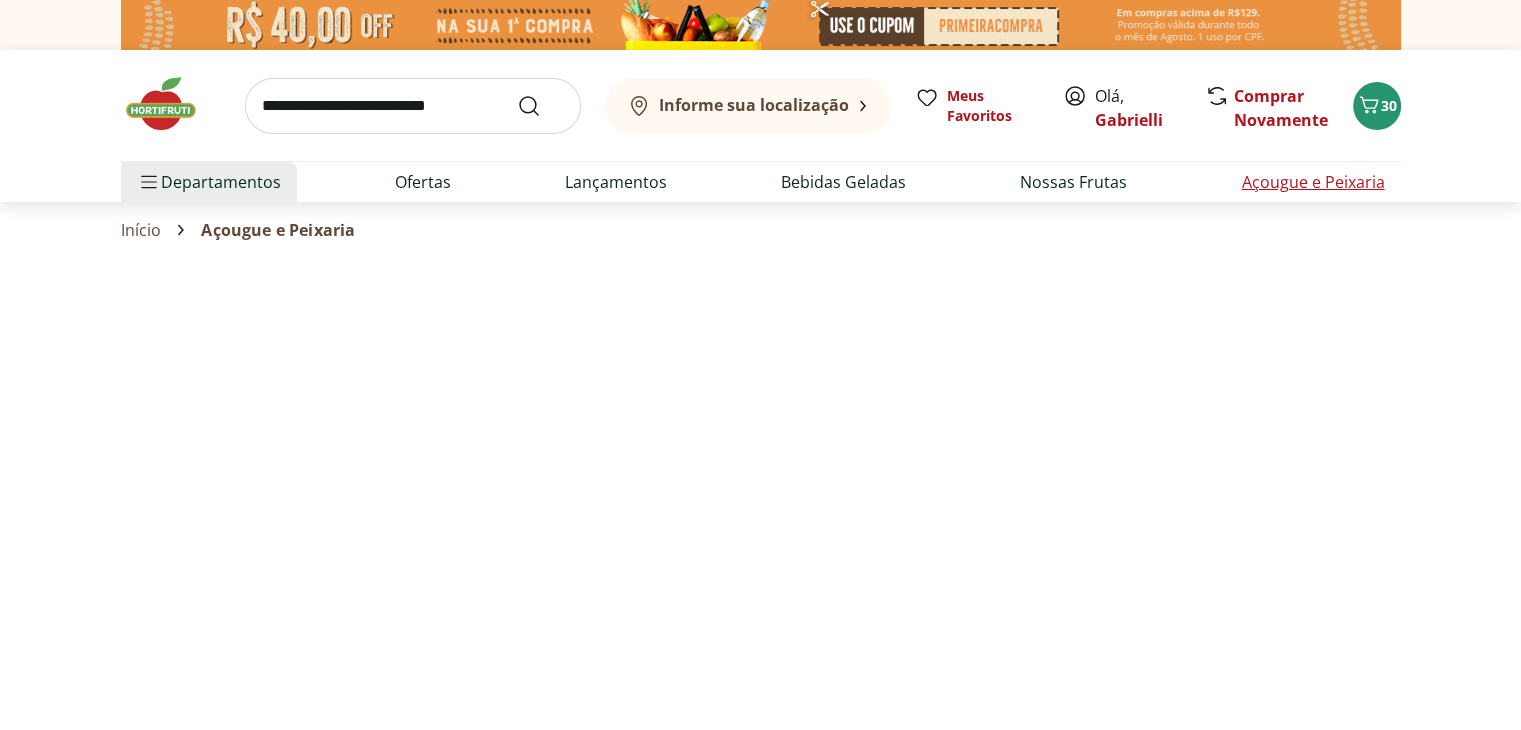 select on "**********" 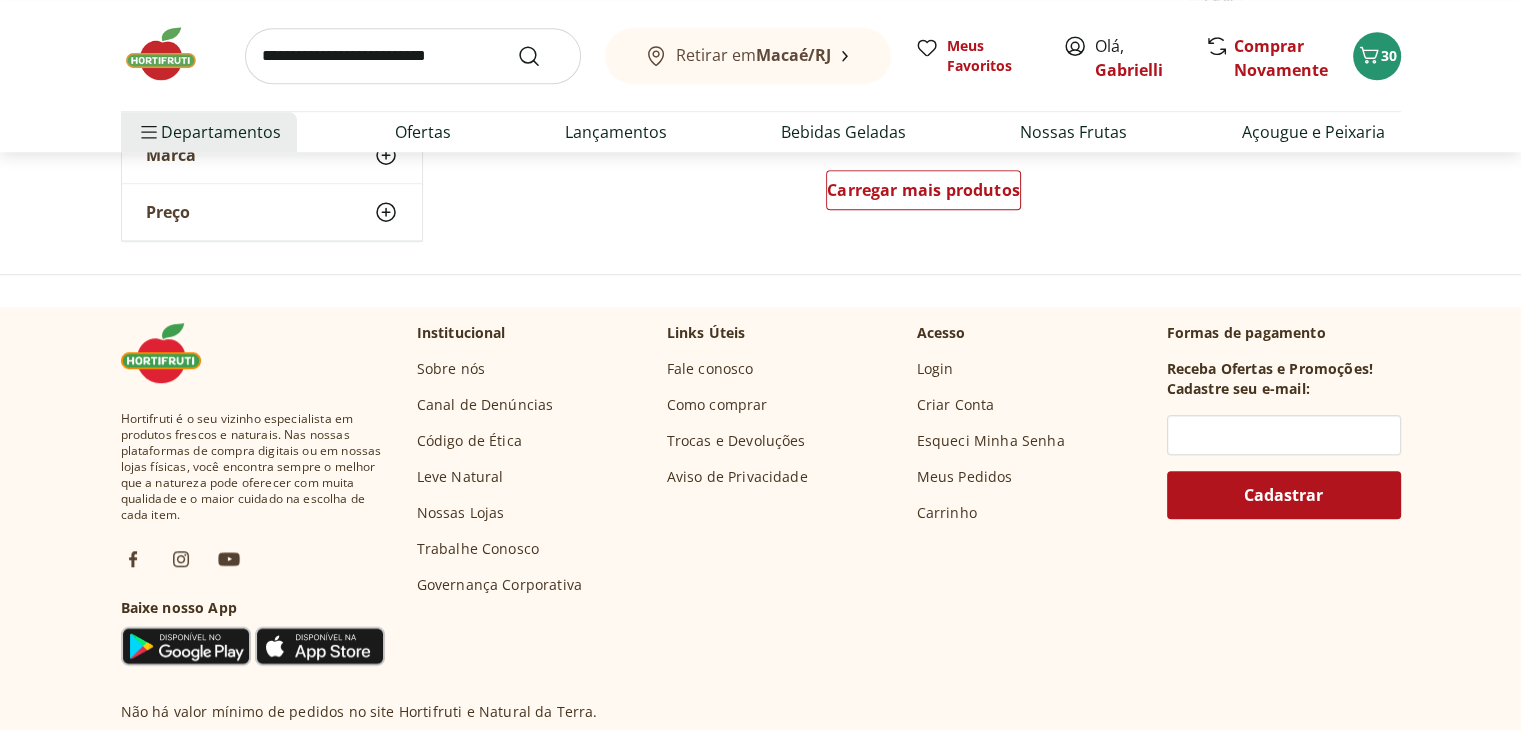 scroll, scrollTop: 1300, scrollLeft: 0, axis: vertical 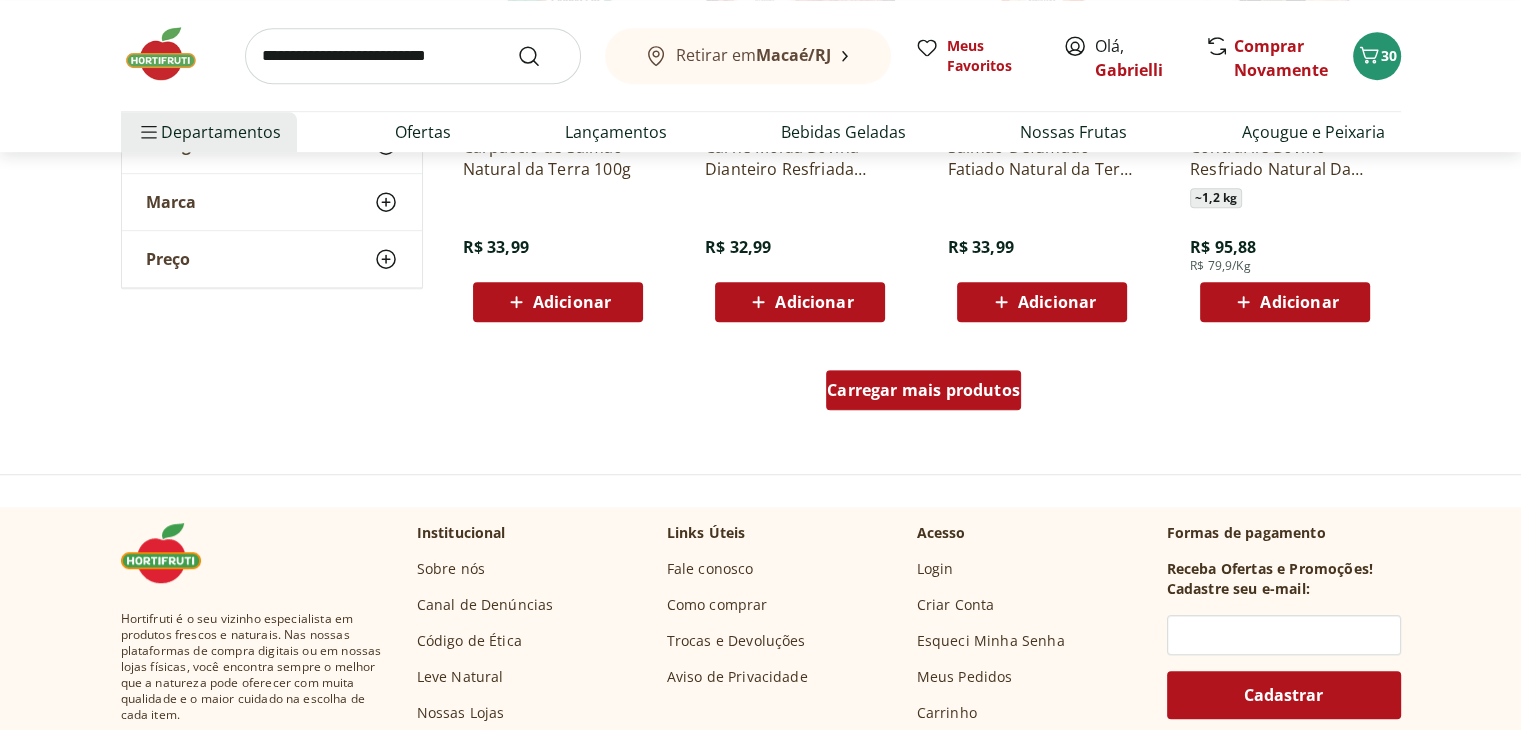 click on "Carregar mais produtos" at bounding box center (923, 390) 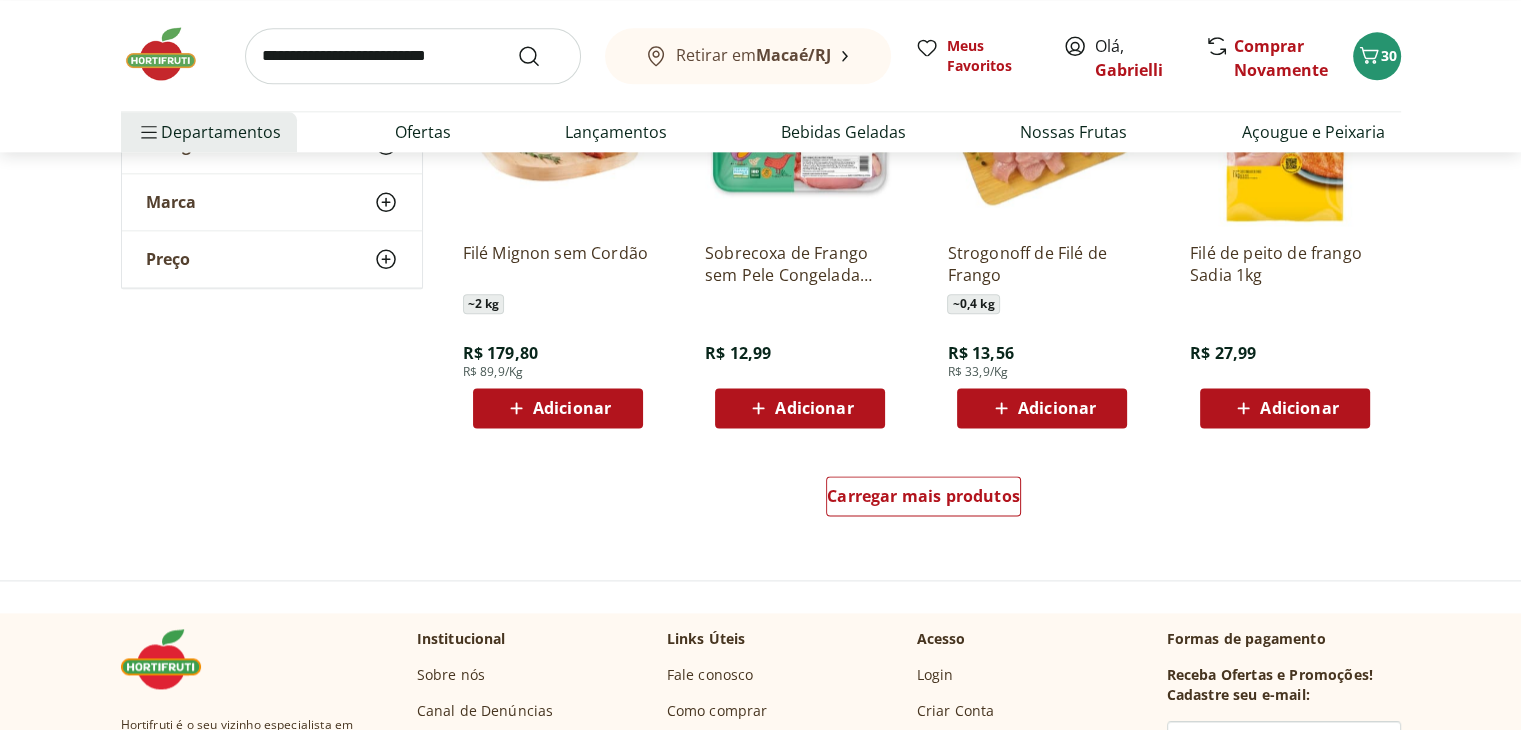 scroll, scrollTop: 2500, scrollLeft: 0, axis: vertical 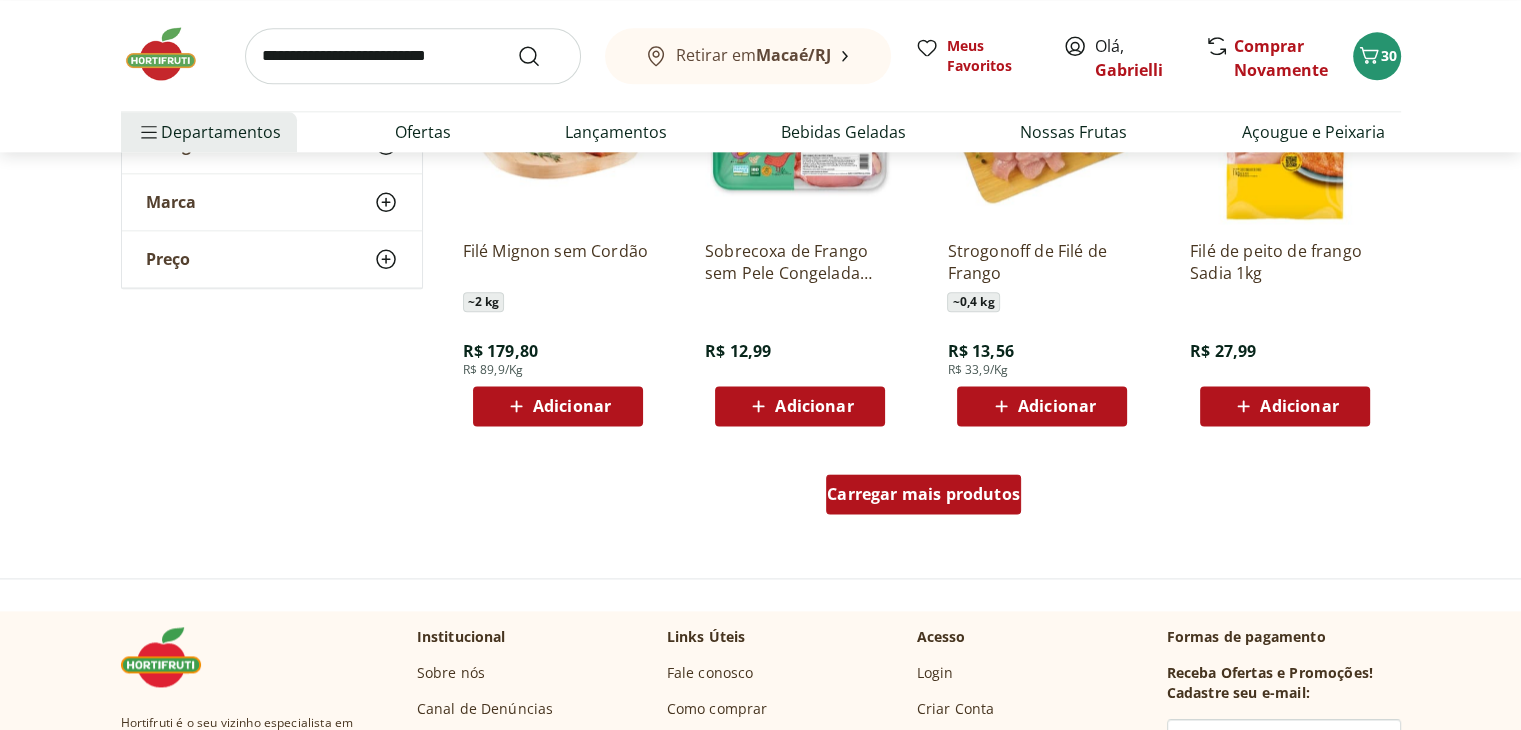 click on "Carregar mais produtos" at bounding box center (923, 494) 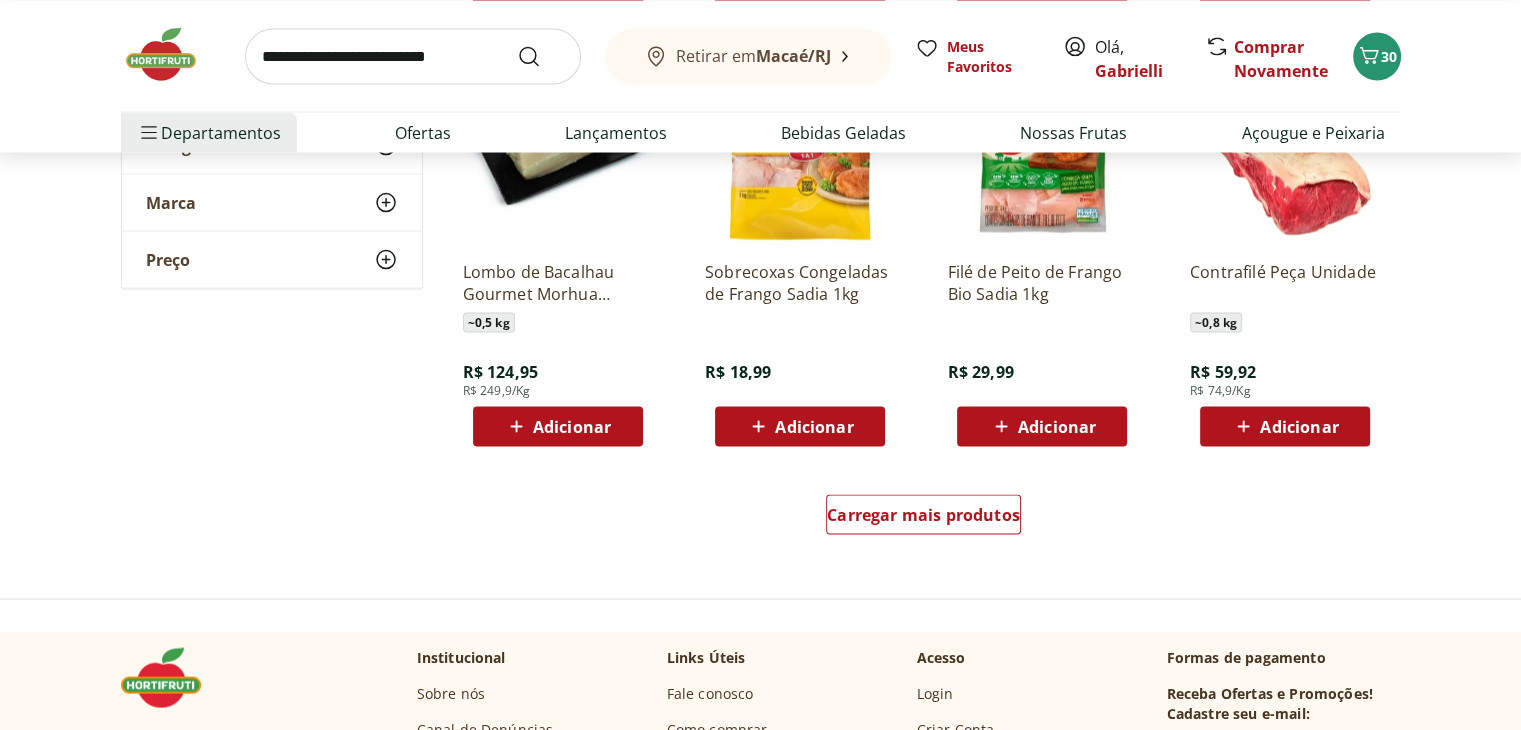 scroll, scrollTop: 3800, scrollLeft: 0, axis: vertical 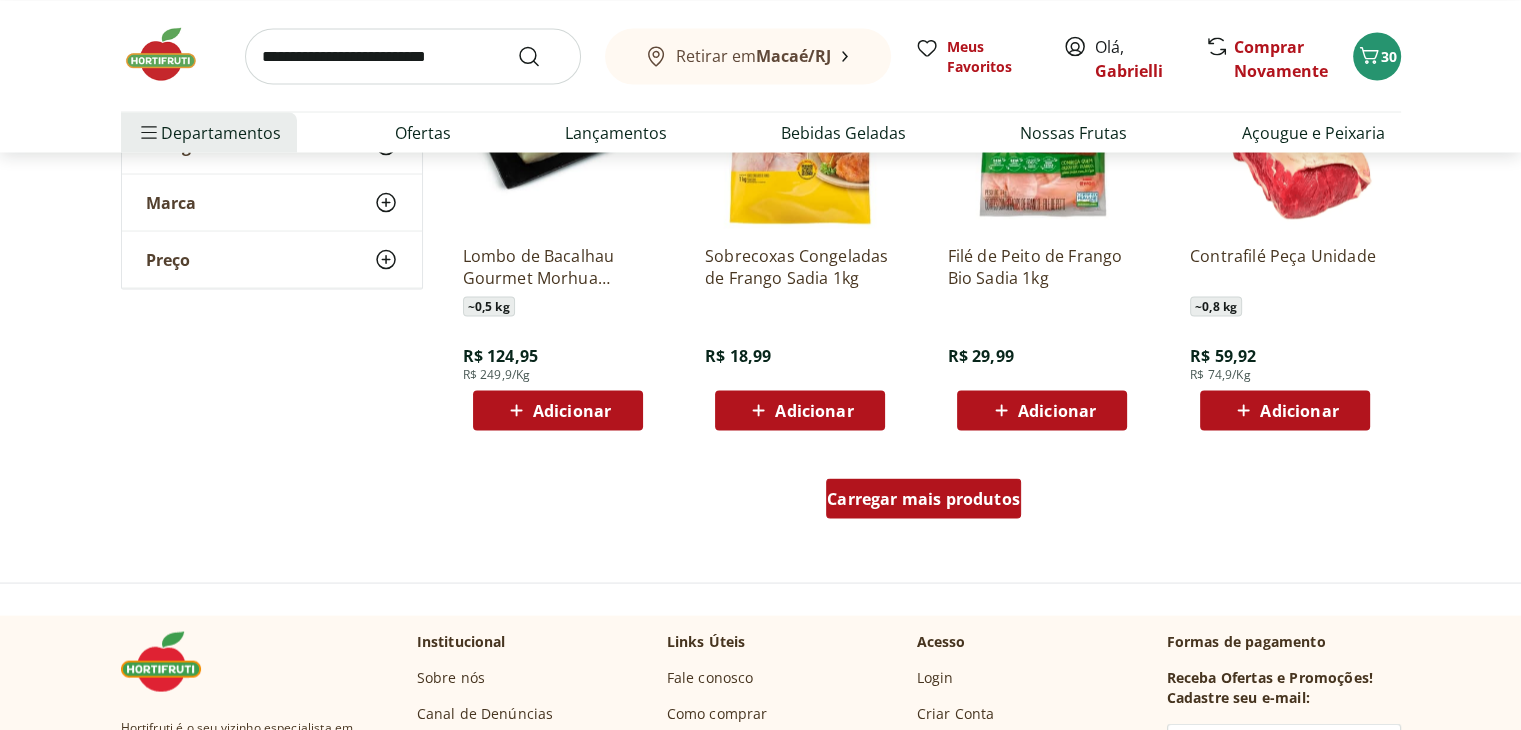 click on "Carregar mais produtos" at bounding box center [923, 498] 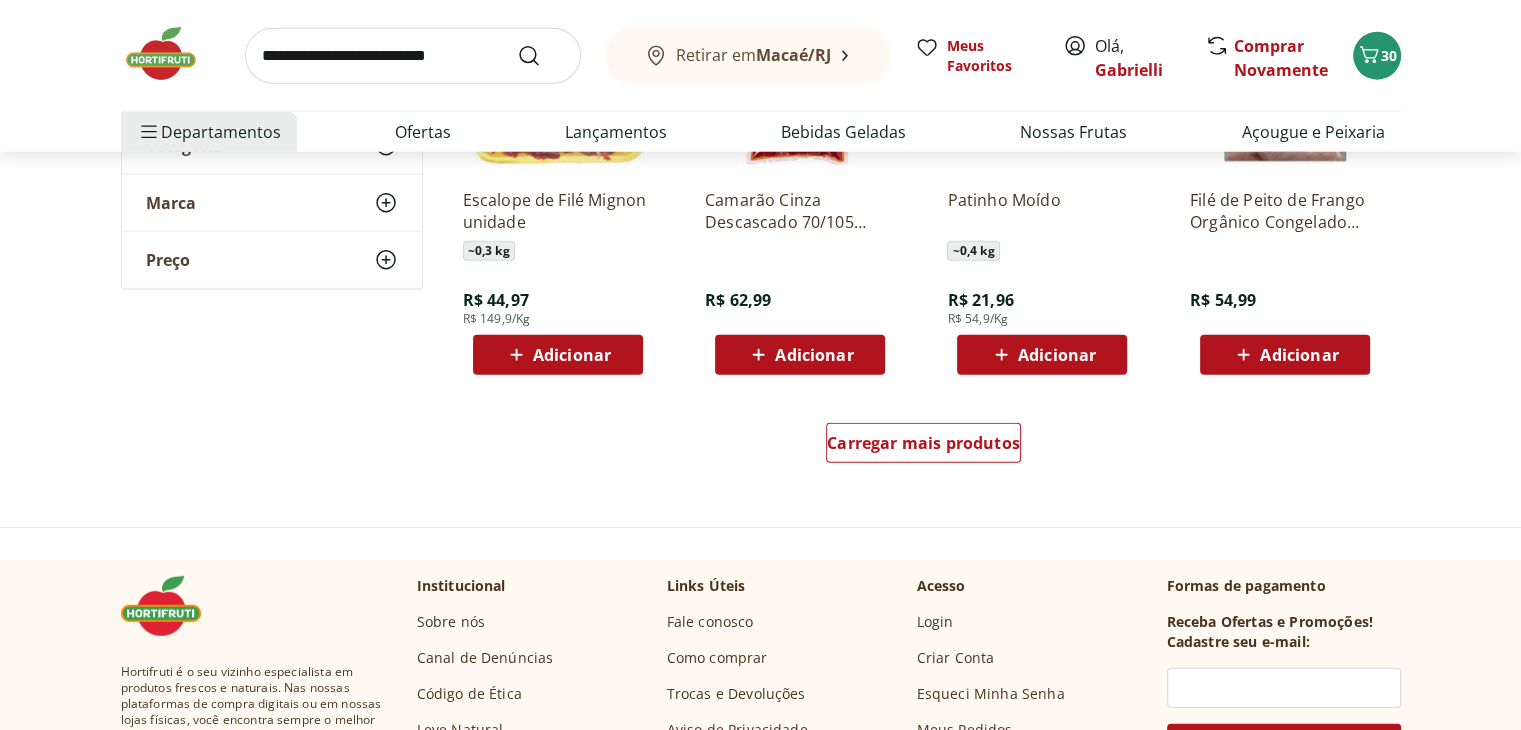 scroll, scrollTop: 5200, scrollLeft: 0, axis: vertical 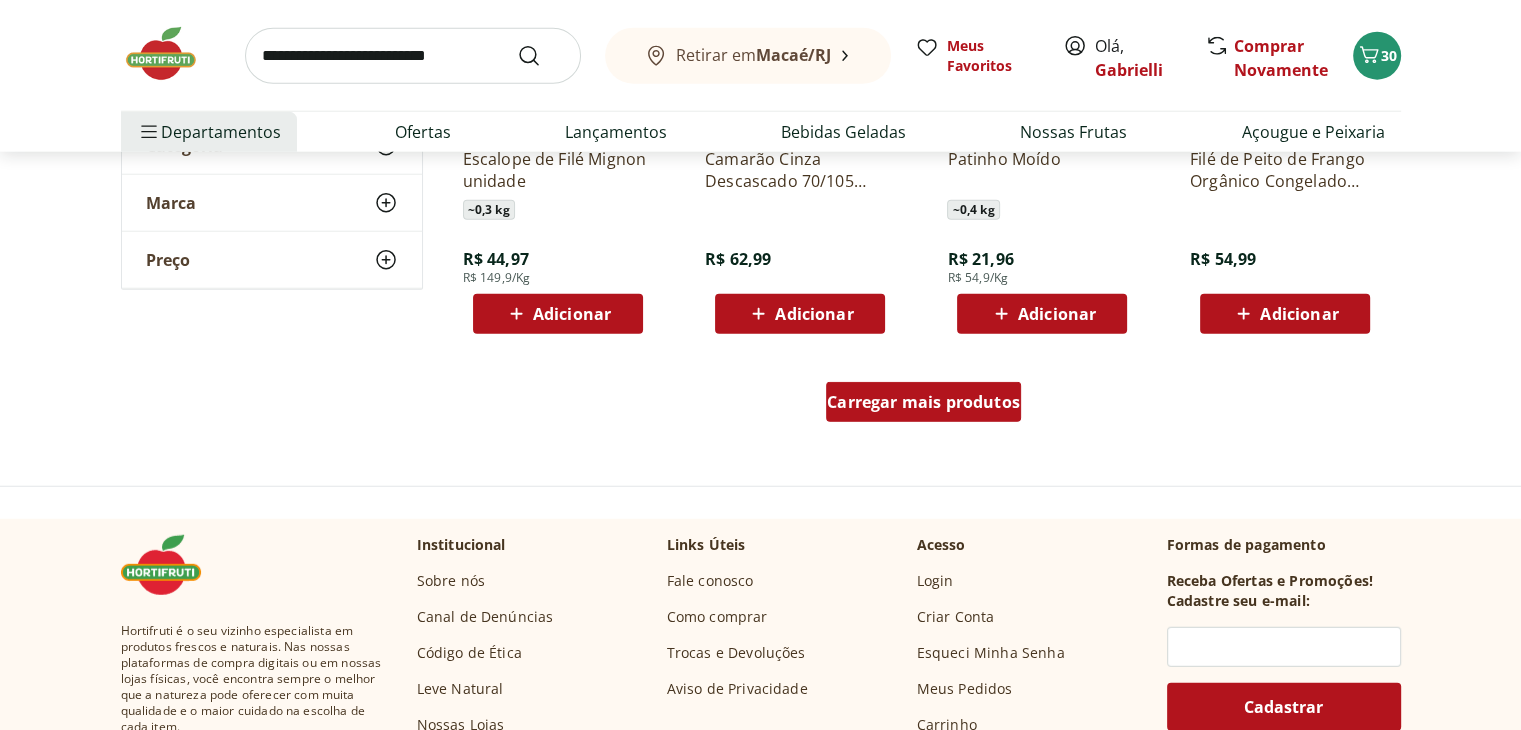 click on "Carregar mais produtos" at bounding box center [923, 402] 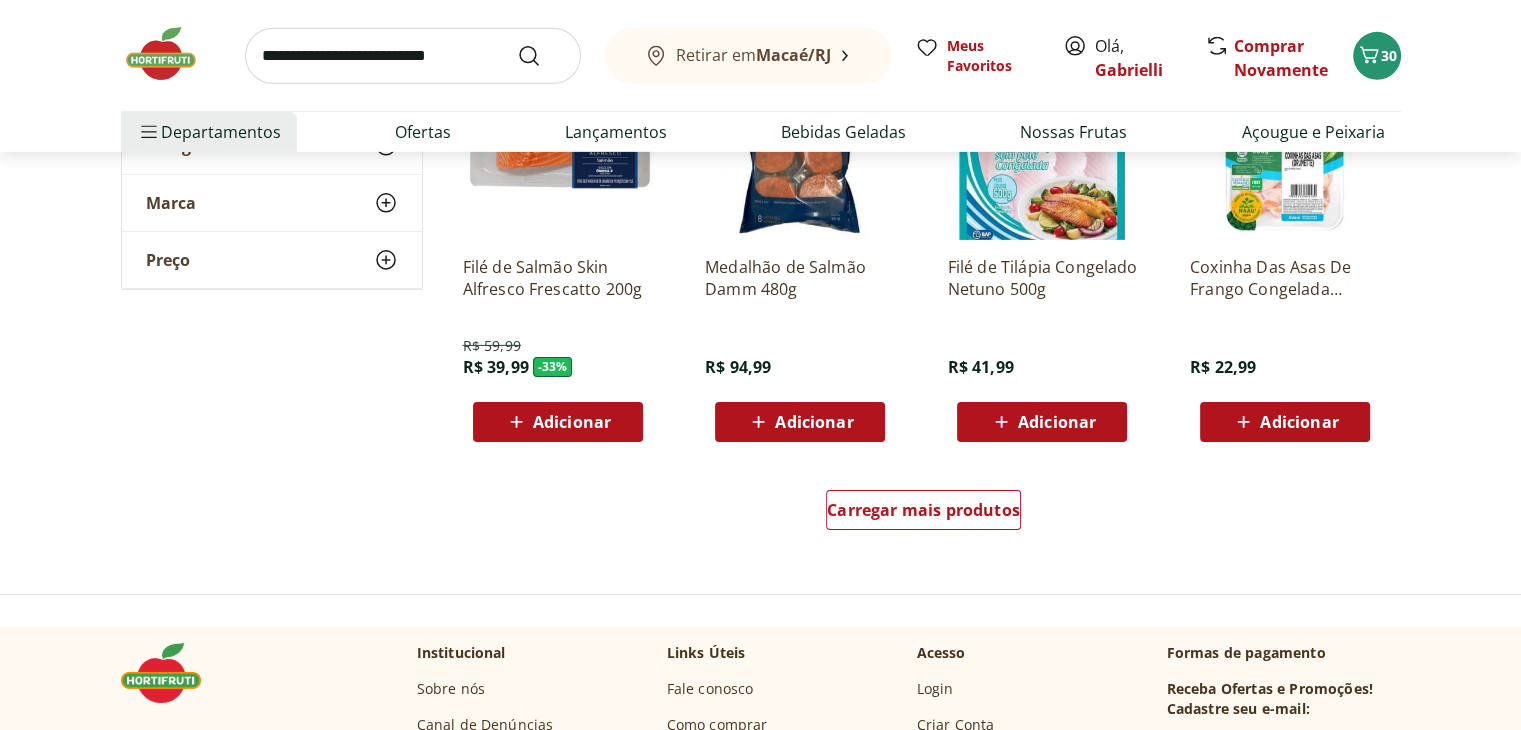 scroll, scrollTop: 6400, scrollLeft: 0, axis: vertical 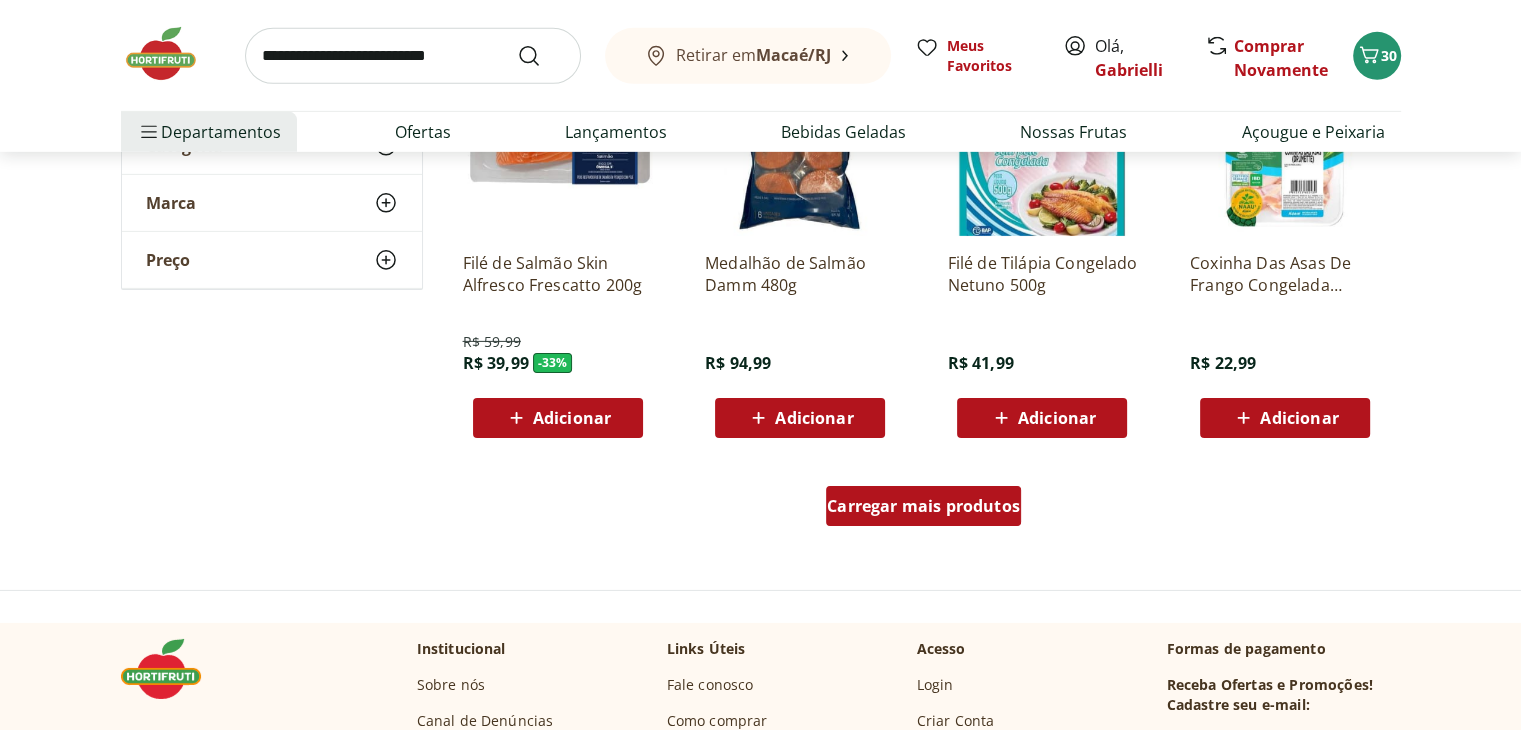 click on "Carregar mais produtos" at bounding box center [923, 506] 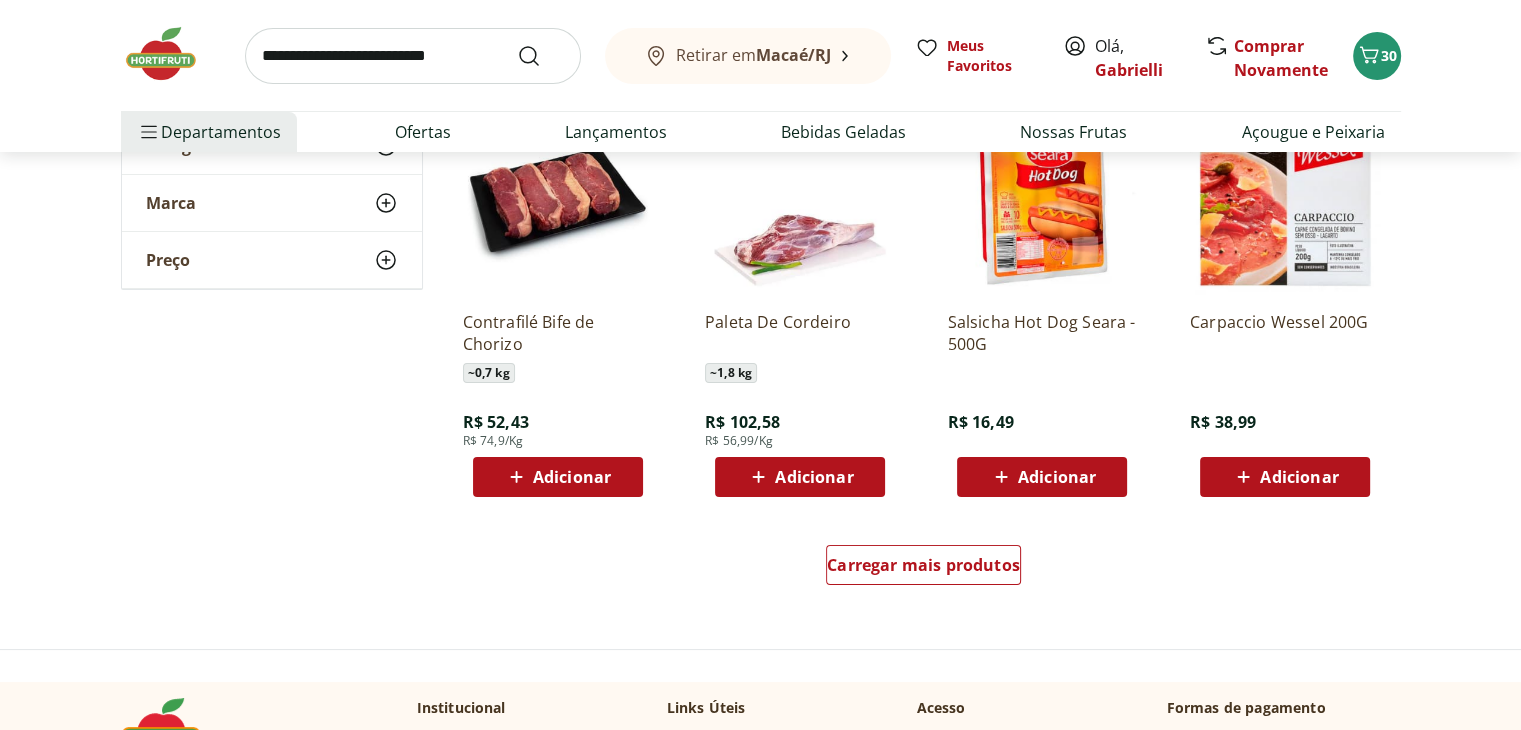 scroll, scrollTop: 7700, scrollLeft: 0, axis: vertical 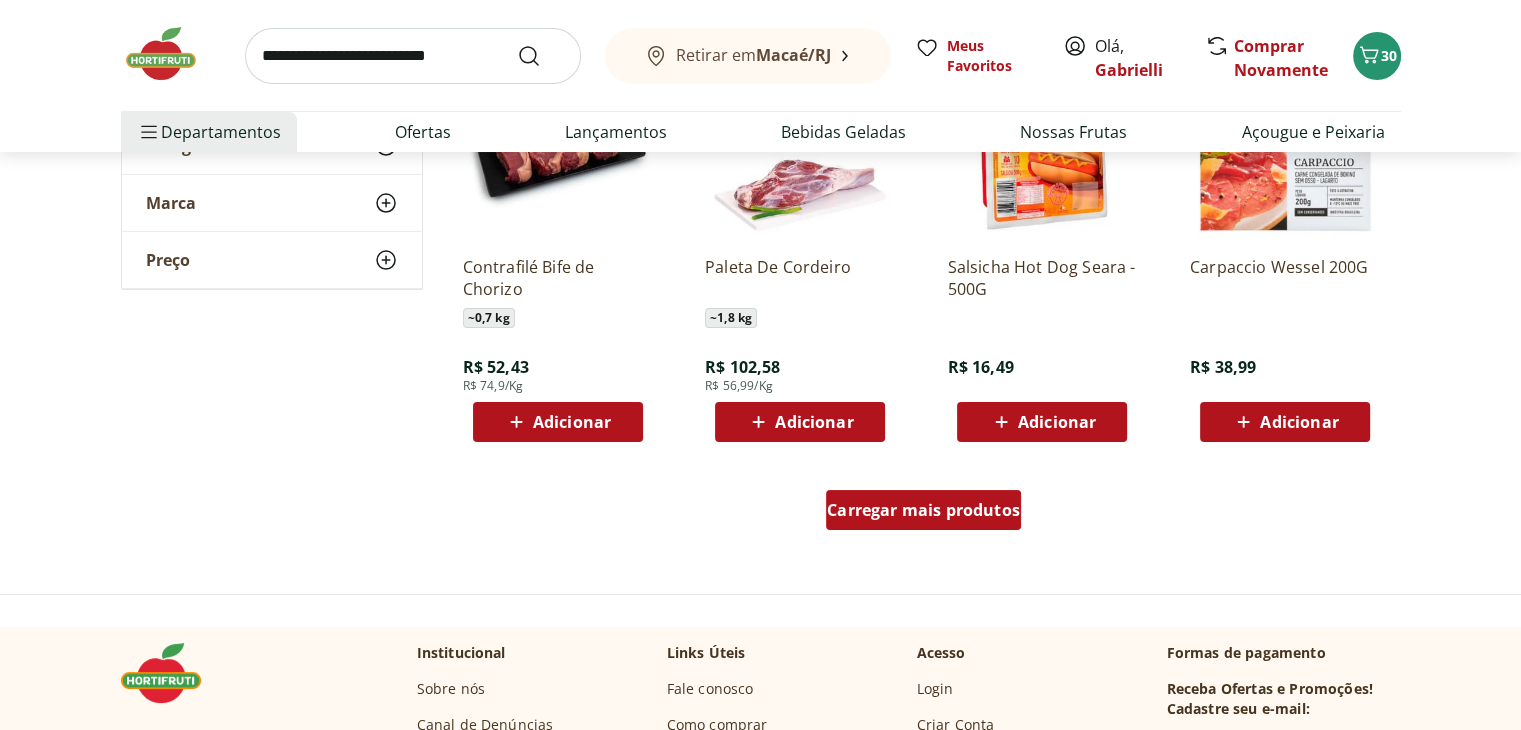 click on "Carregar mais produtos" at bounding box center [923, 510] 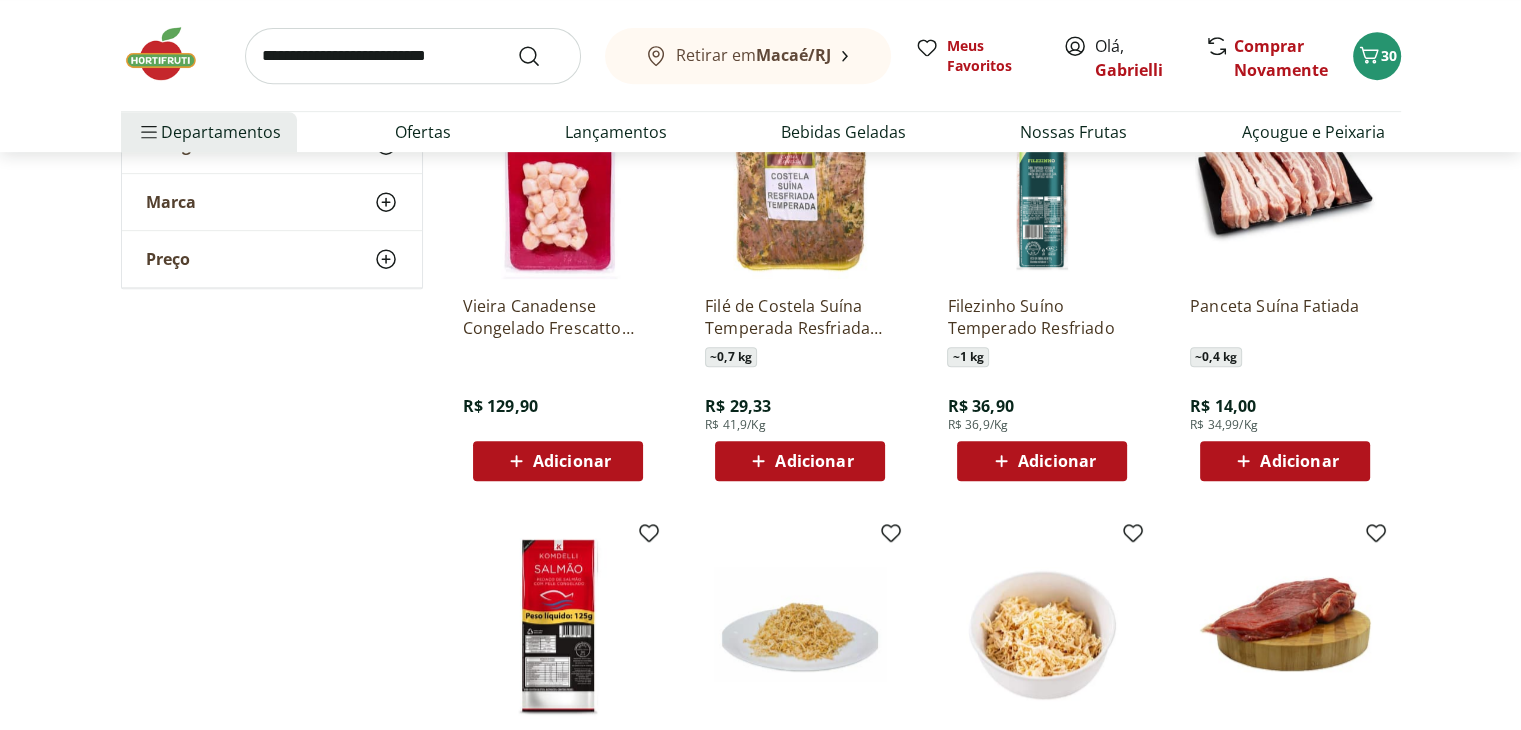 scroll, scrollTop: 8900, scrollLeft: 0, axis: vertical 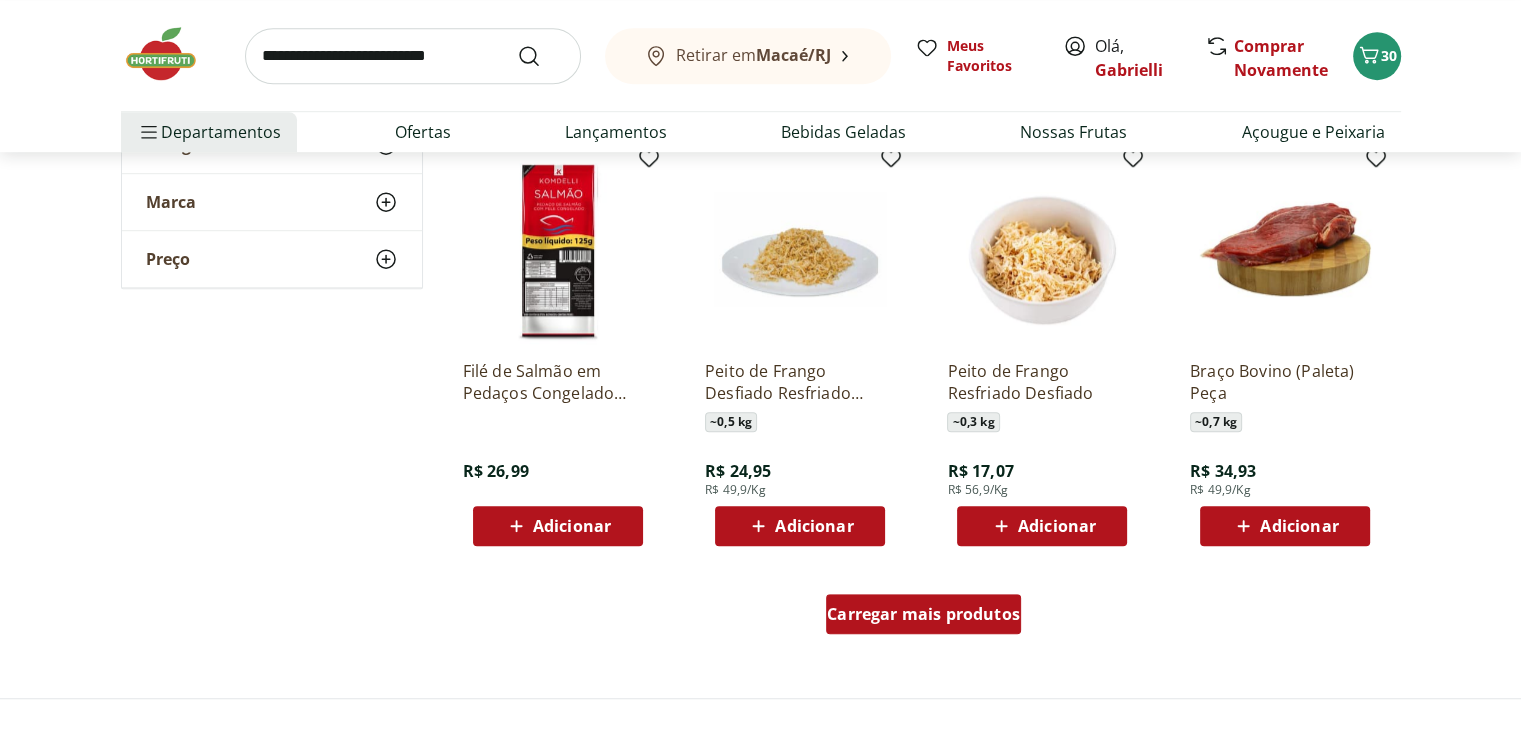 click on "Carregar mais produtos" at bounding box center [923, 614] 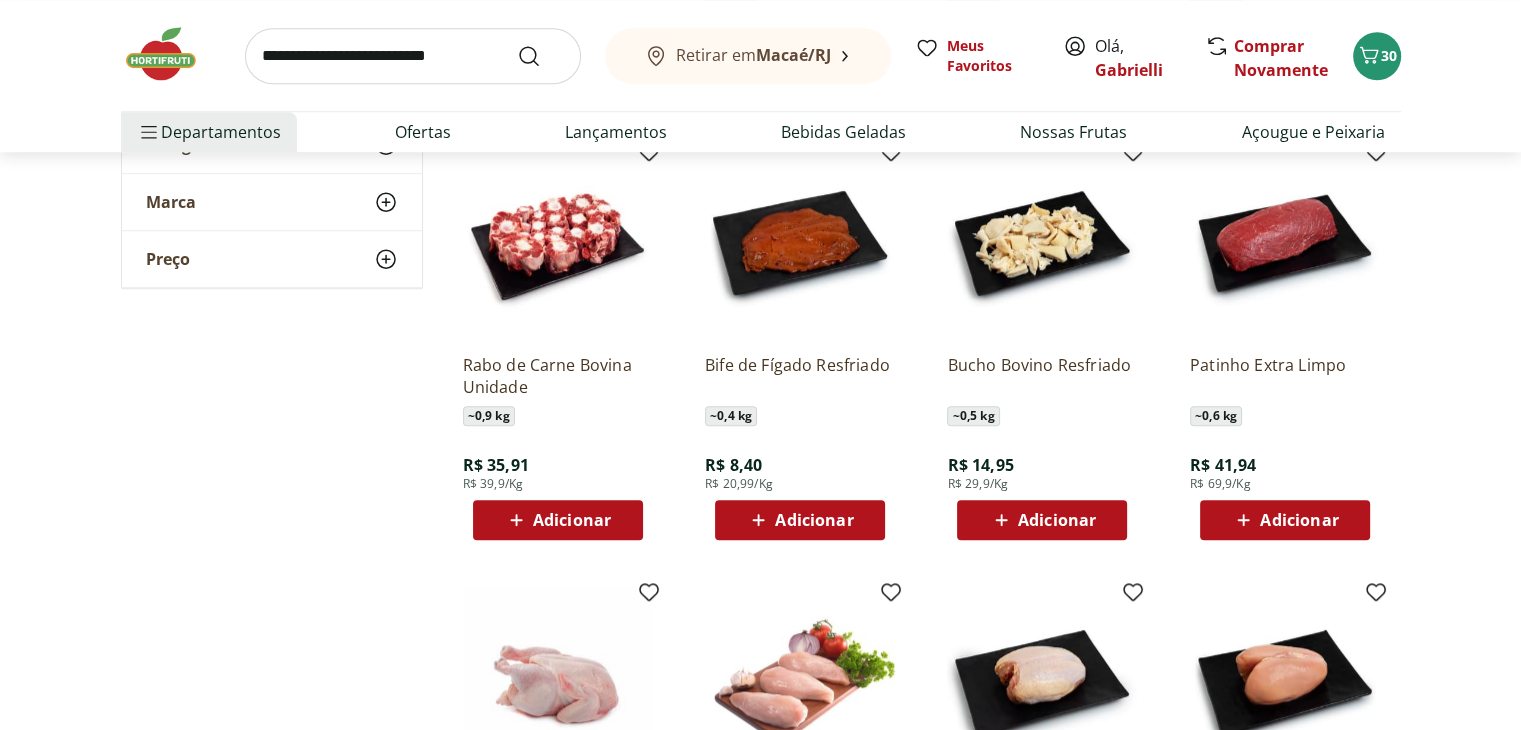 scroll, scrollTop: 9300, scrollLeft: 0, axis: vertical 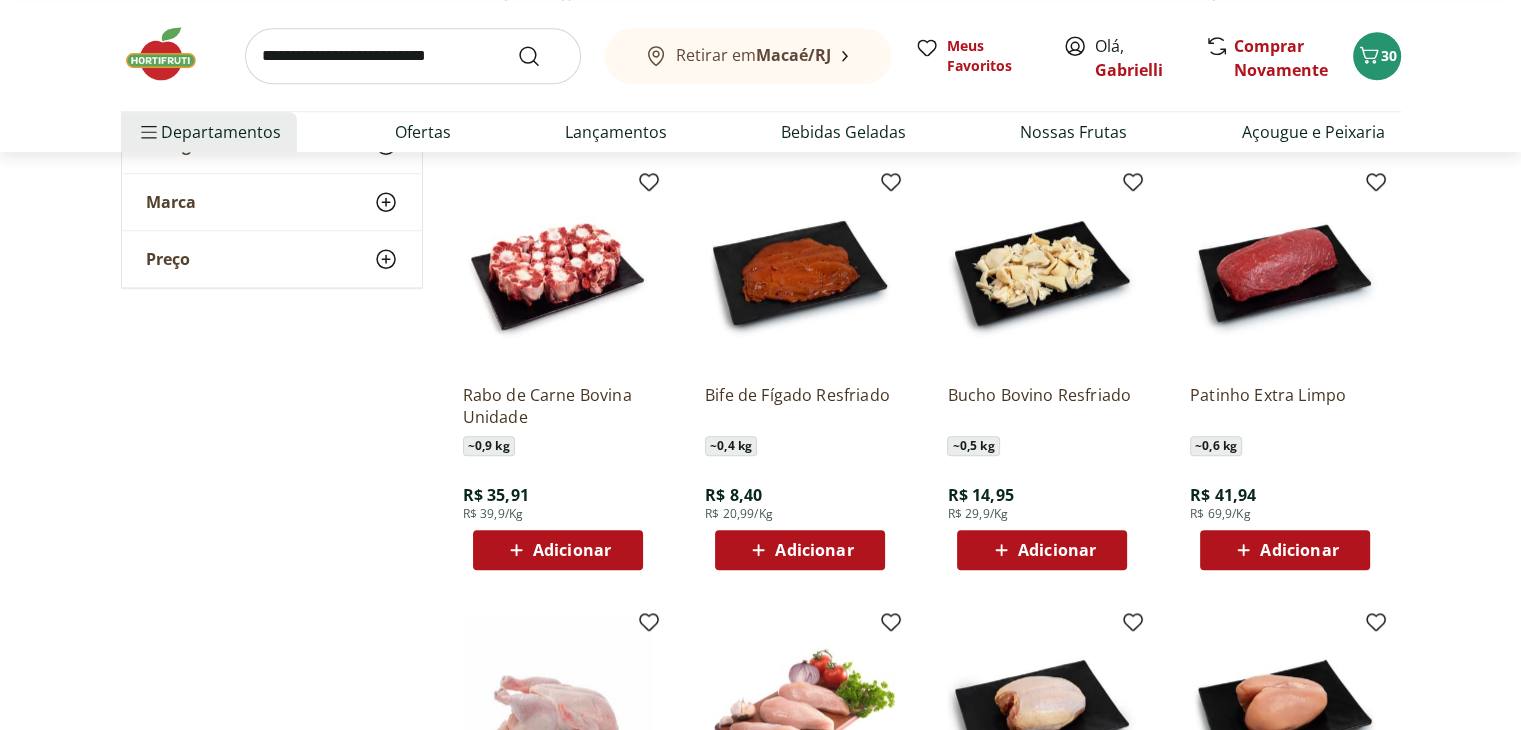 click 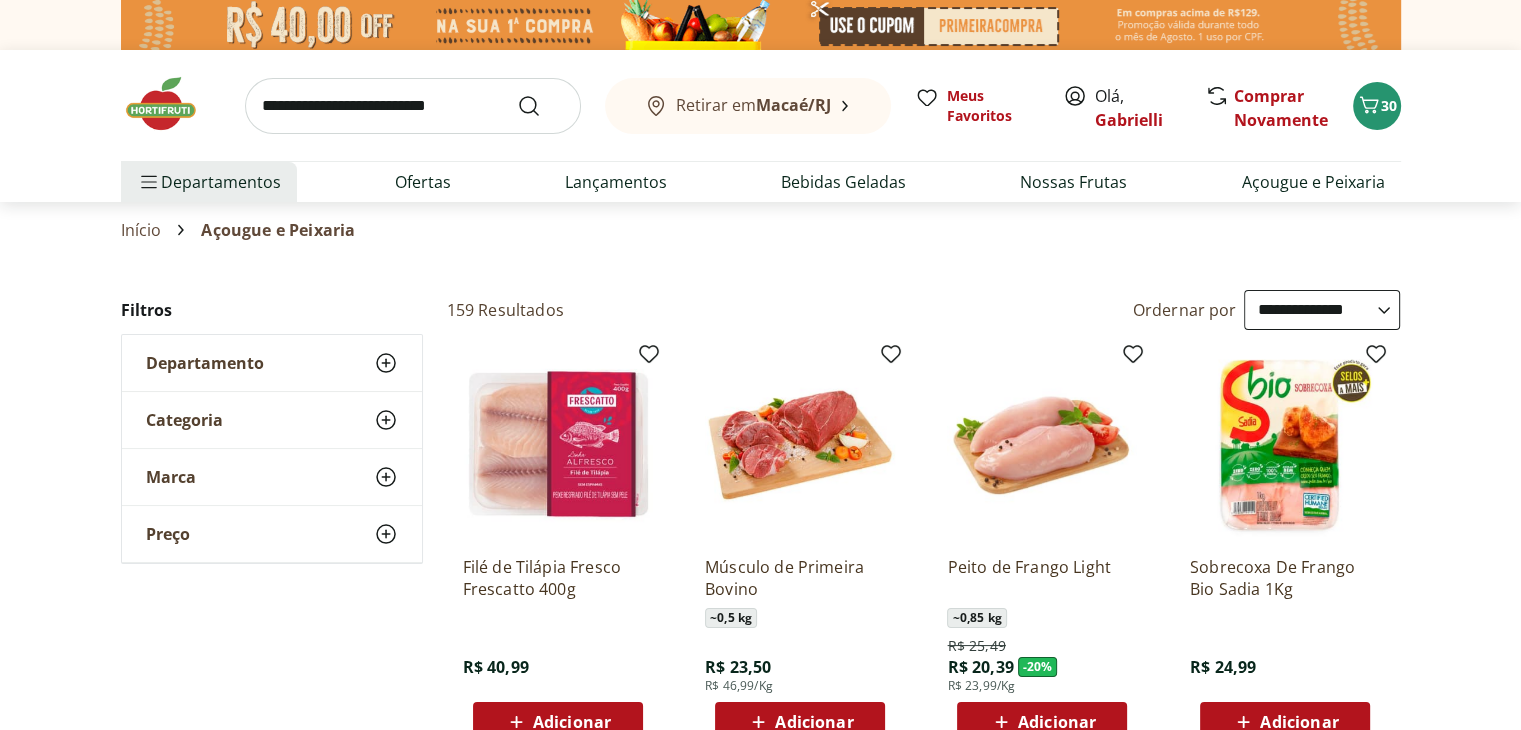 scroll, scrollTop: 100, scrollLeft: 0, axis: vertical 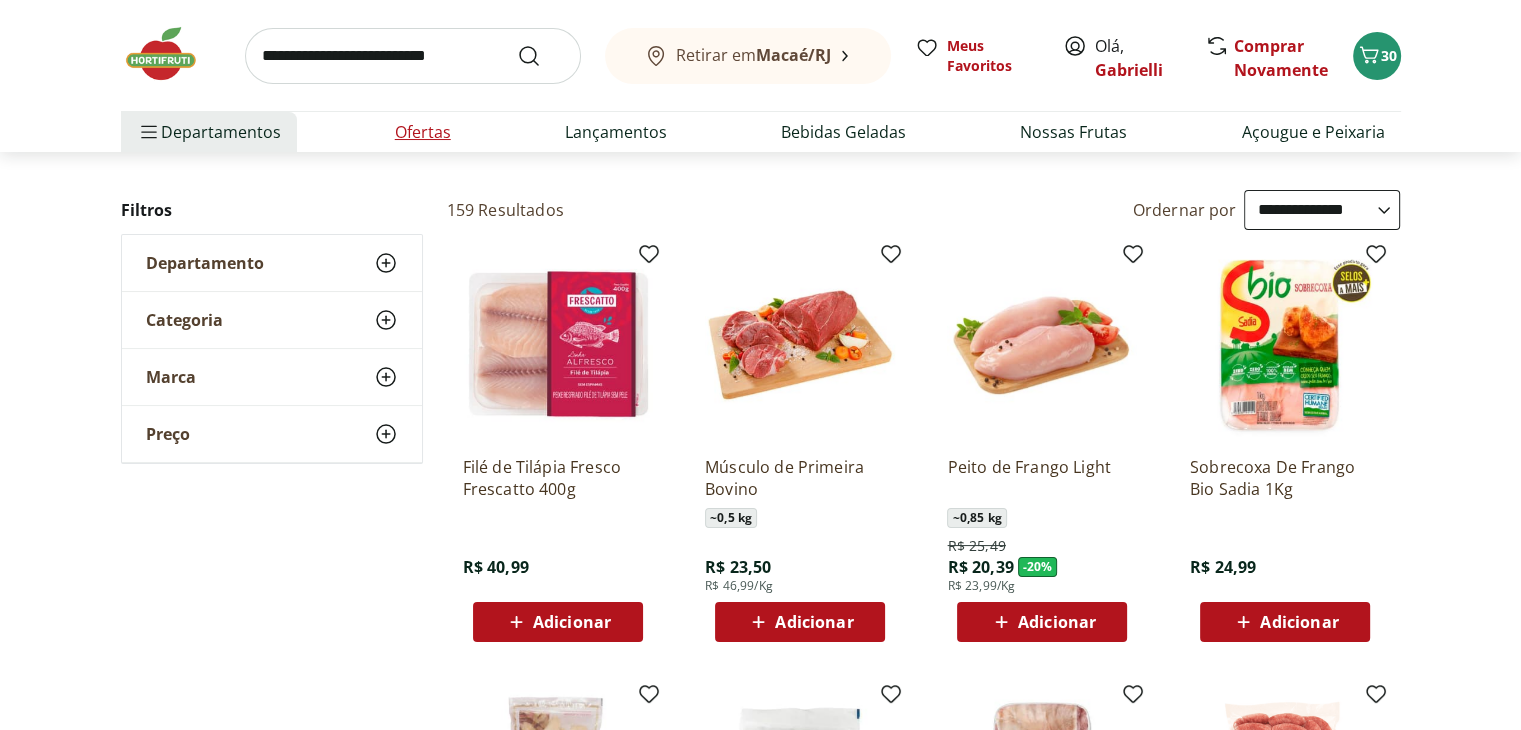 click on "Ofertas" at bounding box center (423, 132) 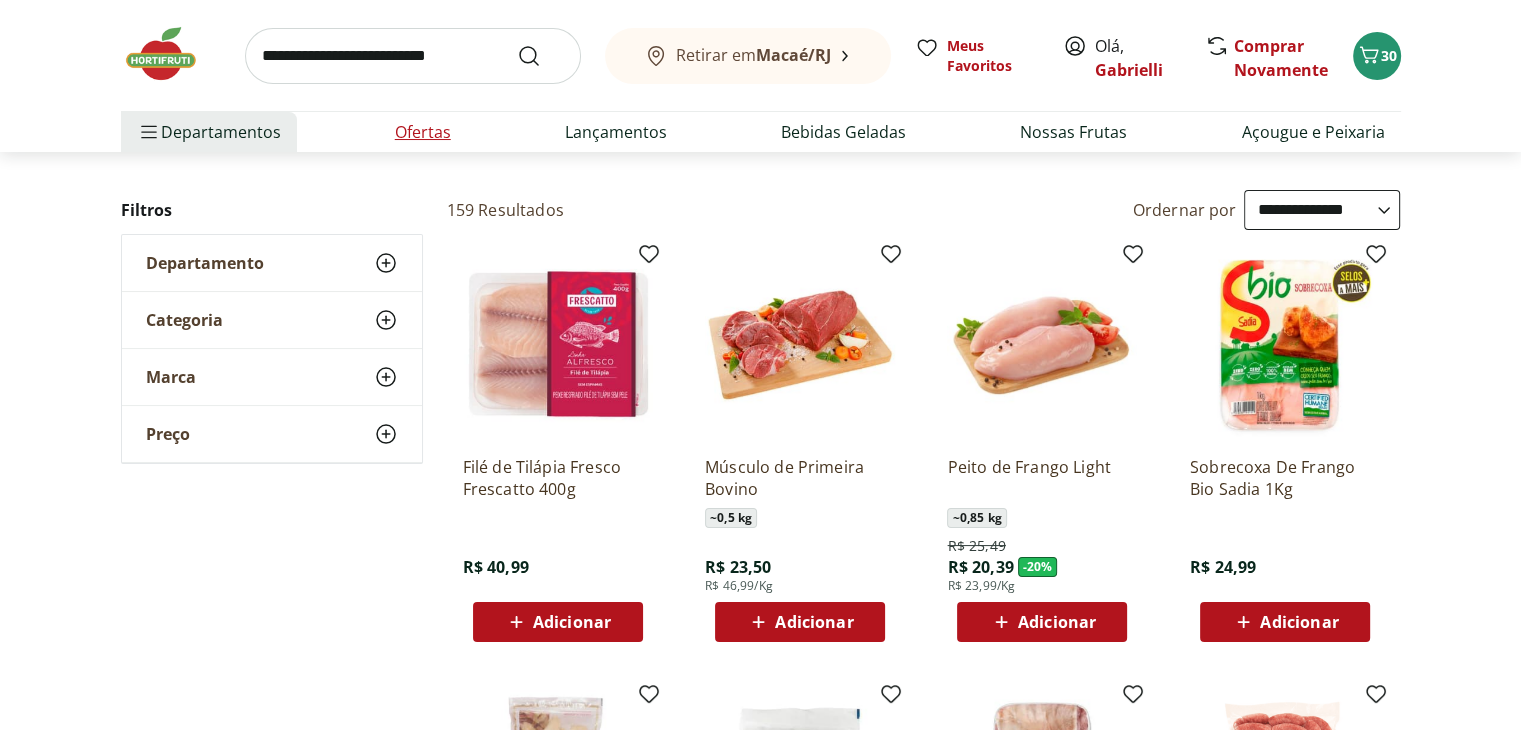 click on "Ofertas" at bounding box center [423, 132] 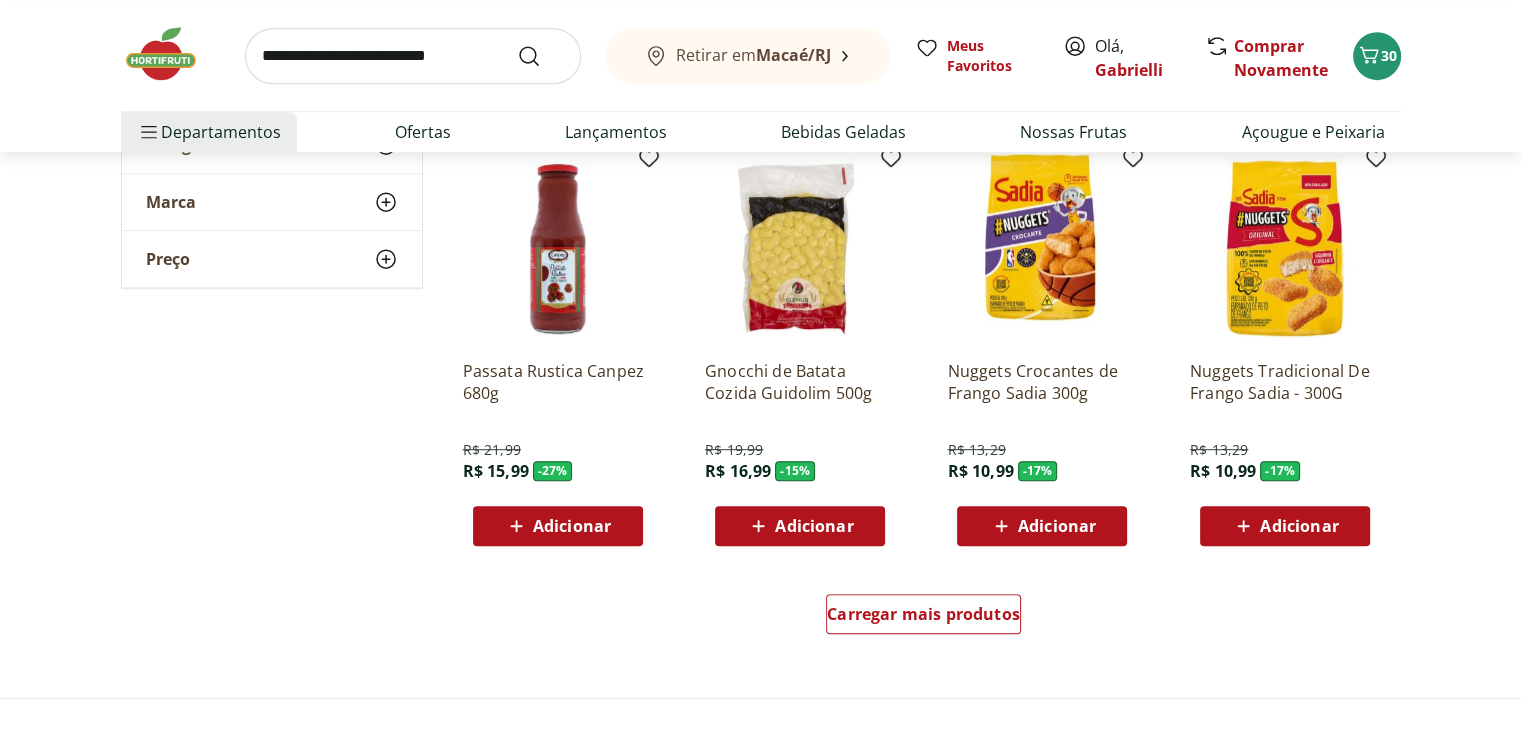 scroll, scrollTop: 1100, scrollLeft: 0, axis: vertical 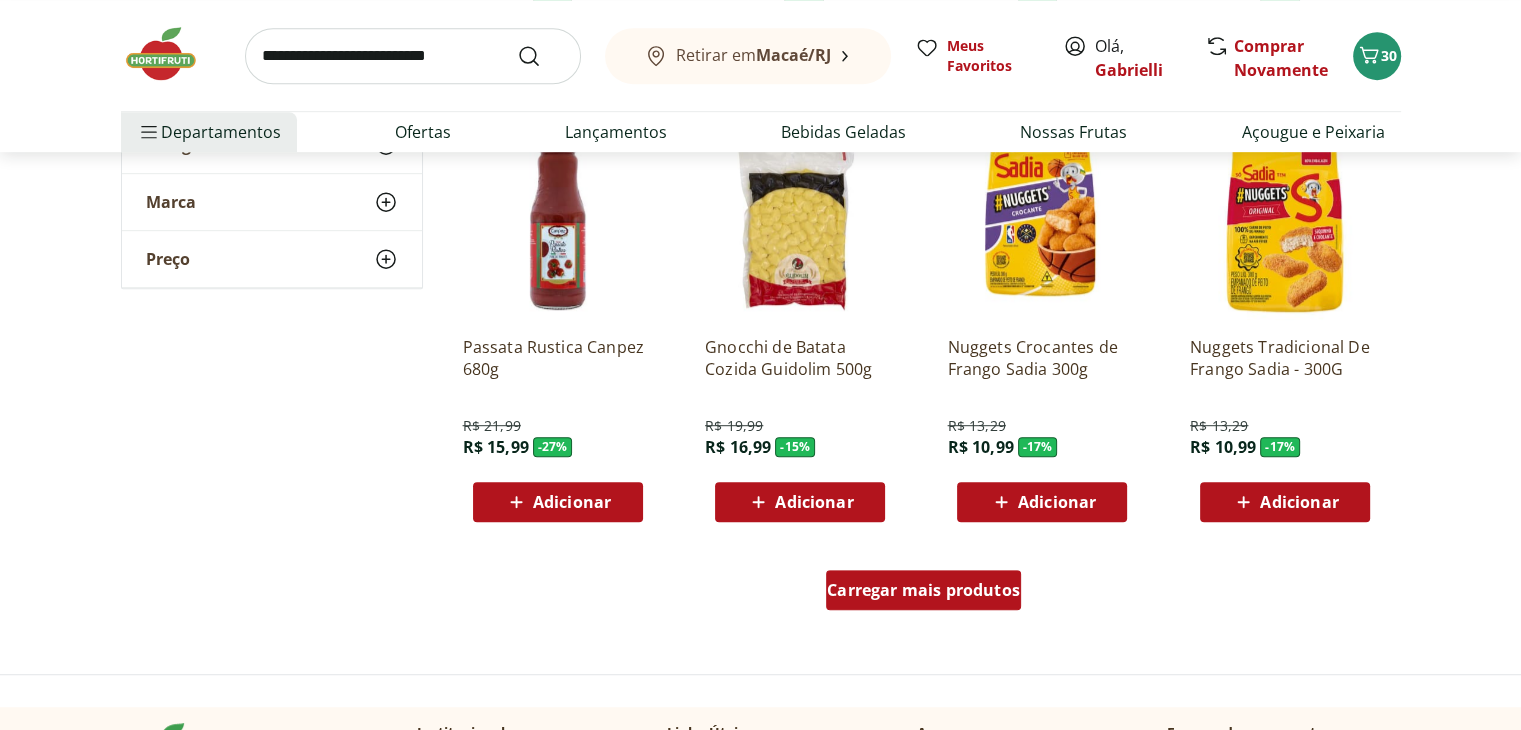 click on "Carregar mais produtos" at bounding box center [923, 590] 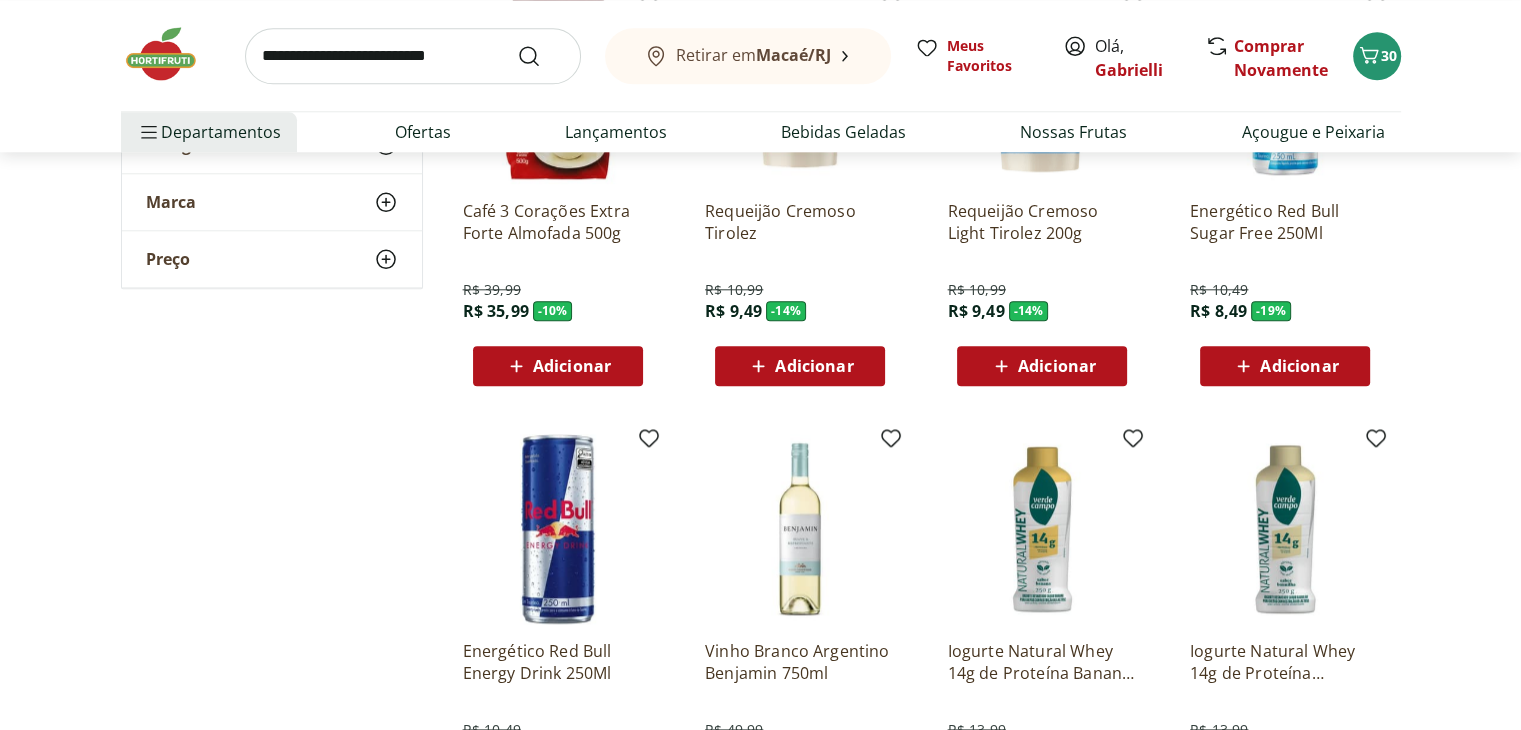 scroll, scrollTop: 2000, scrollLeft: 0, axis: vertical 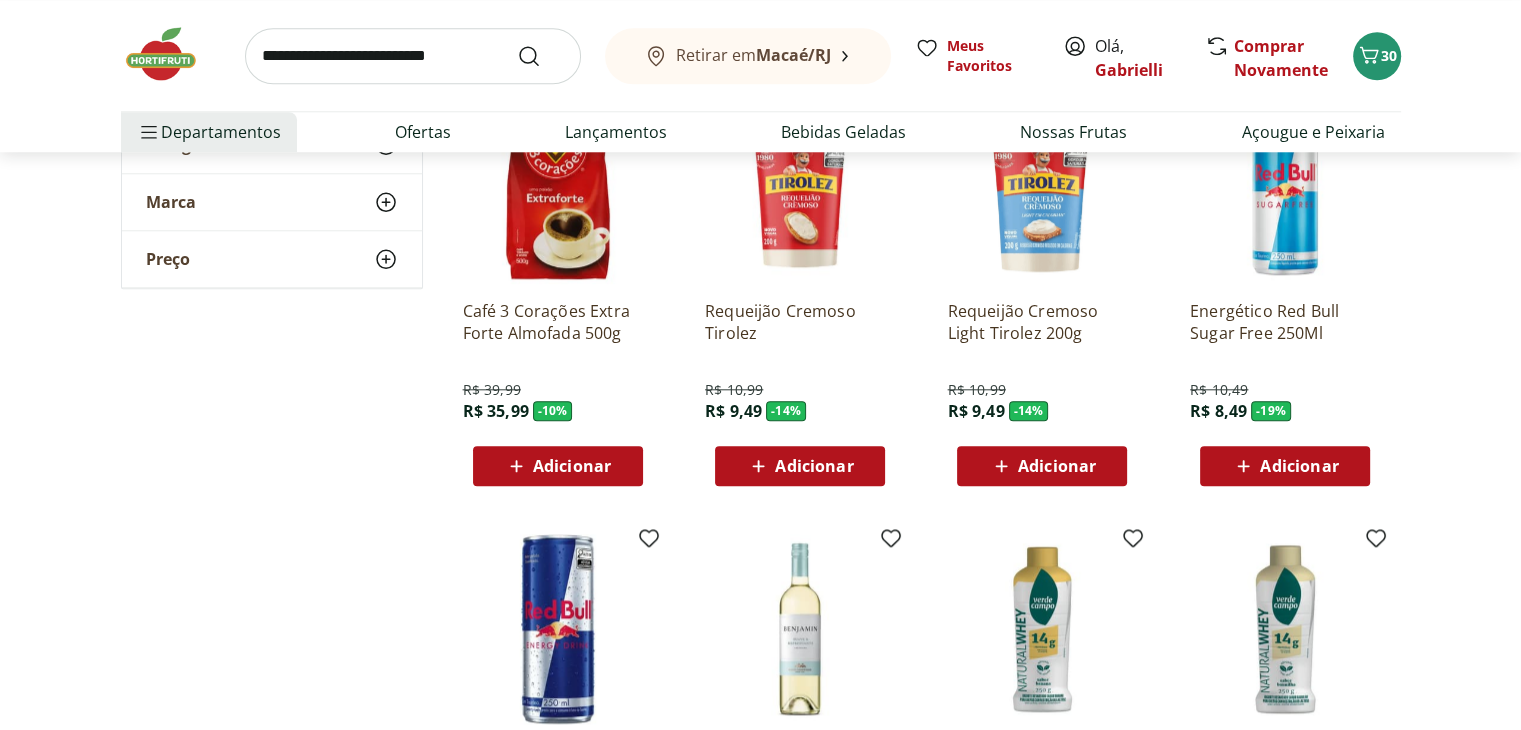 click on "Adicionar" at bounding box center [1042, 466] 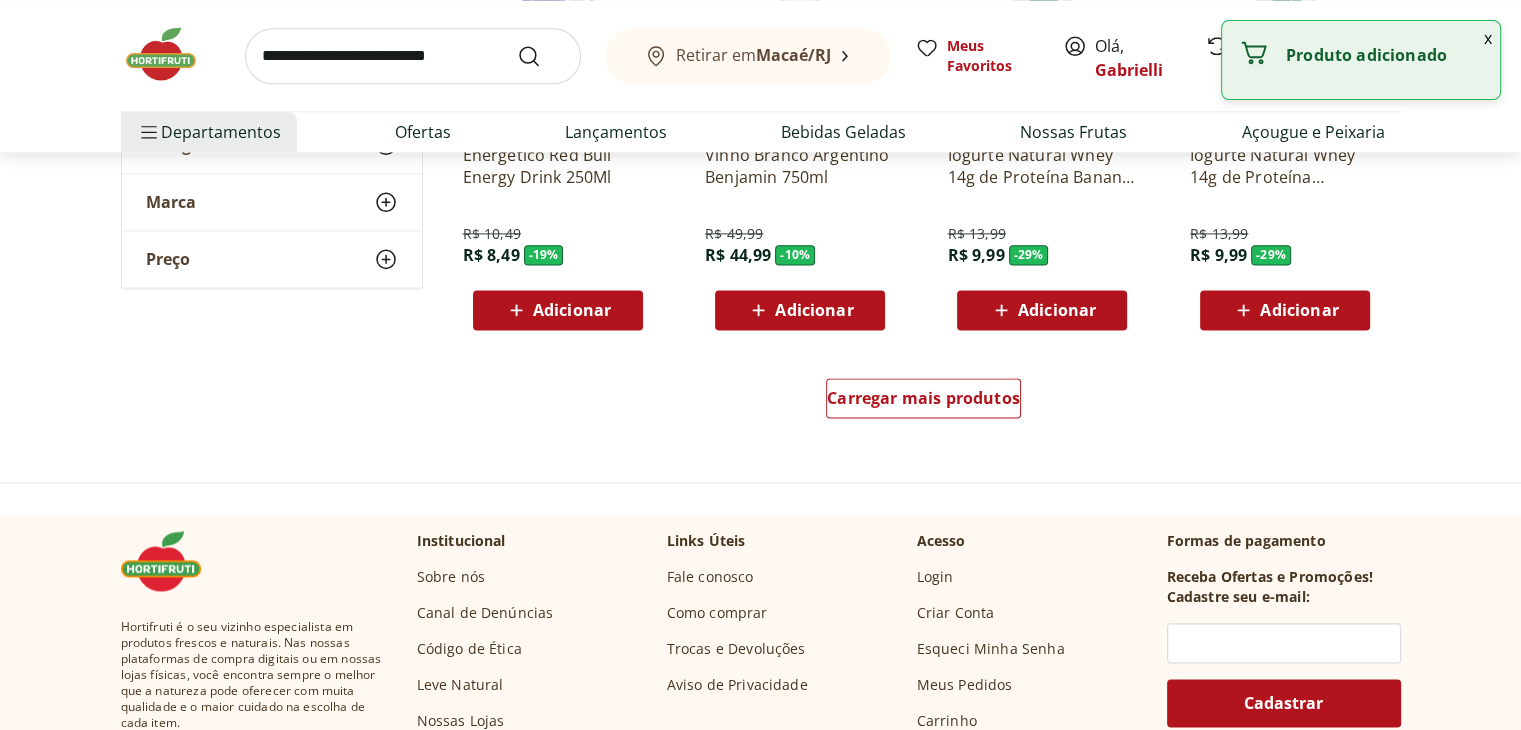 scroll, scrollTop: 2600, scrollLeft: 0, axis: vertical 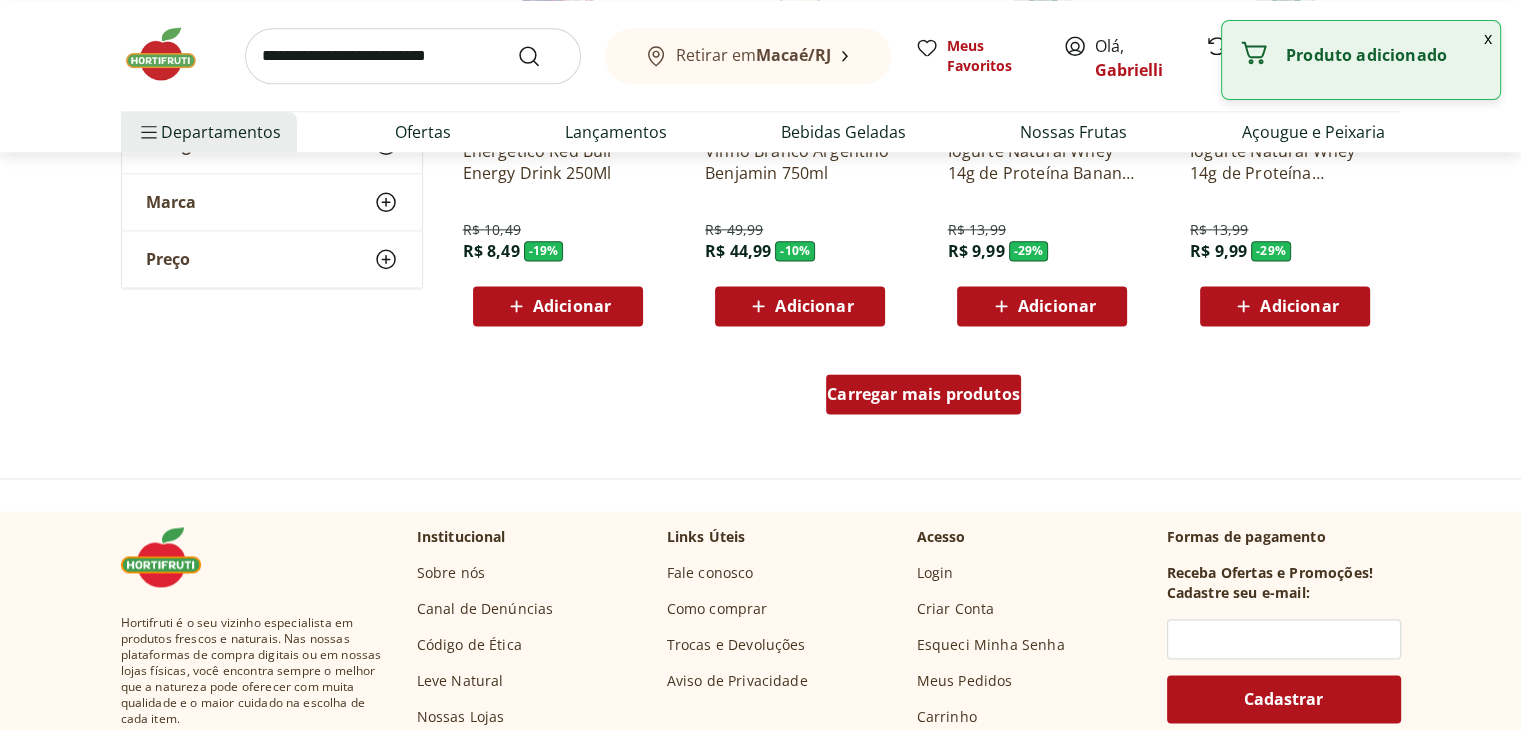 click on "Carregar mais produtos" at bounding box center [923, 394] 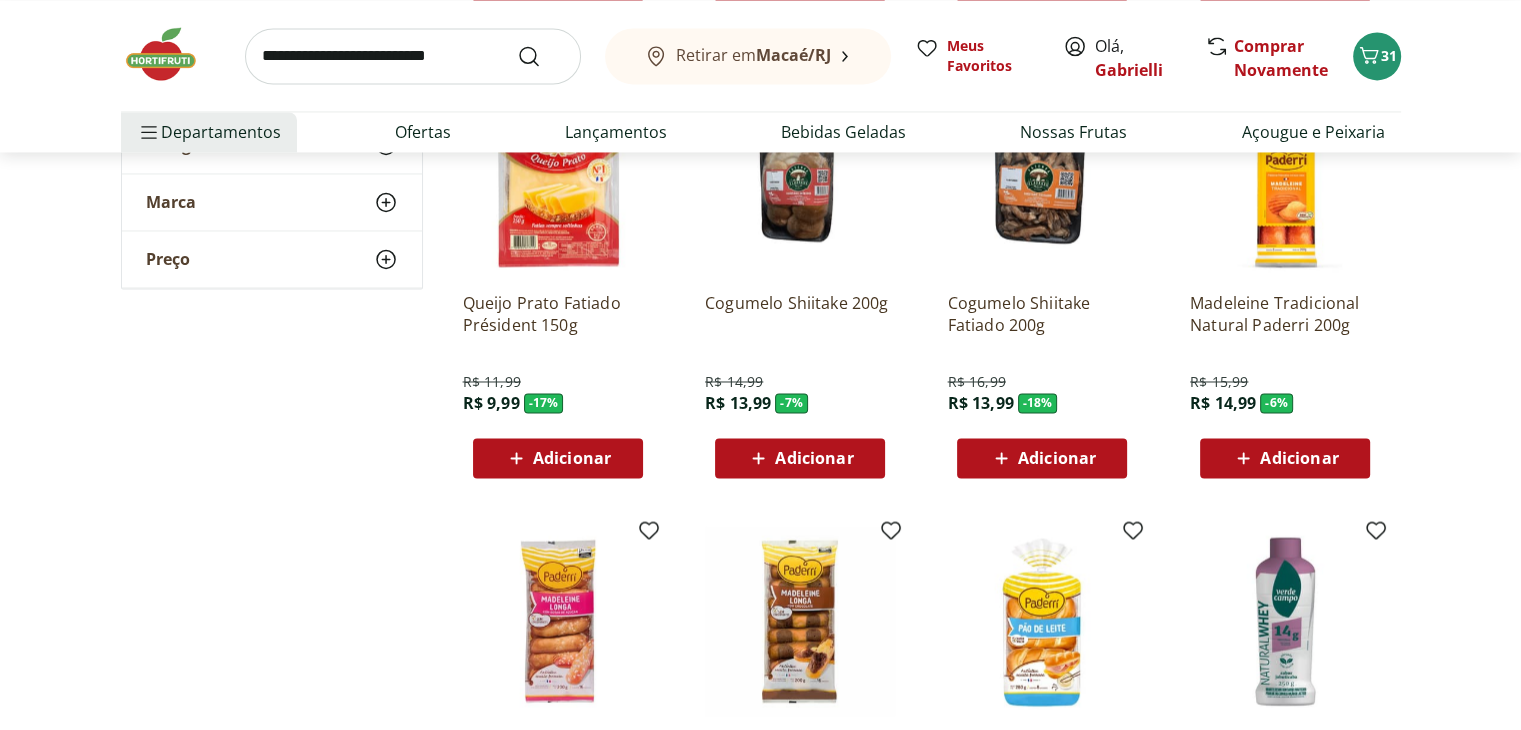 scroll, scrollTop: 3400, scrollLeft: 0, axis: vertical 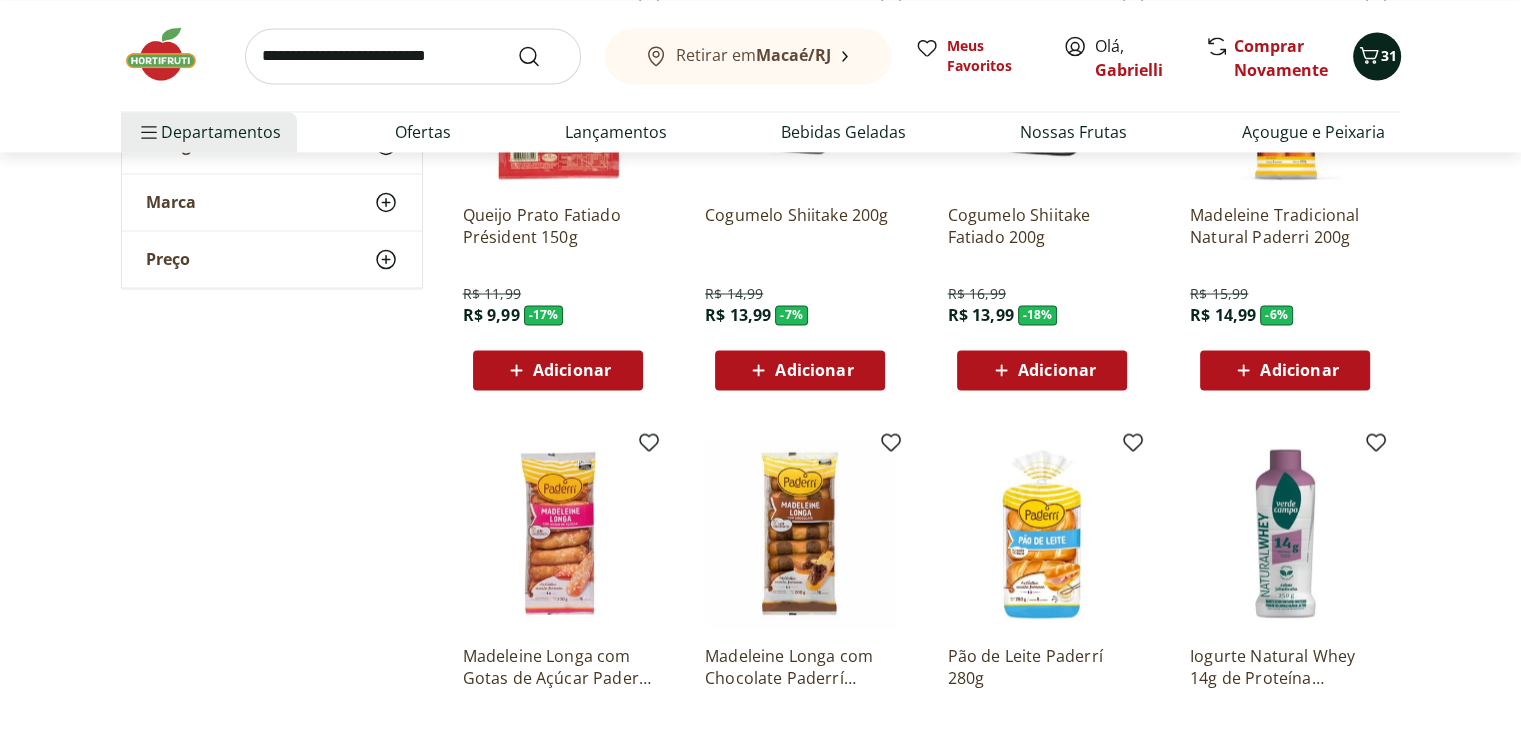 click 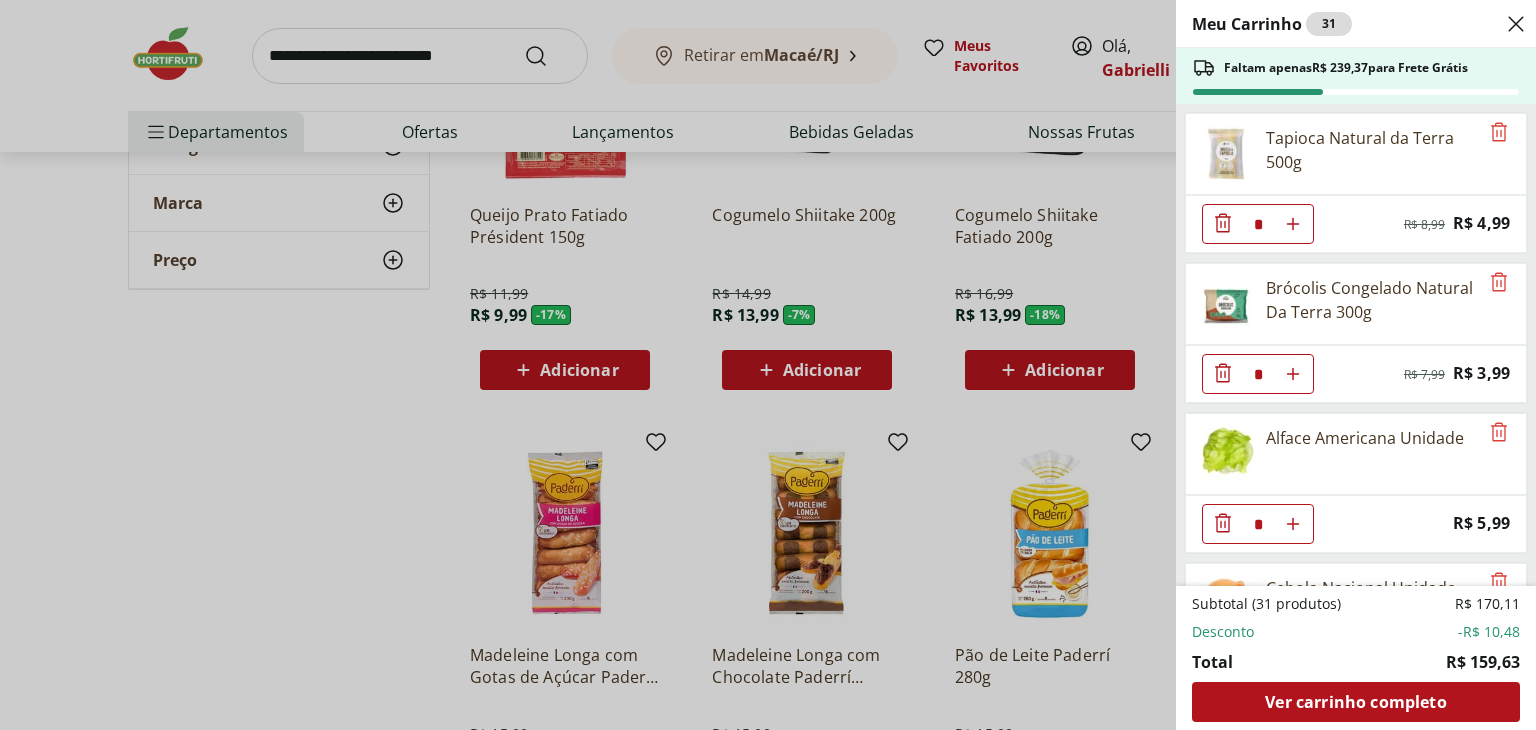 click on "Meu Carrinho 31 Faltam apenas  R$ 239,37  para Frete Grátis Tapioca Natural da Terra 500g * Original price: R$ 8,99 Price: R$ 4,99 Brócolis Congelado Natural Da Terra 300g * Original price: R$ 7,99 Price: R$ 3,99 Alface Americana Unidade * Price: R$ 5,99 Cebola Nacional Unidade * Original price: R$ 1,00 Price: R$ 0,75 Batata Inglesa Unidade * Price: R$ 0,80 Alho Nacional Unidade * Original price: R$ 2,03 Price: R$ 1,79 Limão Tahity Unidade * Price: R$ 0,55 Ovos Brancos Embalados com 30 unidades * Price: R$ 19,99 Abóbora Cabotia Frutifique 400g * Price: R$ 12,99 Iogurte Natural Desnatado Nestle 160g * Price: R$ 3,99 Iogurte YoPRO com 15g de Proteína Coco Cremoso 160g * Price: R$ 10,99 Mini Rúcula Higienizada Hidrosol 170g * Price: R$ 9,99 MINI FOLHAS DE BETERRABA HIG 170G UN * Price: R$ 9,99 Banana Prata Unidade * Price: R$ 2,20 Mamão Papaia Unidade * Price: R$ 6,49 Trigo Para Kibe Montan 500G * Price: R$ 14,99 Requeijão Cremoso Light Tirolez 200g * Original price: R$ 10,99 Price:" at bounding box center [768, 365] 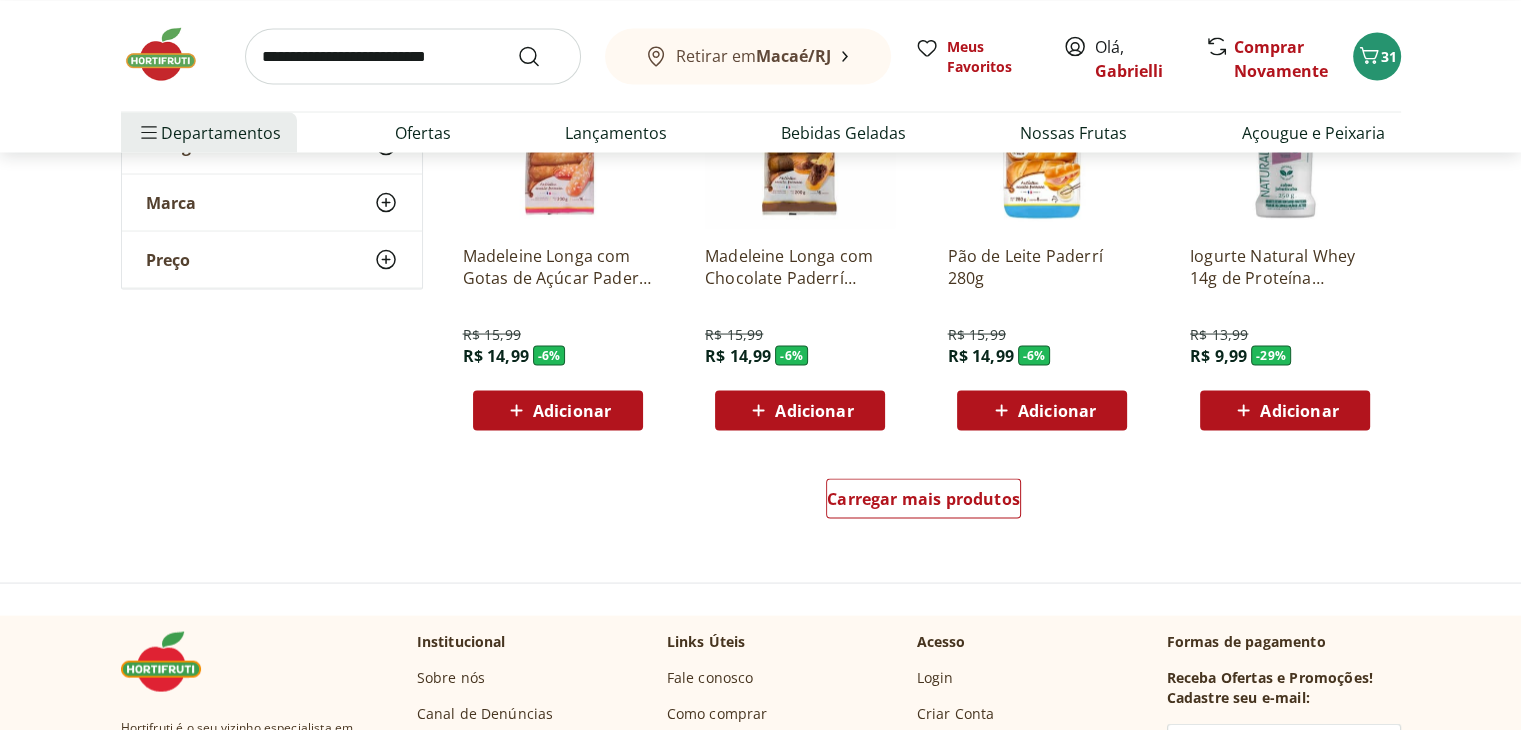 scroll, scrollTop: 3900, scrollLeft: 0, axis: vertical 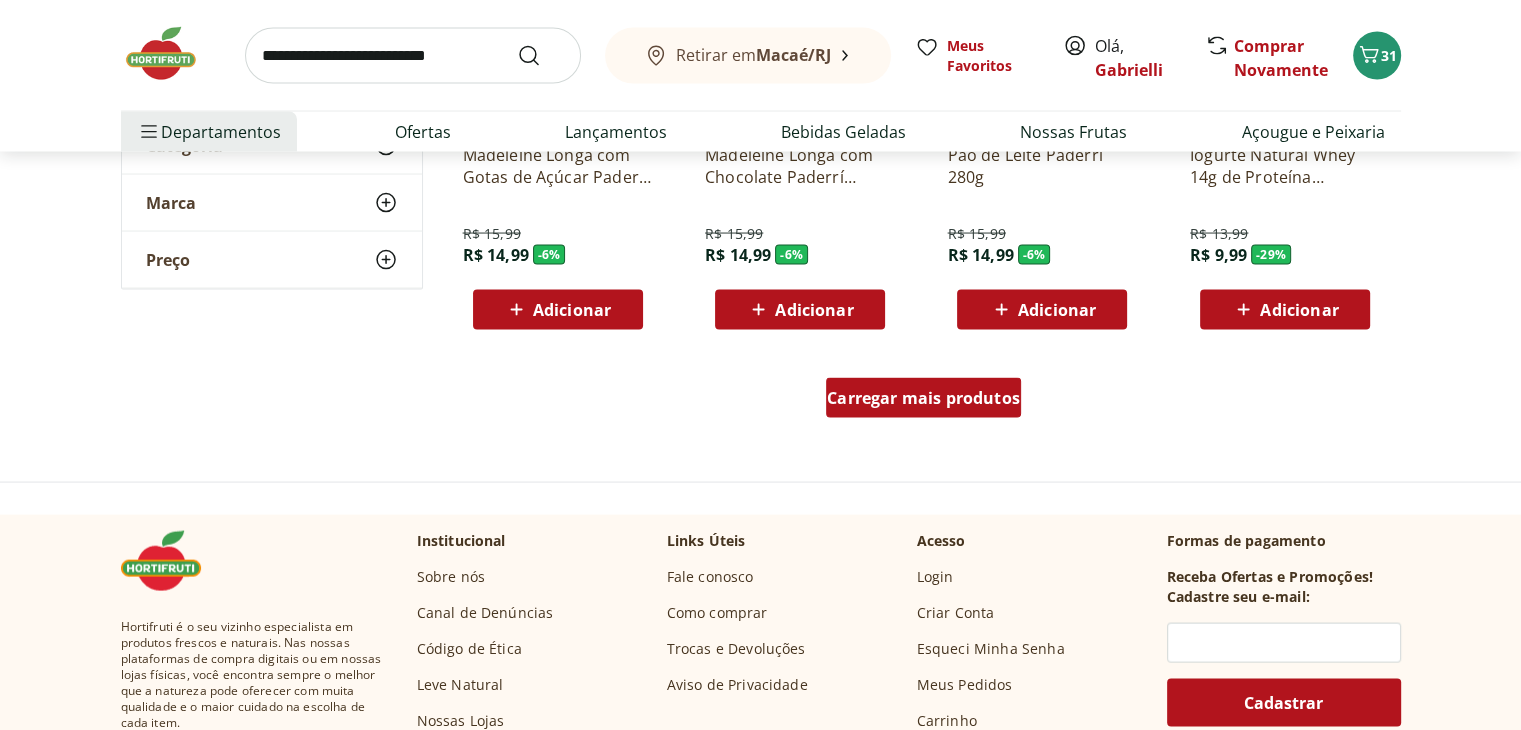 click on "Carregar mais produtos" at bounding box center (923, 398) 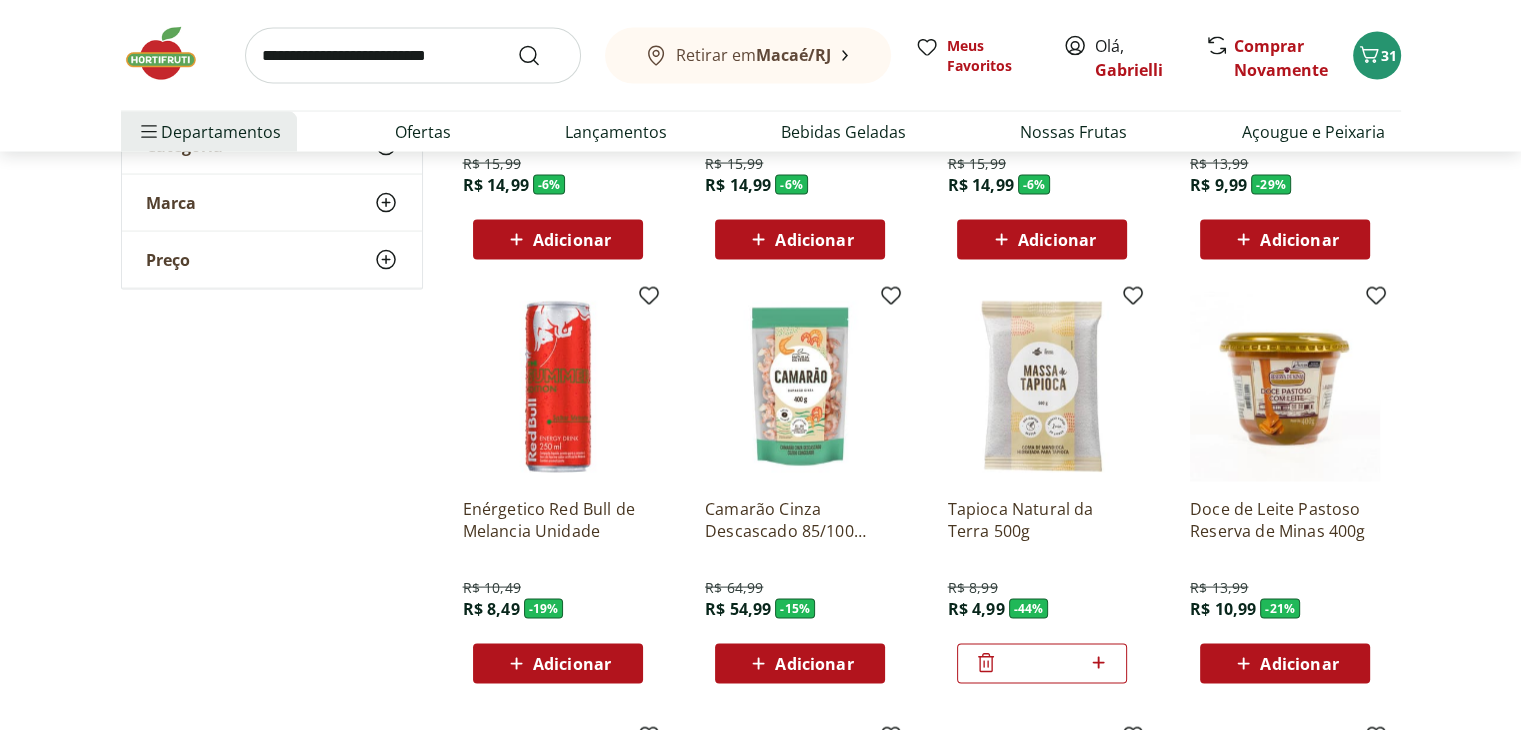 scroll, scrollTop: 4100, scrollLeft: 0, axis: vertical 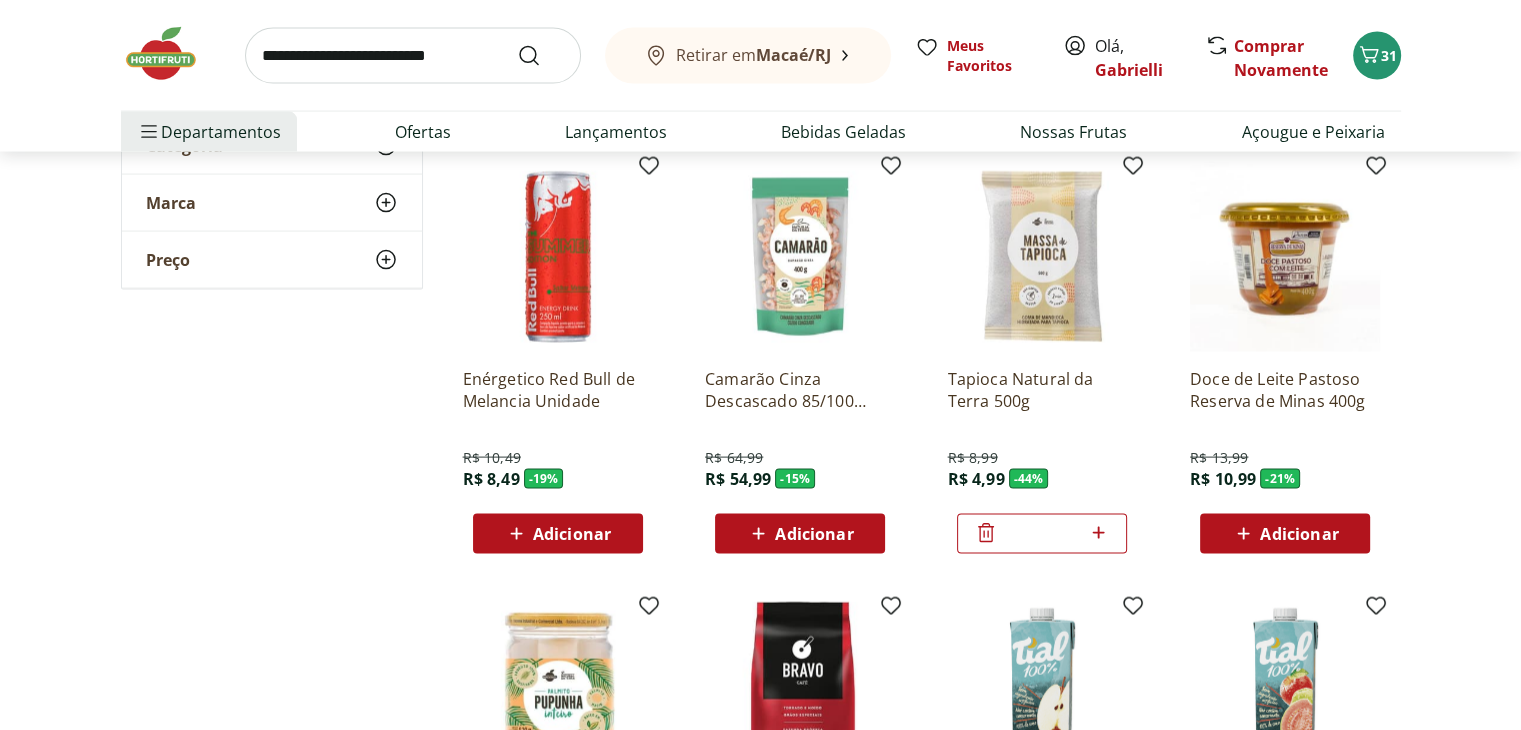 click at bounding box center [1285, 257] 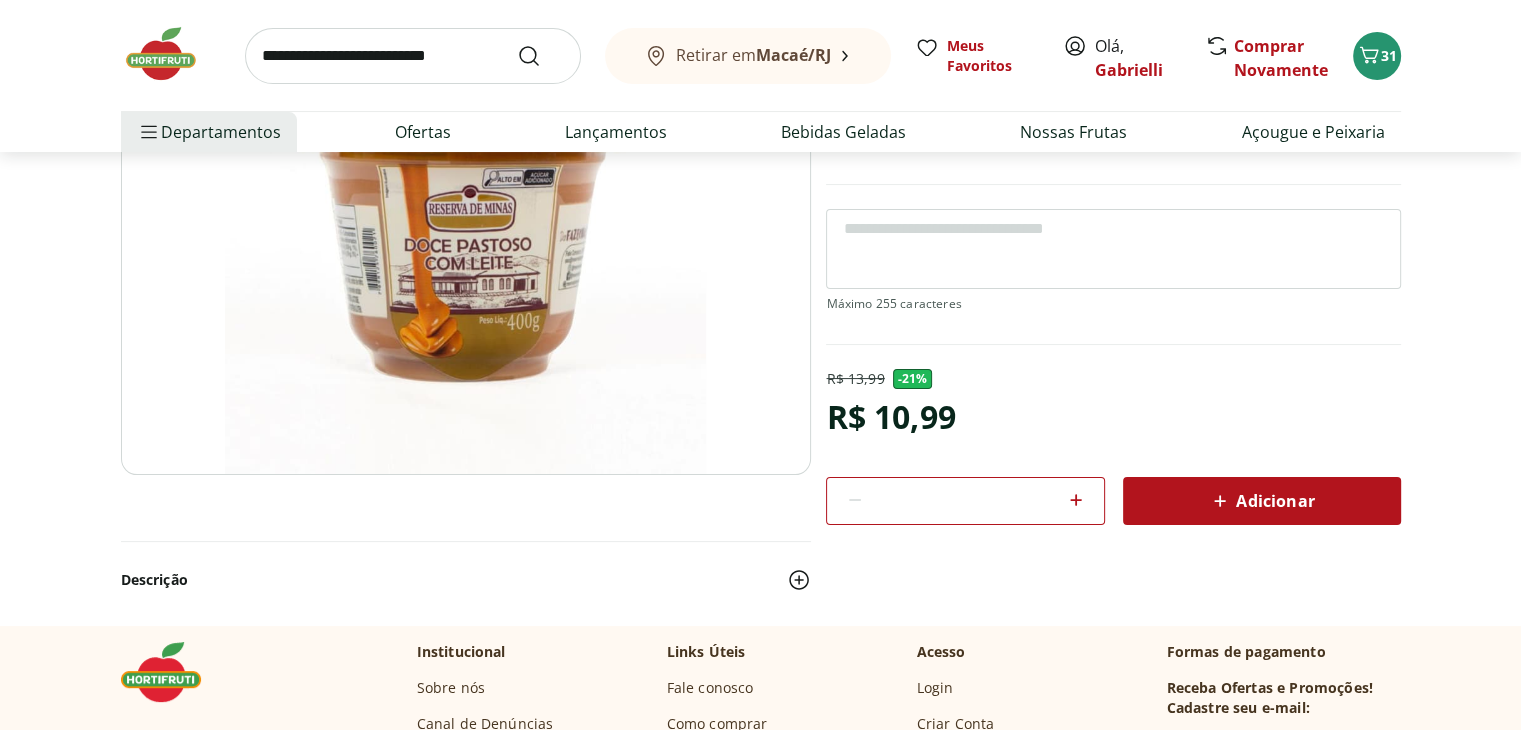 scroll, scrollTop: 300, scrollLeft: 0, axis: vertical 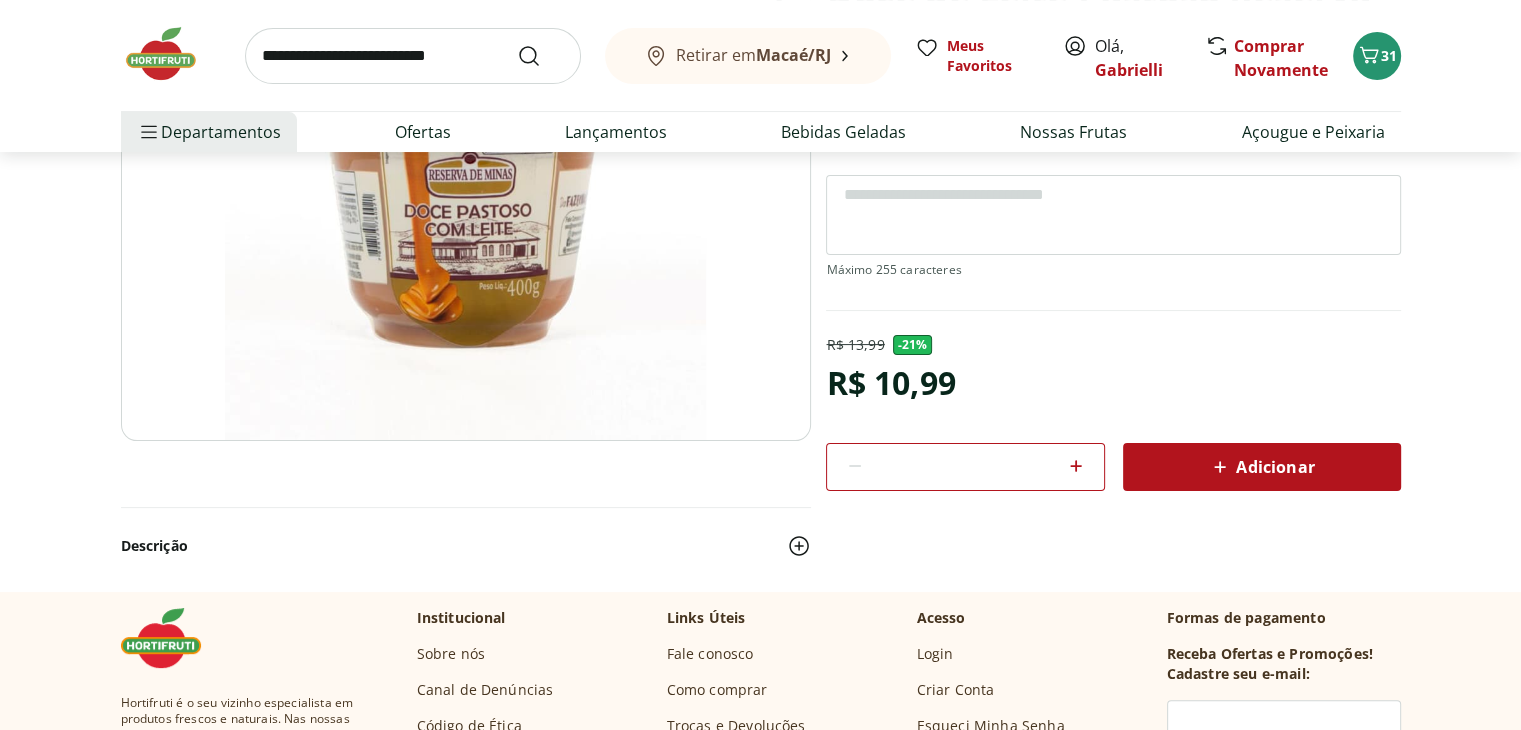 select on "**********" 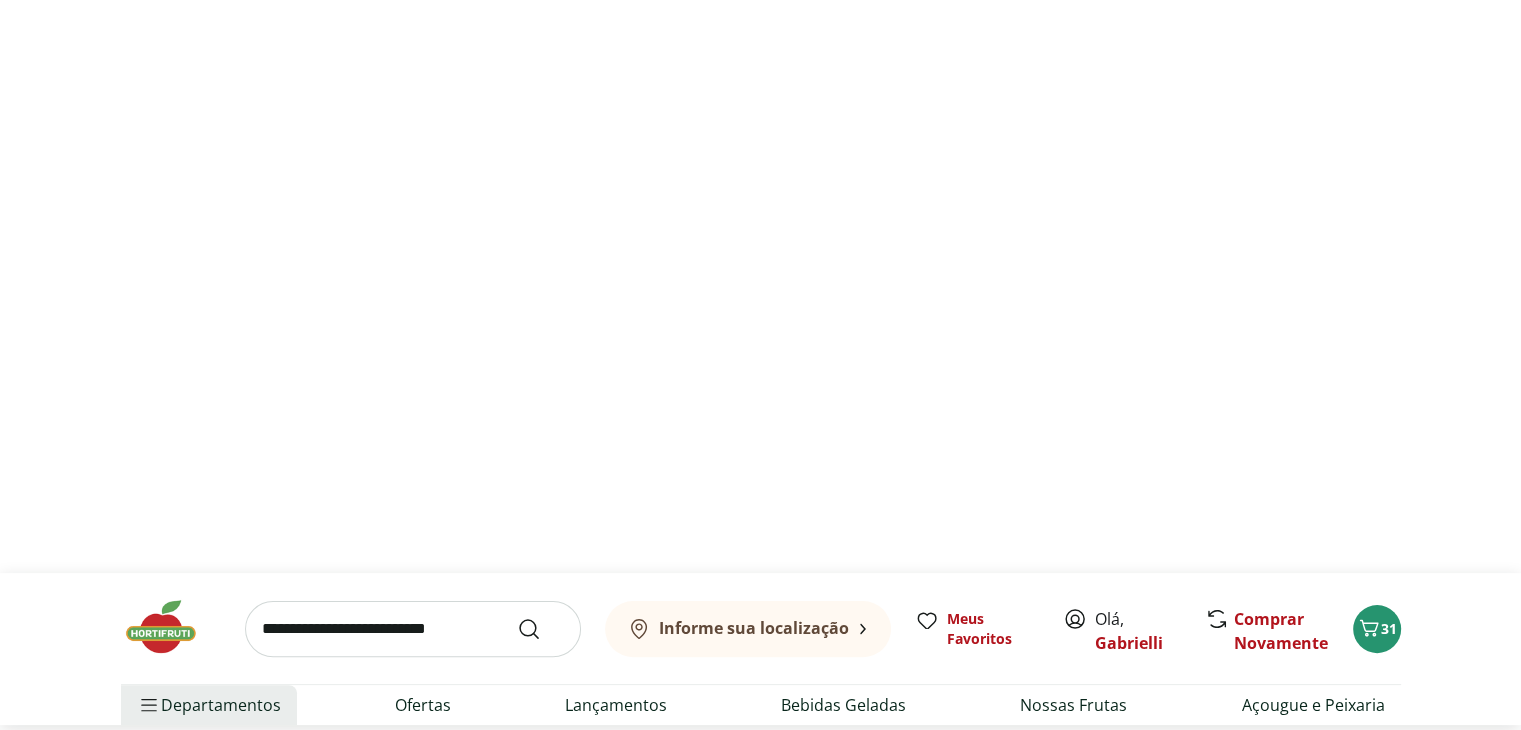 type on "*" 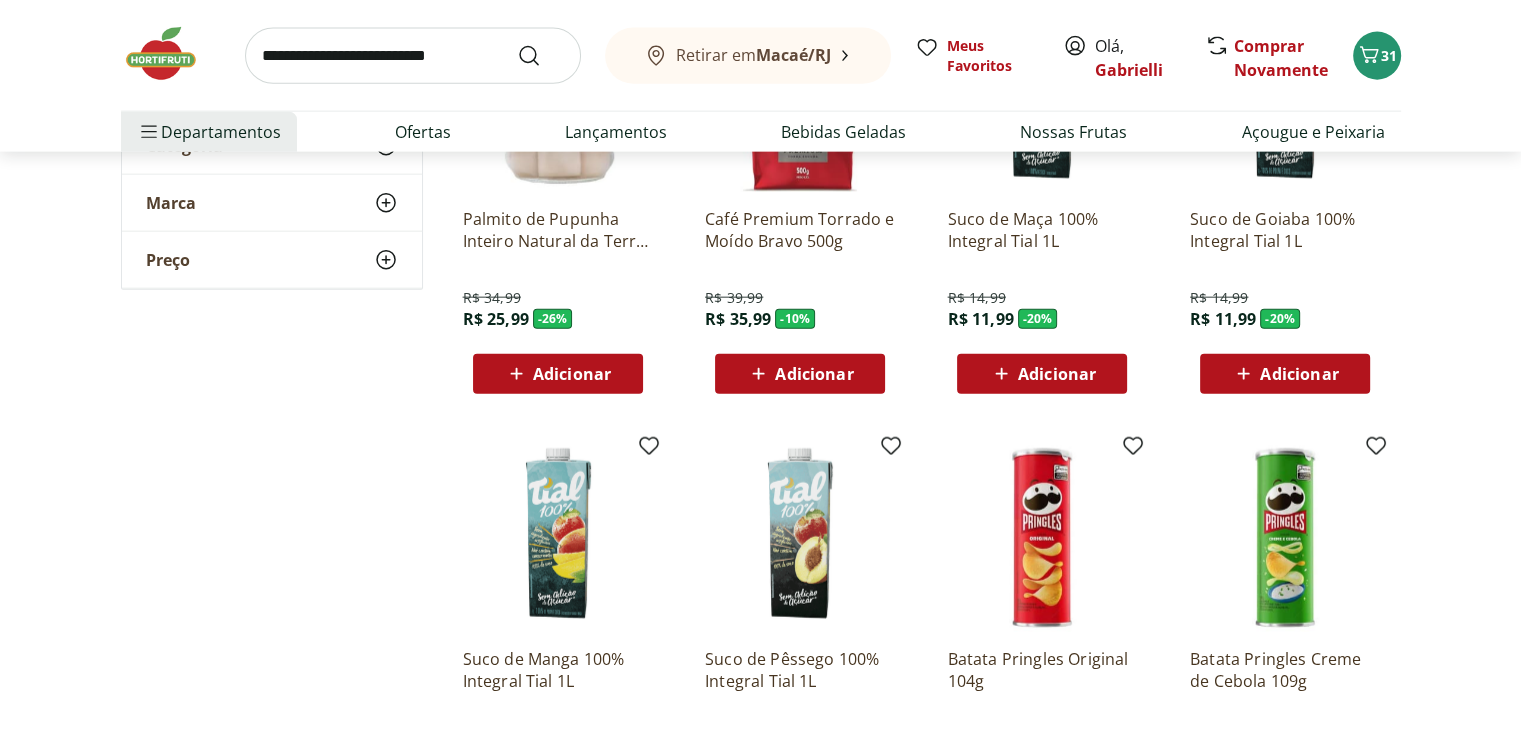 scroll, scrollTop: 5100, scrollLeft: 0, axis: vertical 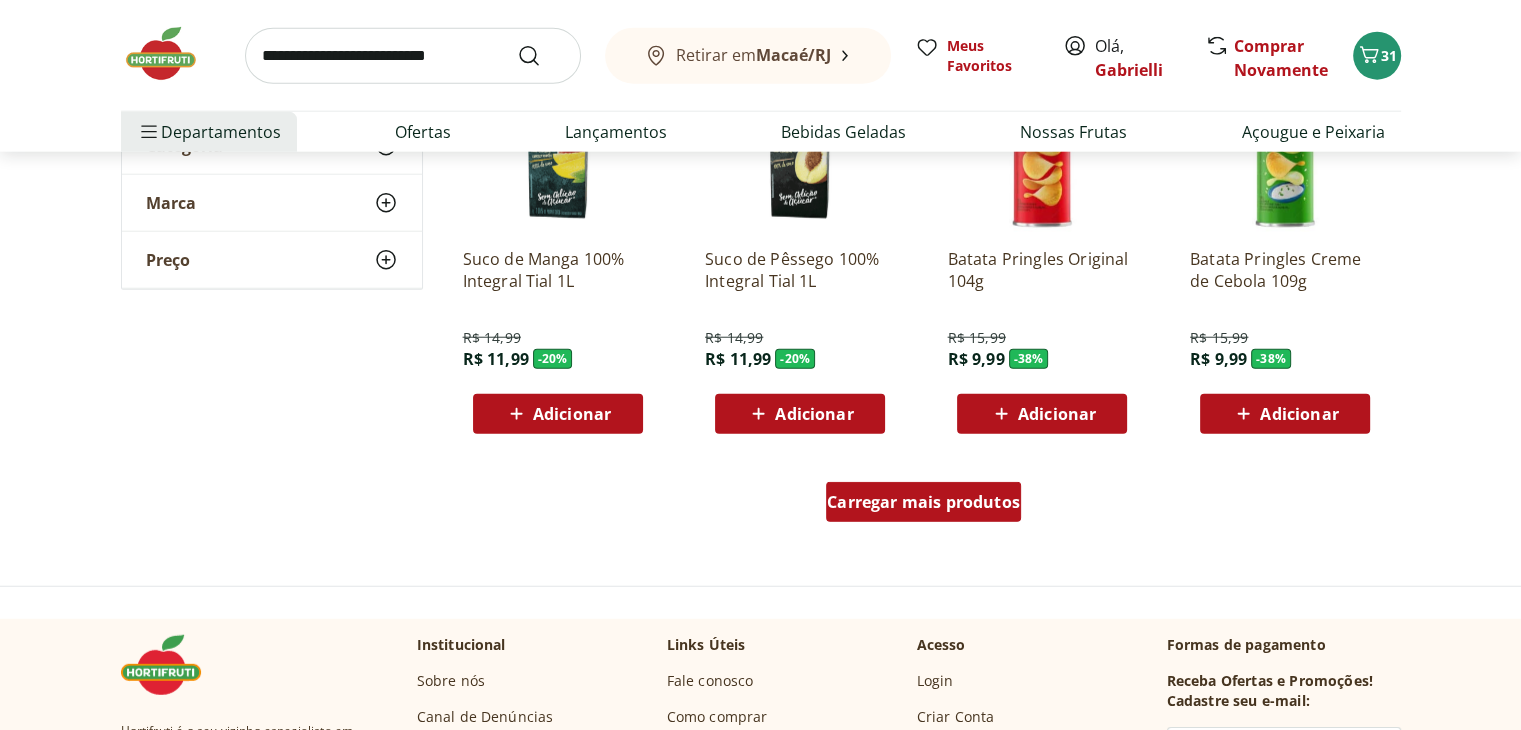 click on "Carregar mais produtos" at bounding box center (923, 502) 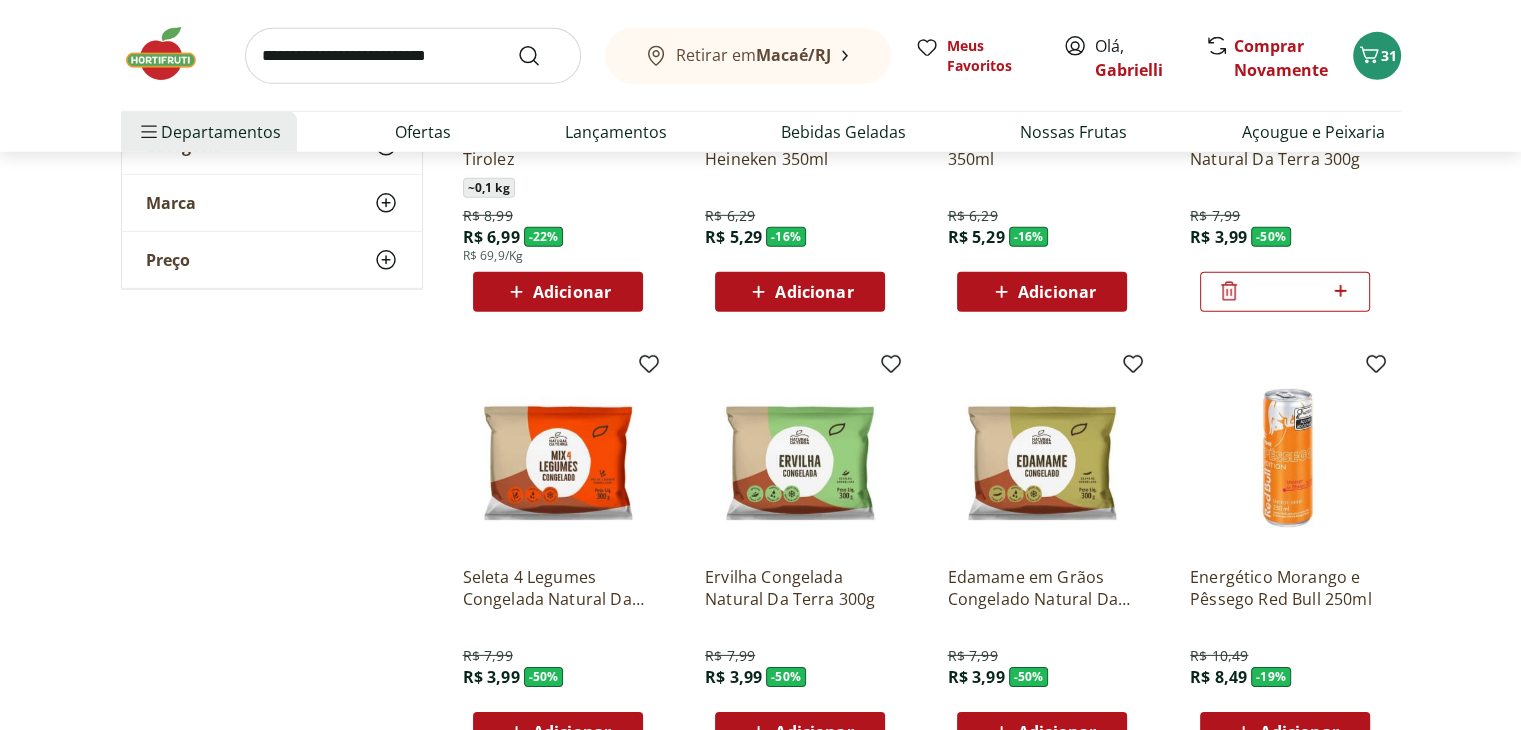 scroll, scrollTop: 5800, scrollLeft: 0, axis: vertical 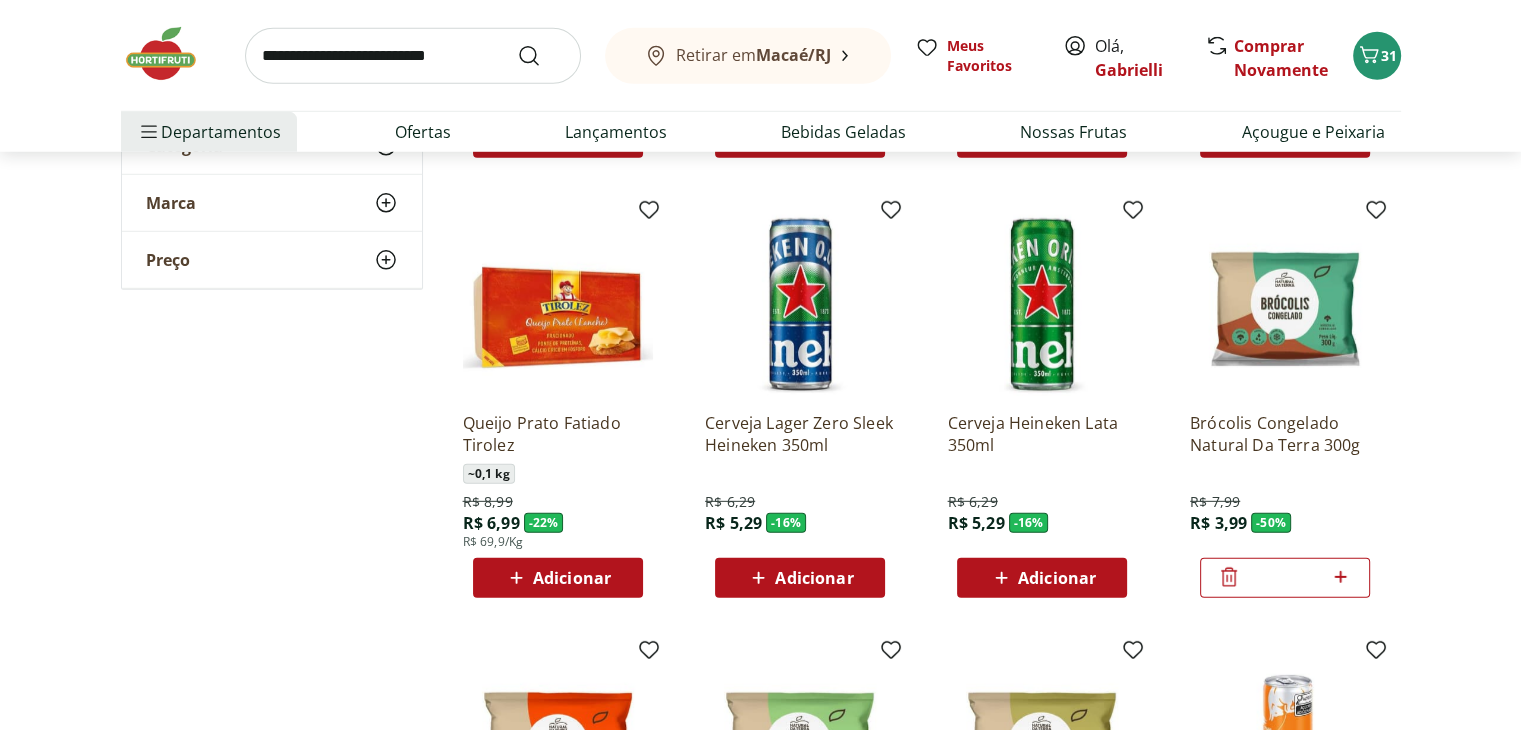 click 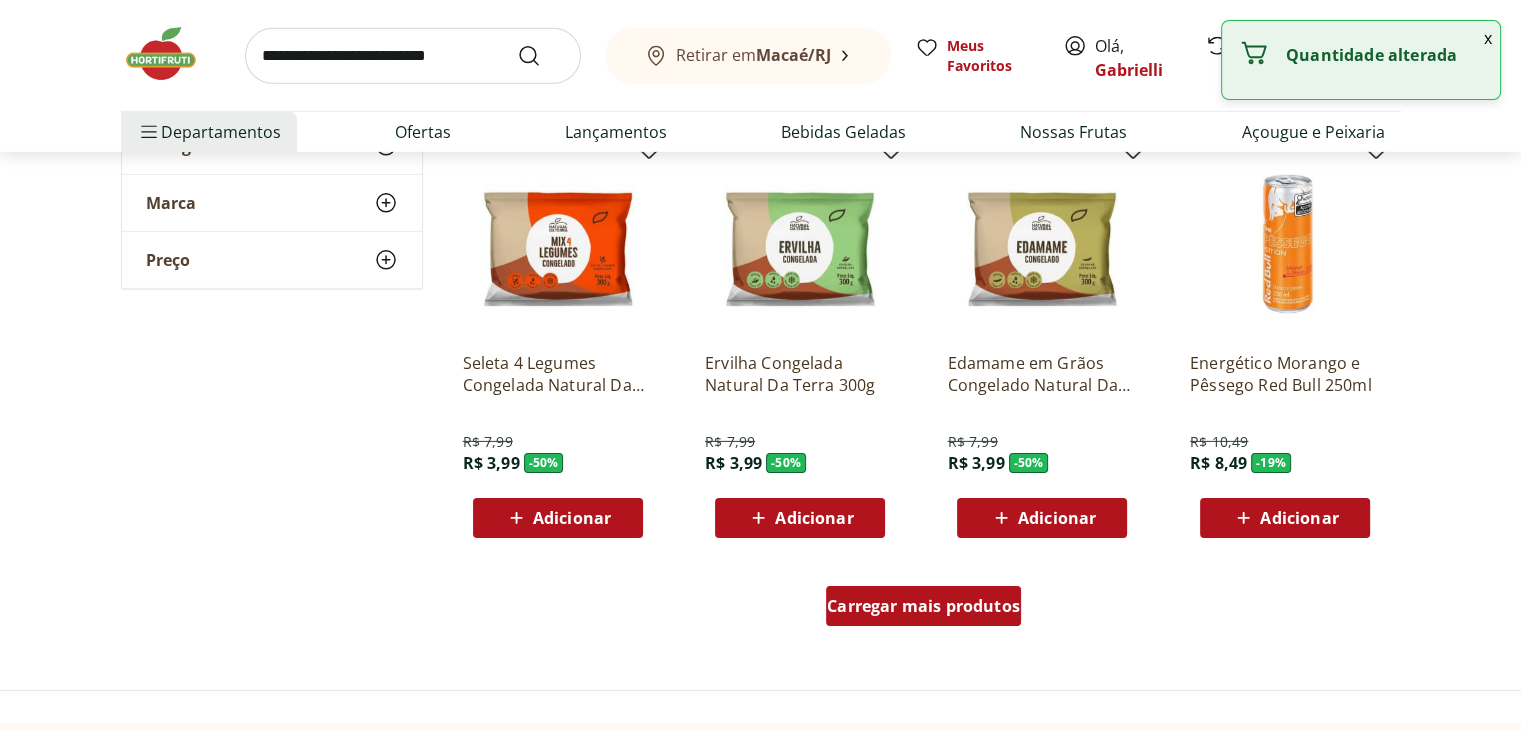 scroll, scrollTop: 6400, scrollLeft: 0, axis: vertical 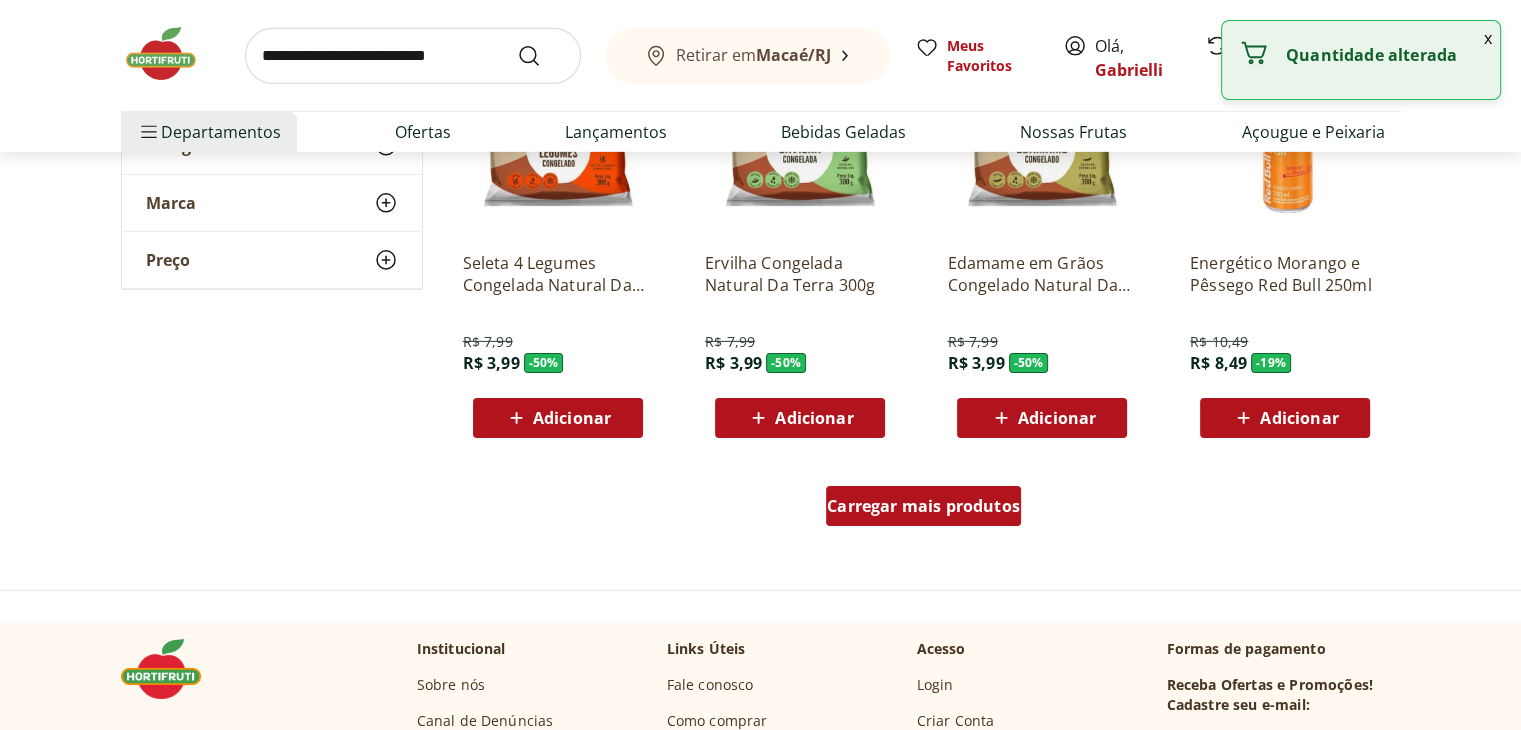 click on "Carregar mais produtos" at bounding box center (923, 506) 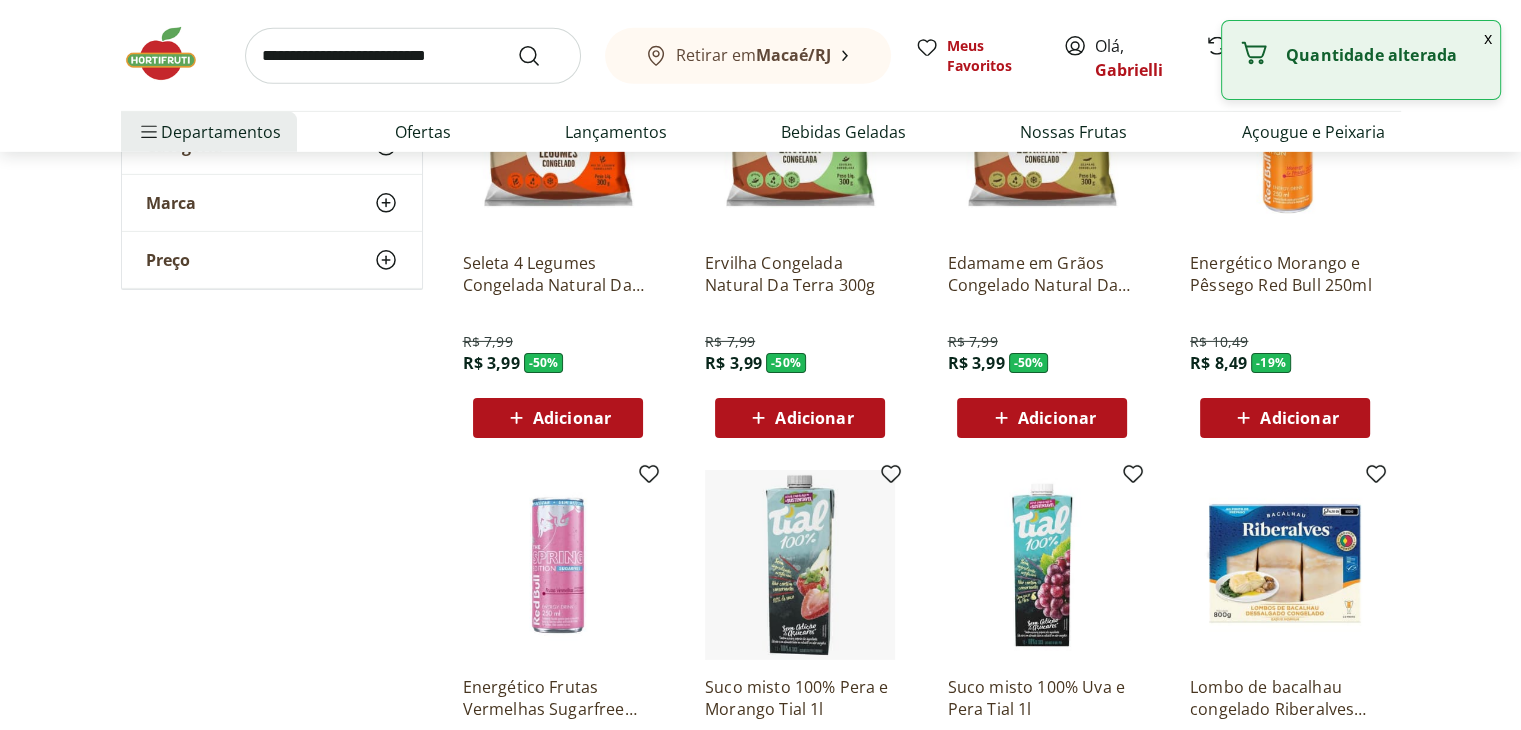 type on "*" 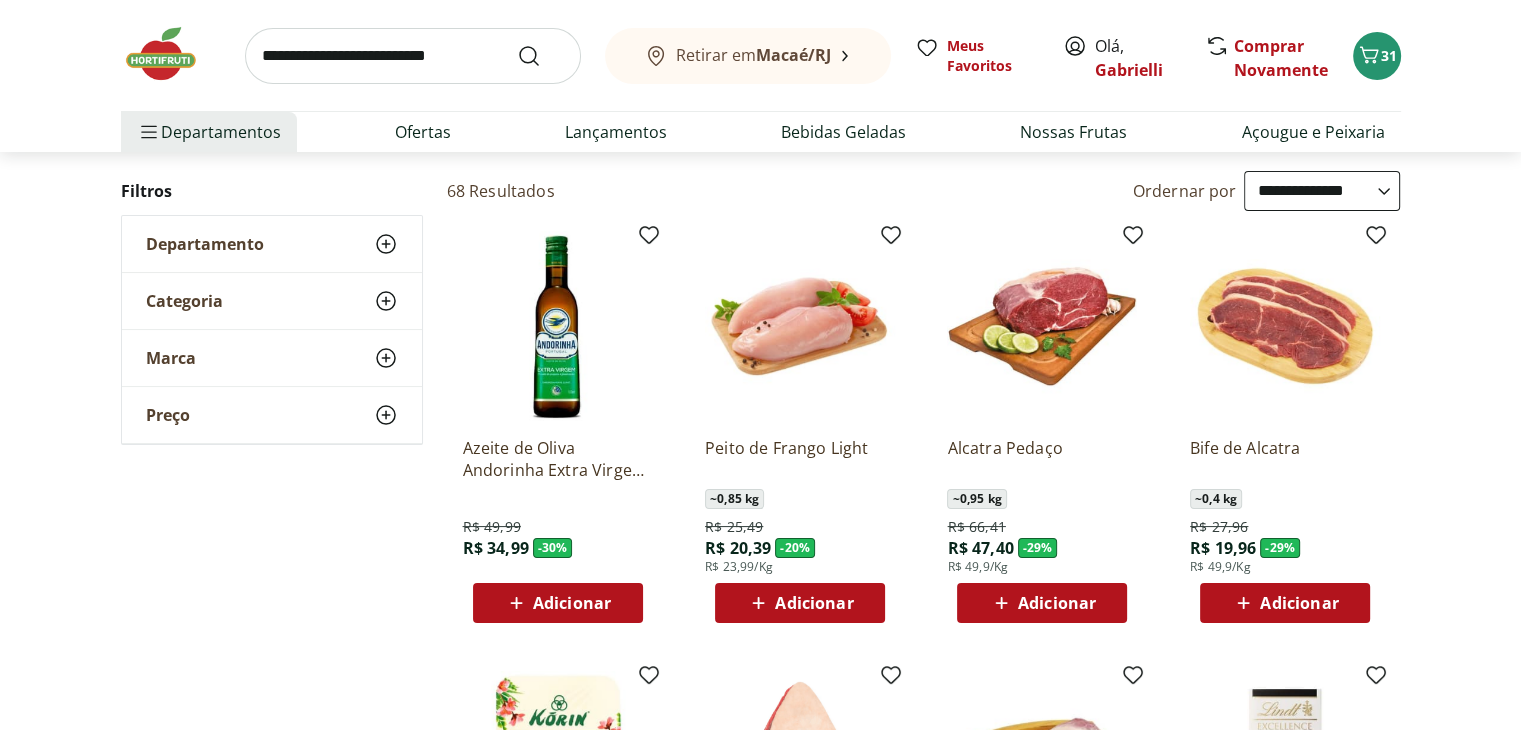 scroll, scrollTop: 0, scrollLeft: 0, axis: both 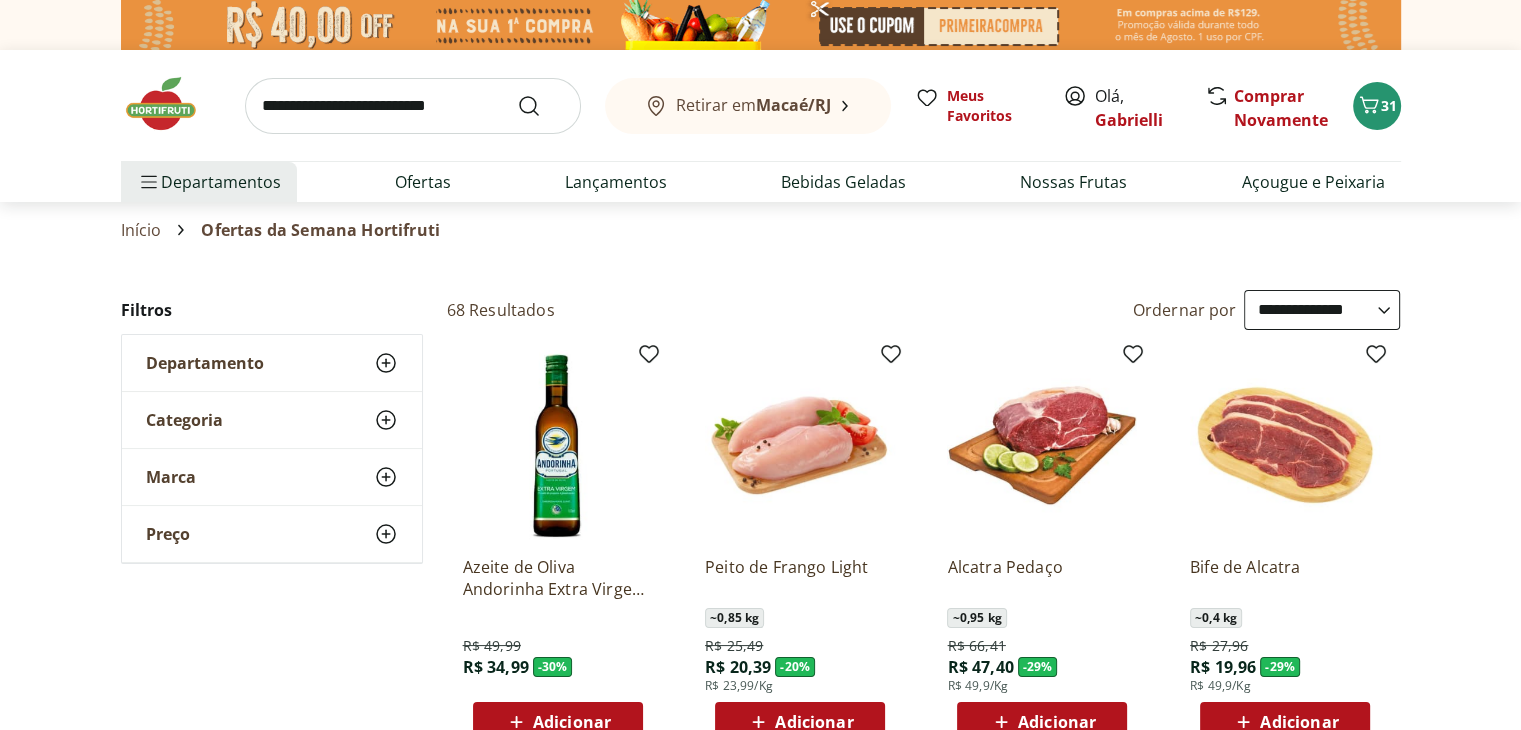 click at bounding box center (413, 106) 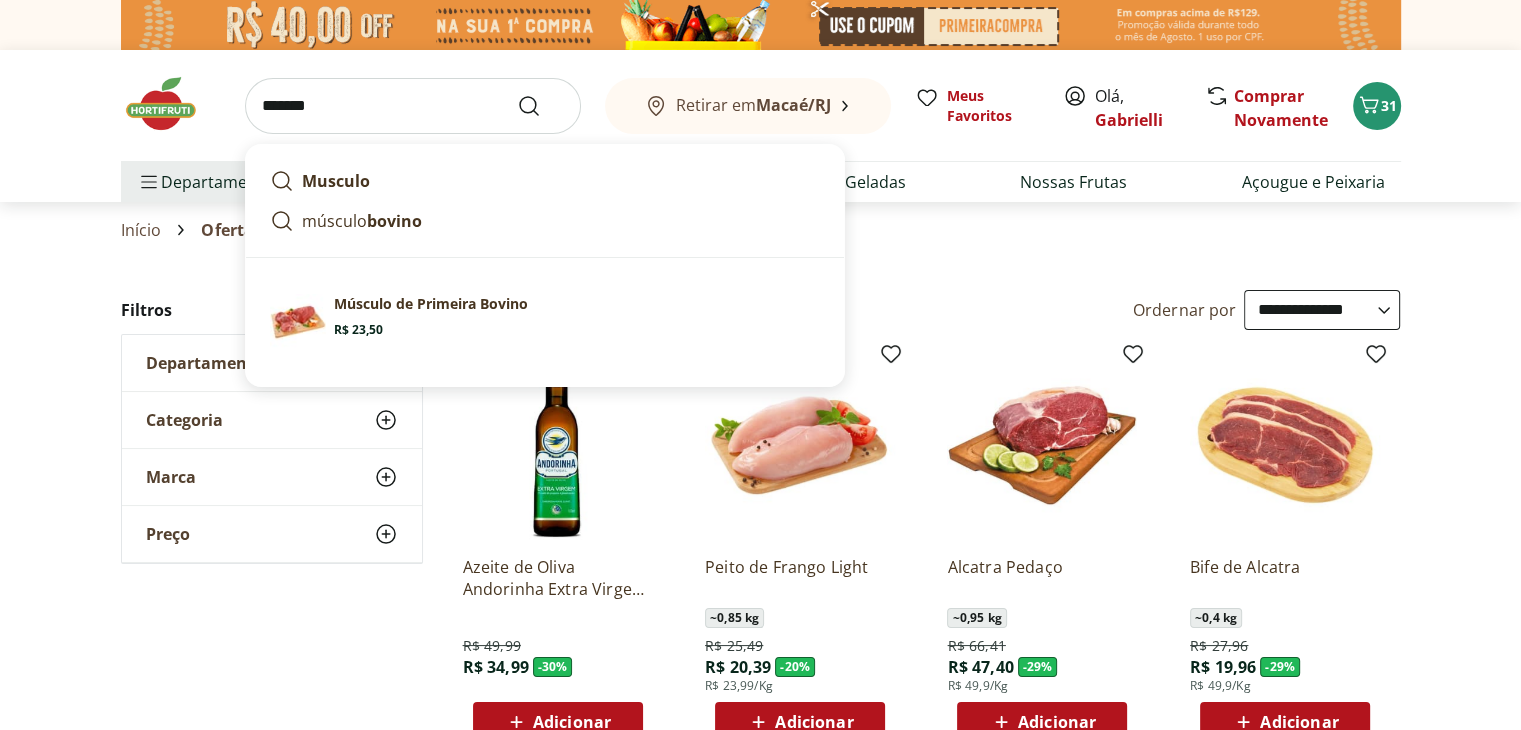 type on "*******" 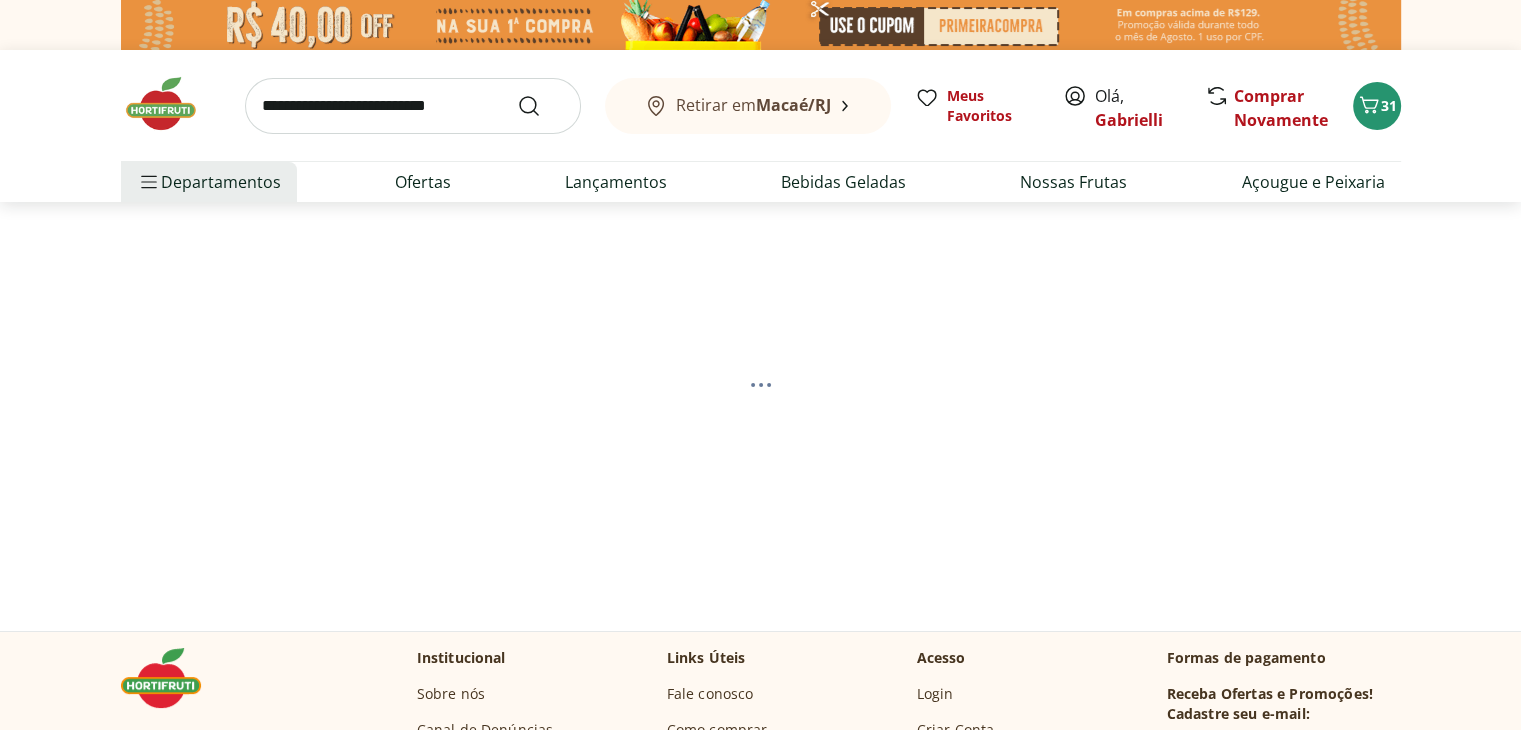 select on "**********" 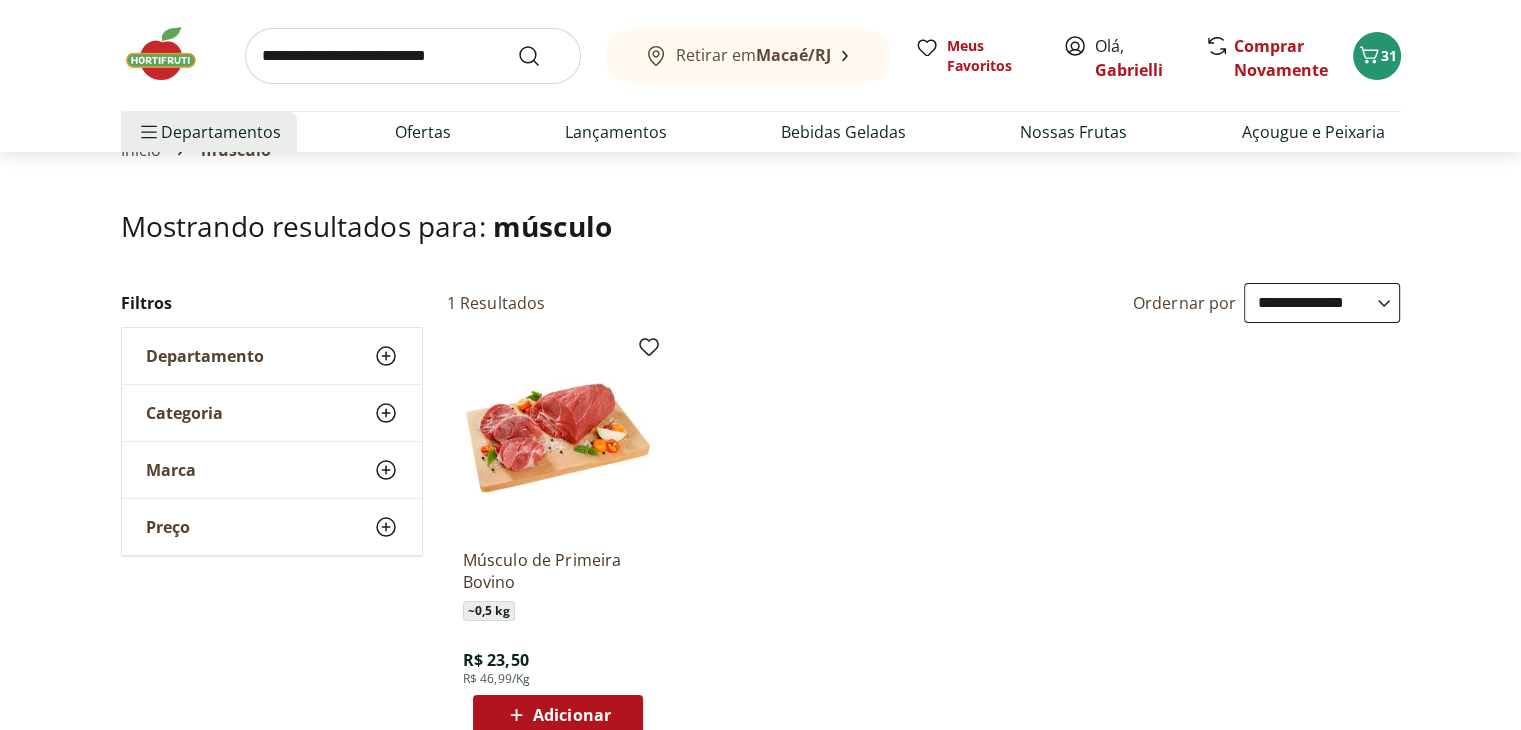 scroll, scrollTop: 100, scrollLeft: 0, axis: vertical 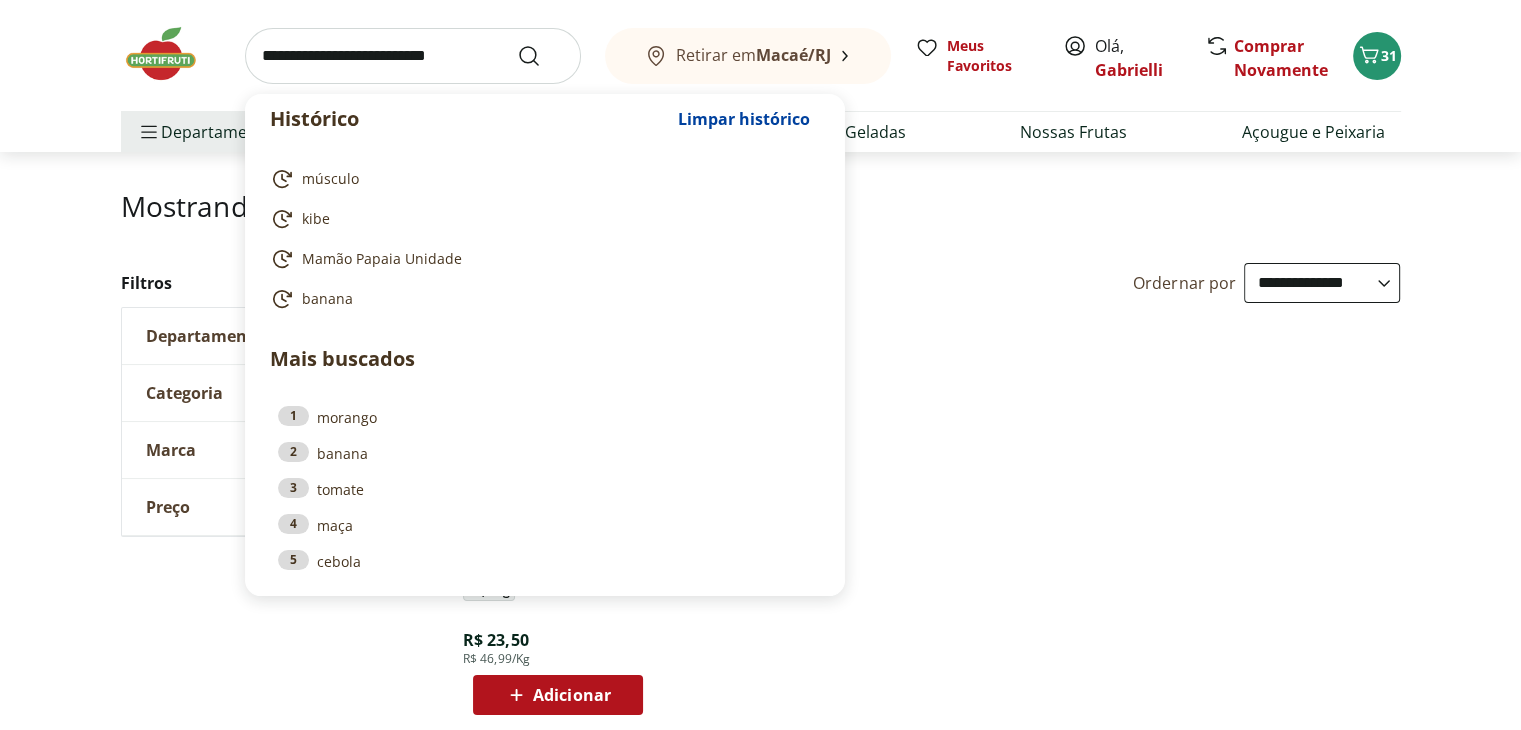 click at bounding box center [413, 56] 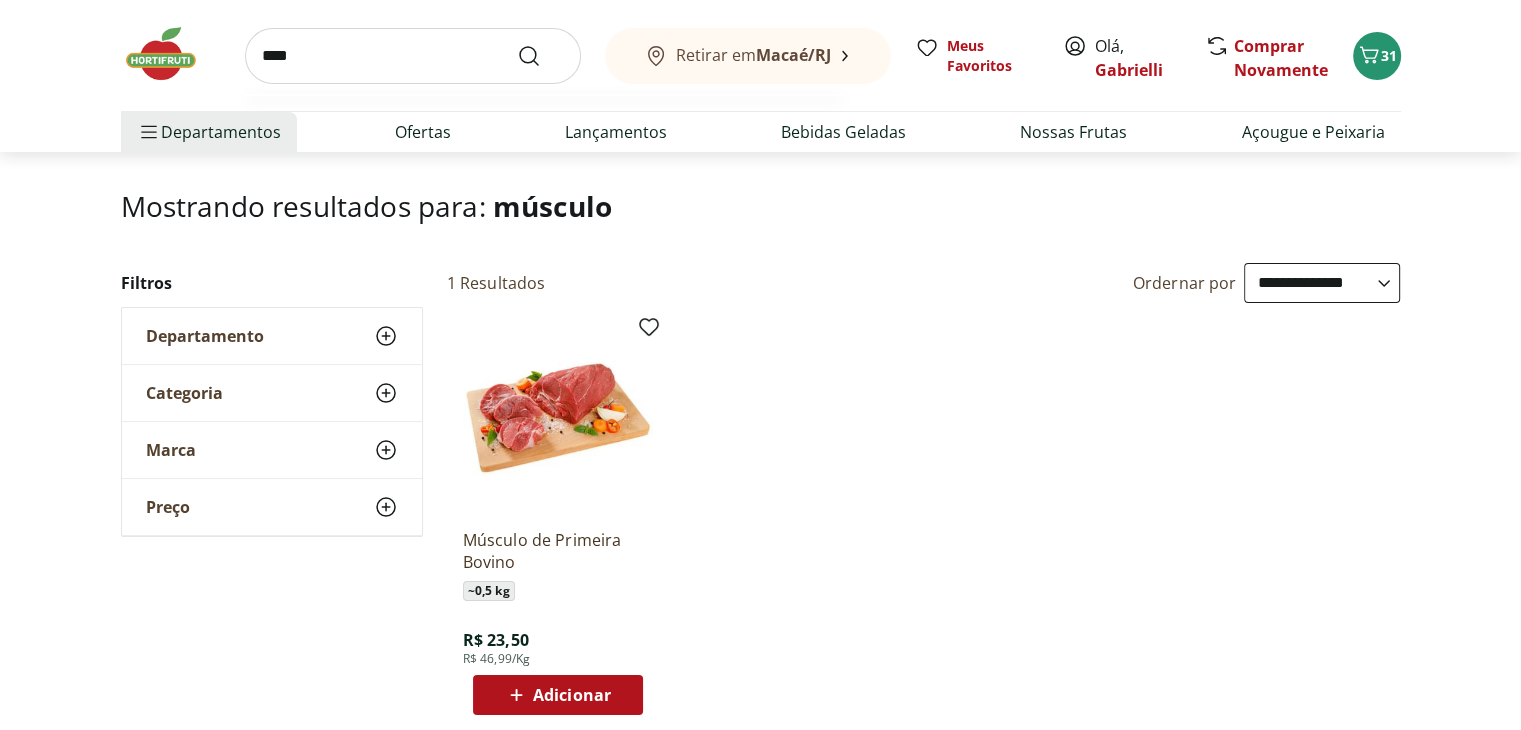 type on "****" 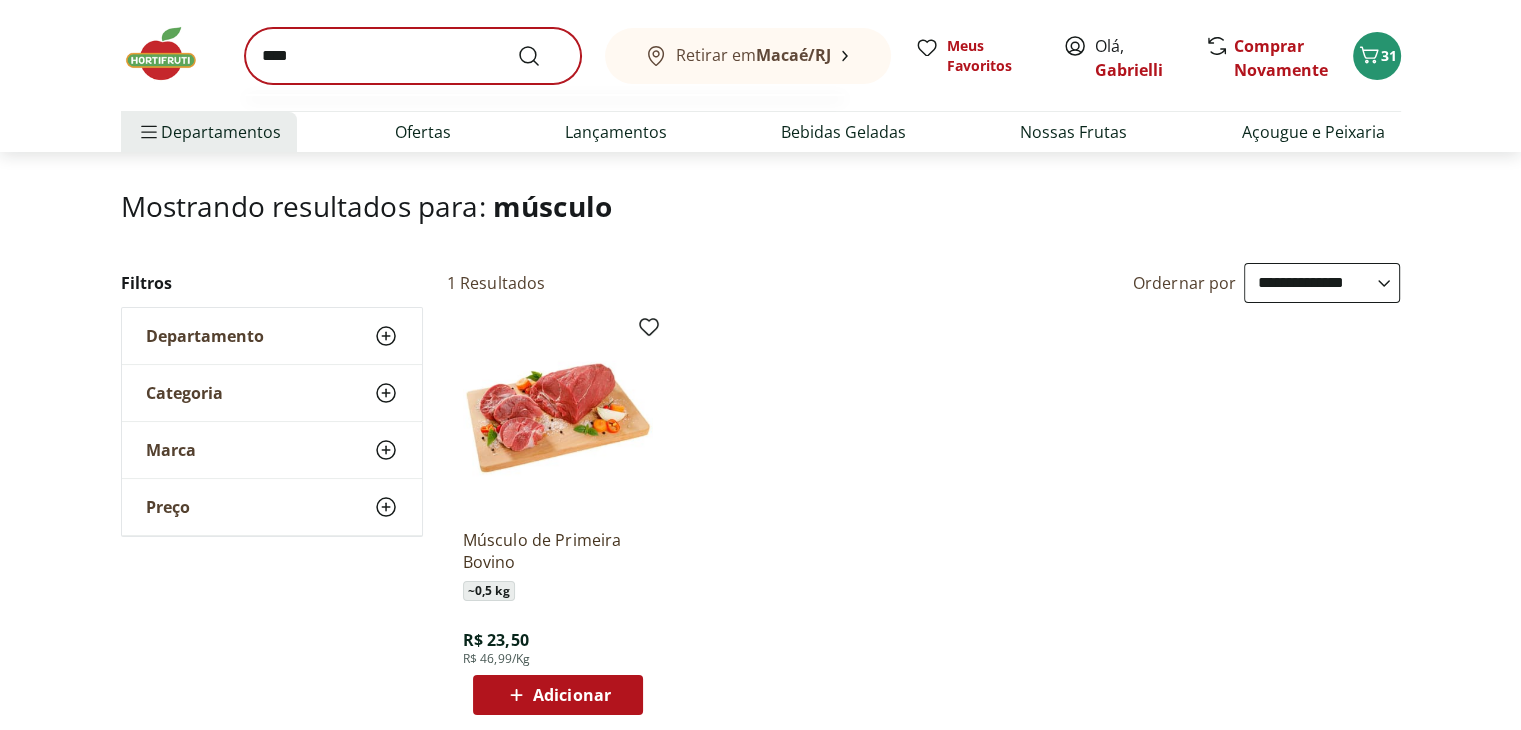 scroll, scrollTop: 0, scrollLeft: 0, axis: both 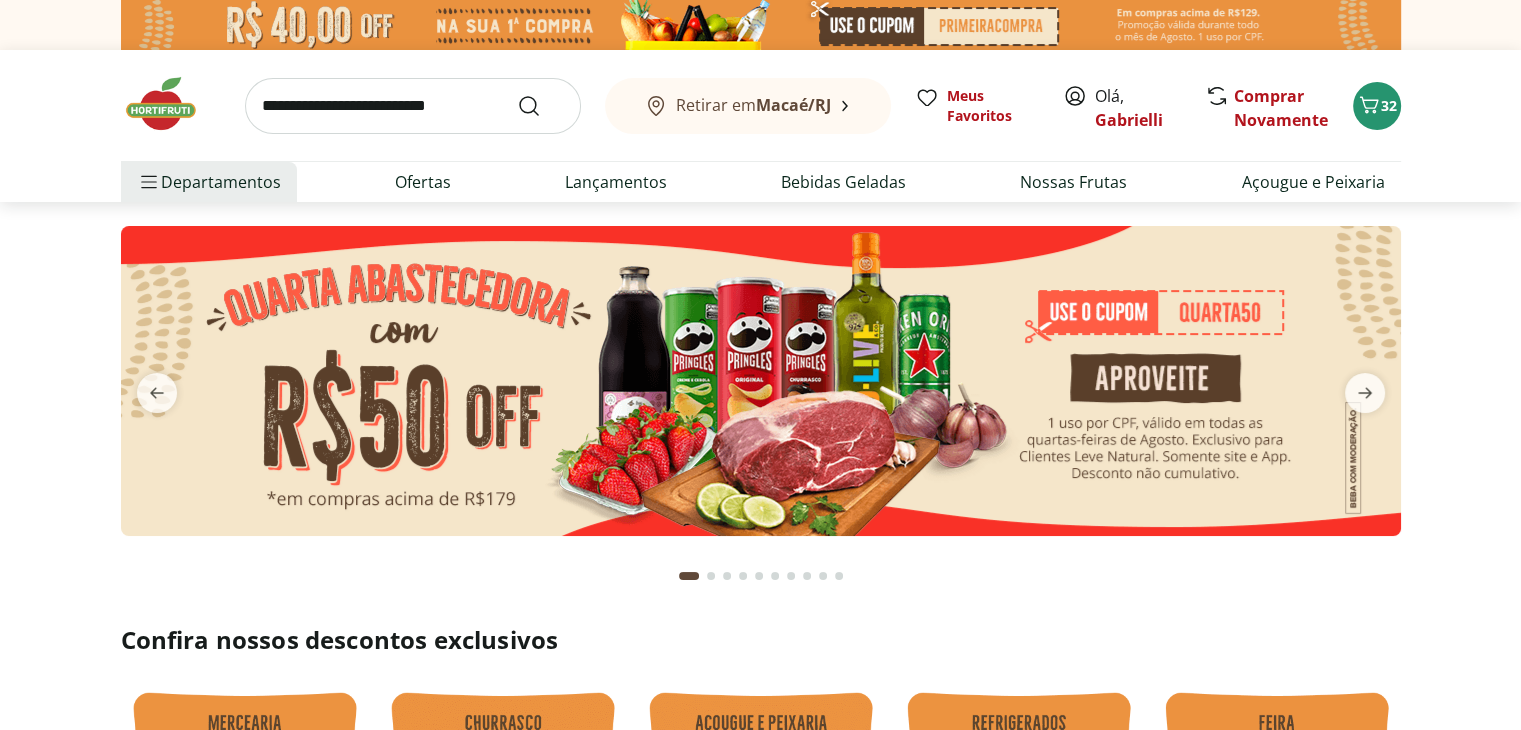 click at bounding box center [413, 106] 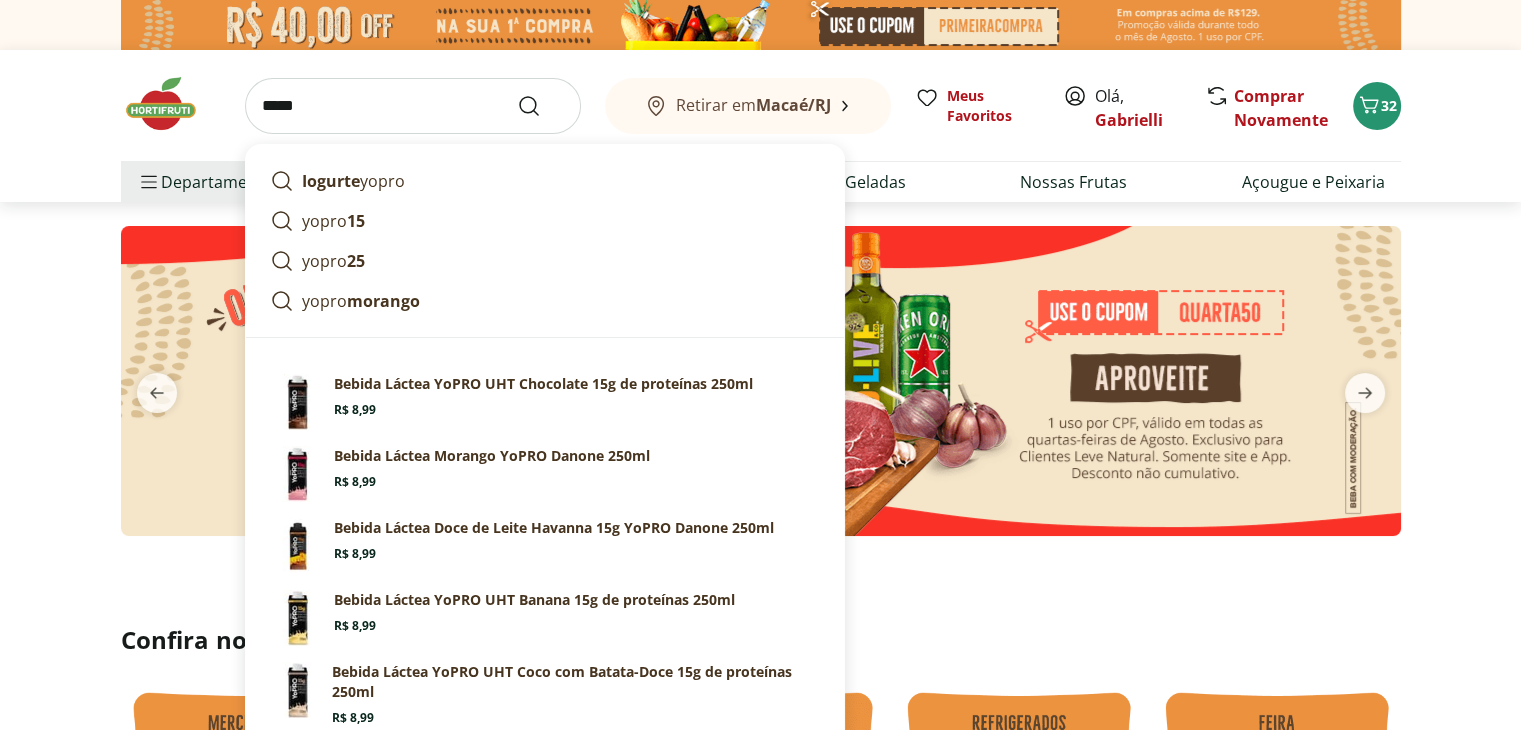 type on "*****" 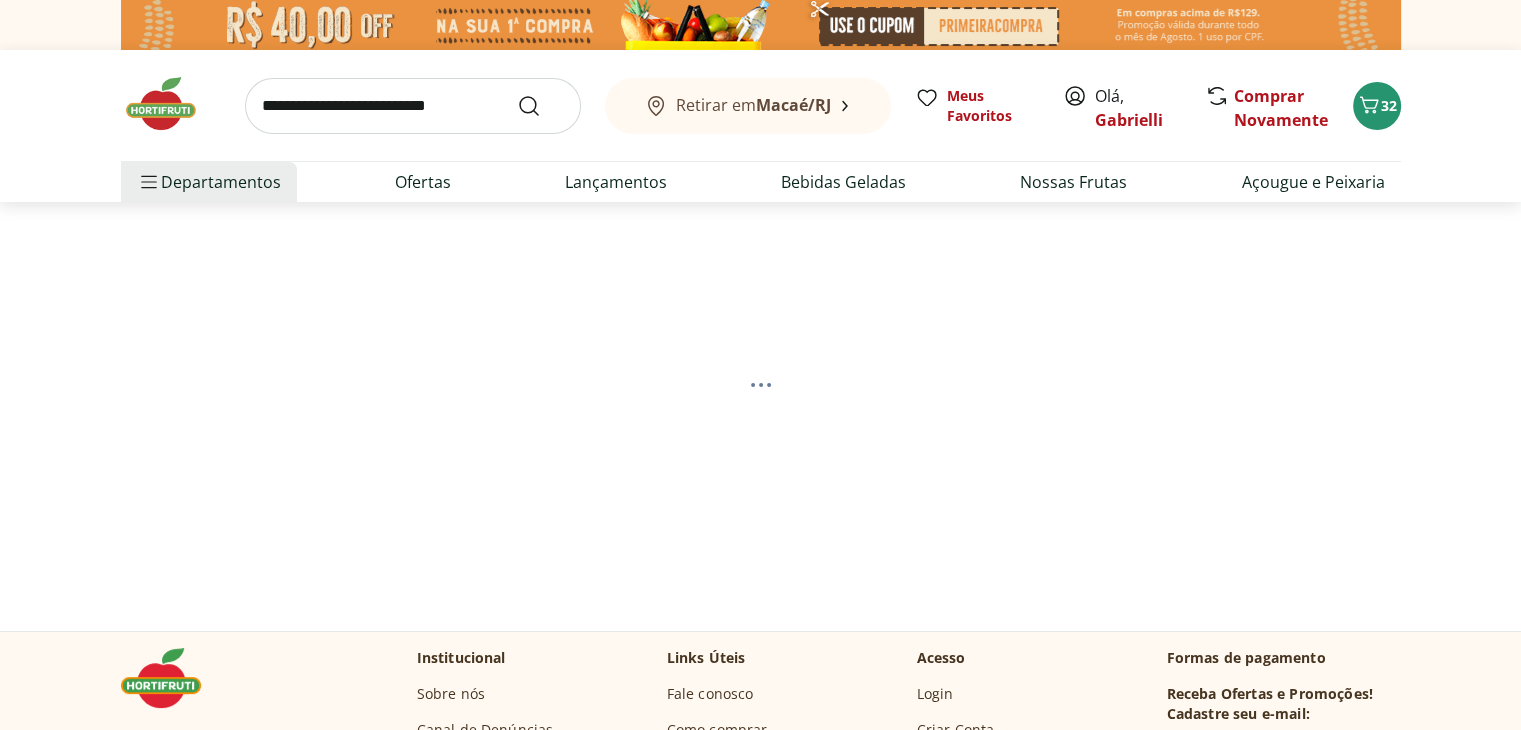 select on "**********" 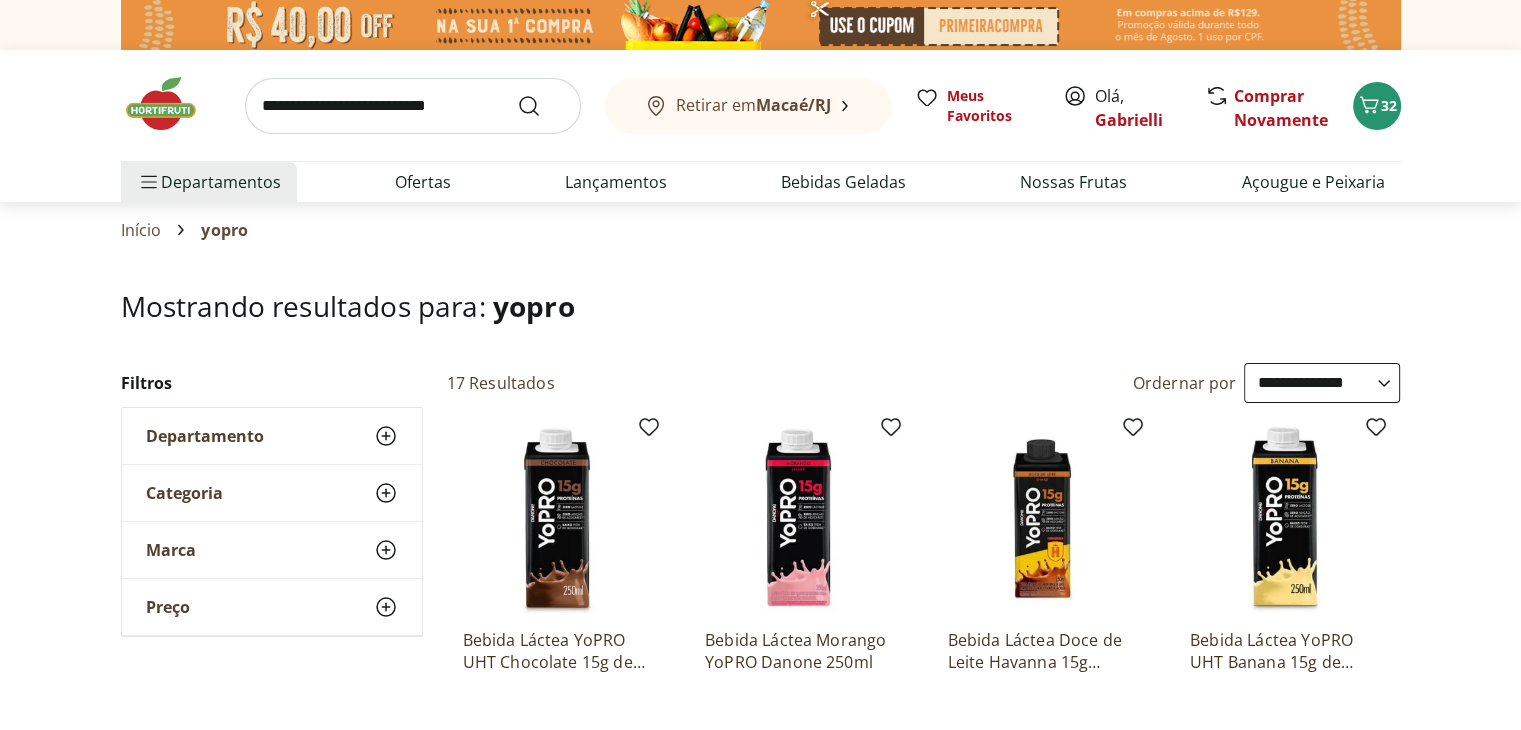 scroll, scrollTop: 200, scrollLeft: 0, axis: vertical 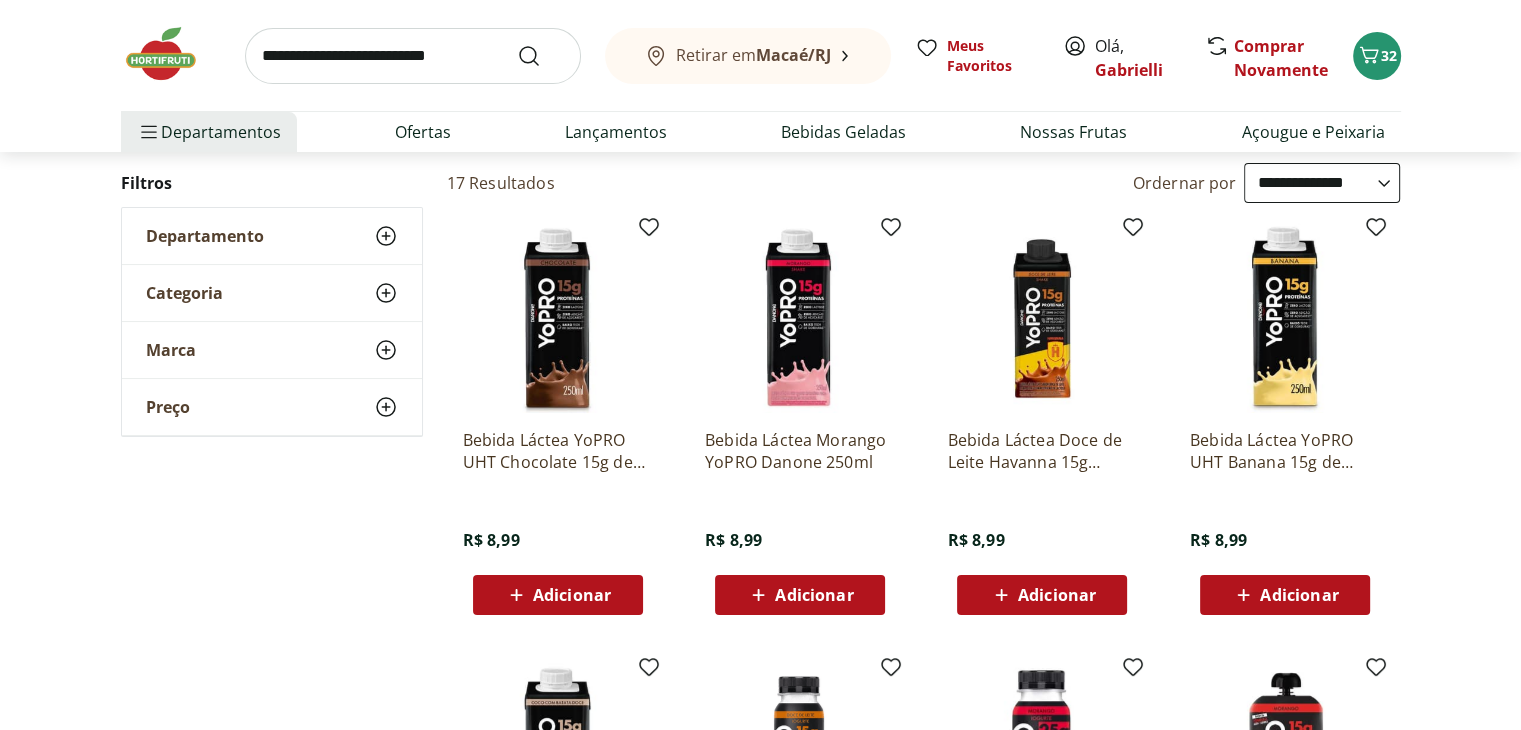 click on "Adicionar" at bounding box center (572, 595) 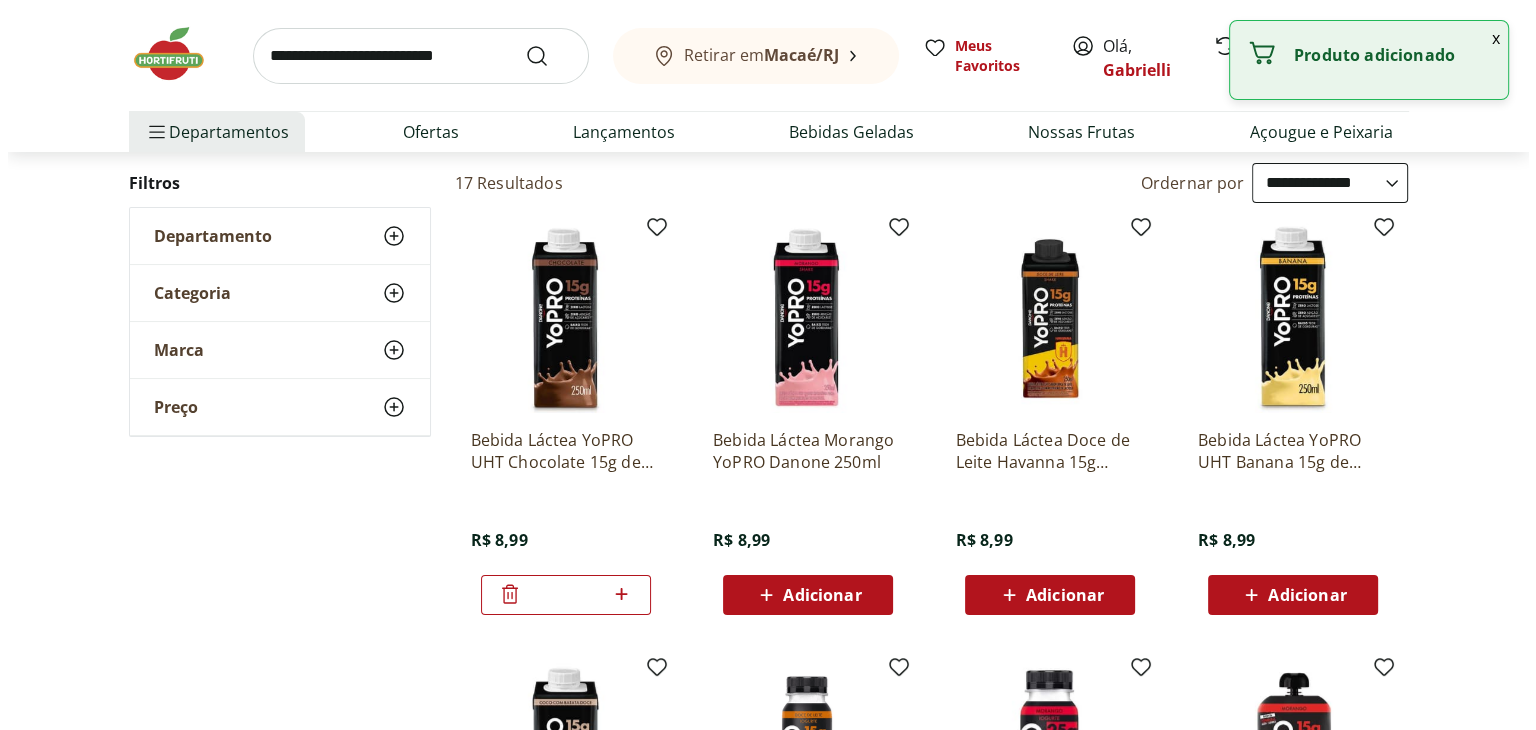 scroll, scrollTop: 600, scrollLeft: 0, axis: vertical 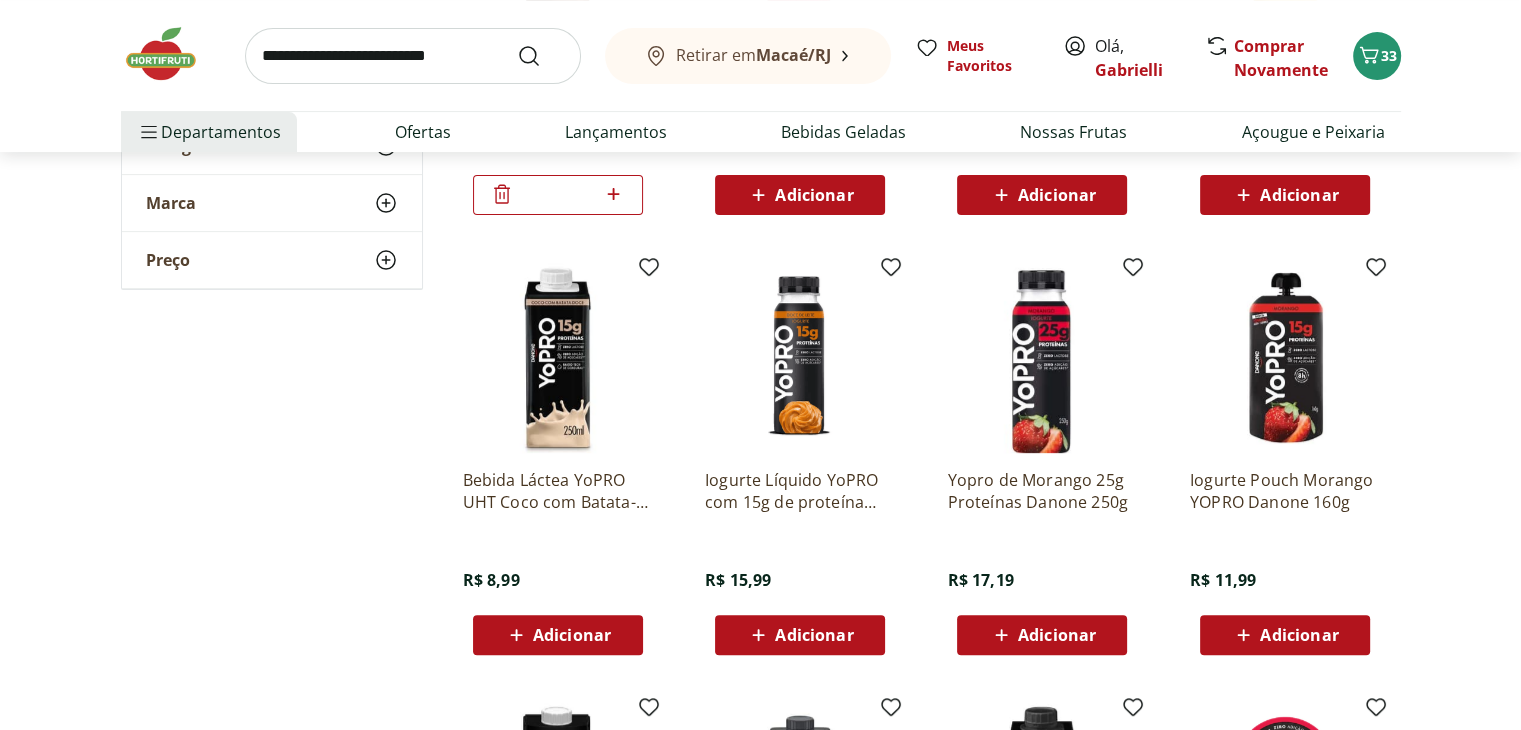 click on "**********" at bounding box center (760, 452) 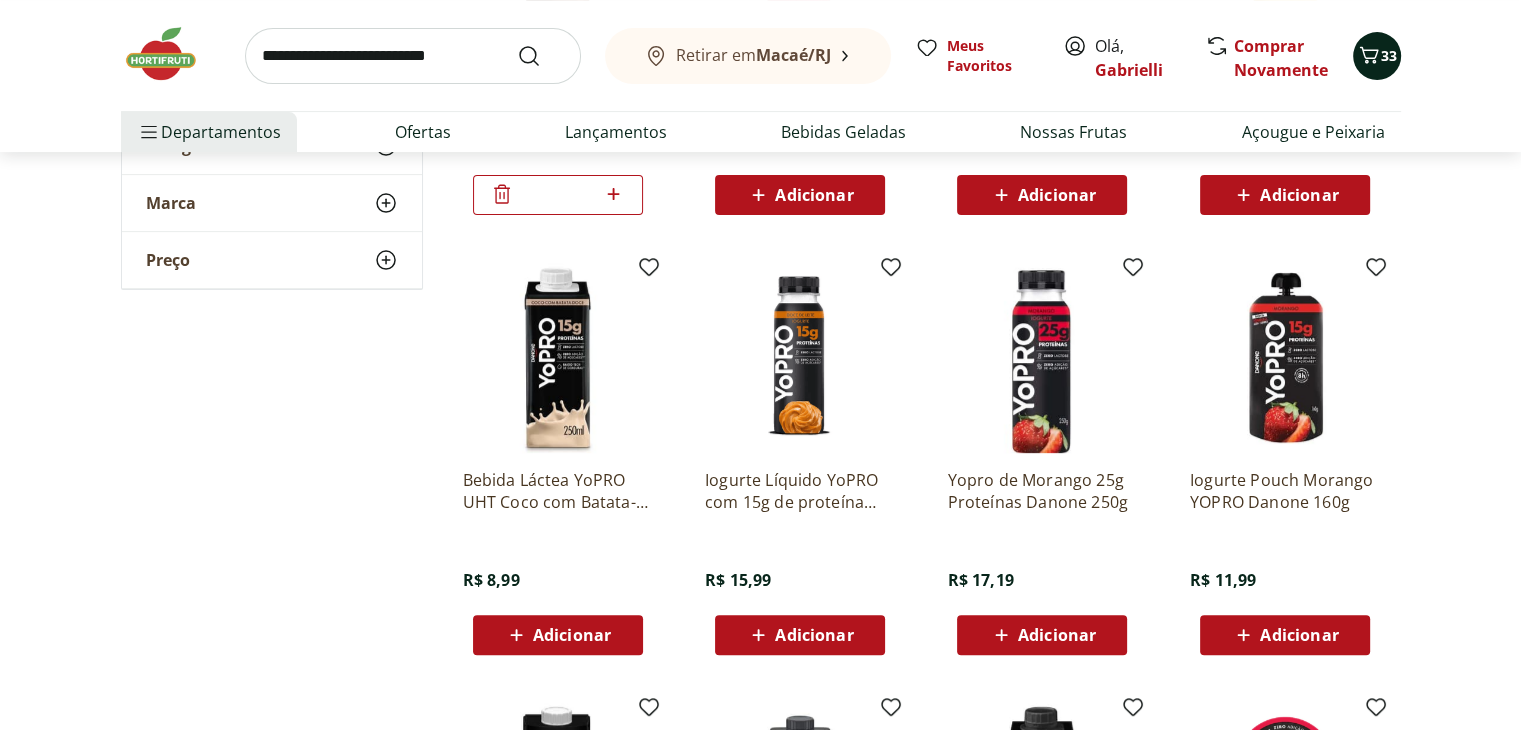click on "33" at bounding box center [1377, 56] 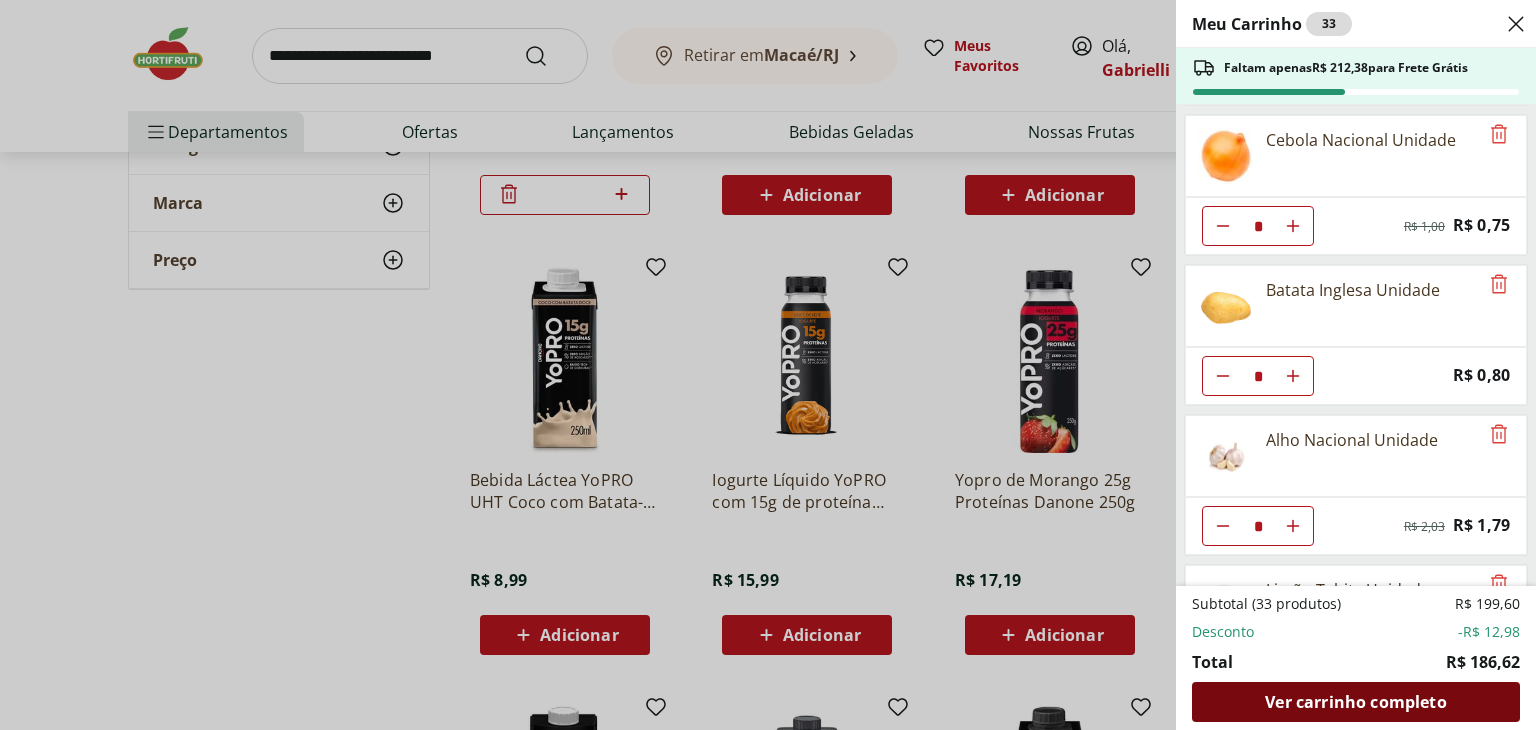 scroll, scrollTop: 500, scrollLeft: 0, axis: vertical 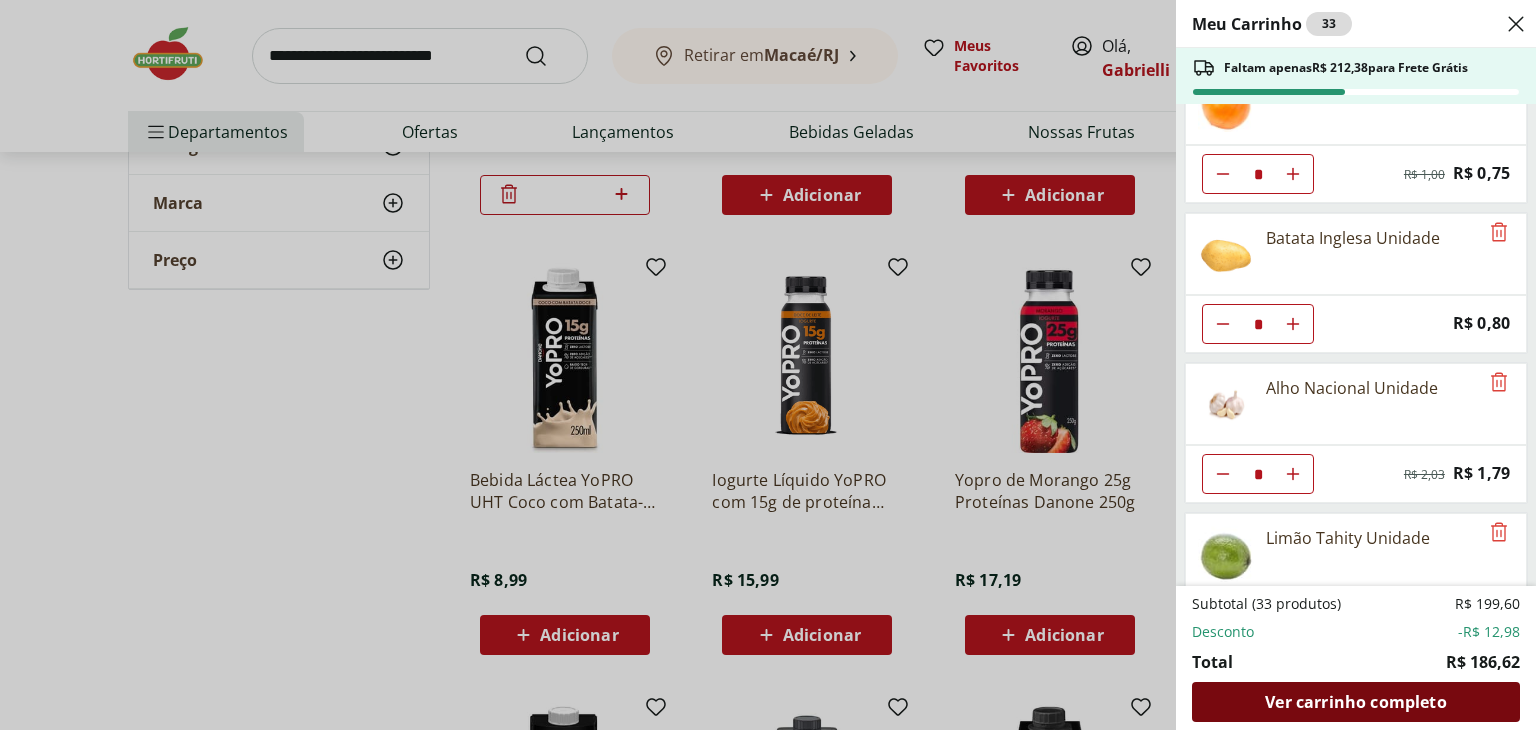 click on "Ver carrinho completo" at bounding box center (1356, 702) 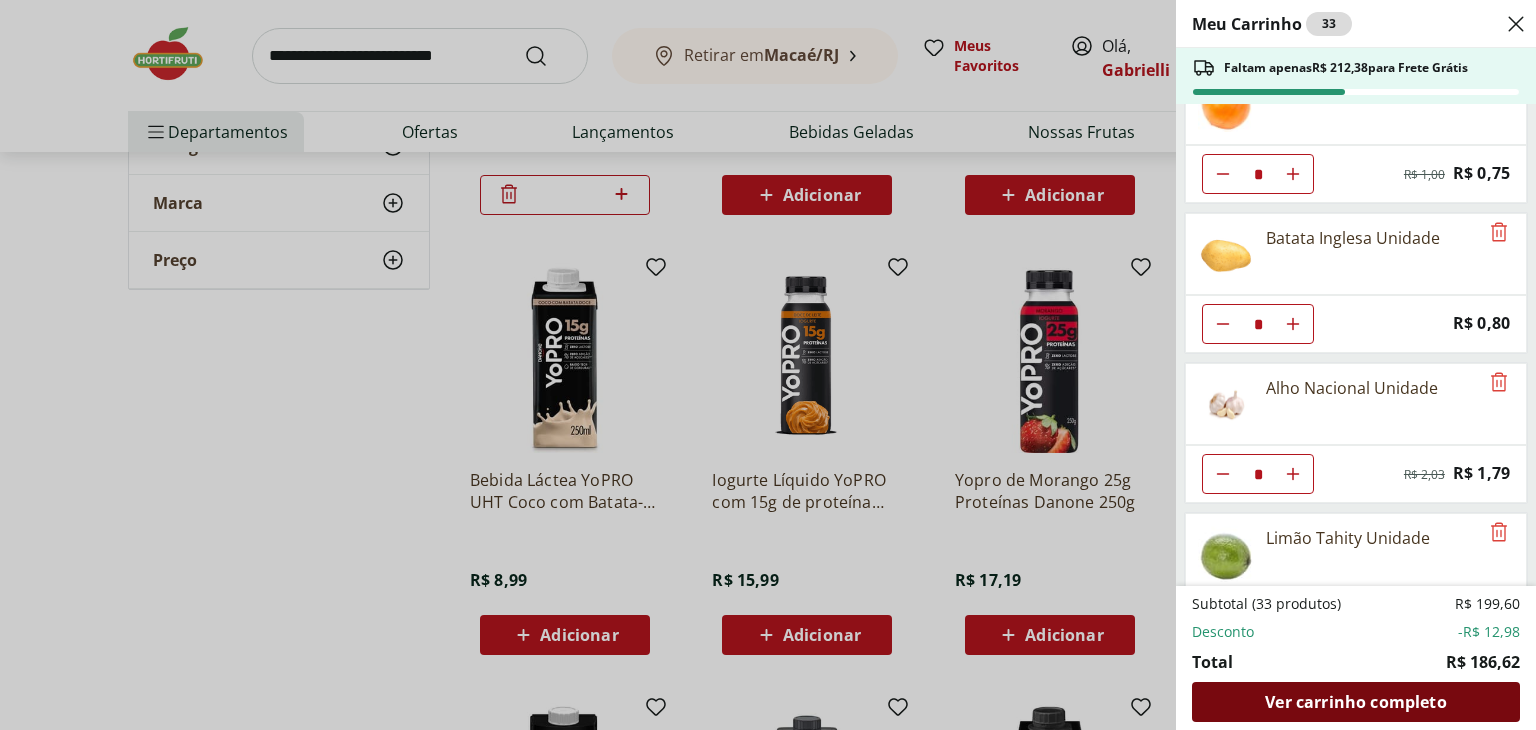 click on "Ver carrinho completo" at bounding box center (1355, 702) 